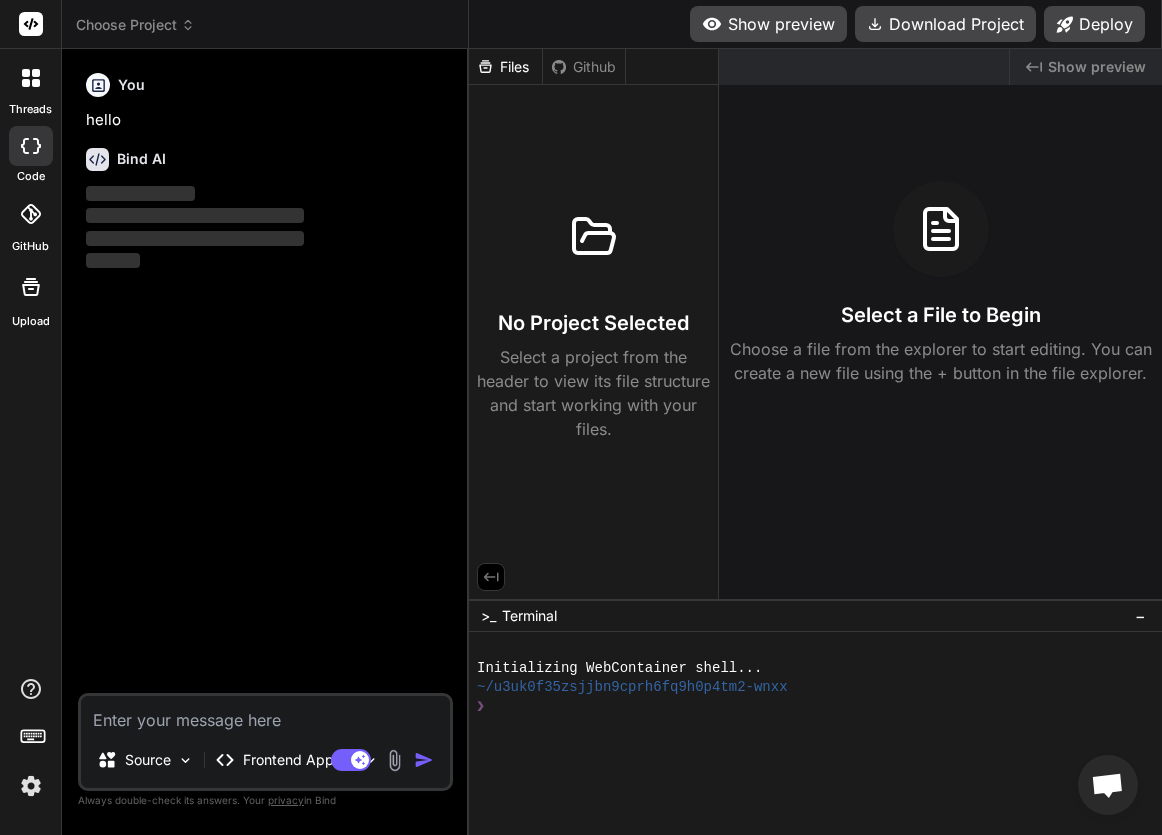 scroll, scrollTop: 0, scrollLeft: 0, axis: both 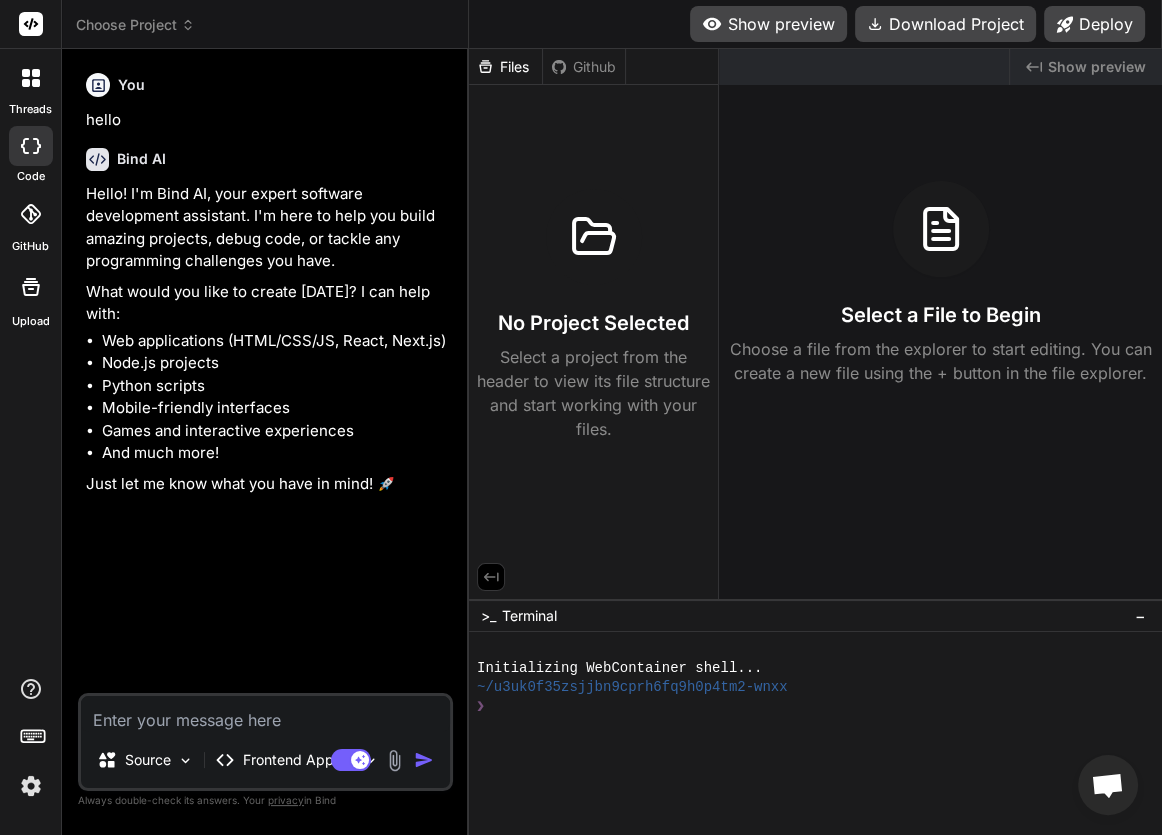 type on "x" 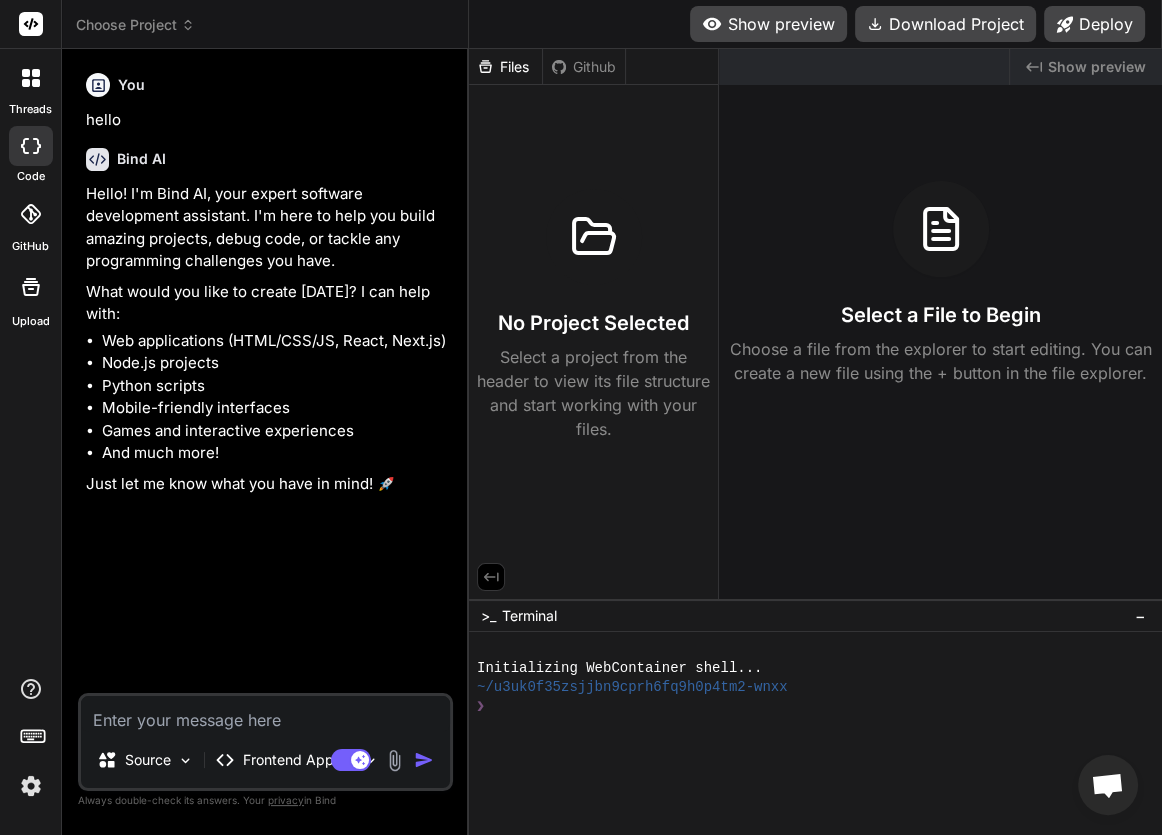 click at bounding box center (265, 714) 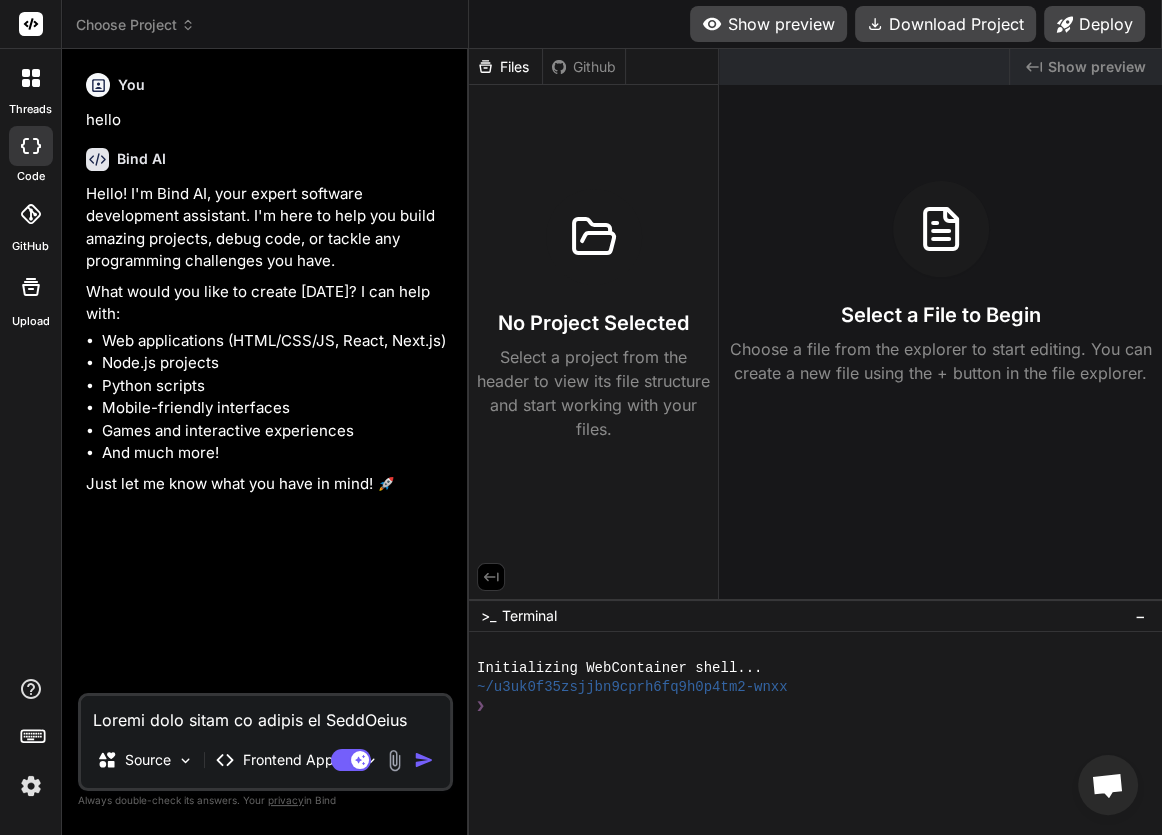 scroll, scrollTop: 1273, scrollLeft: 0, axis: vertical 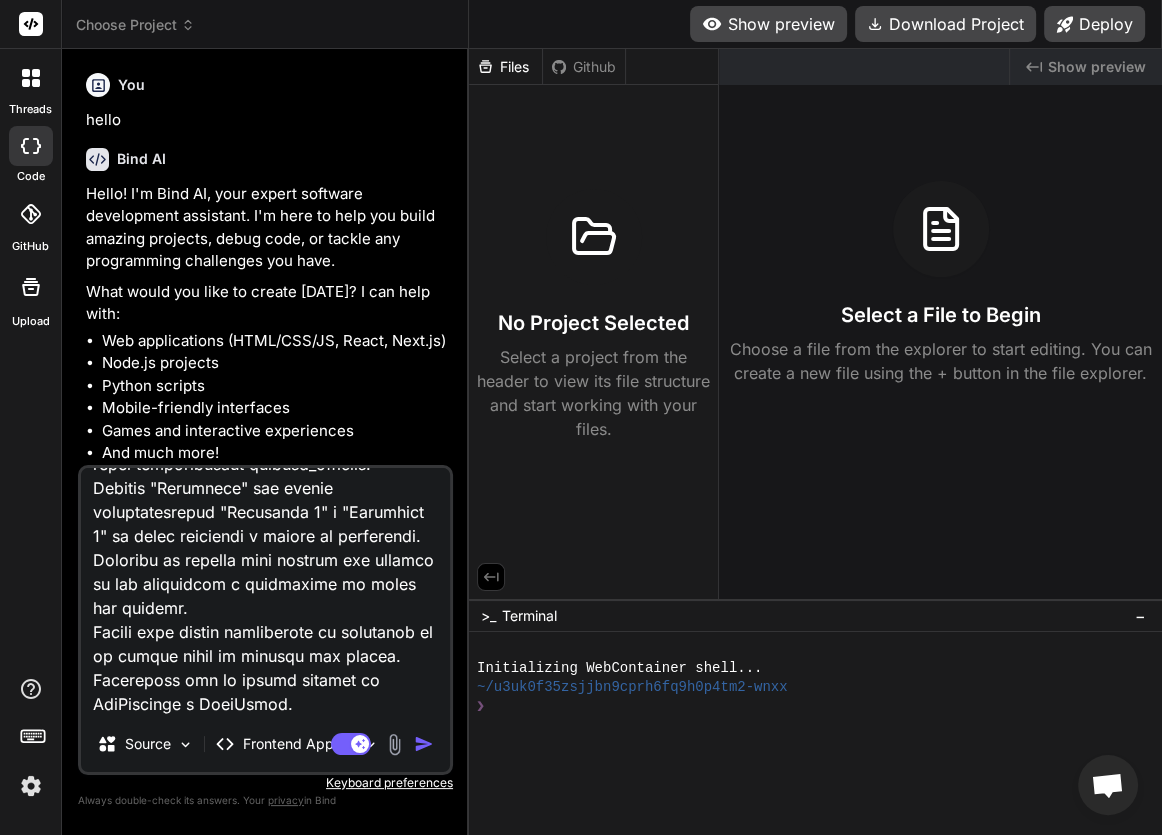 type on "x" 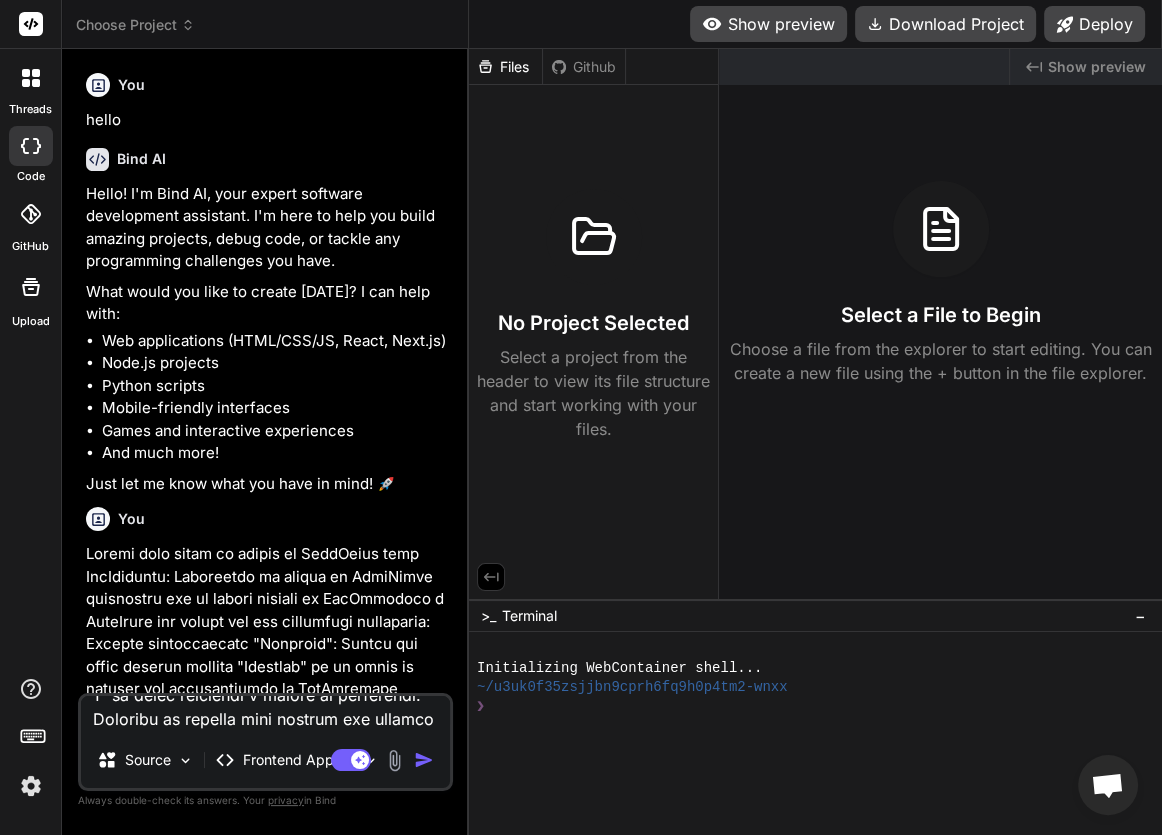 scroll, scrollTop: 0, scrollLeft: 0, axis: both 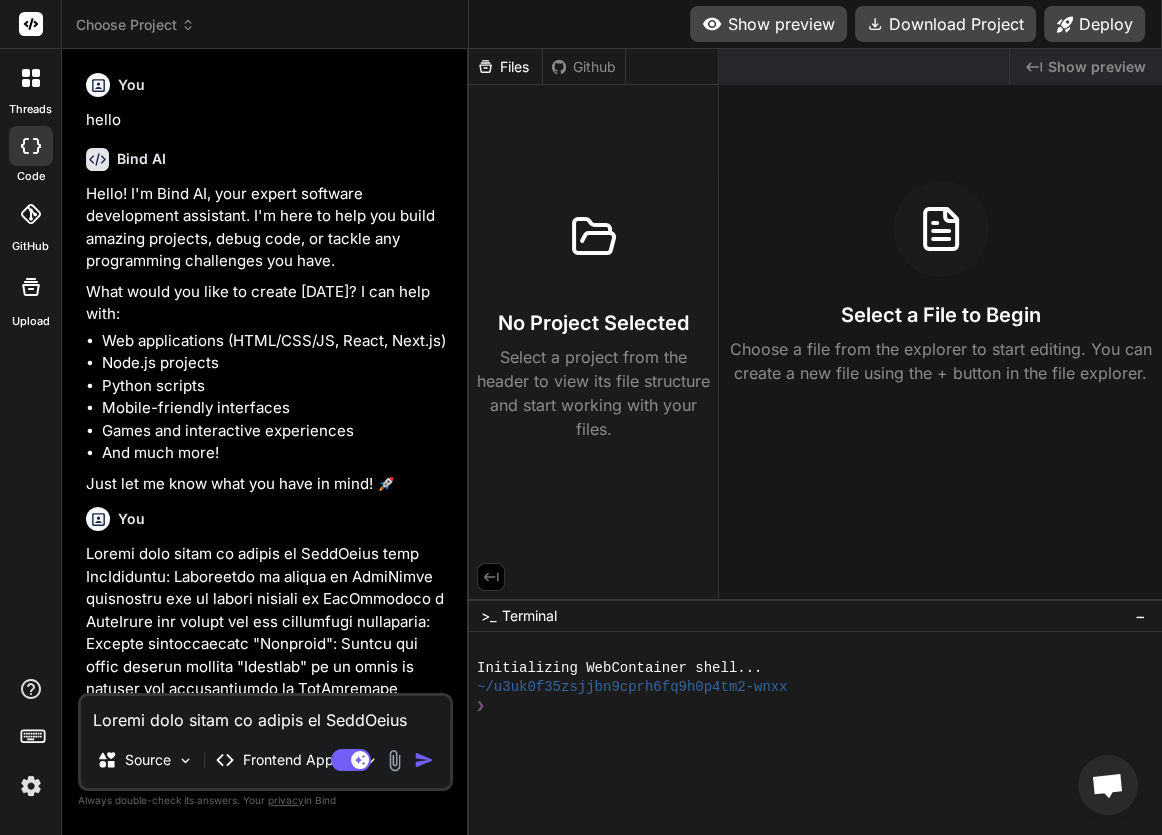 type 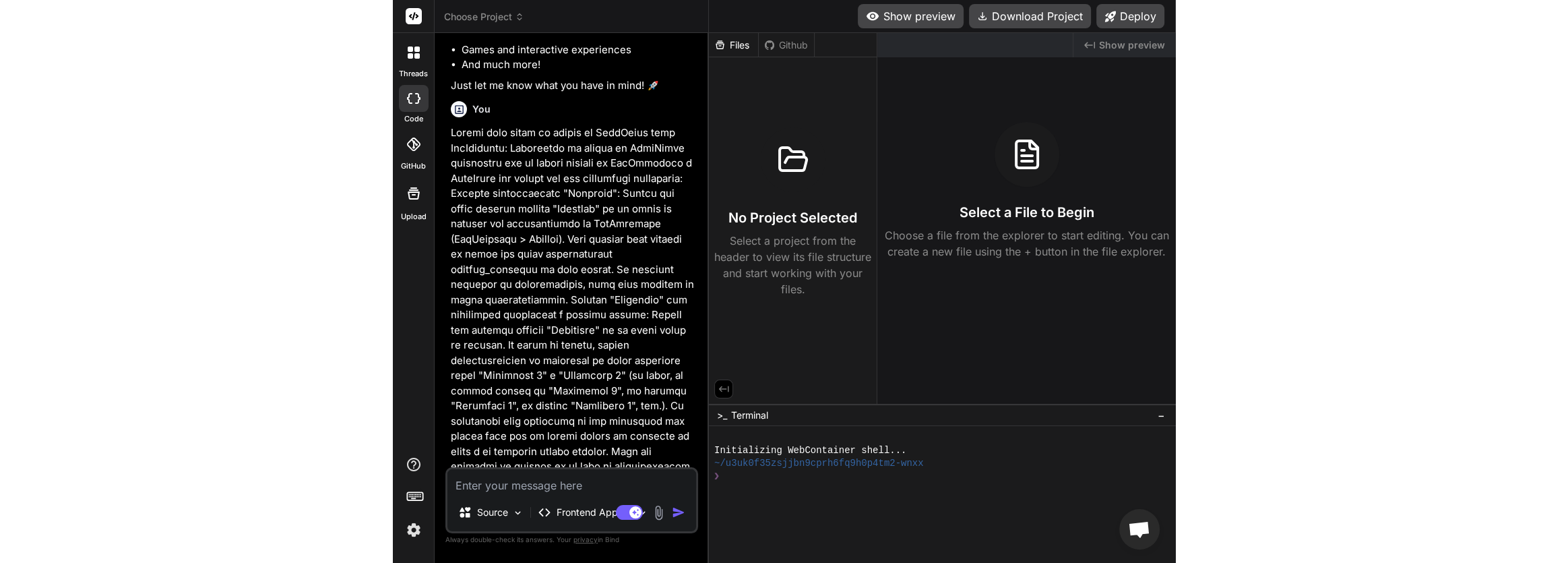 scroll, scrollTop: 292, scrollLeft: 0, axis: vertical 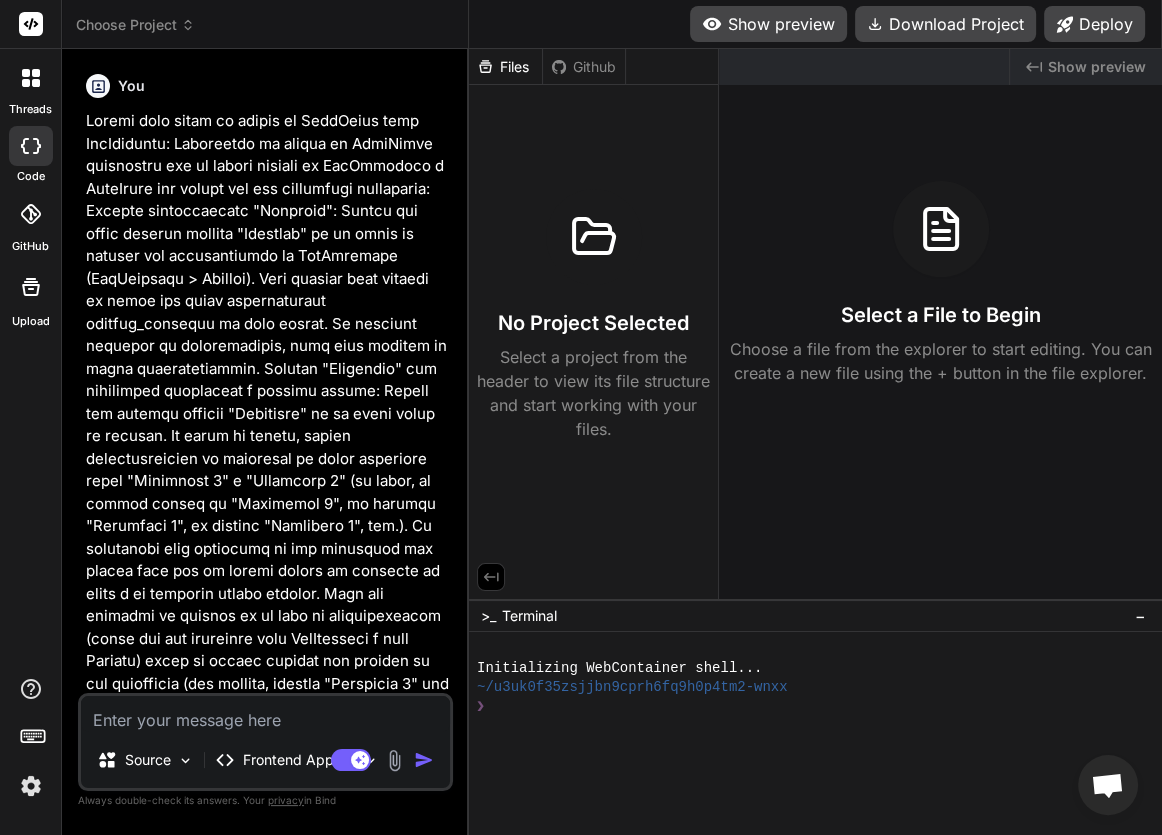 type on "x" 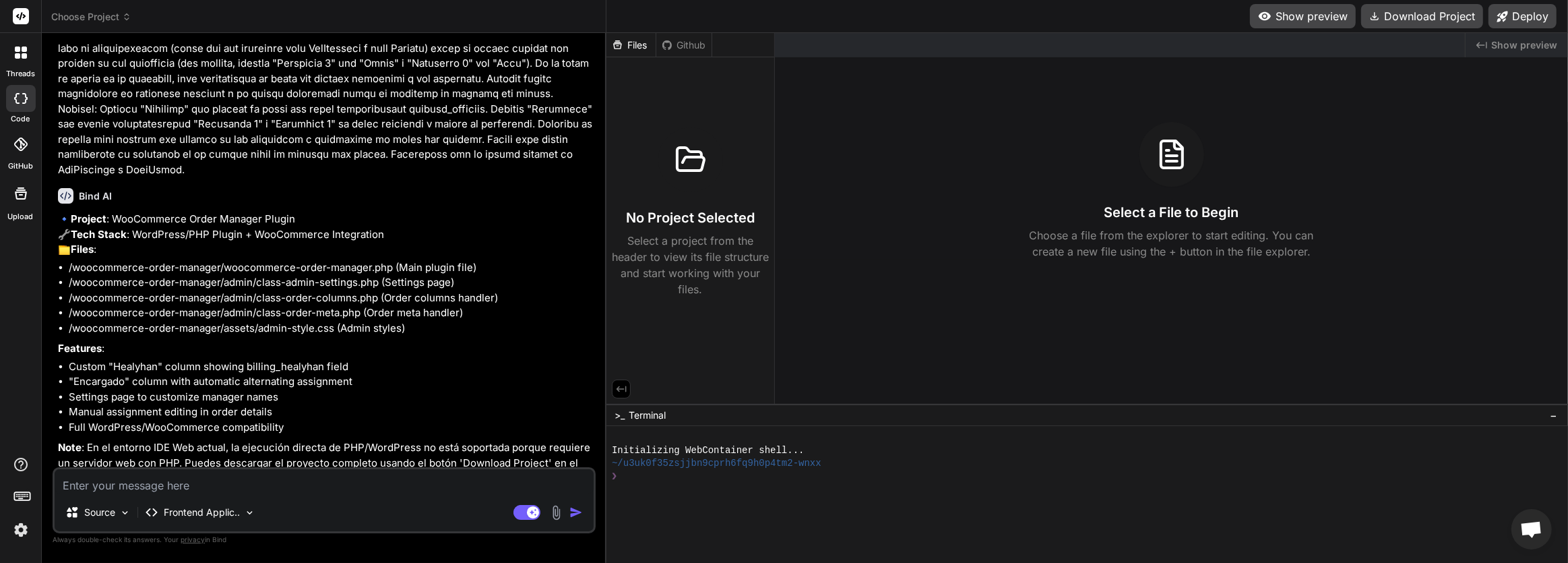 scroll, scrollTop: 502, scrollLeft: 0, axis: vertical 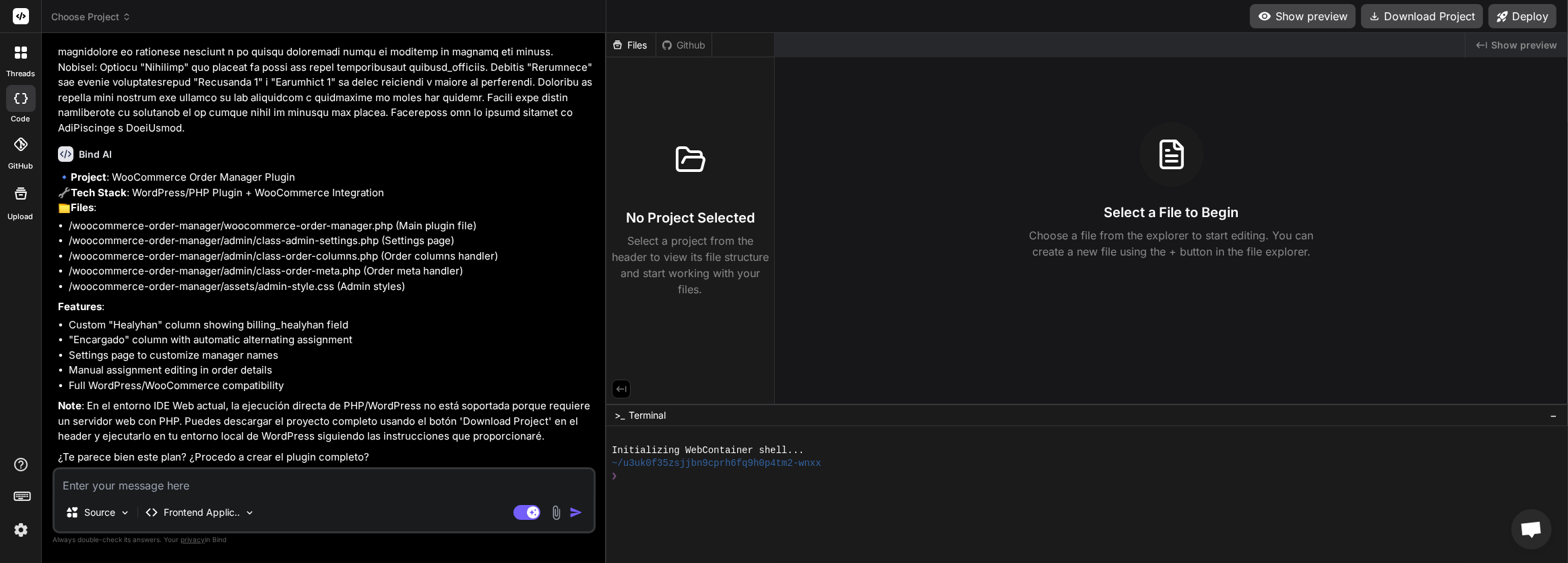 click at bounding box center (324, 481) 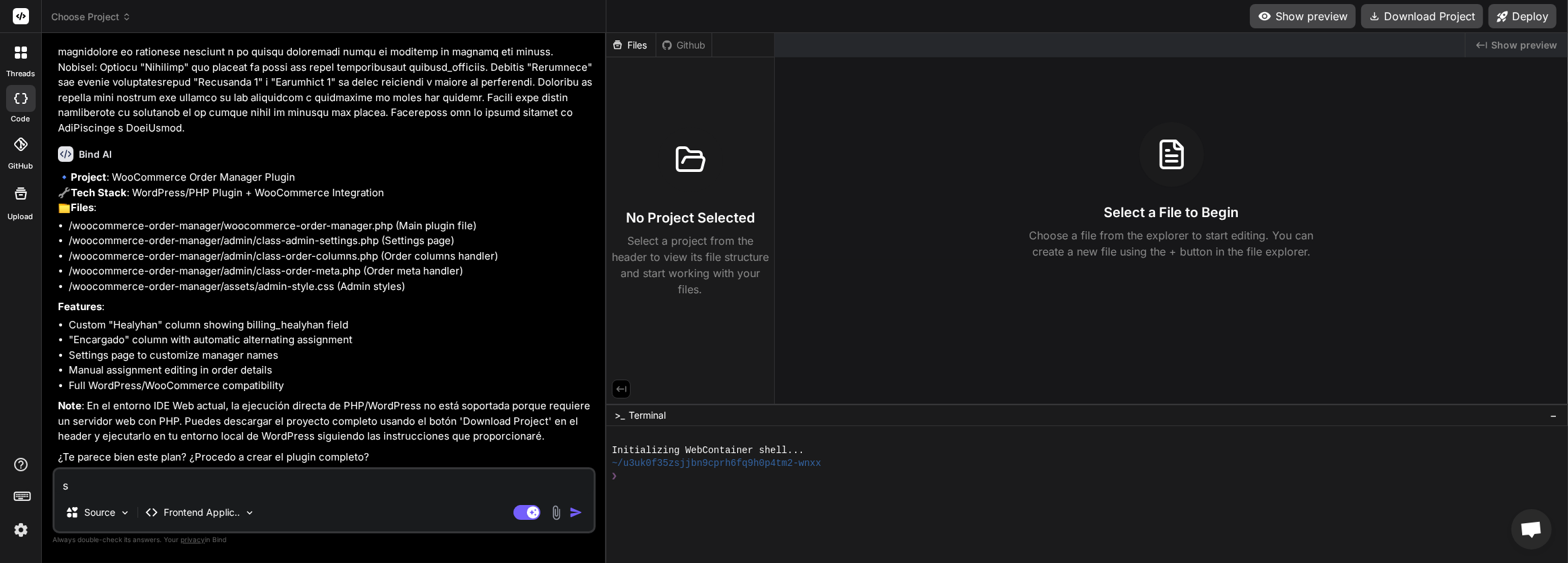type on "si" 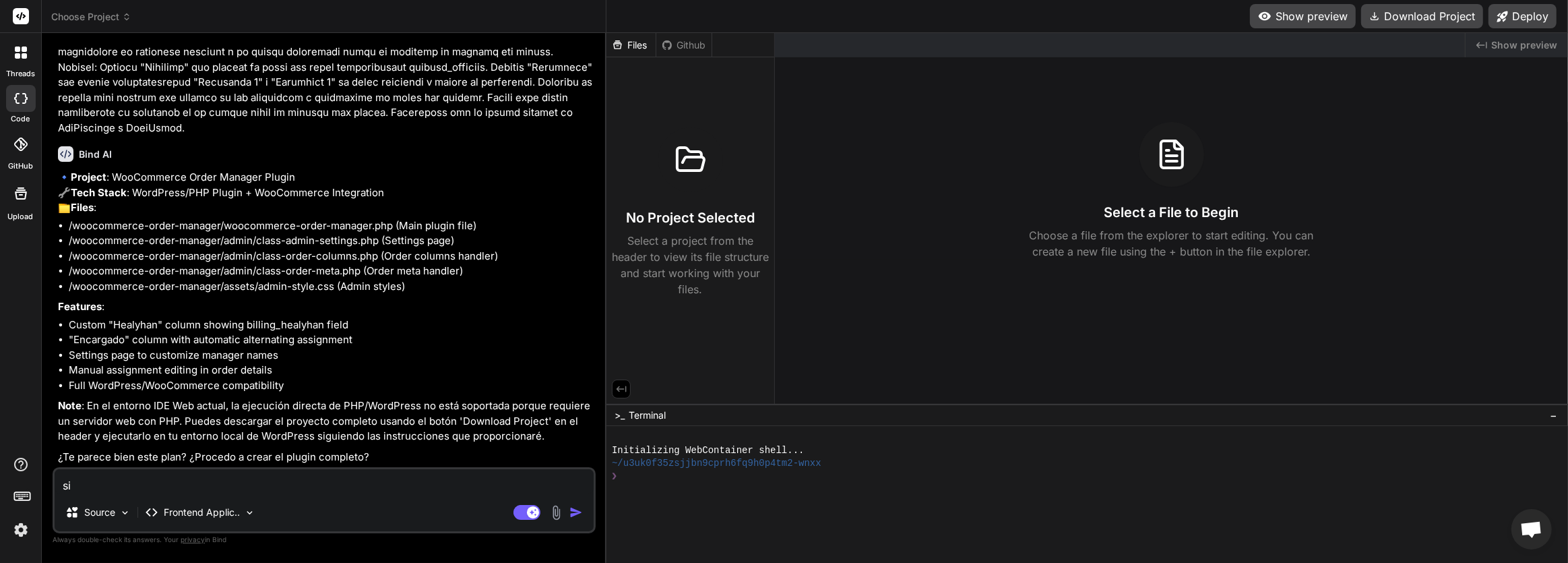 type on "si" 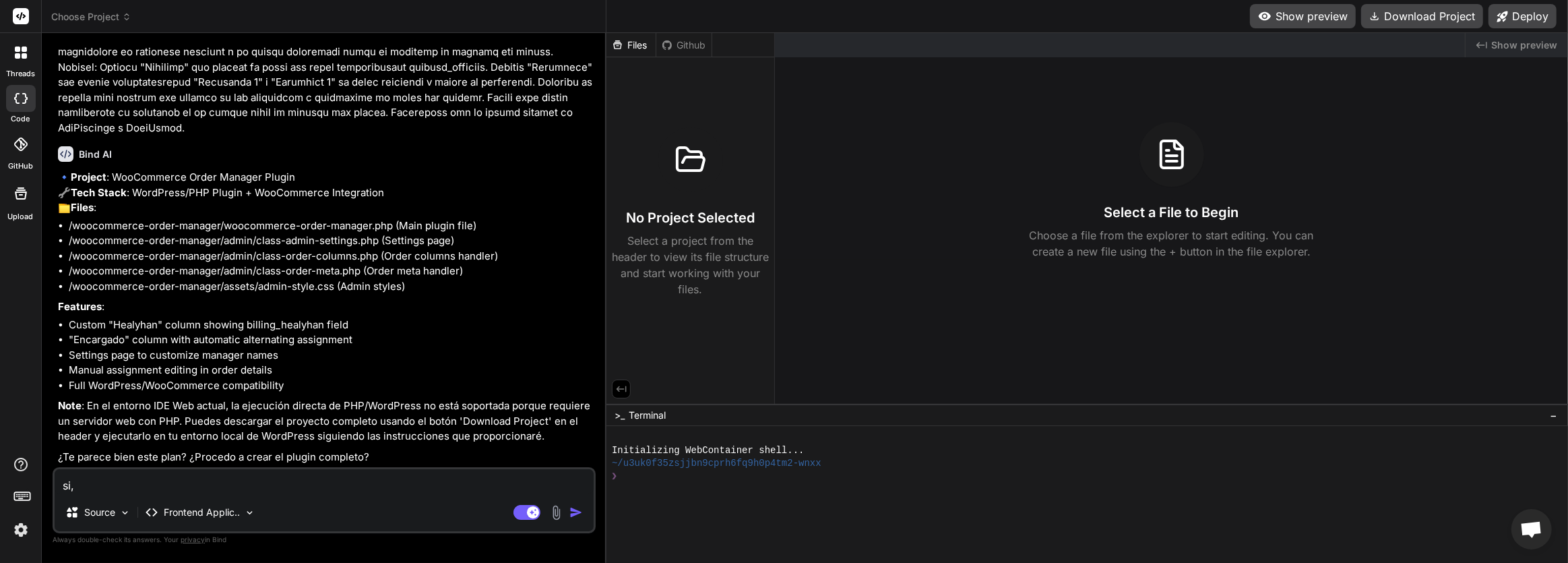 type on "si," 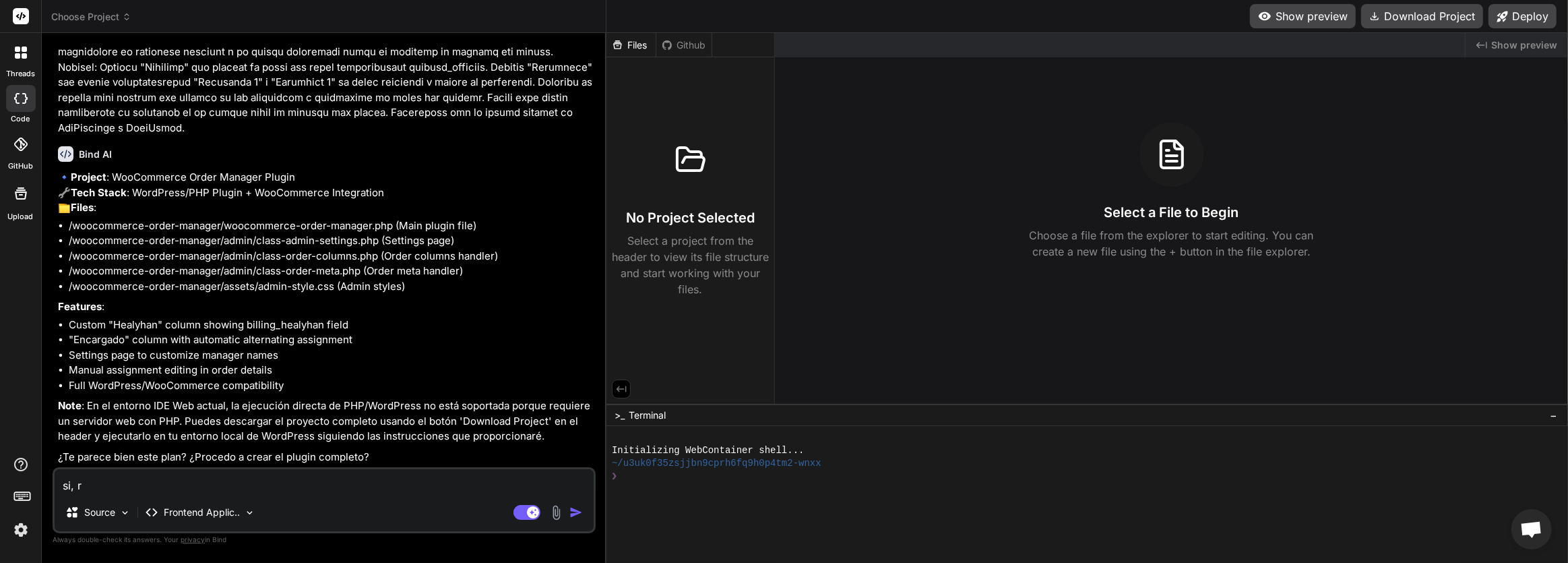 type on "si, re" 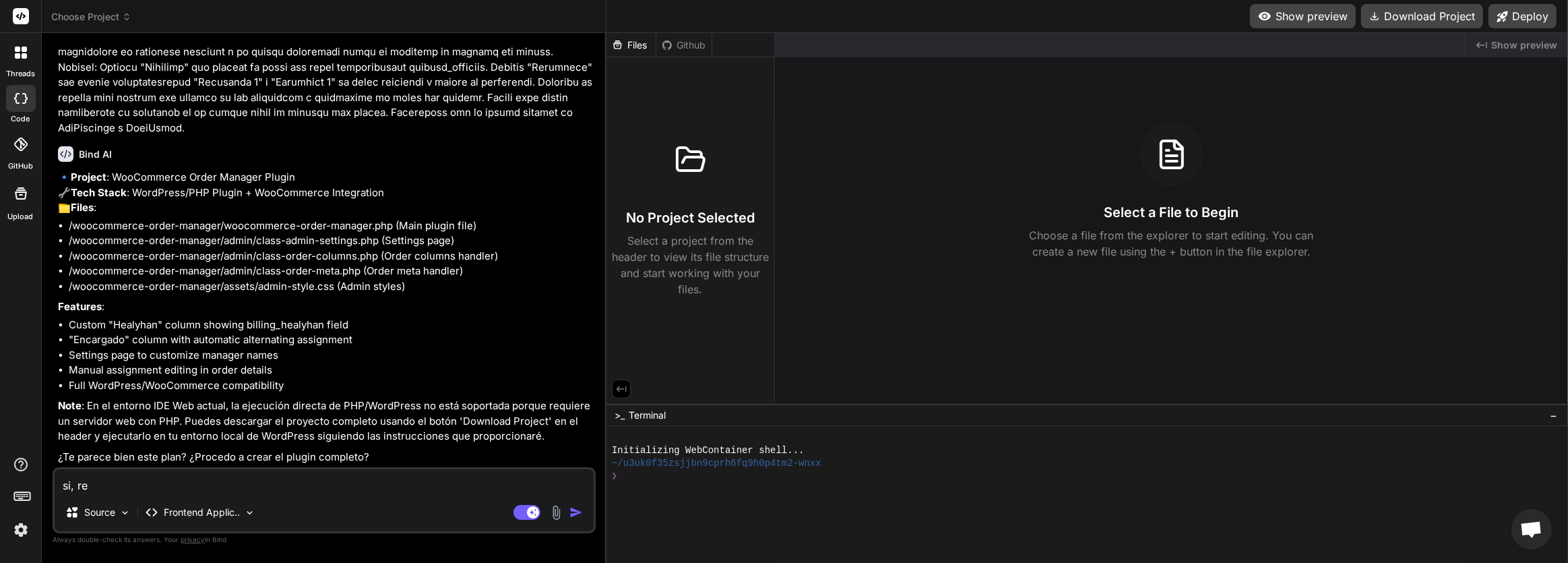 type on "si, rec" 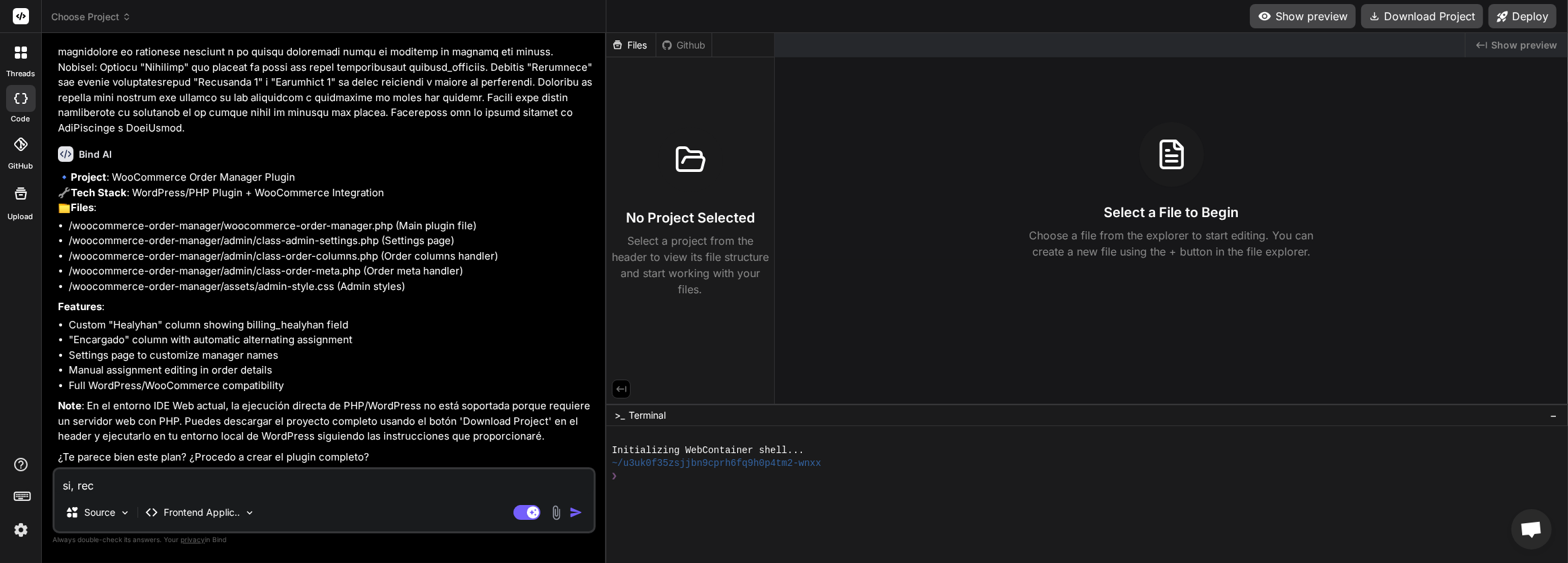 type on "si, reci" 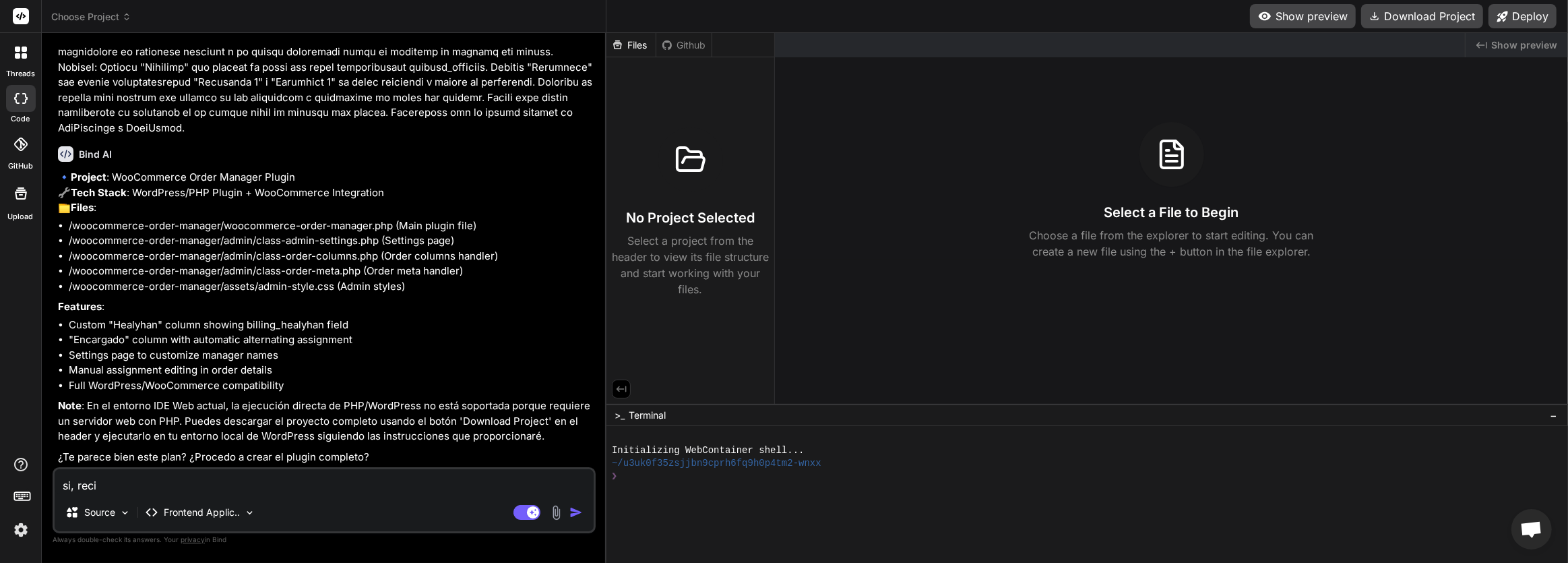 type on "si, recie" 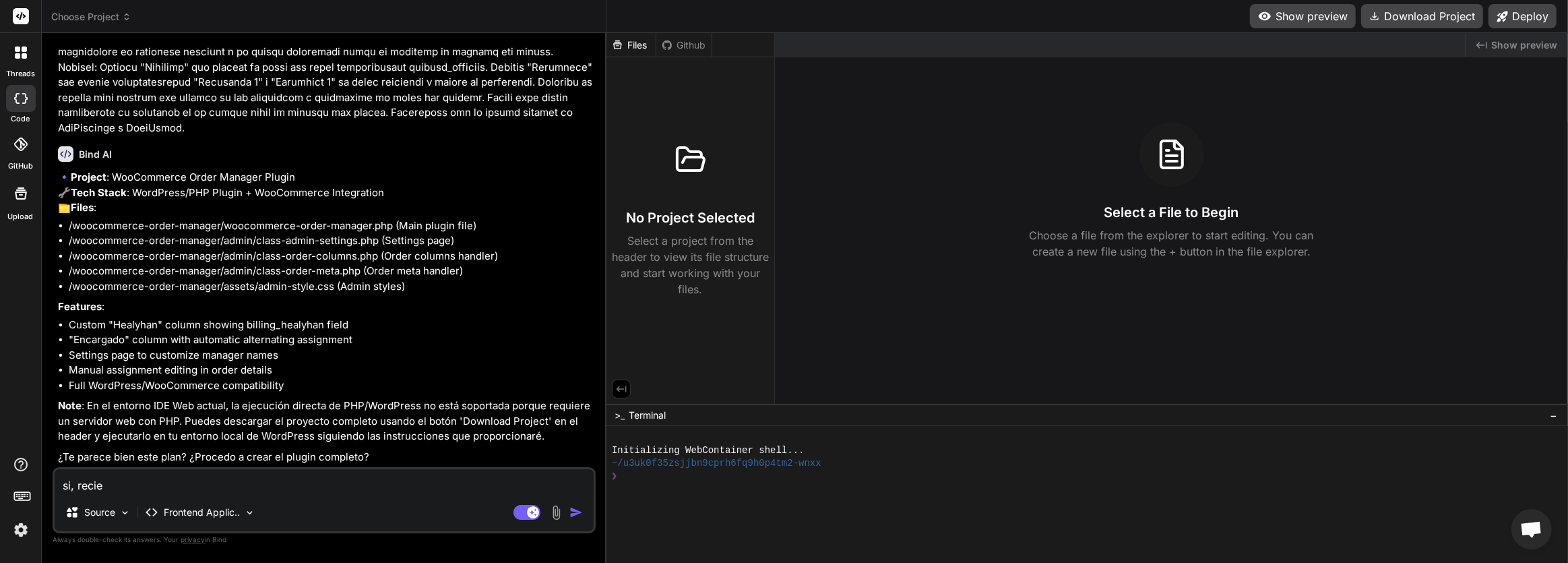 type on "si, recier" 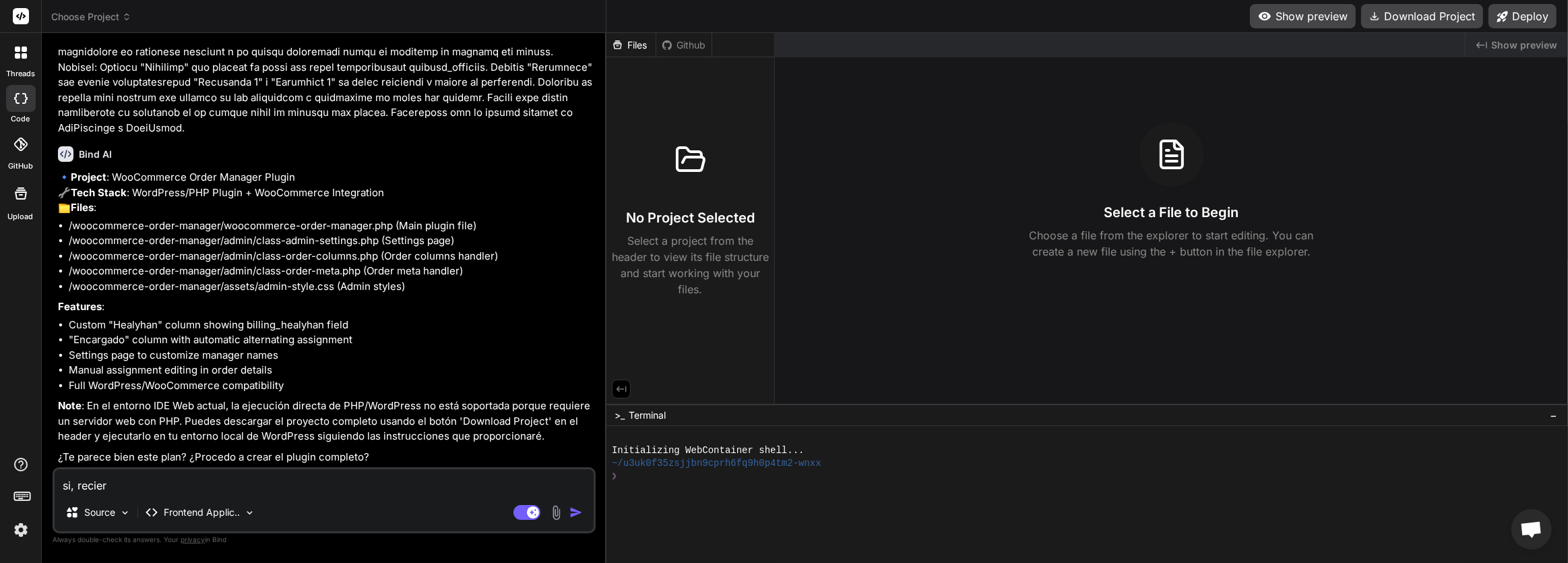 type on "si, recierd" 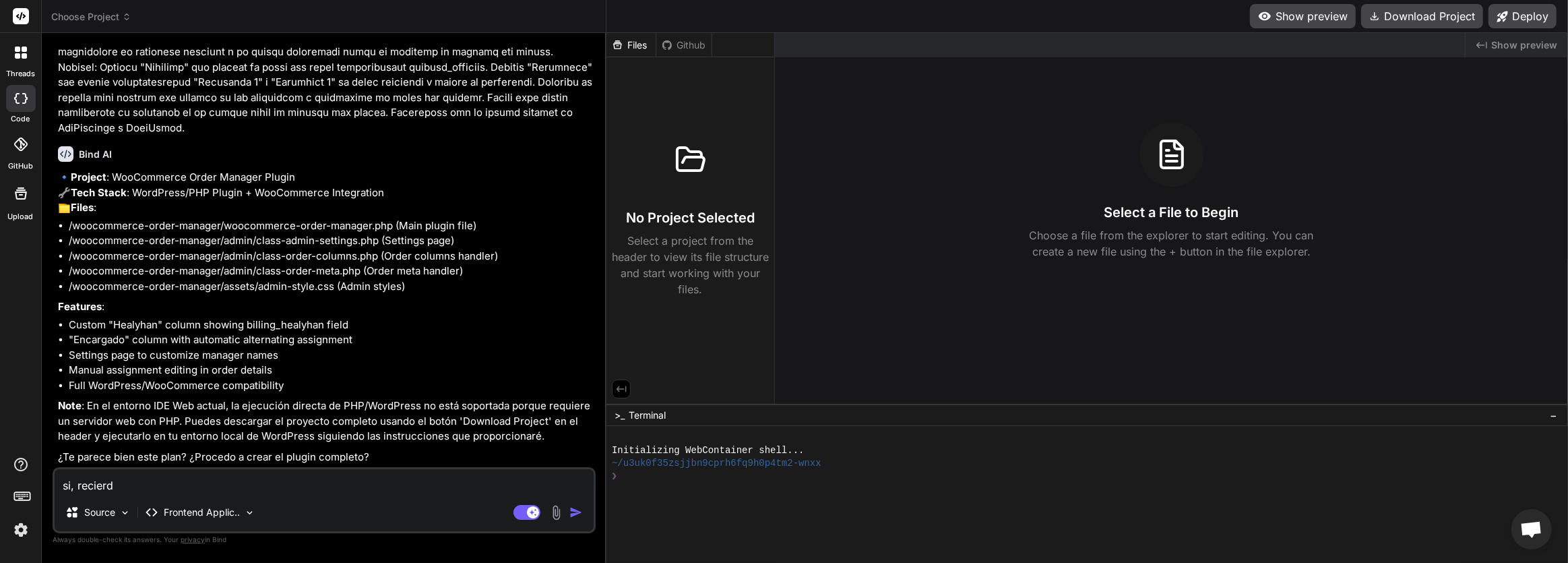 type on "si, recierda" 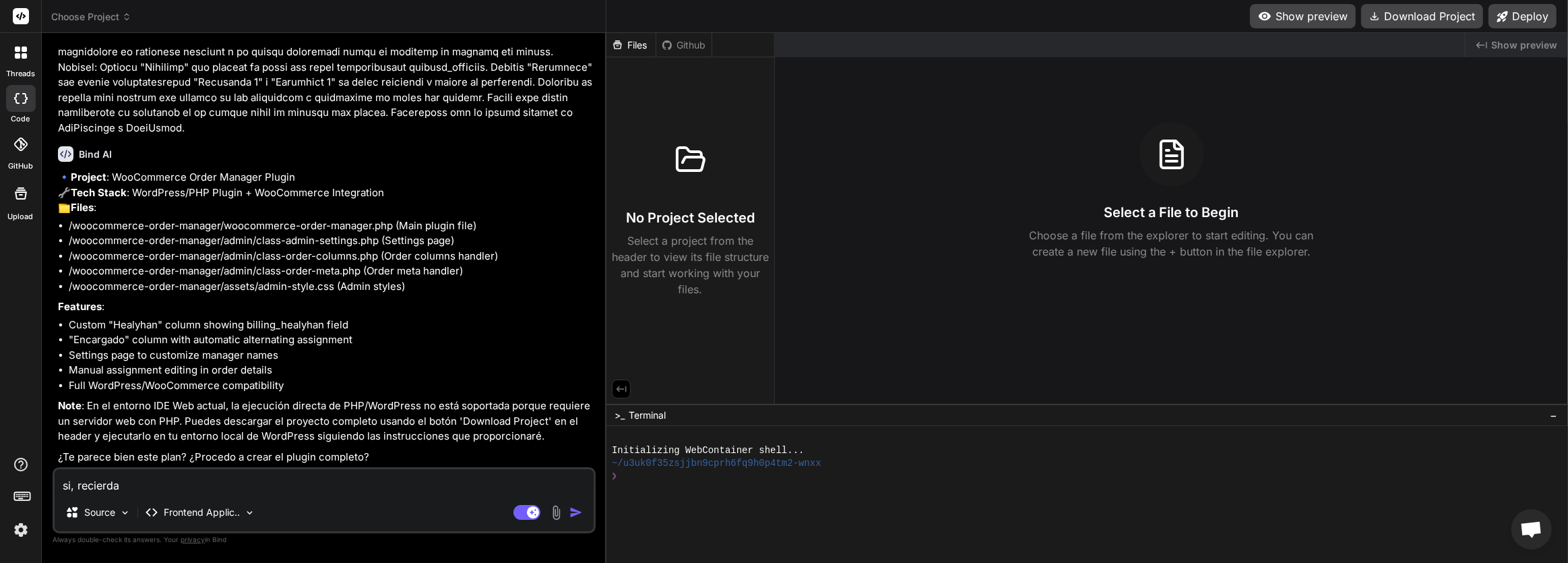 type on "si, recierda" 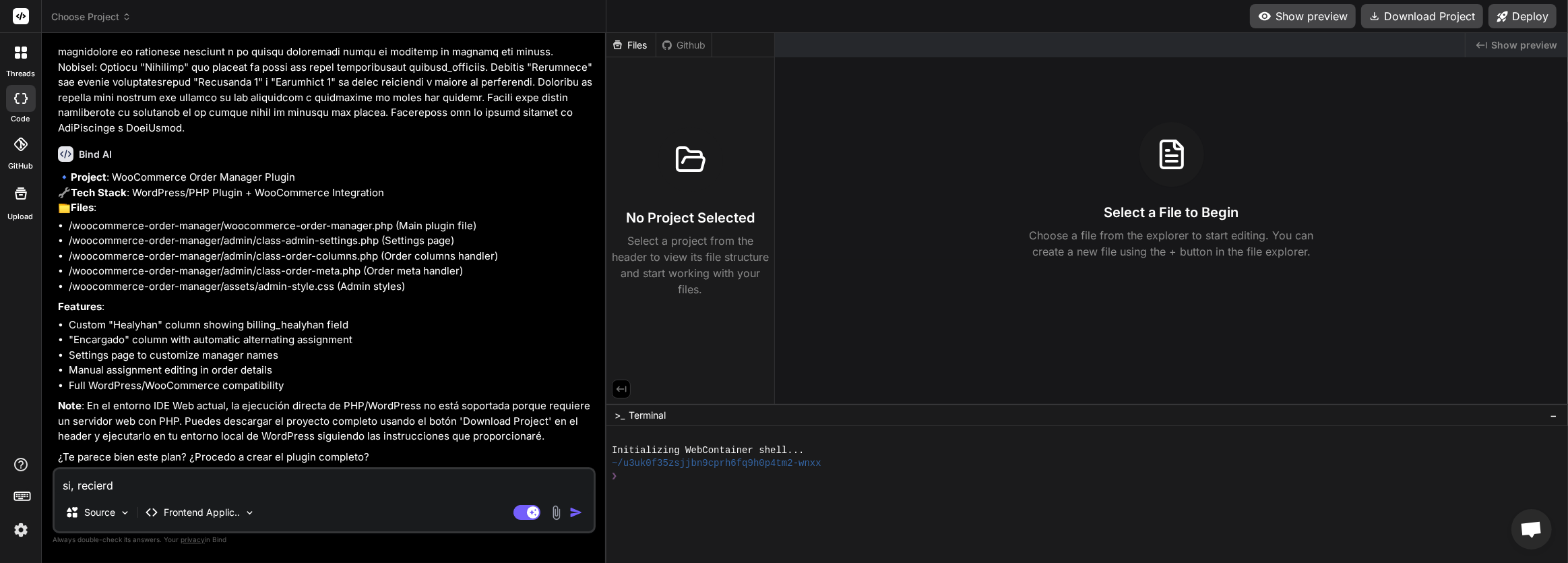 type on "si, recier" 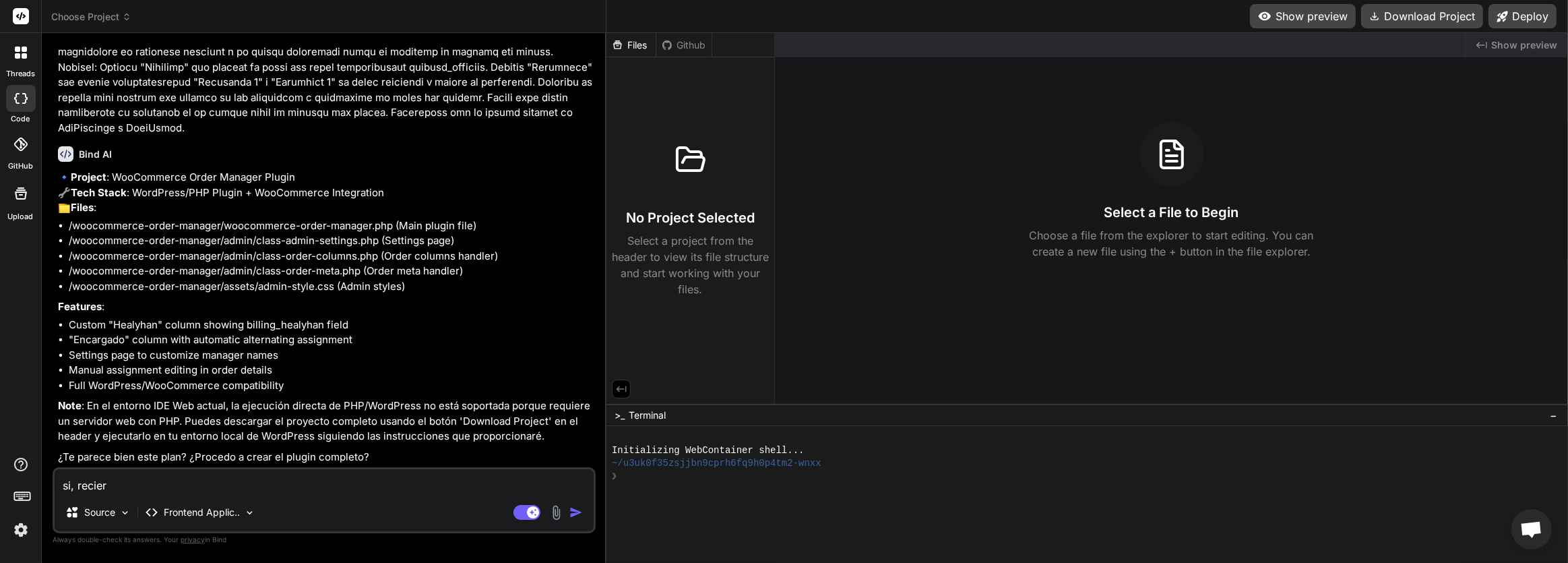 type on "si, recie" 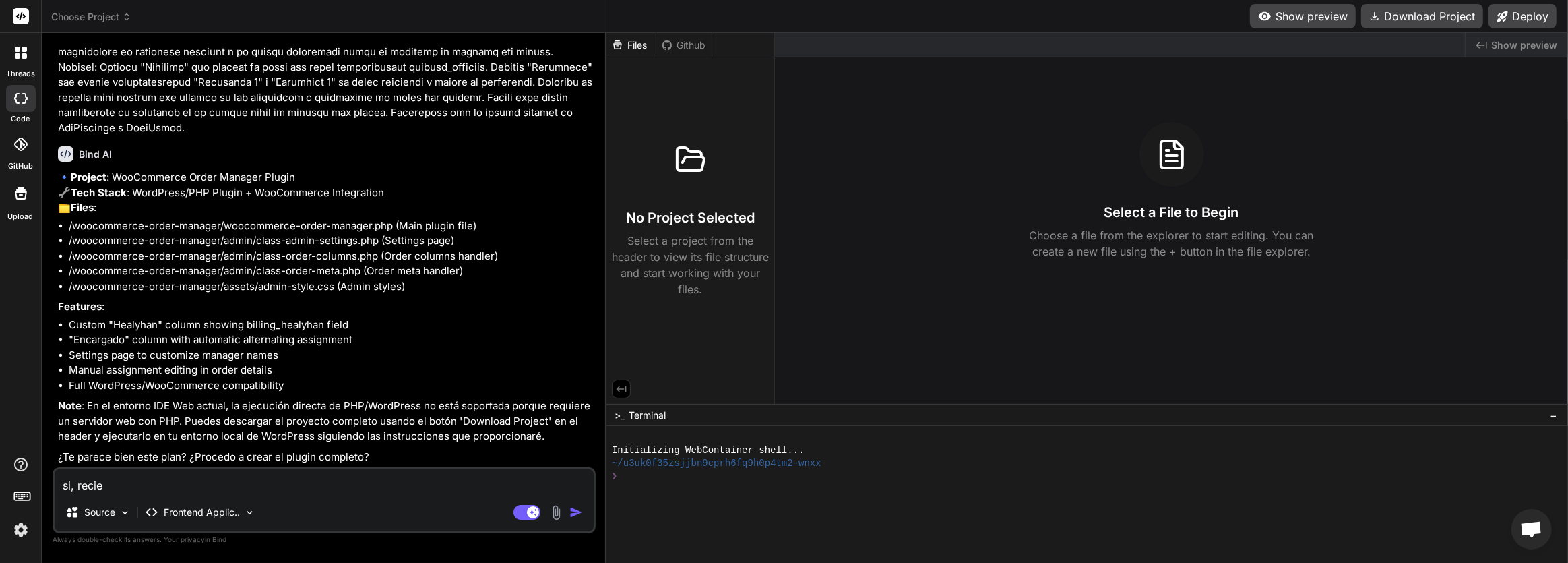 type on "si, reci" 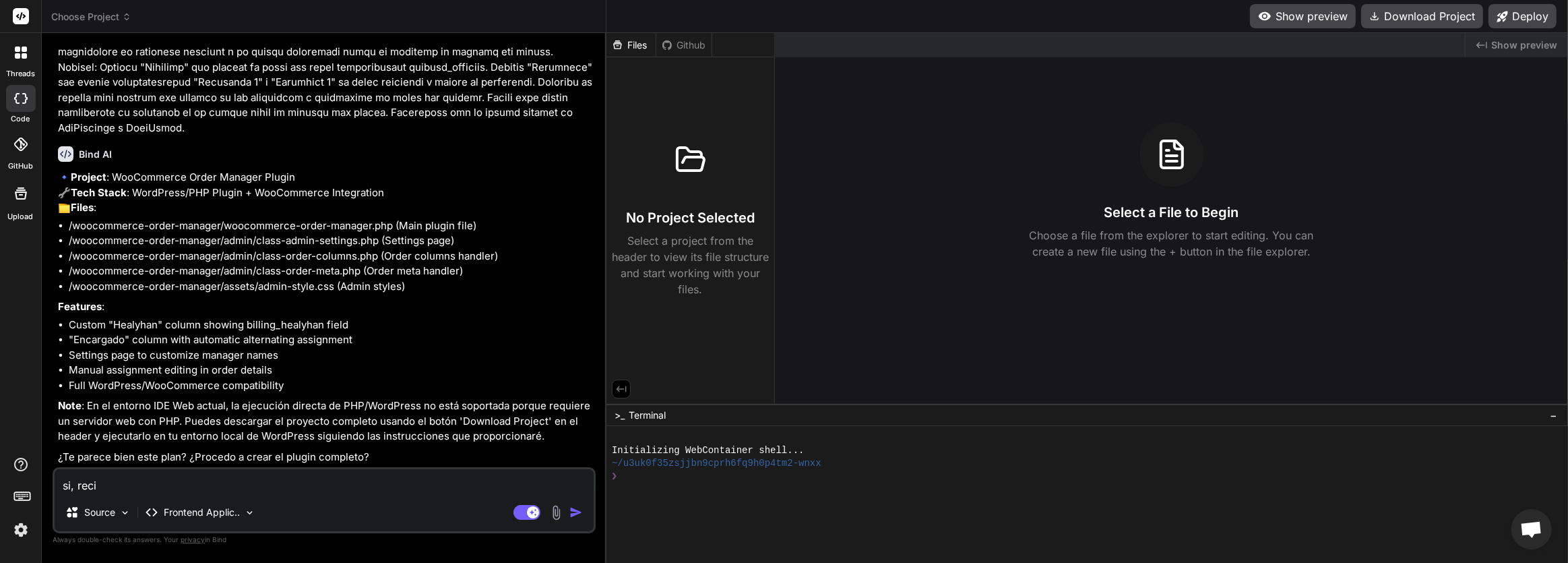 type on "si, rec" 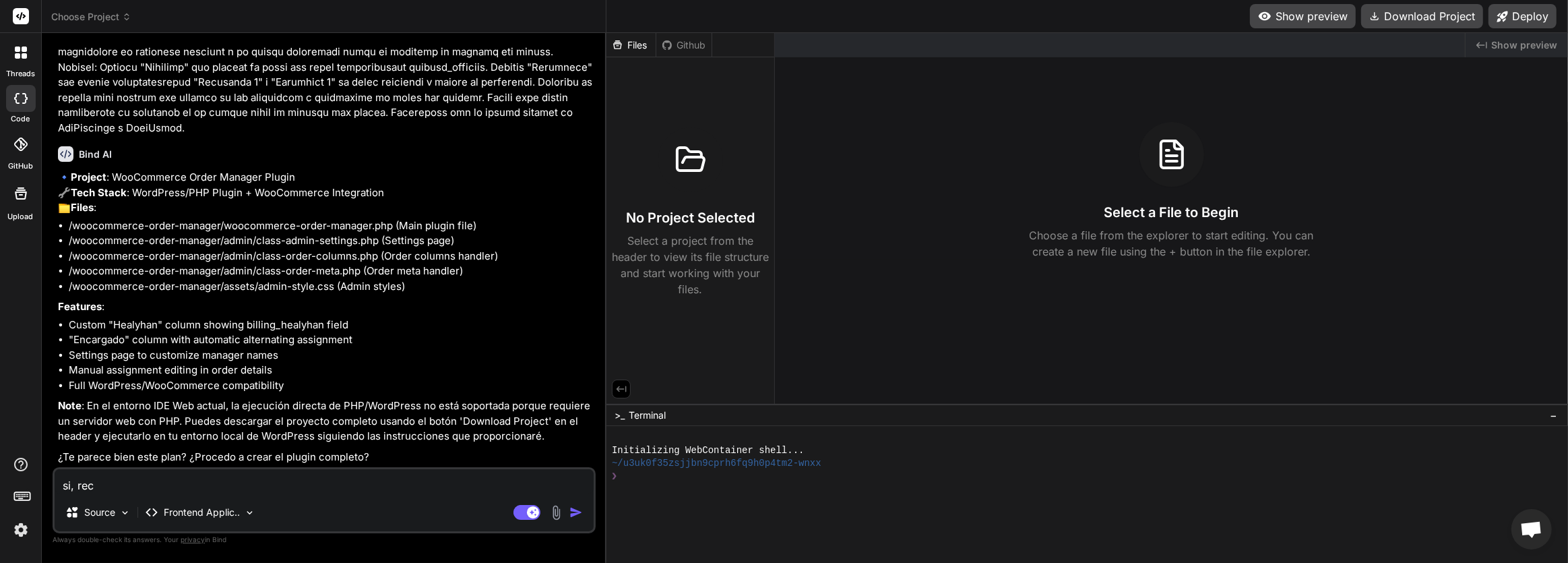 type on "si, re" 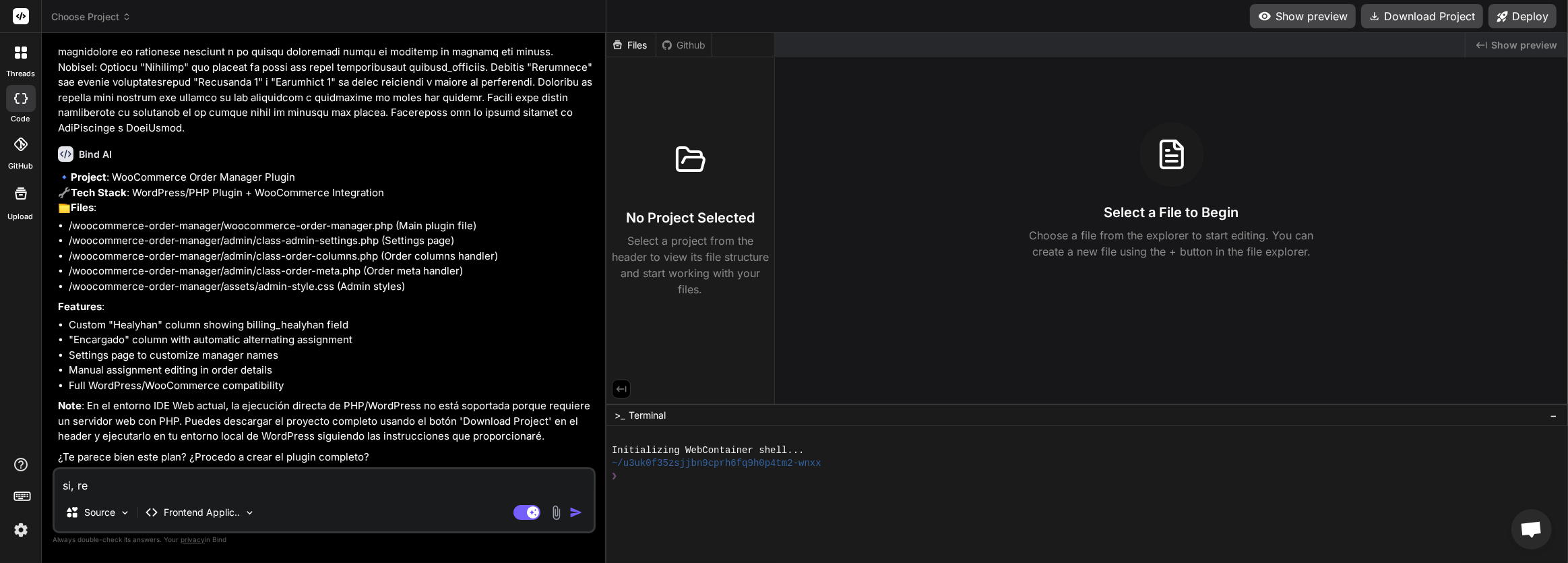type on "si, r" 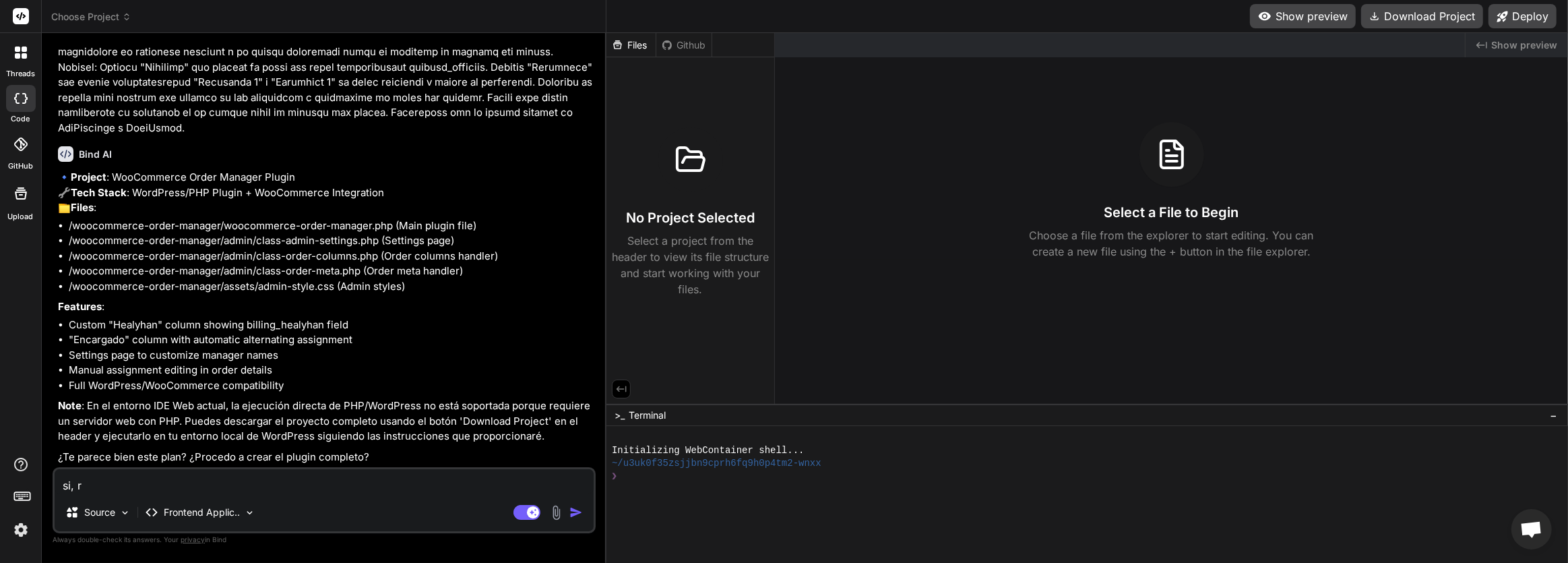 type on "si," 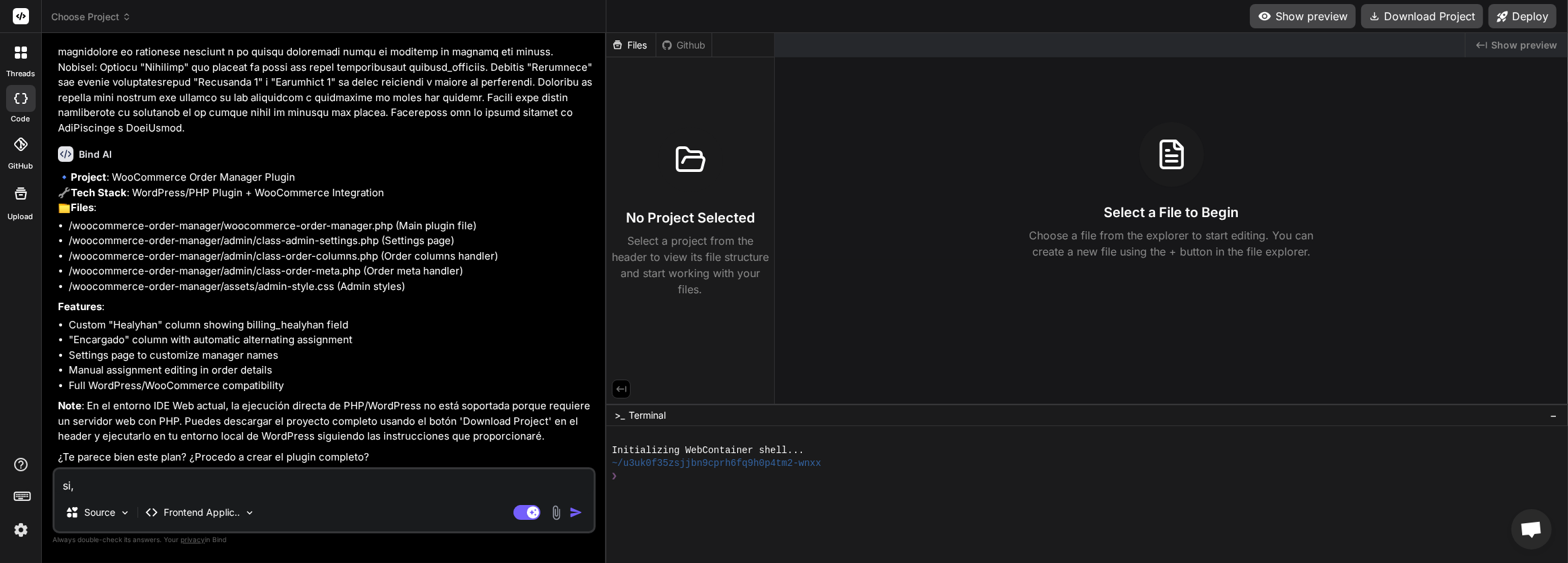 type on "si, s" 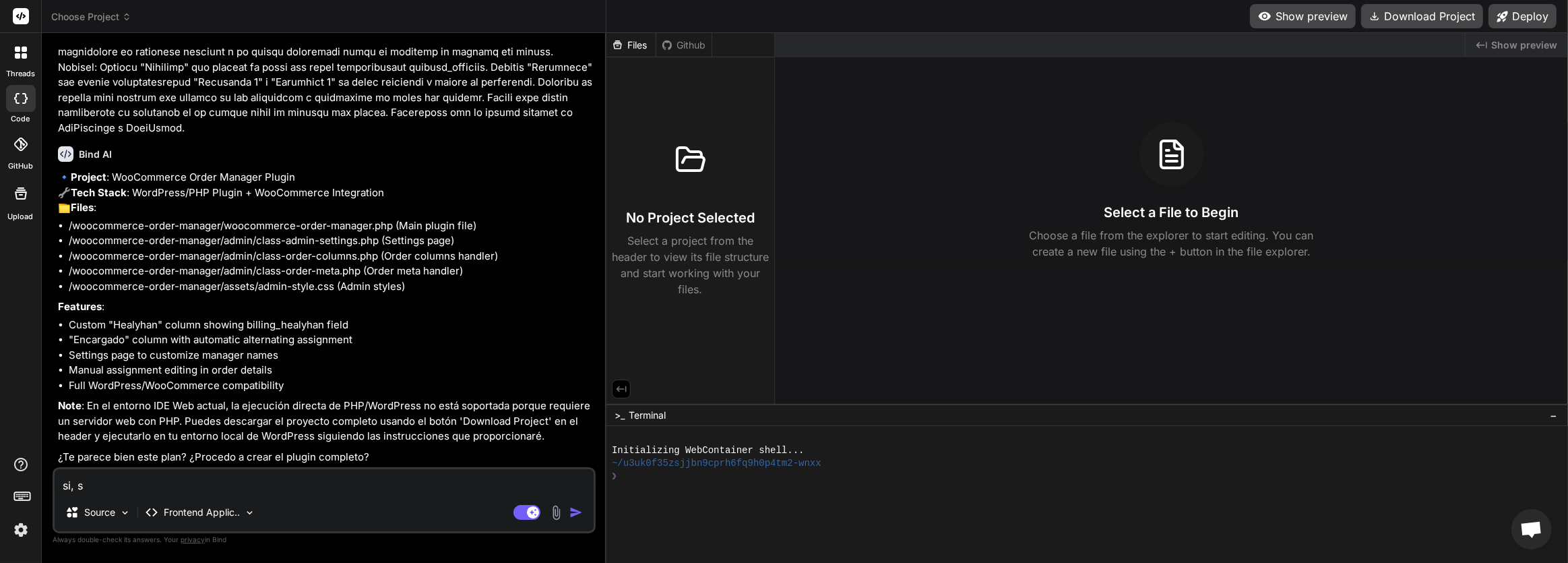 type on "si, si" 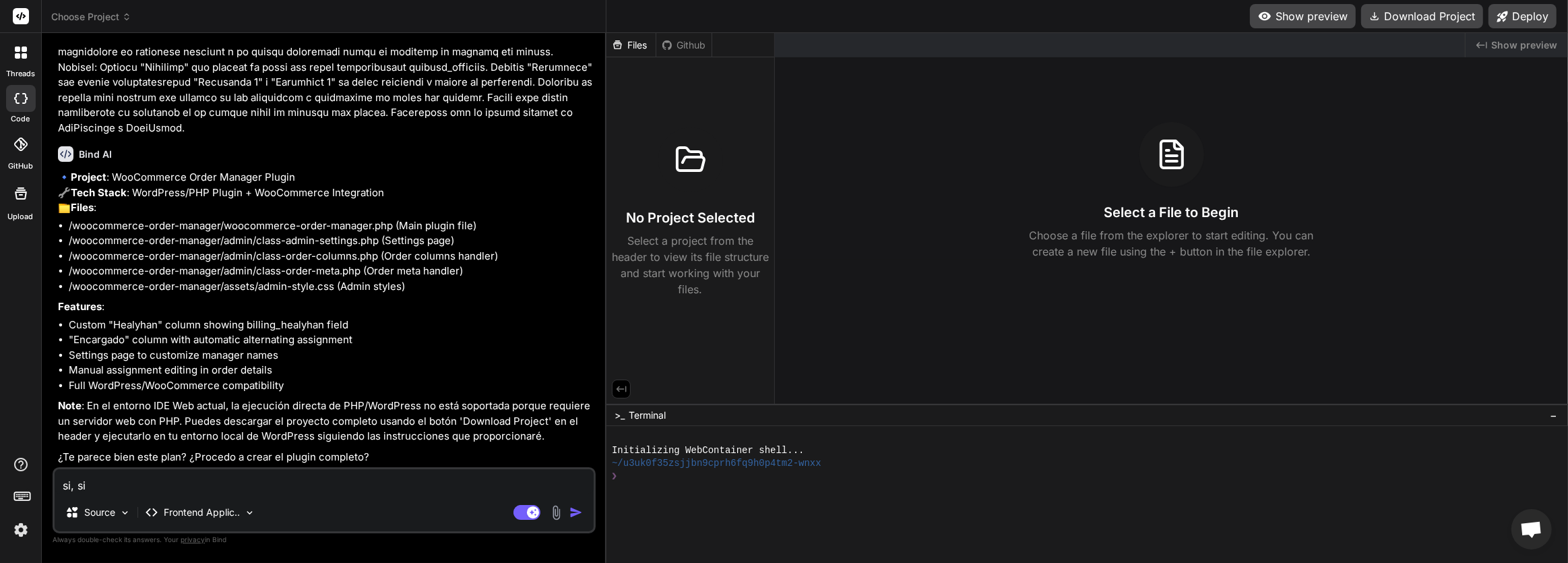 type on "si, si," 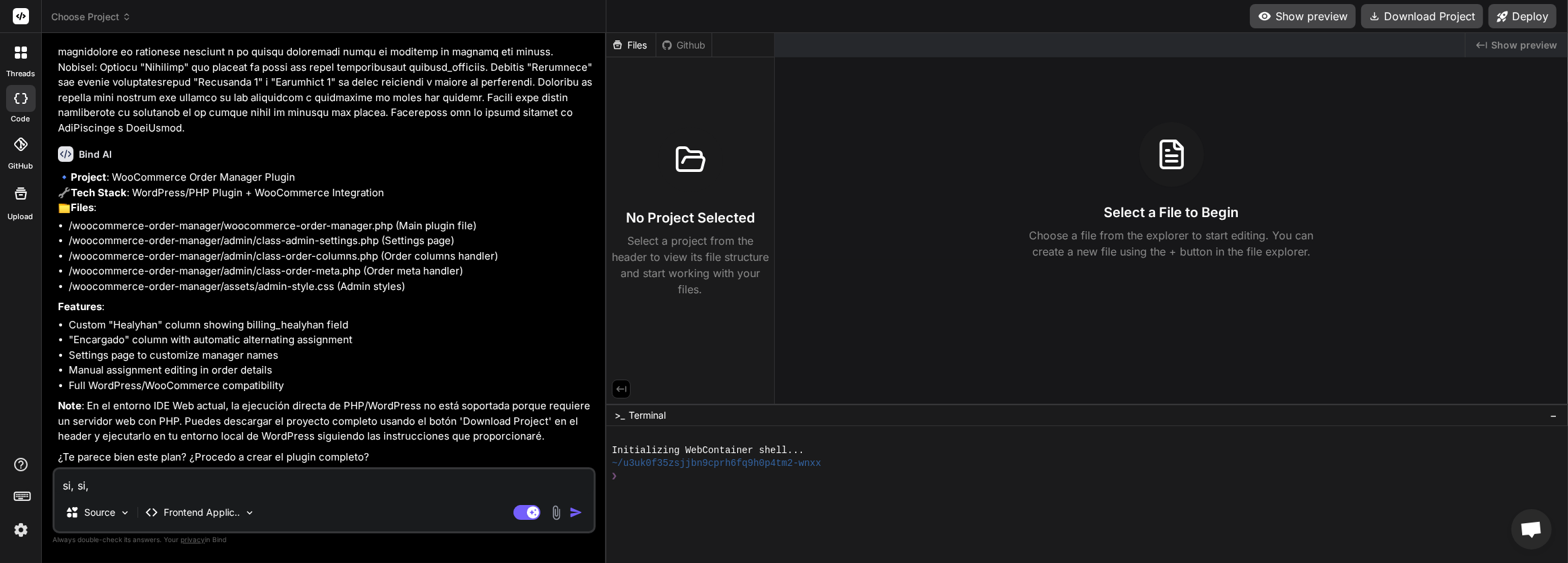 type on "si, si," 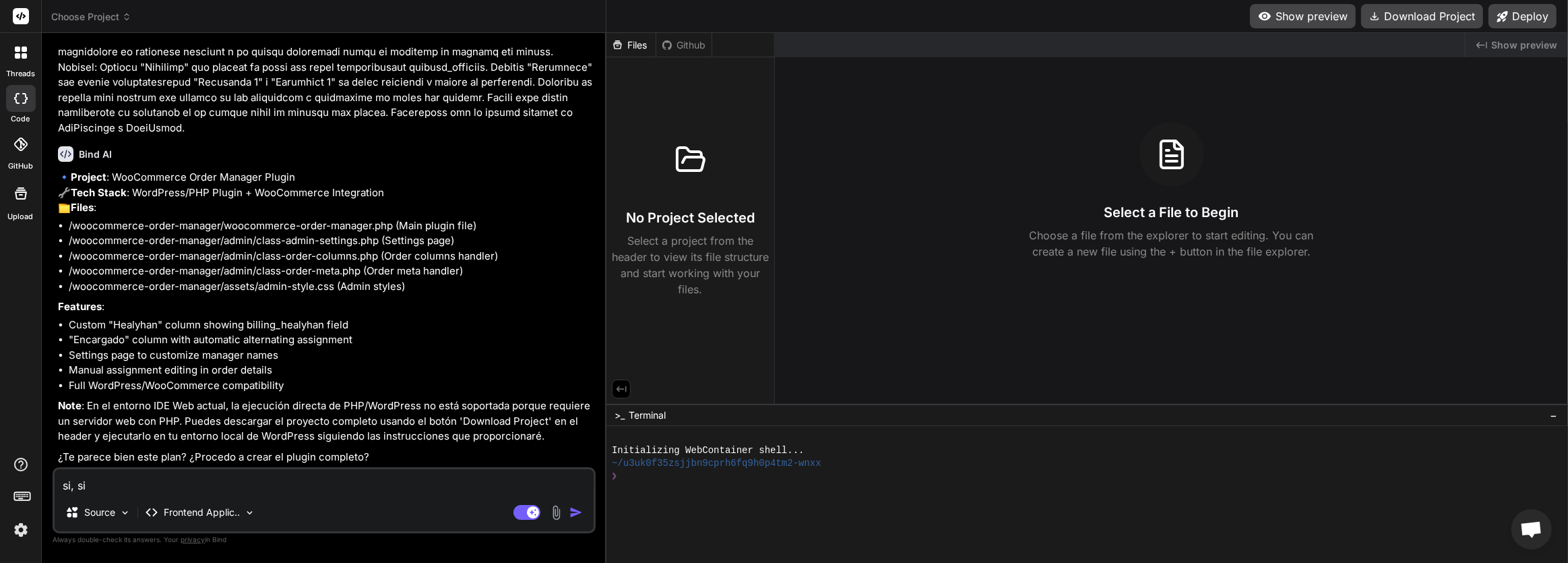 type on "si, s" 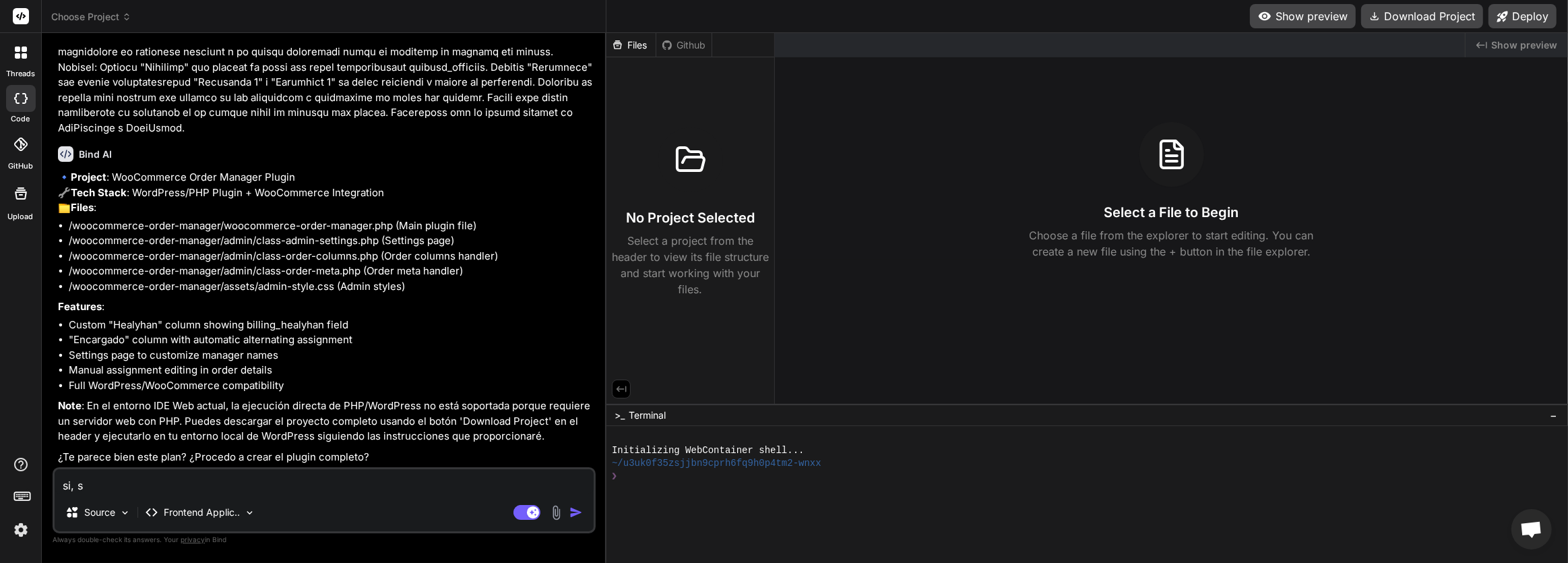 type on "si," 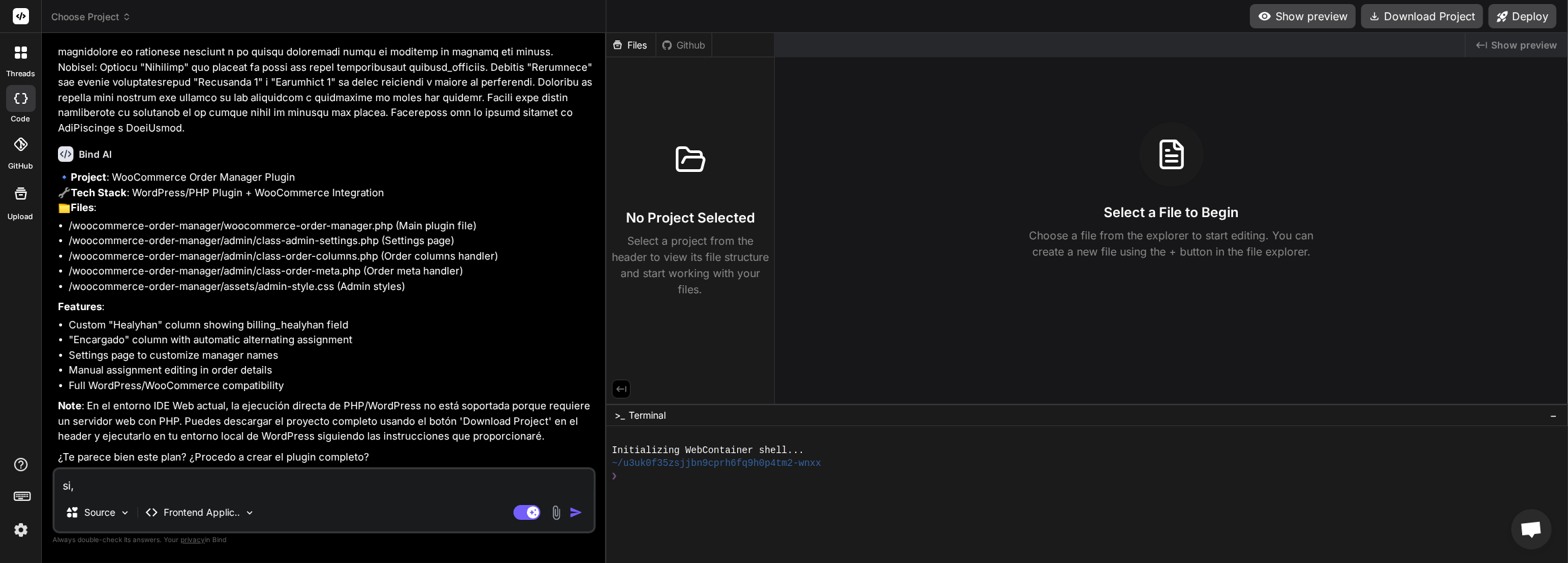 type on "si," 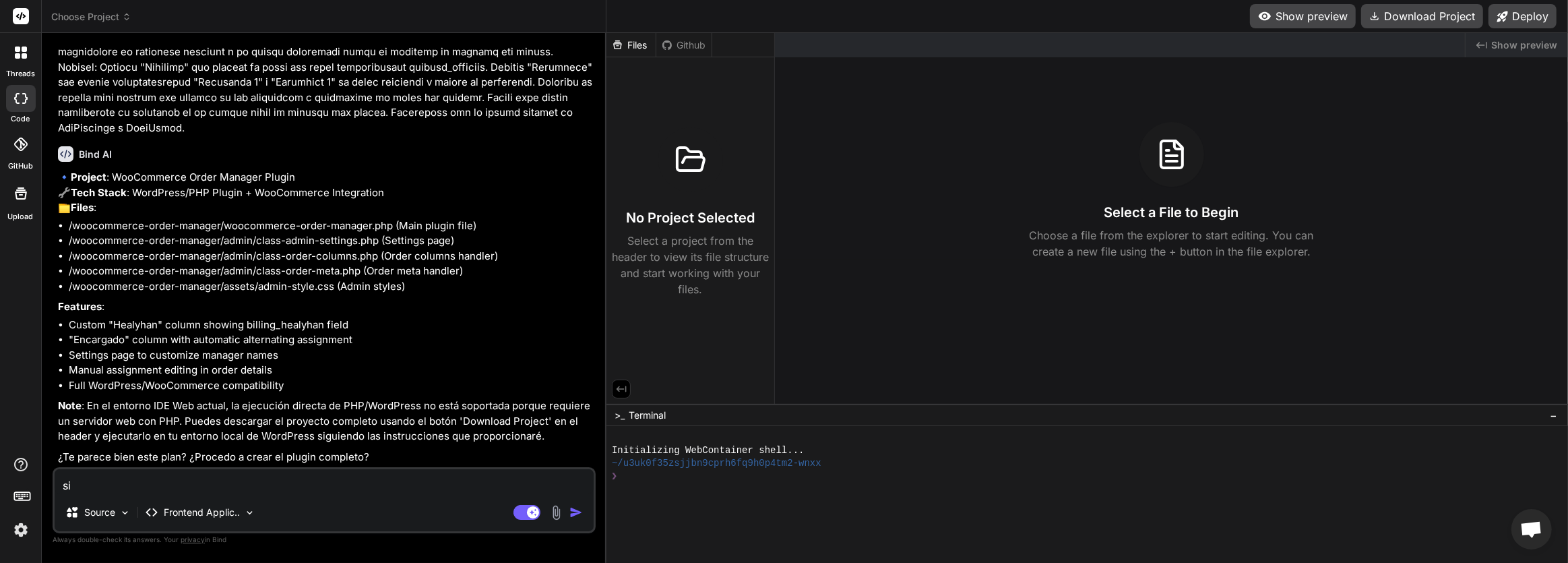 type on "s" 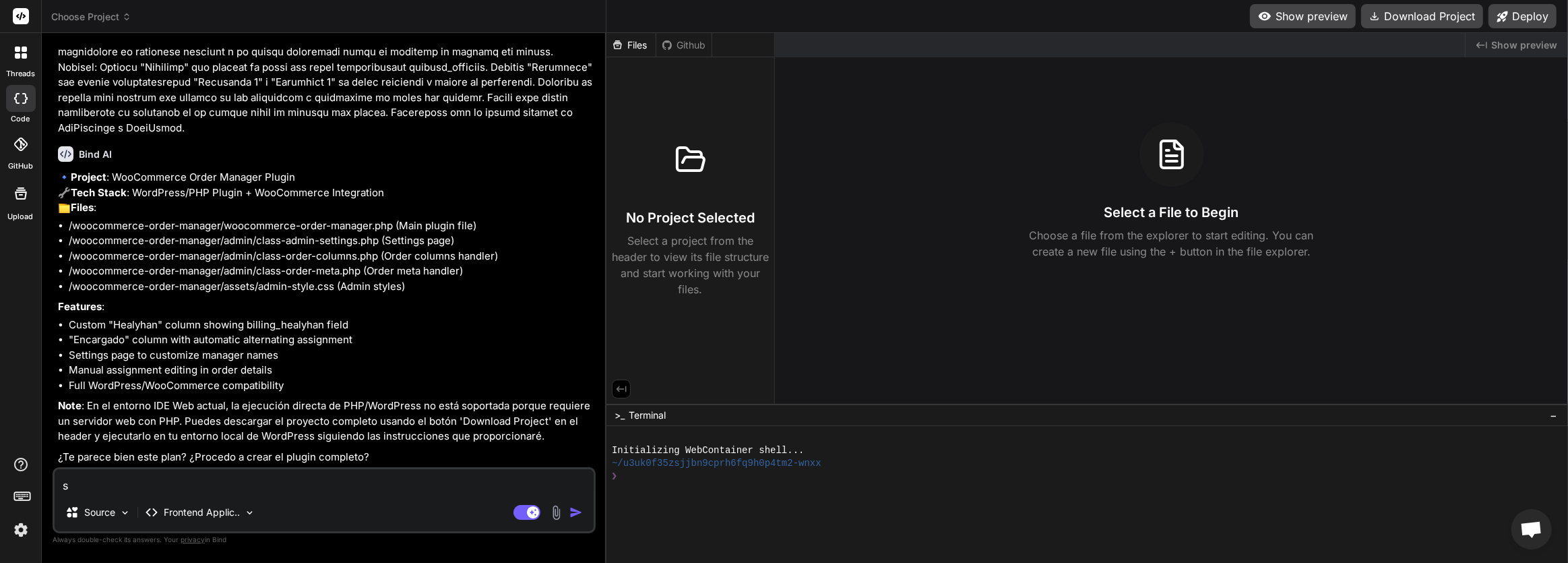 type 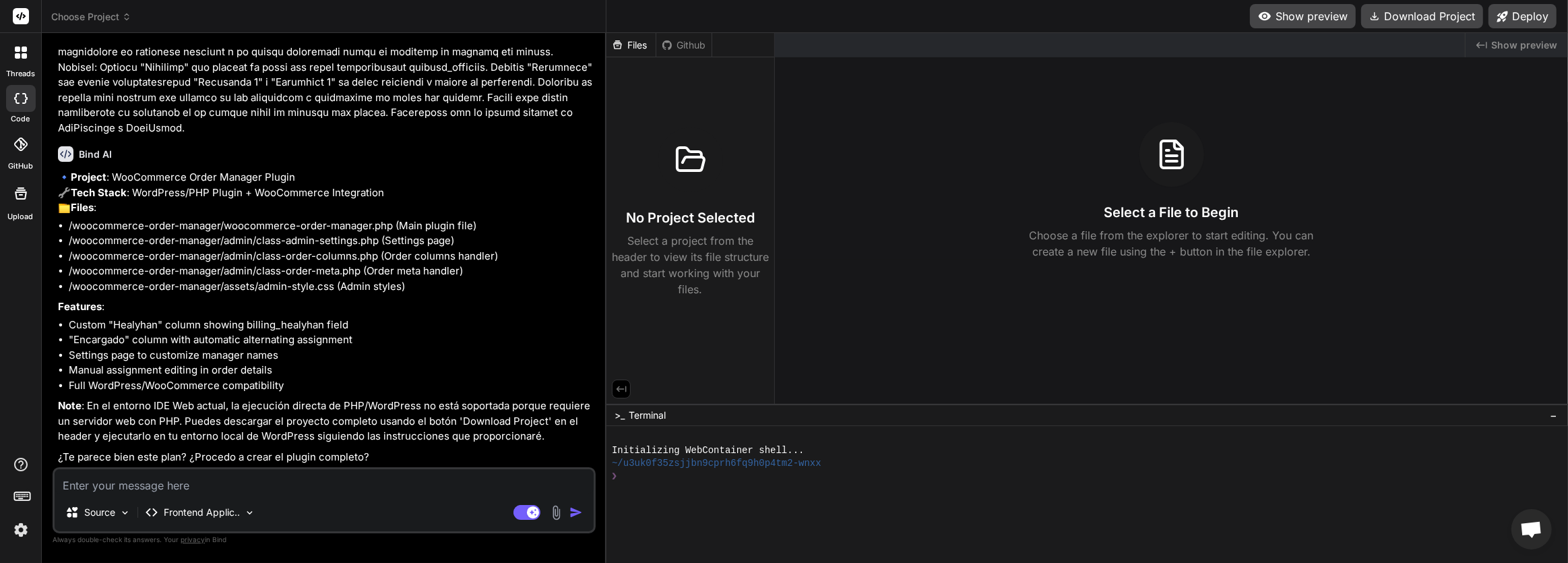 type on "S" 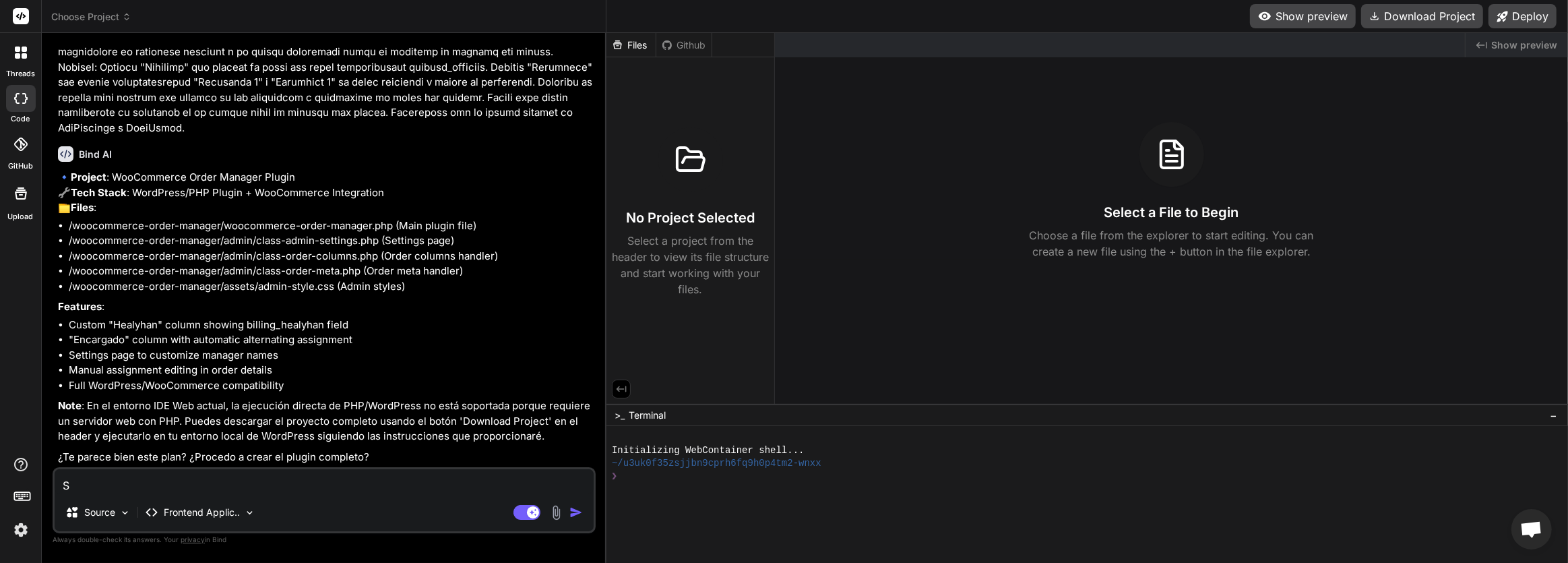 type on "Si" 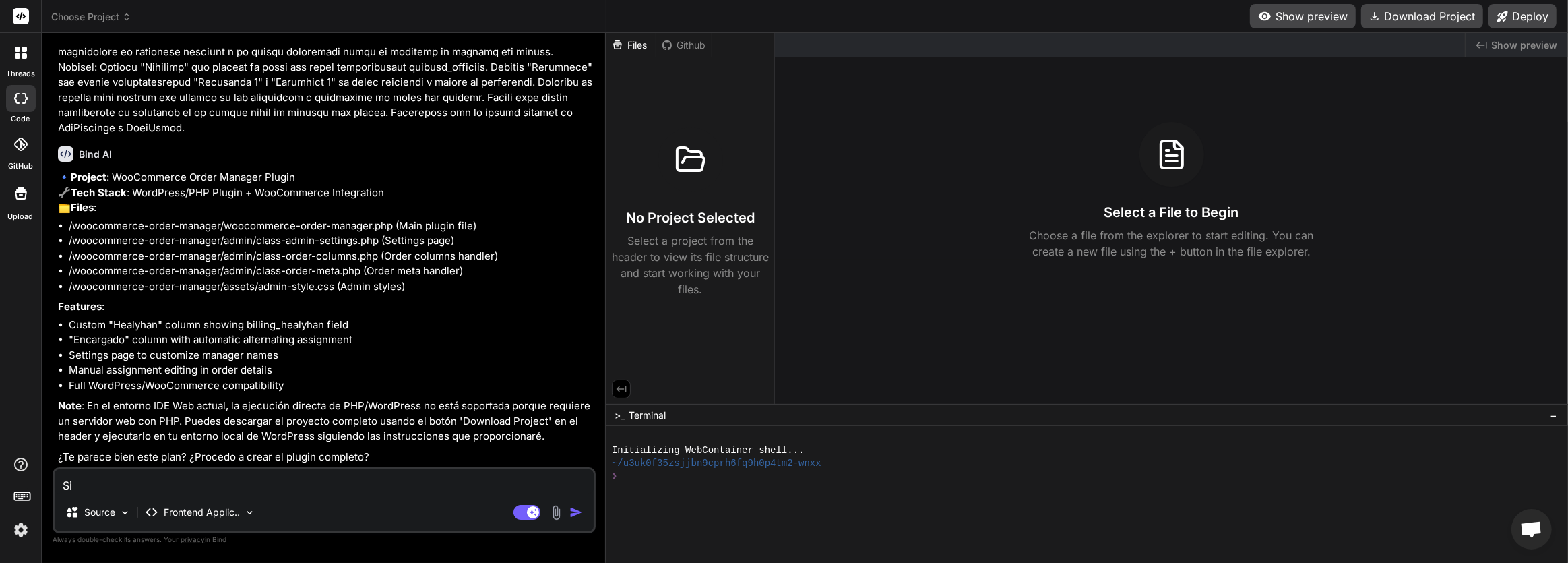 type on "Si," 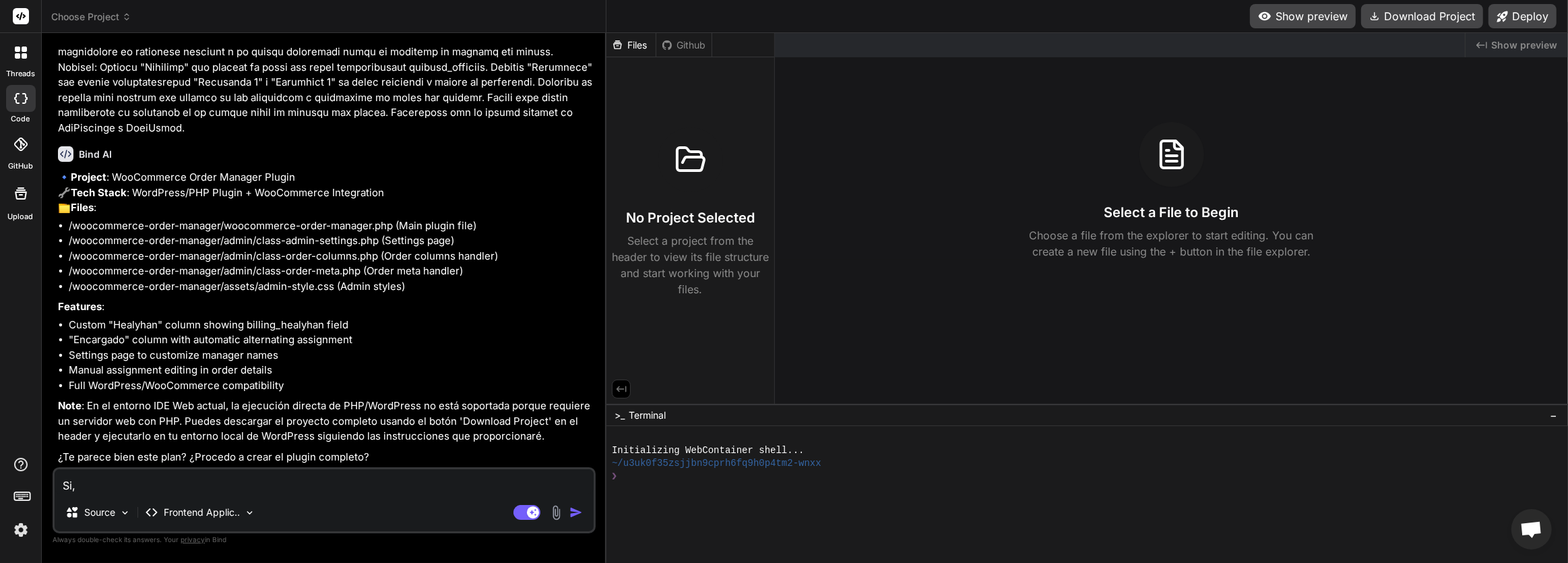type on "Si," 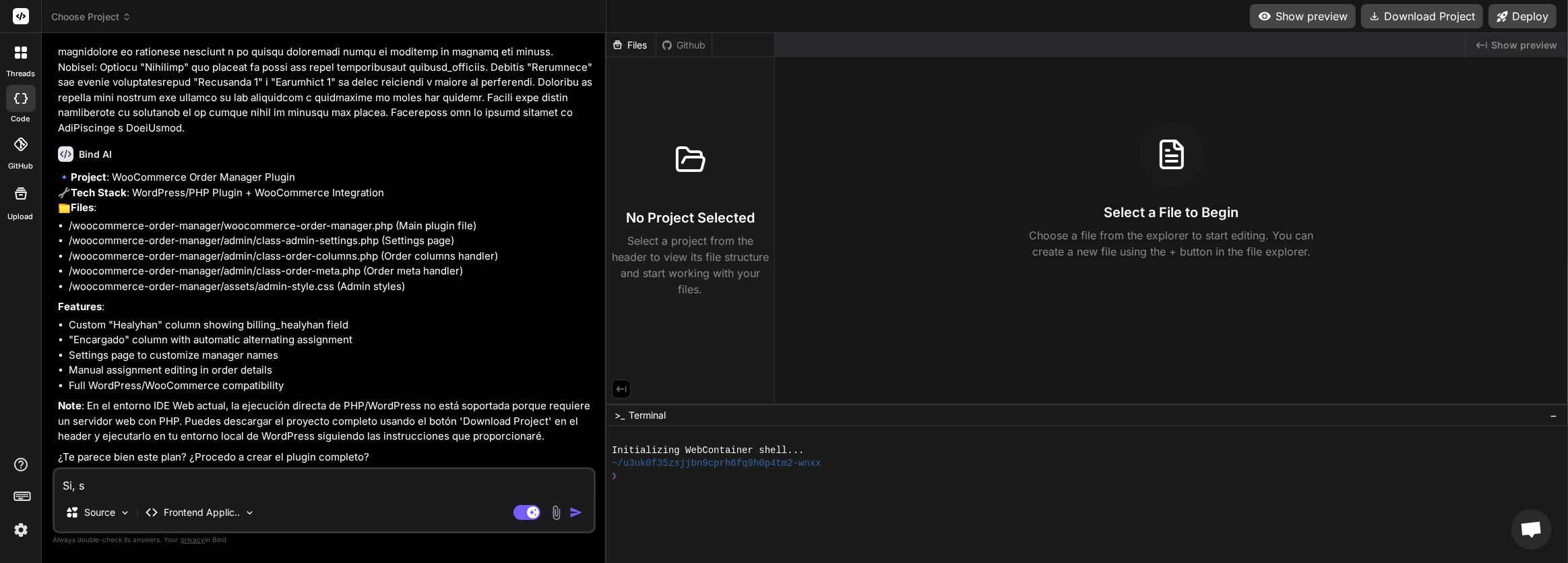 type on "Si, so" 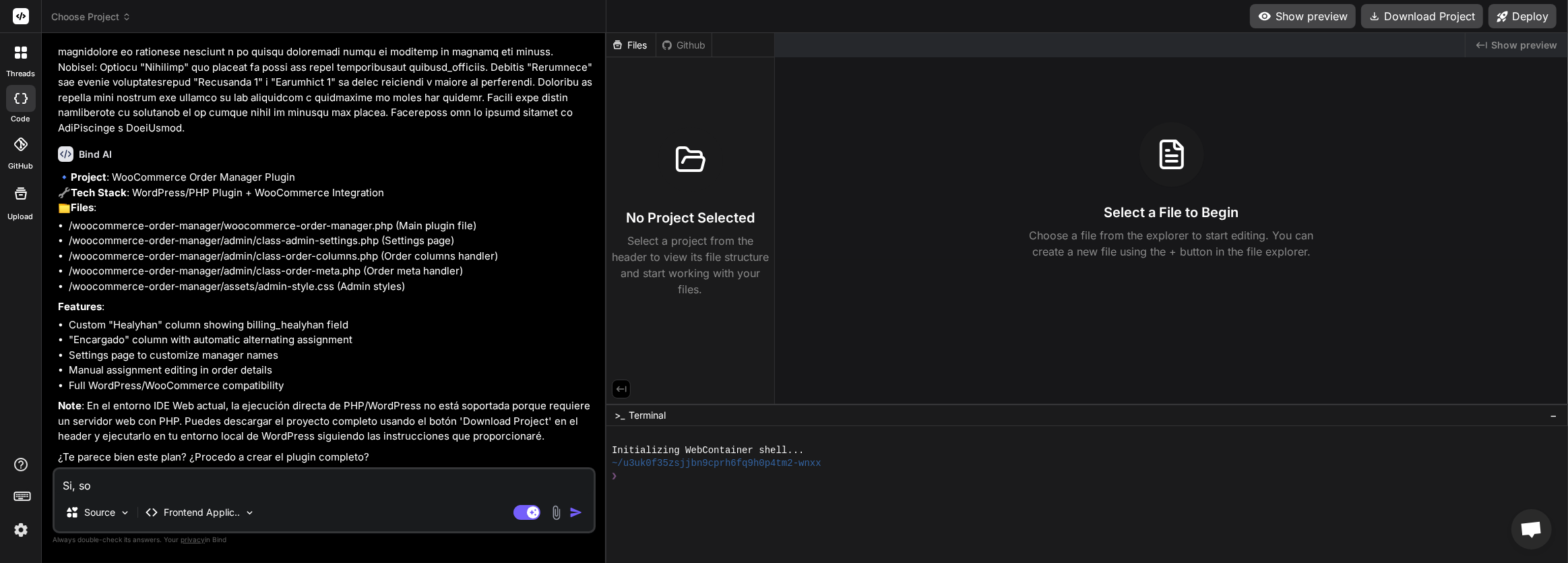type on "Si, sol" 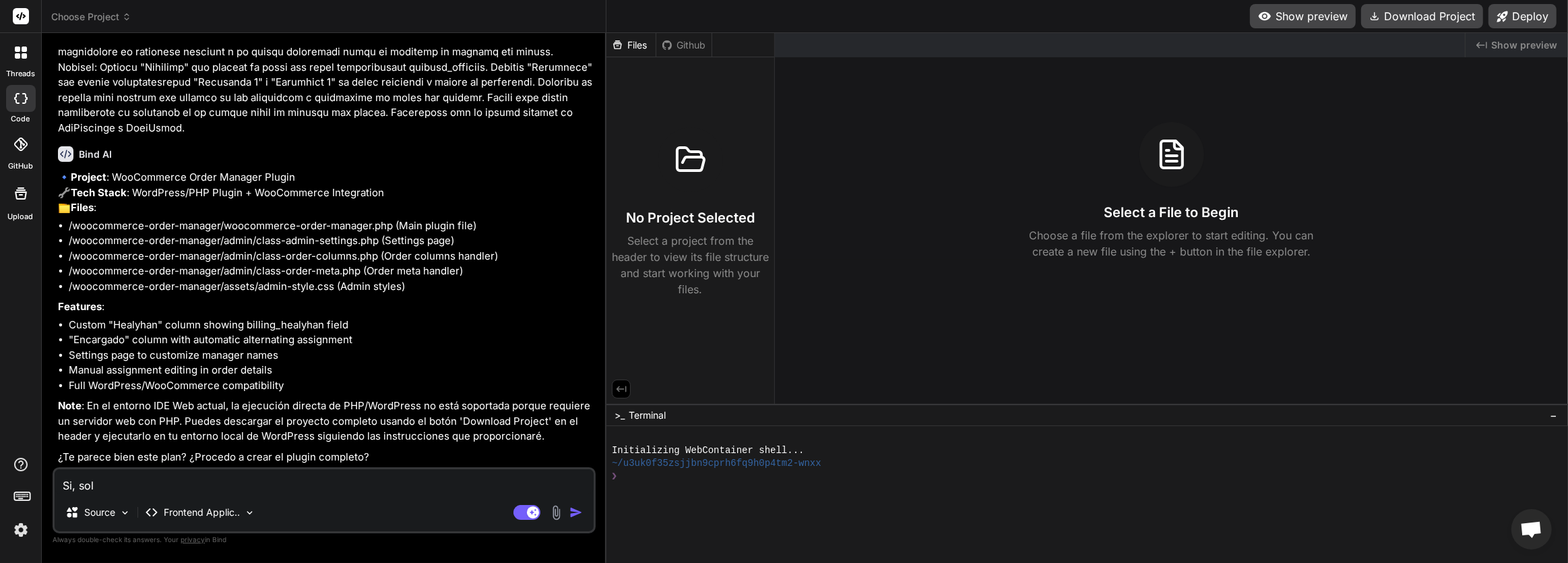 type on "Si, solo" 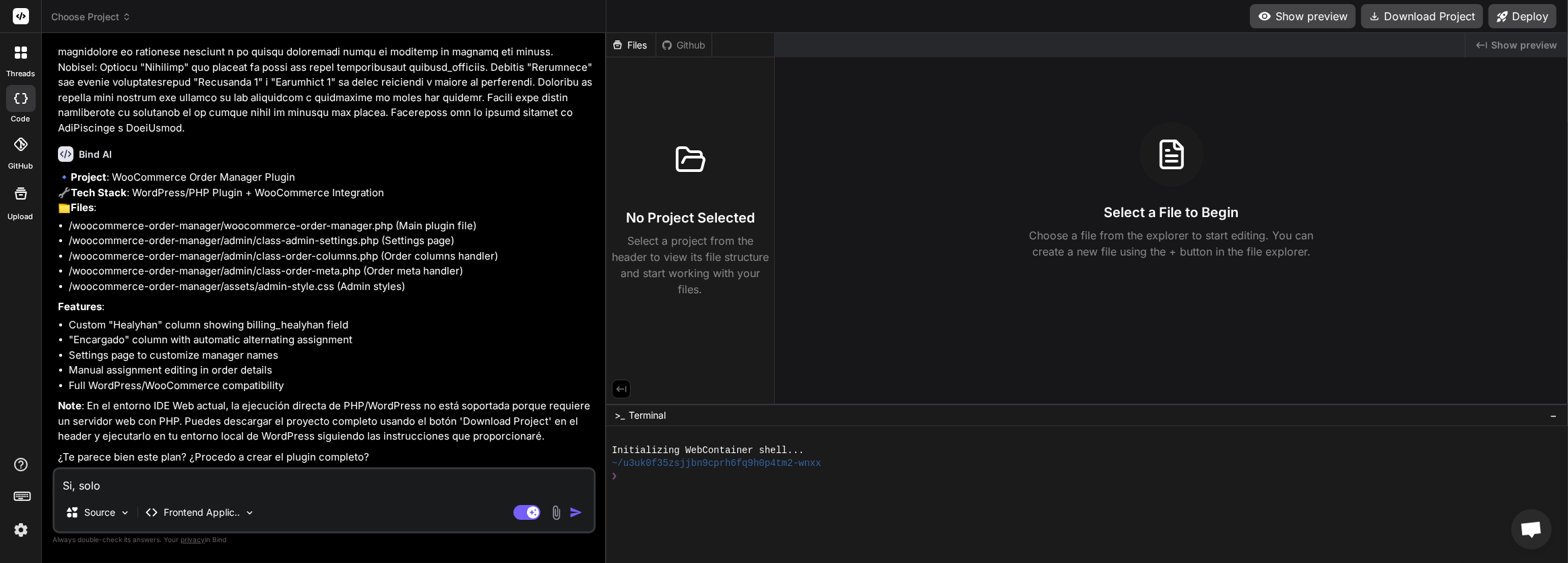 type on "Si, solo" 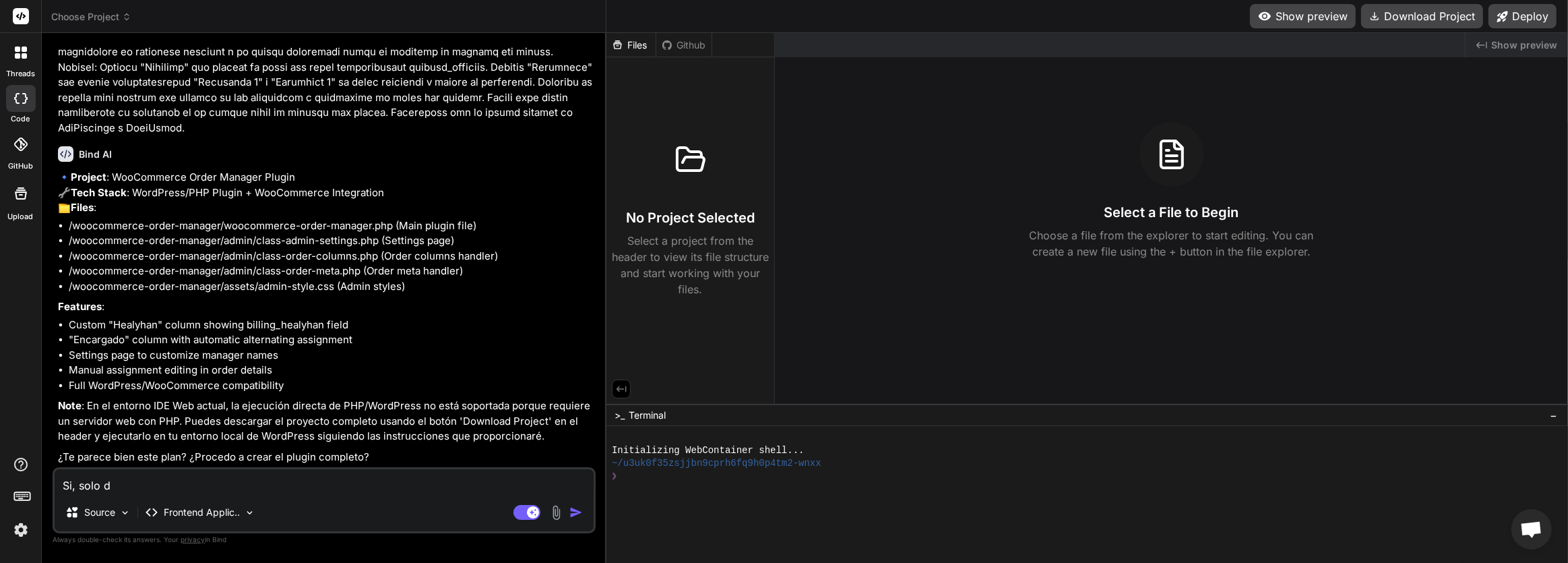 type on "Si, solo da" 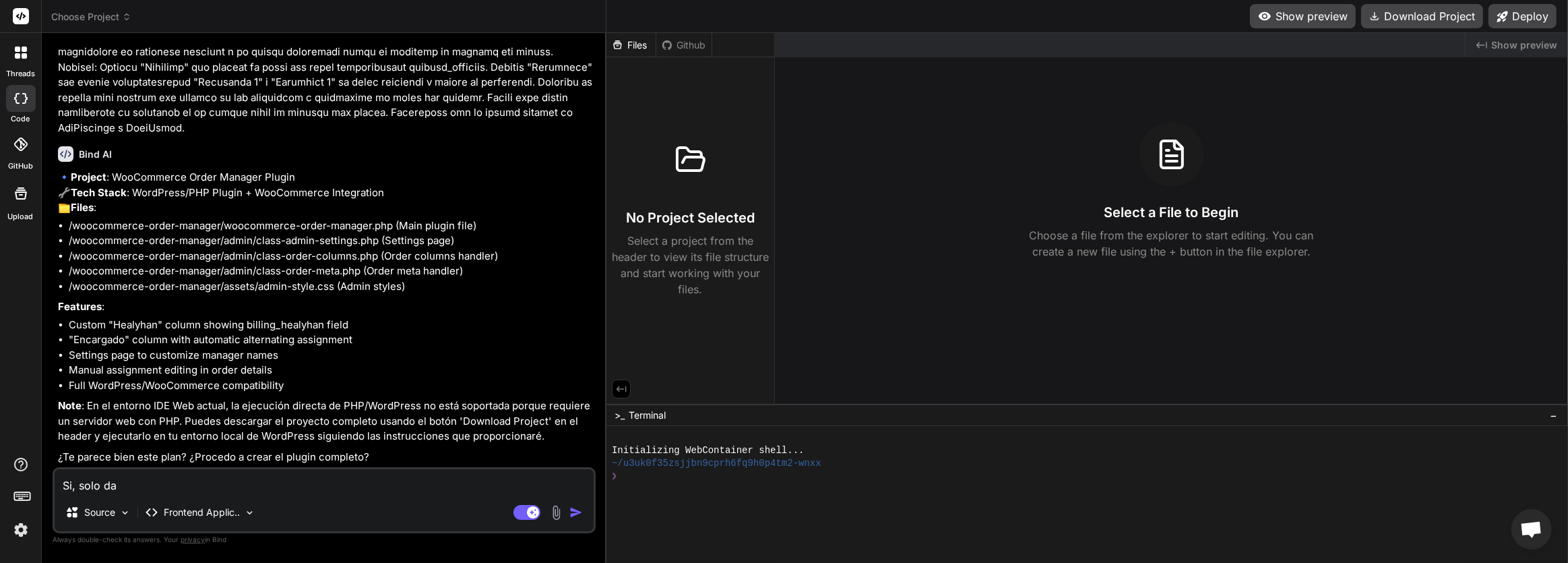 type on "Si, solo dam" 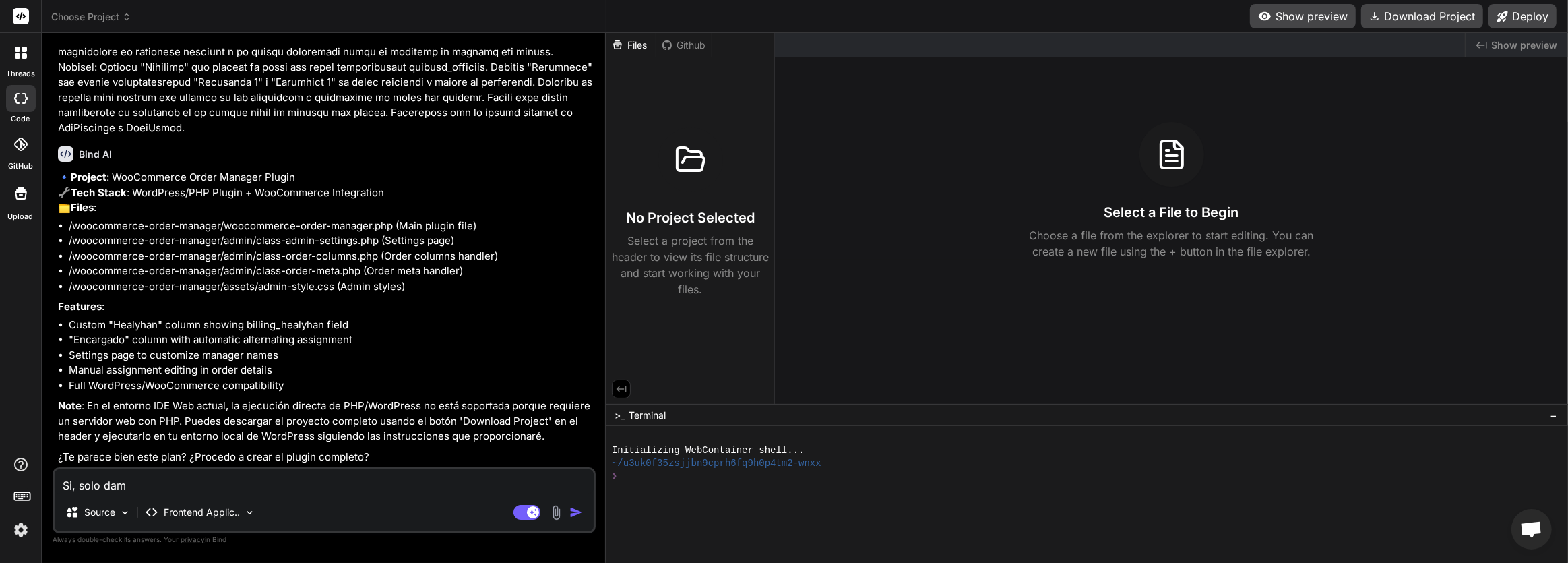 type on "Si, solo dame" 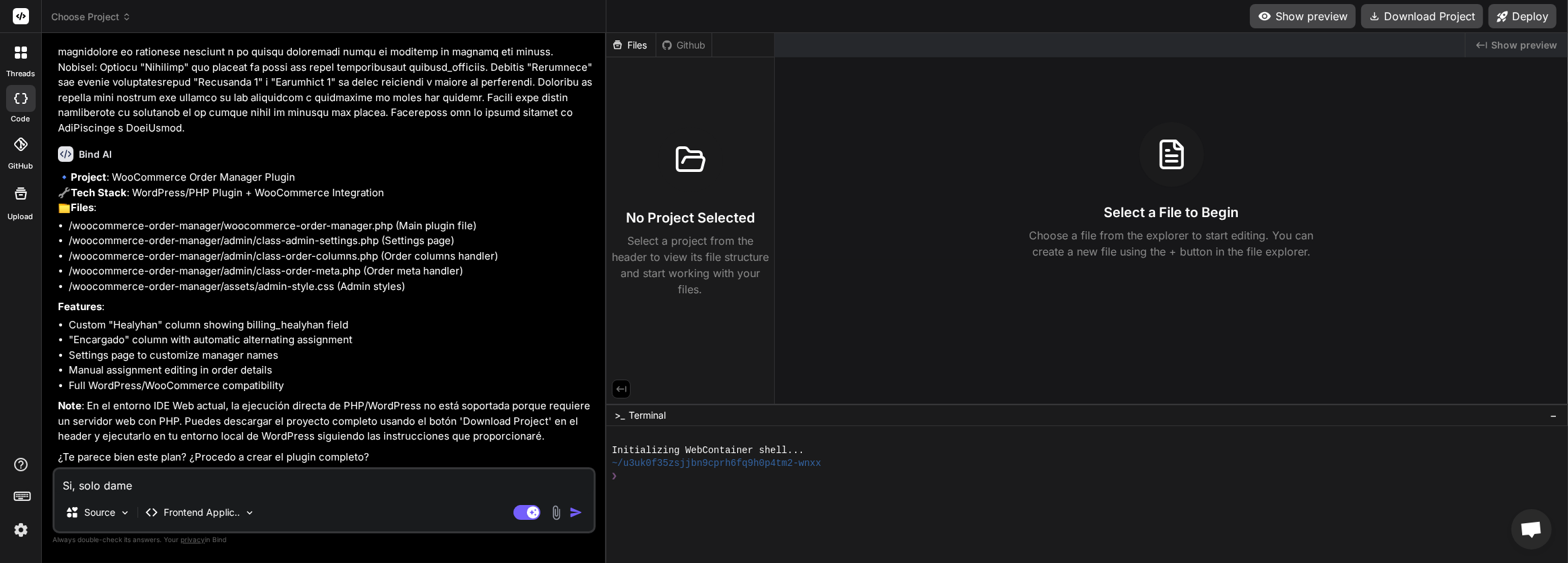 type on "Si, solo dame" 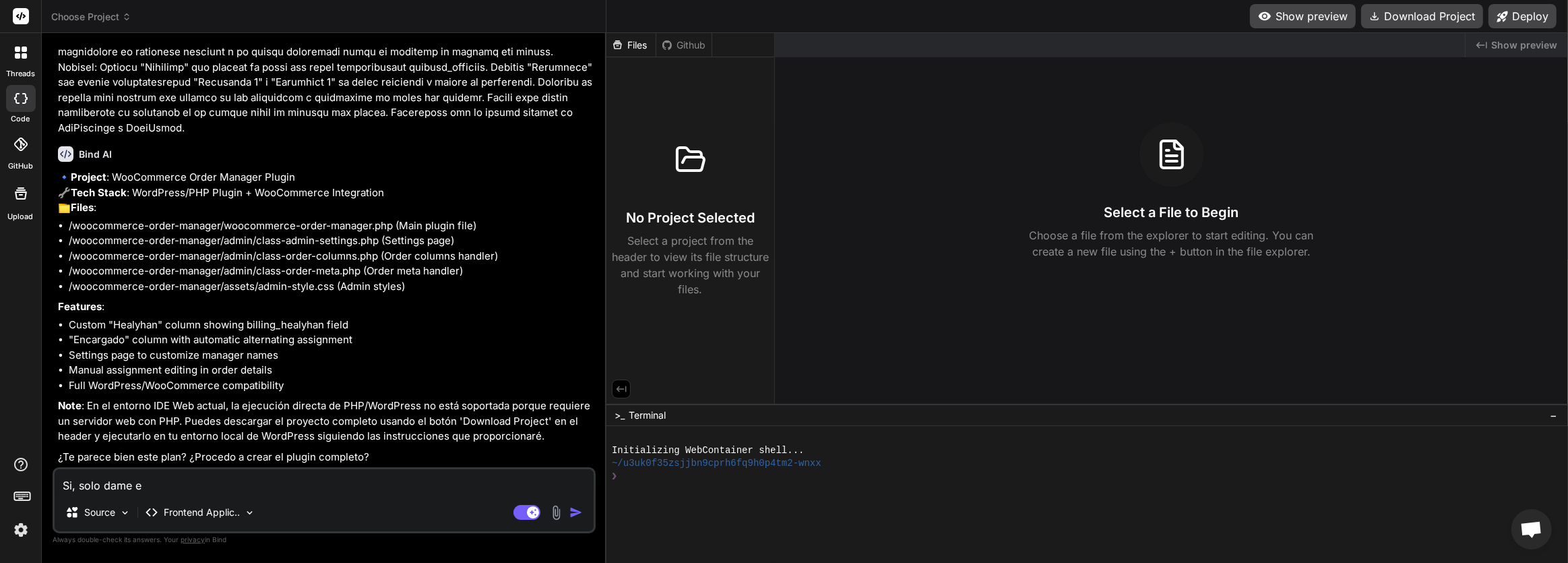 type on "Si, solo dame el" 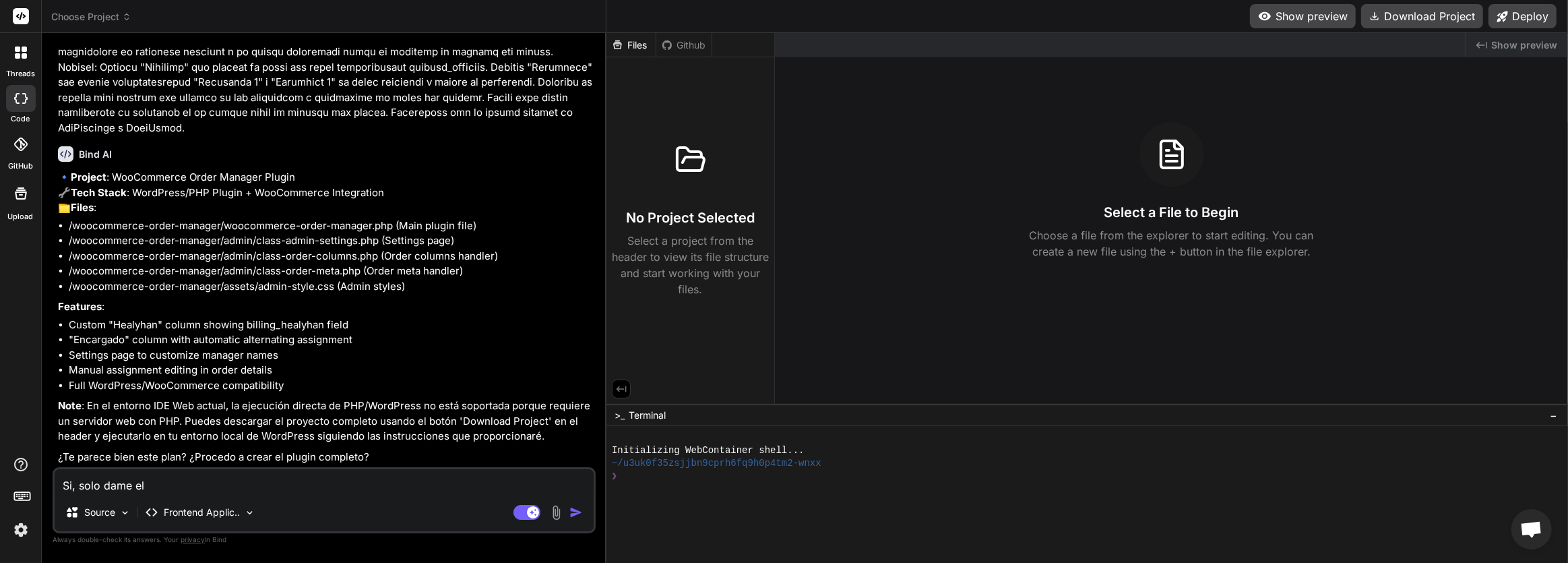 type on "Si, solo dame el" 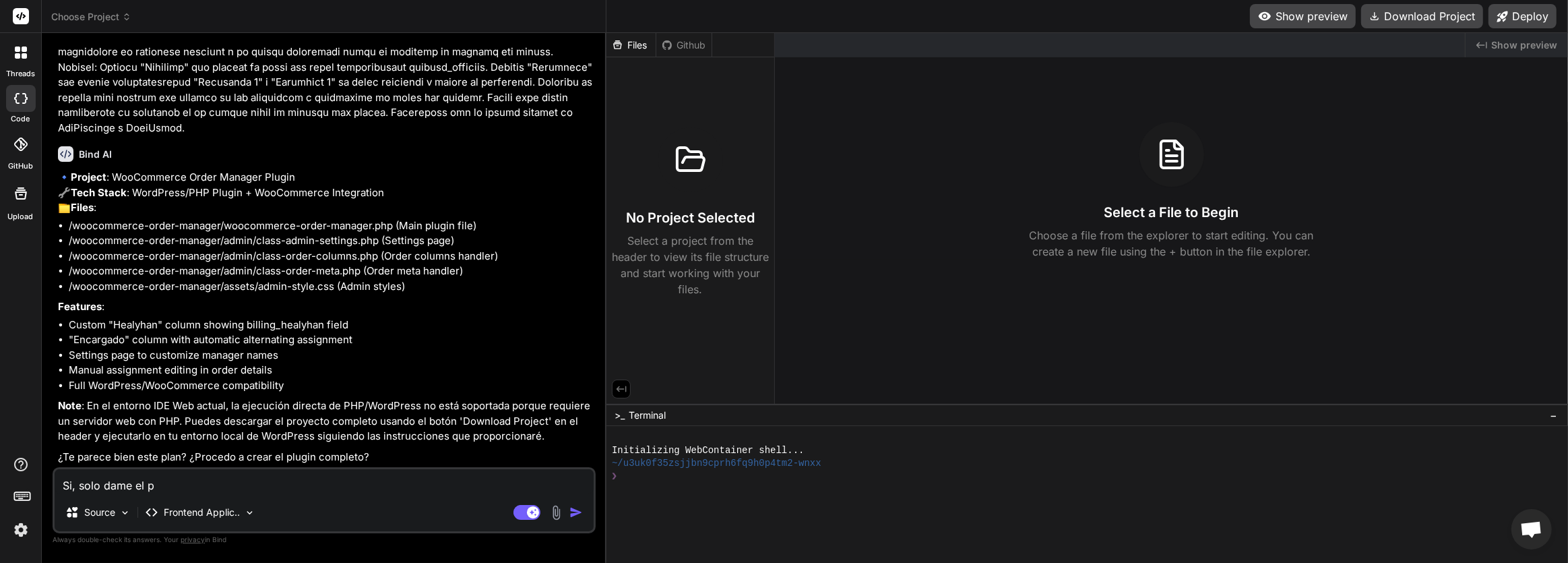 type on "Si, solo dame el pl" 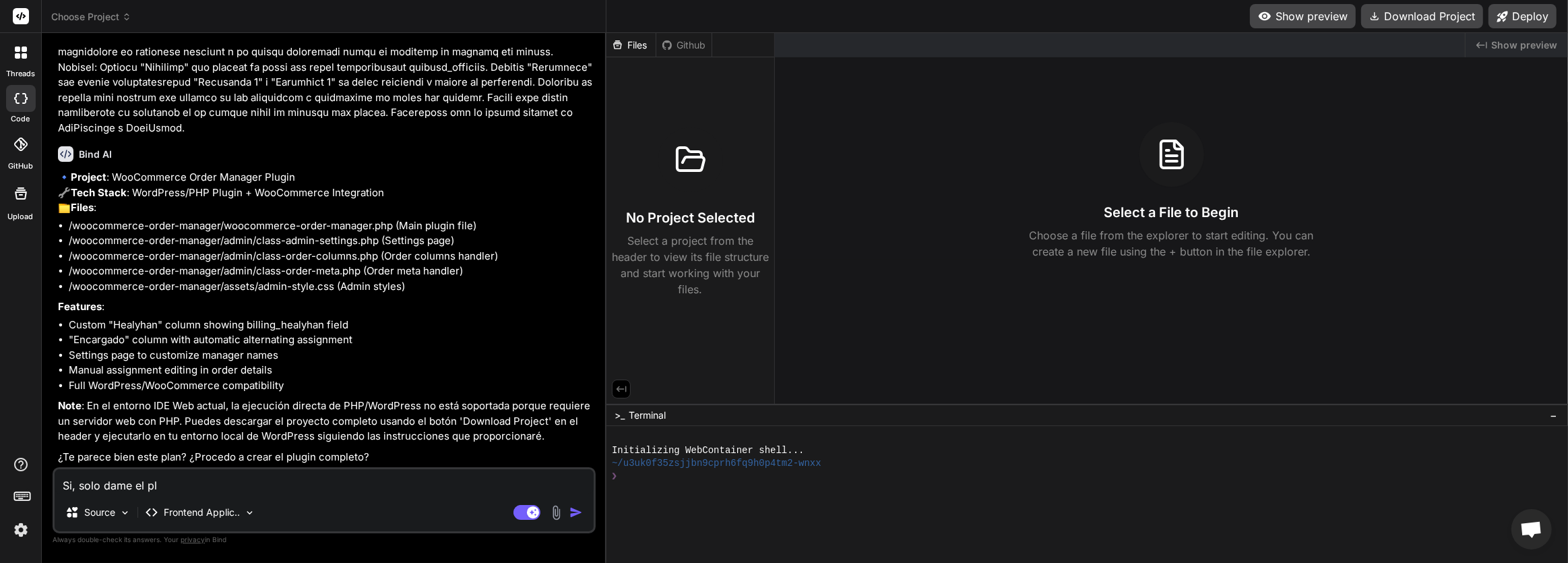 type on "Si, solo dame el plu" 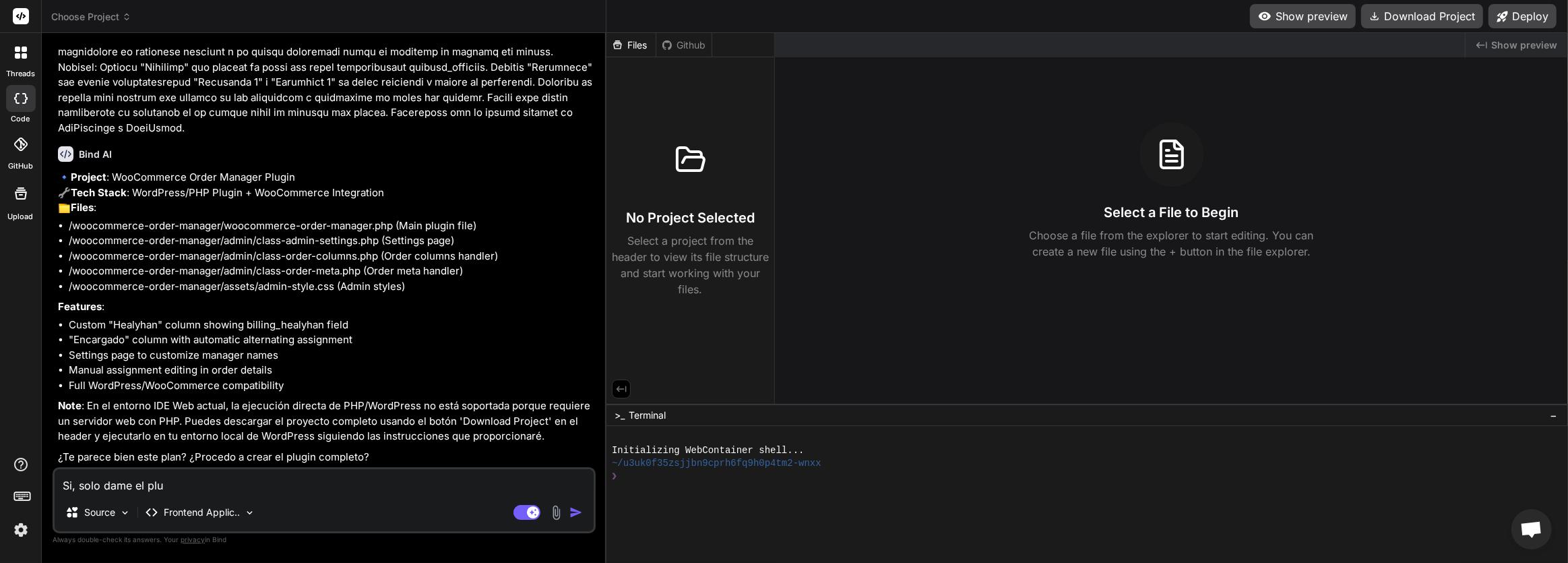 type on "Si, solo dame el plug" 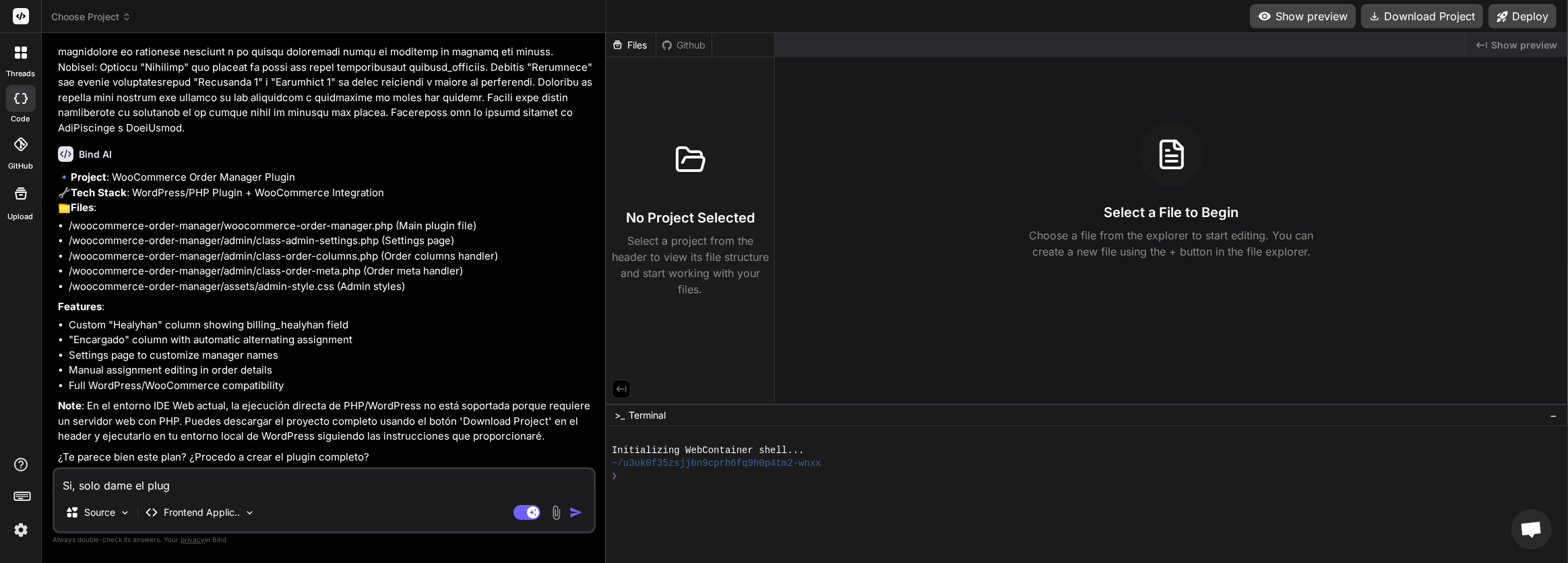 type on "Si, solo dame el plugi" 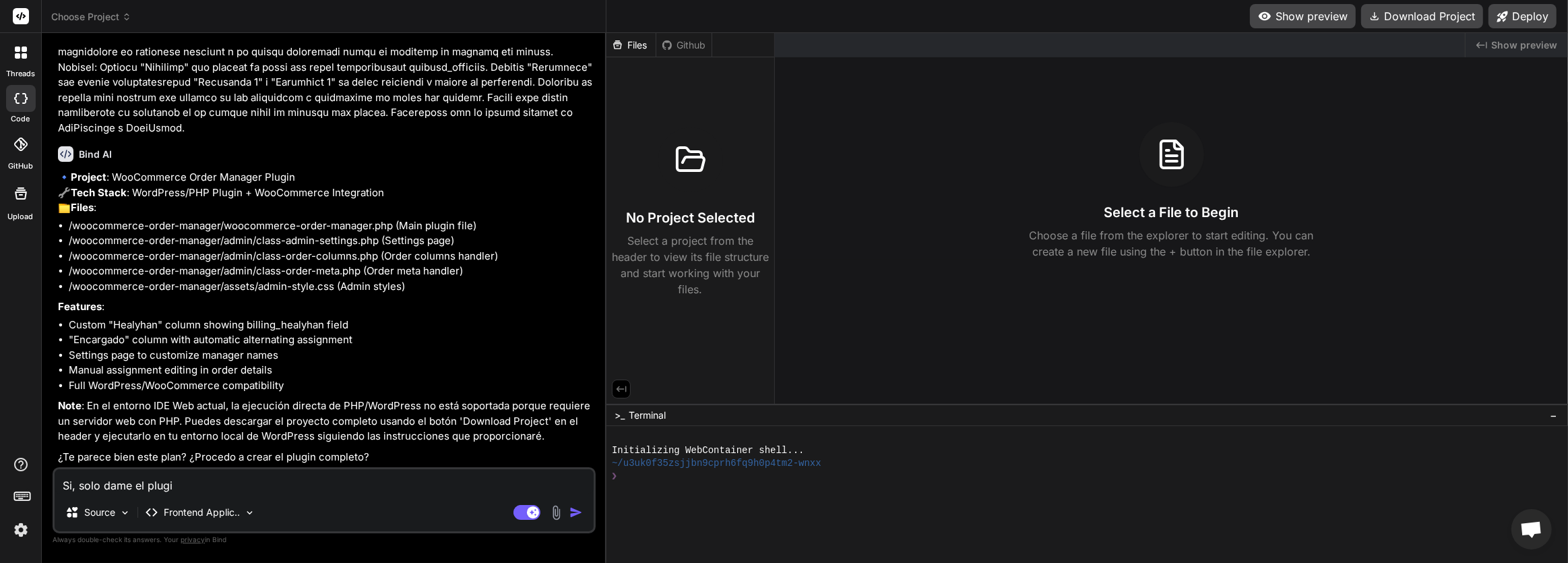 type on "Si, solo dame el plugin" 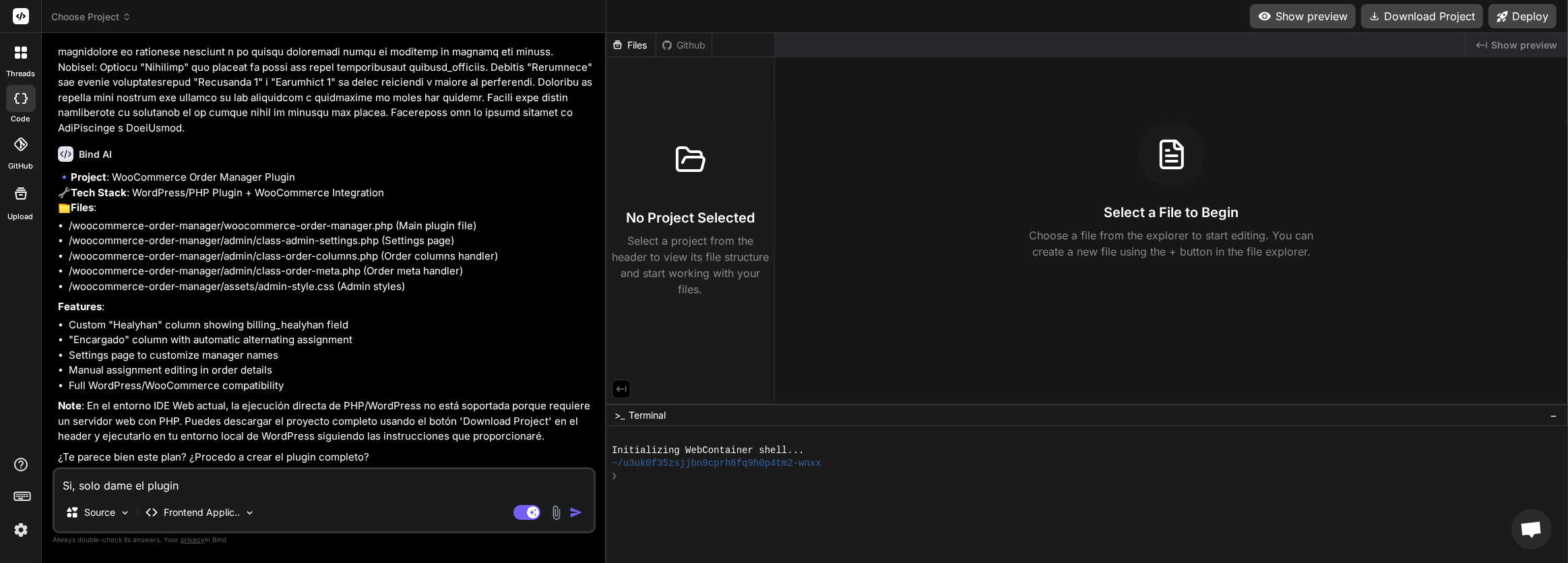 type on "Si, solo dame el plugin," 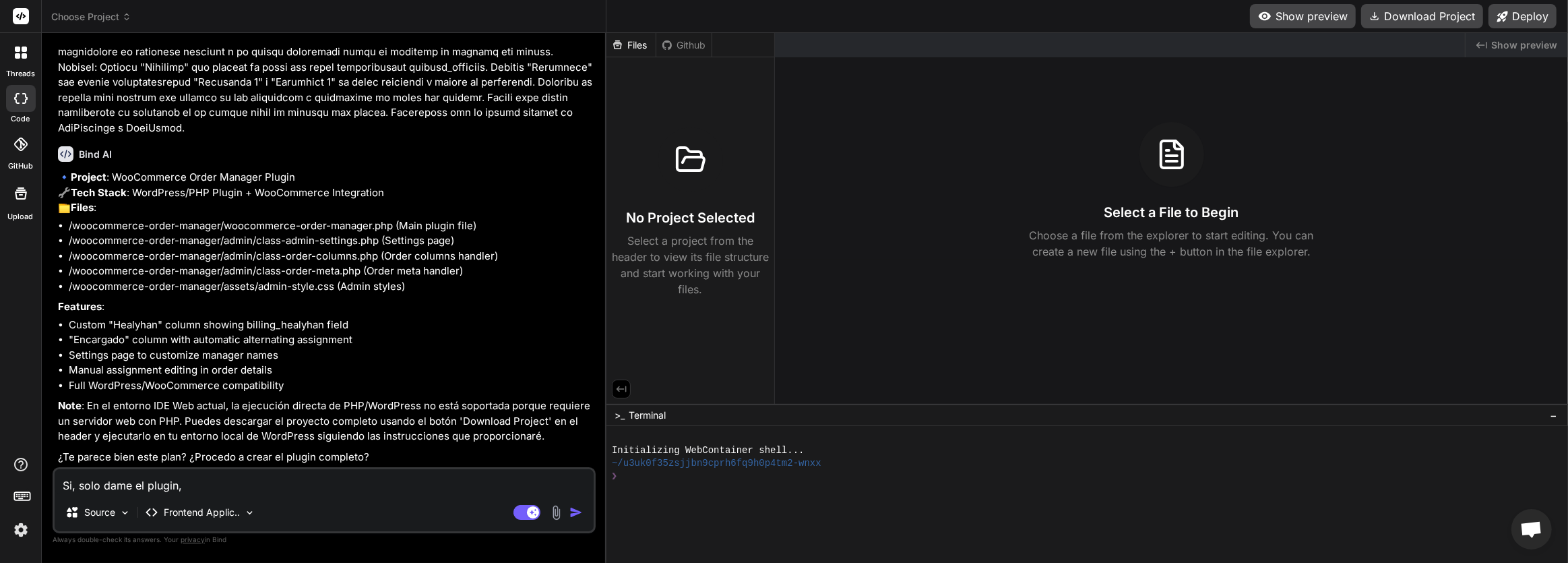 type on "Si, solo dame el plugin," 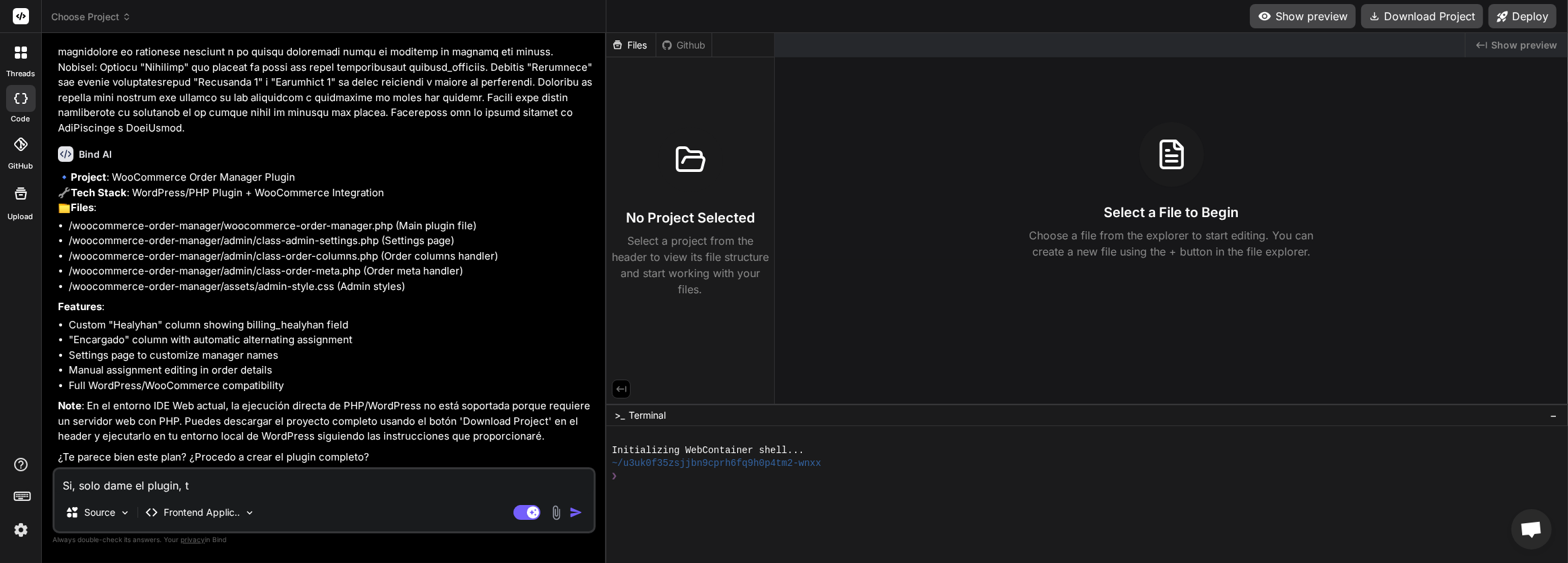 type on "Si, solo dame el plugin, to" 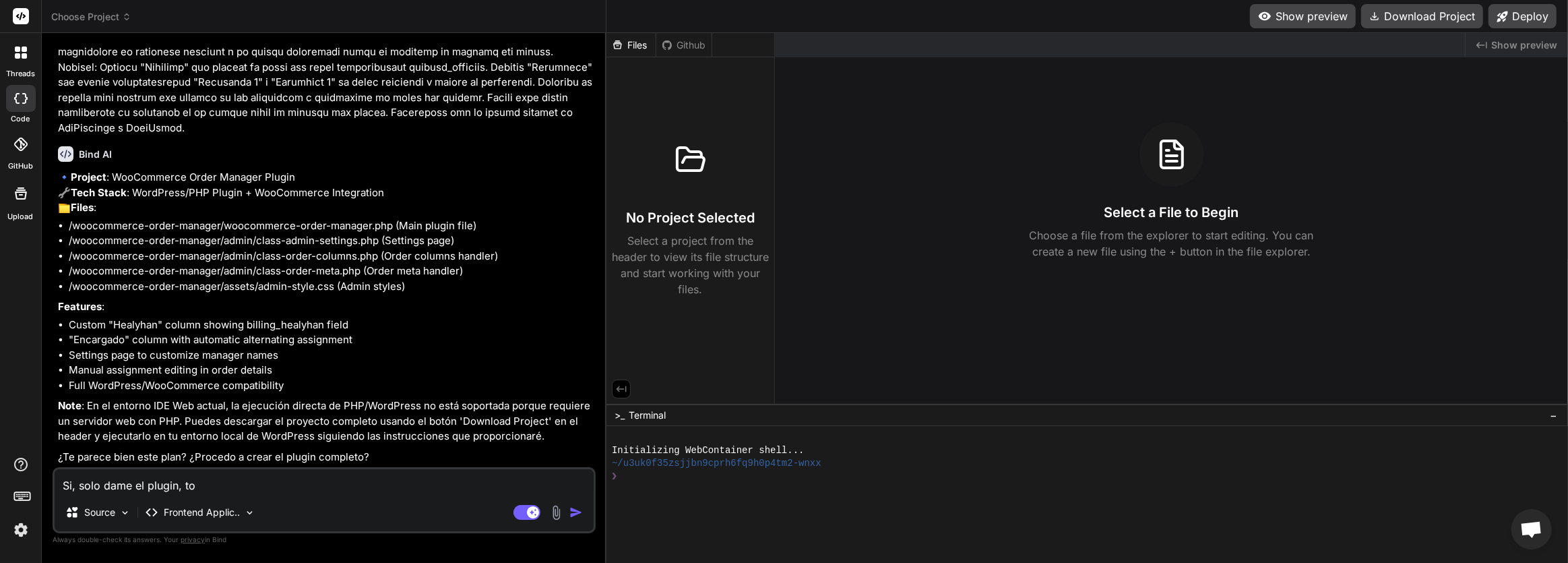 type on "Si, solo dame el plugin, tod" 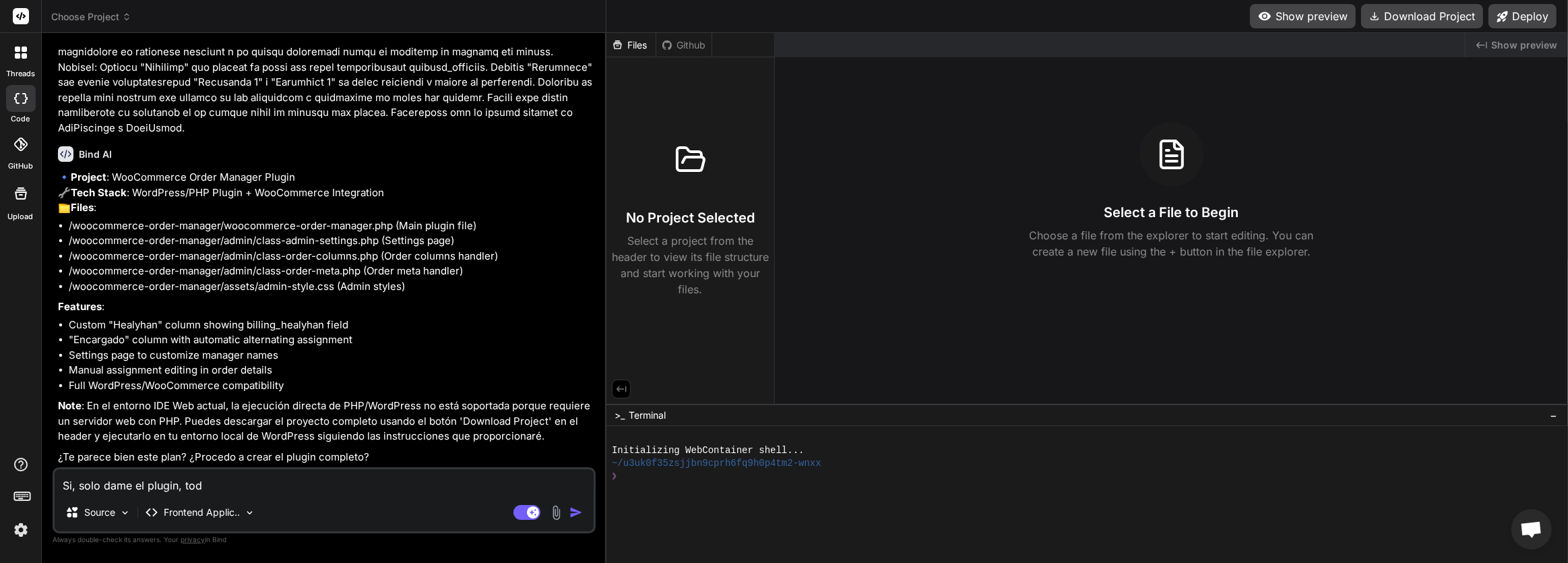 type on "Si, solo dame el plugin, todo" 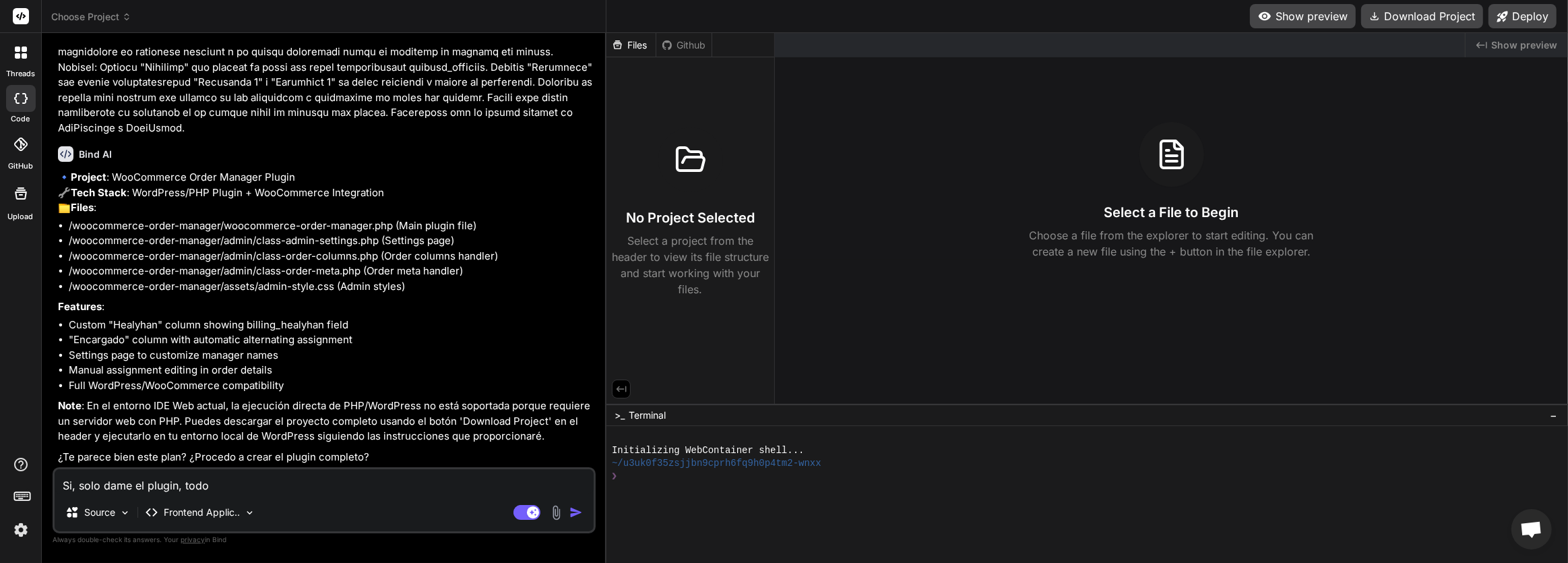 type on "Si, solo dame el plugin, todo" 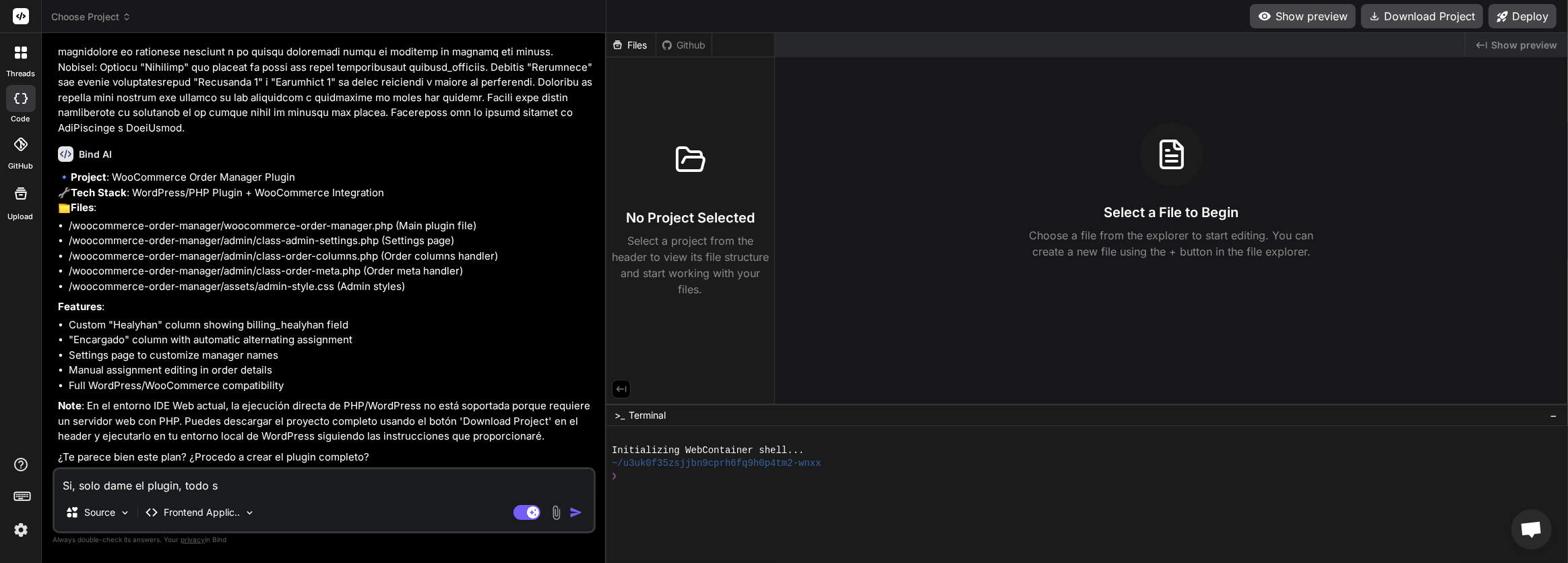 type on "Si, solo dame el plugin, todo su" 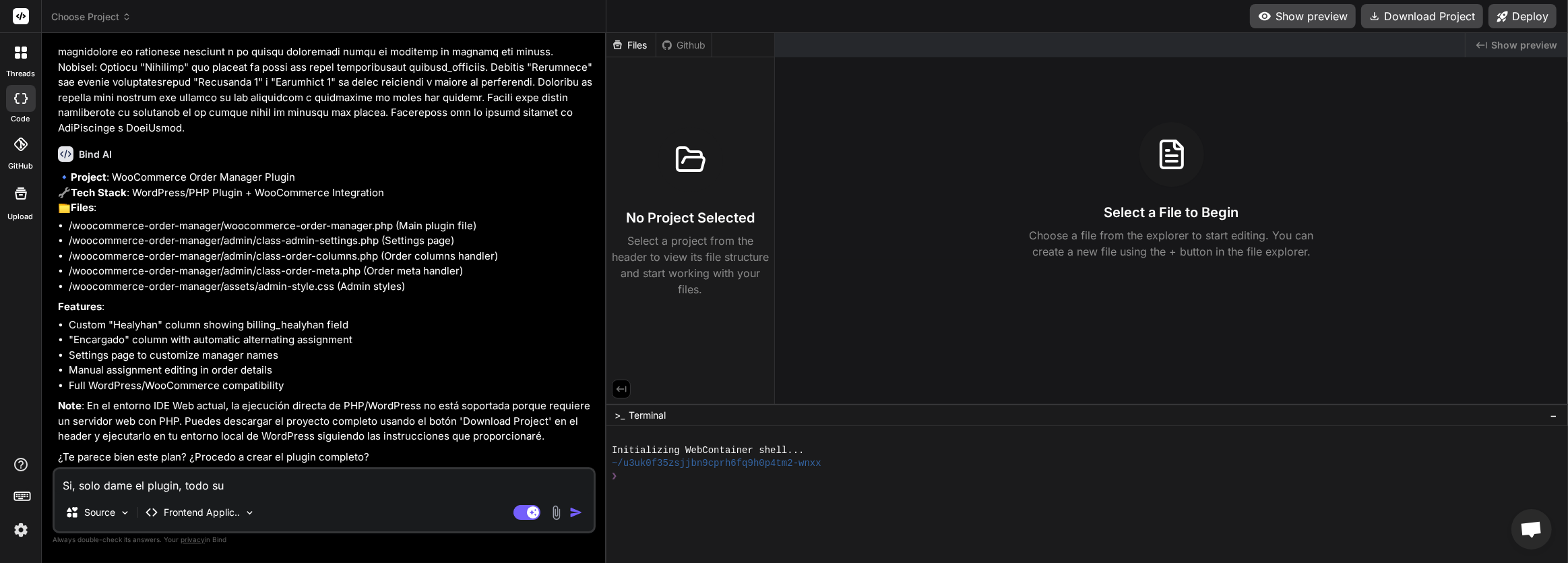 type on "Si, solo dame el plugin, todo sus" 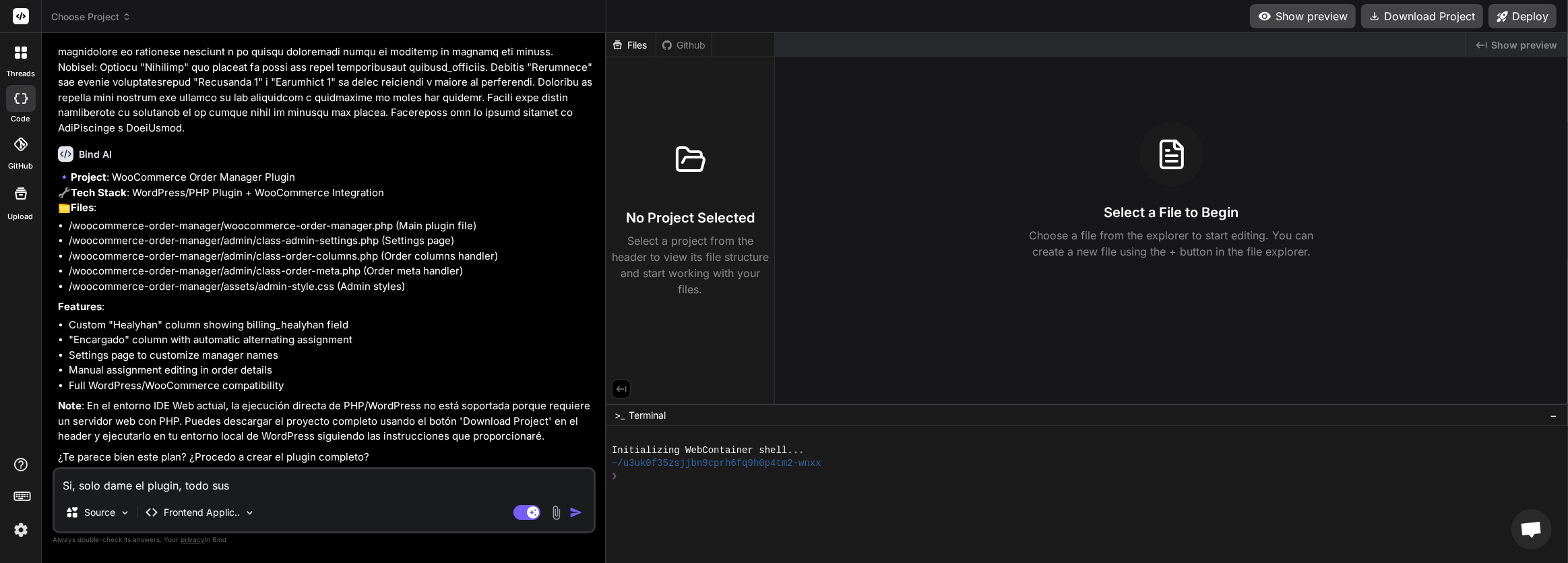 type on "Si, solo dame el plugin, todo sus" 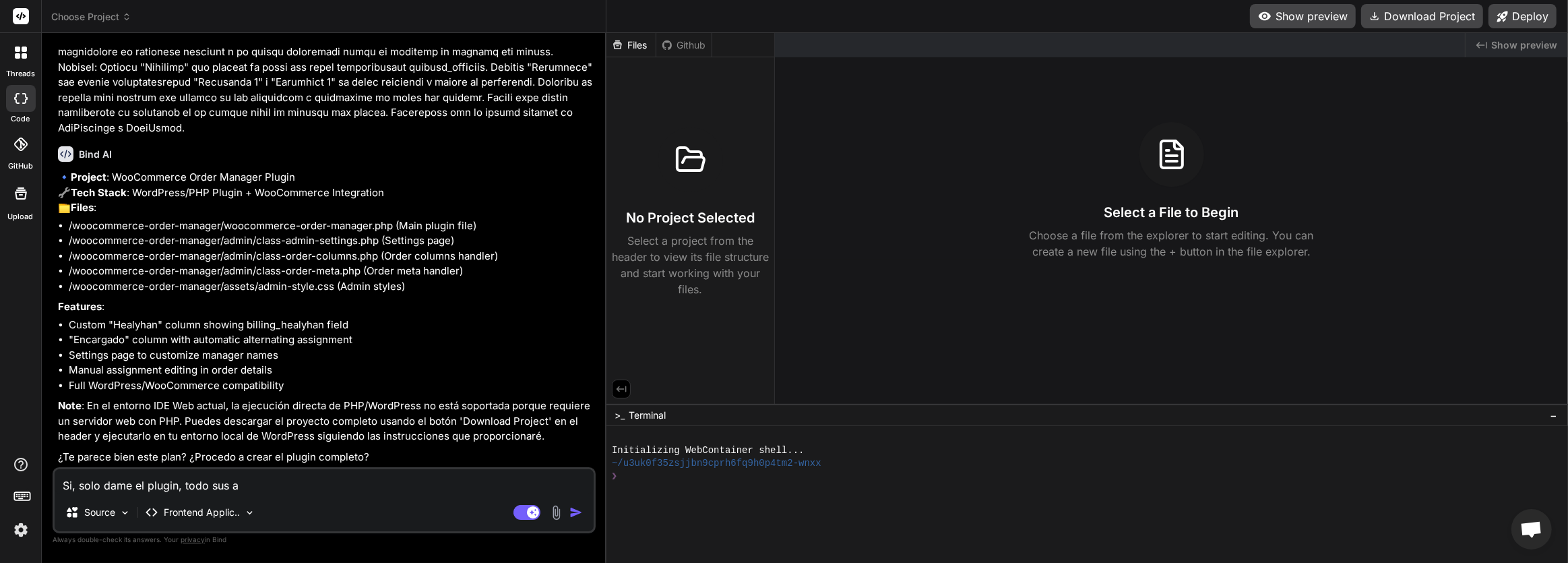 type on "Si, solo dame el plugin, todo sus ar" 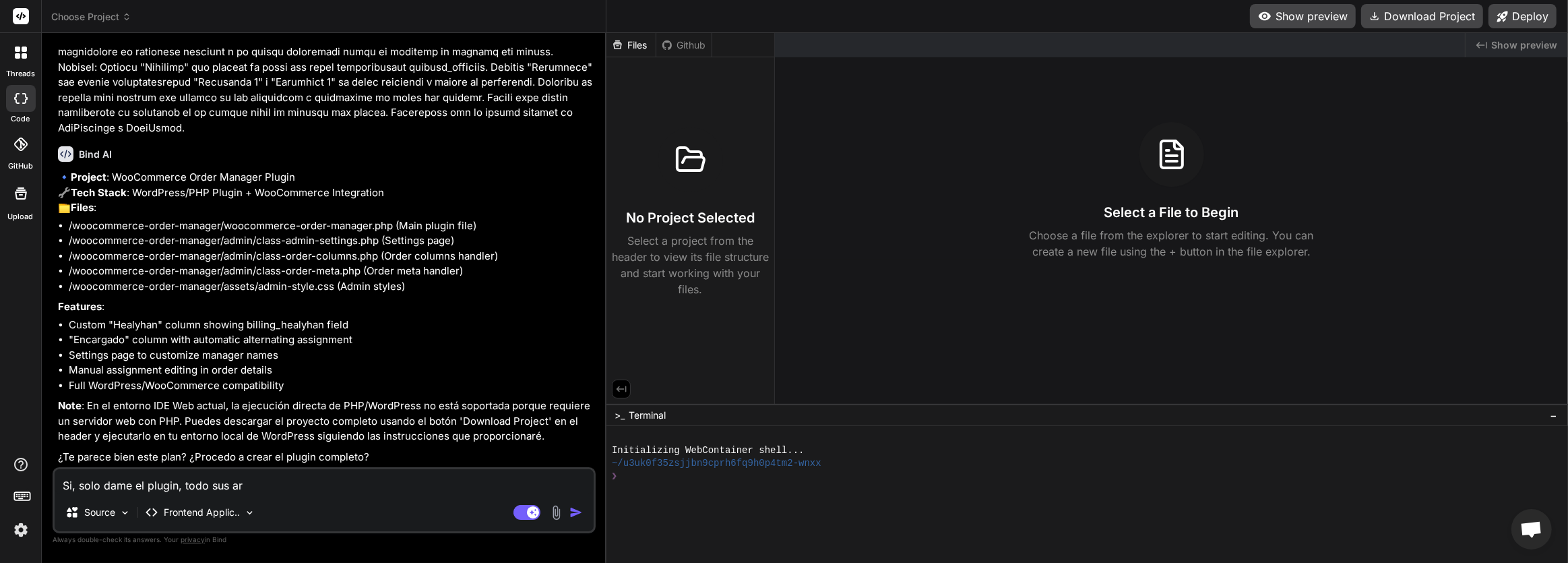 type on "Si, solo dame el plugin, todo sus arc" 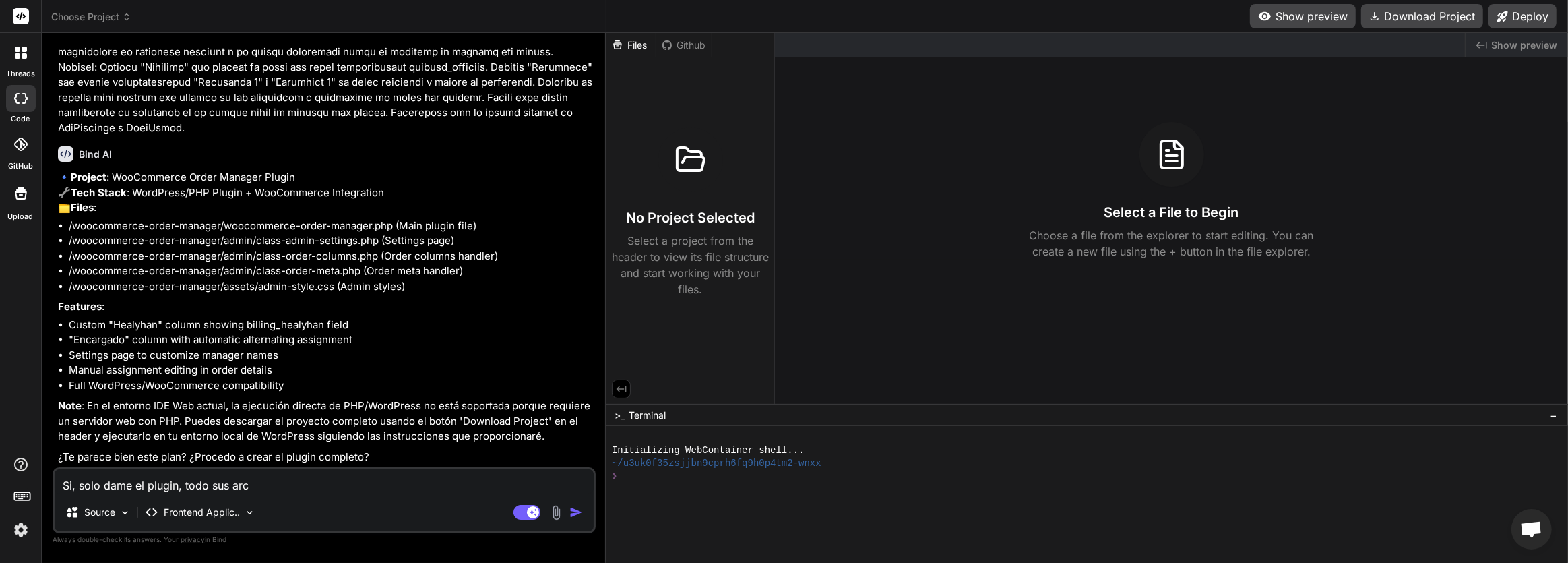type on "Si, solo dame el plugin, todo sus arch" 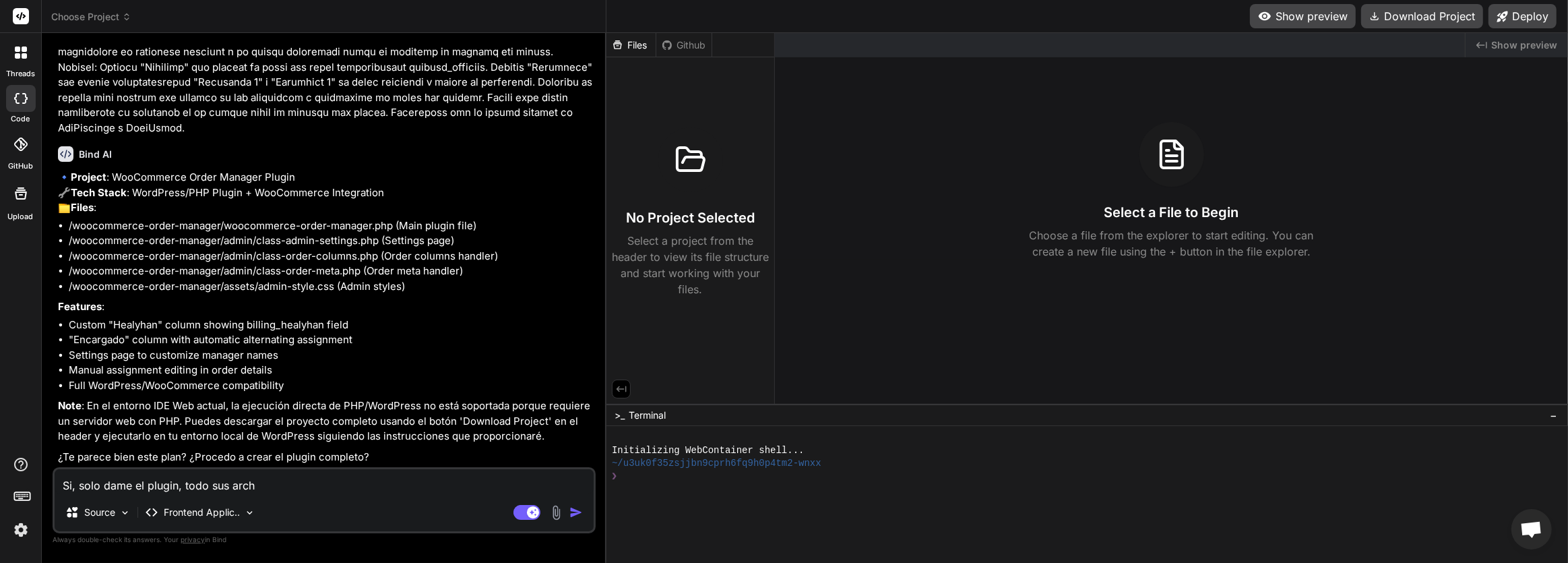 type on "Si, solo dame el plugin, todo sus archi" 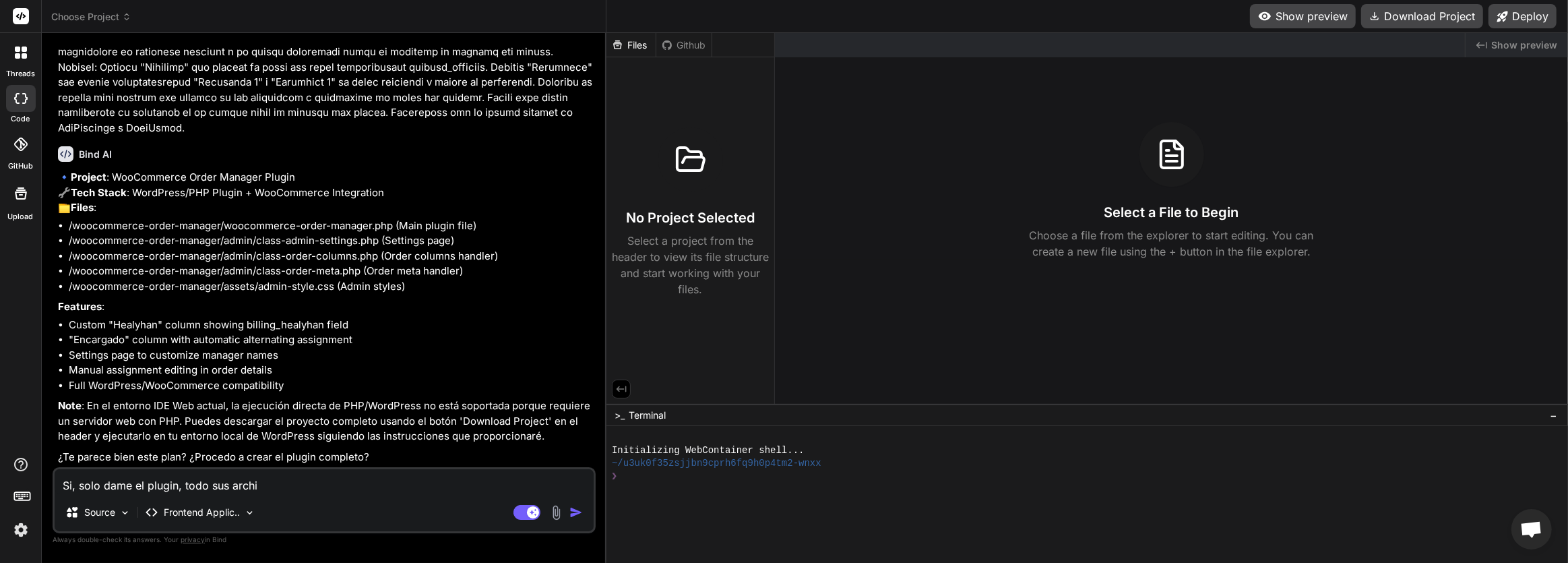 type on "Si, solo dame el plugin, todo sus archiv" 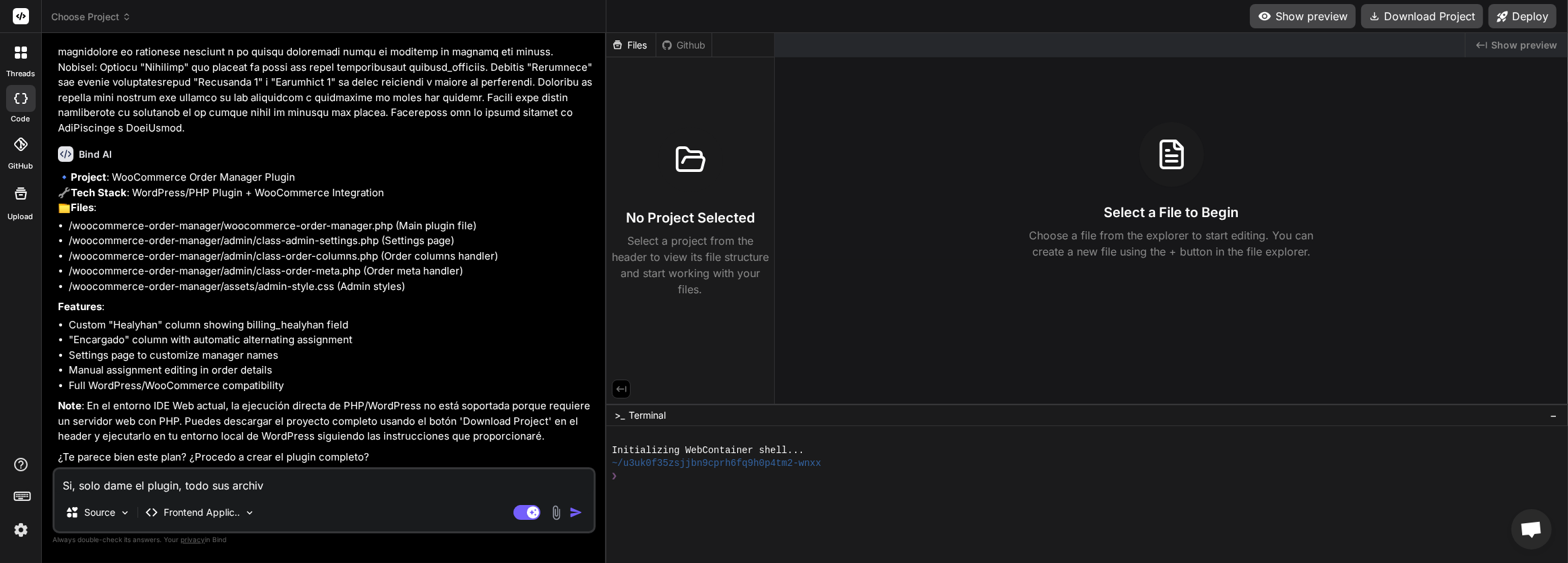type on "Si, solo dame el plugin, todo sus archivo" 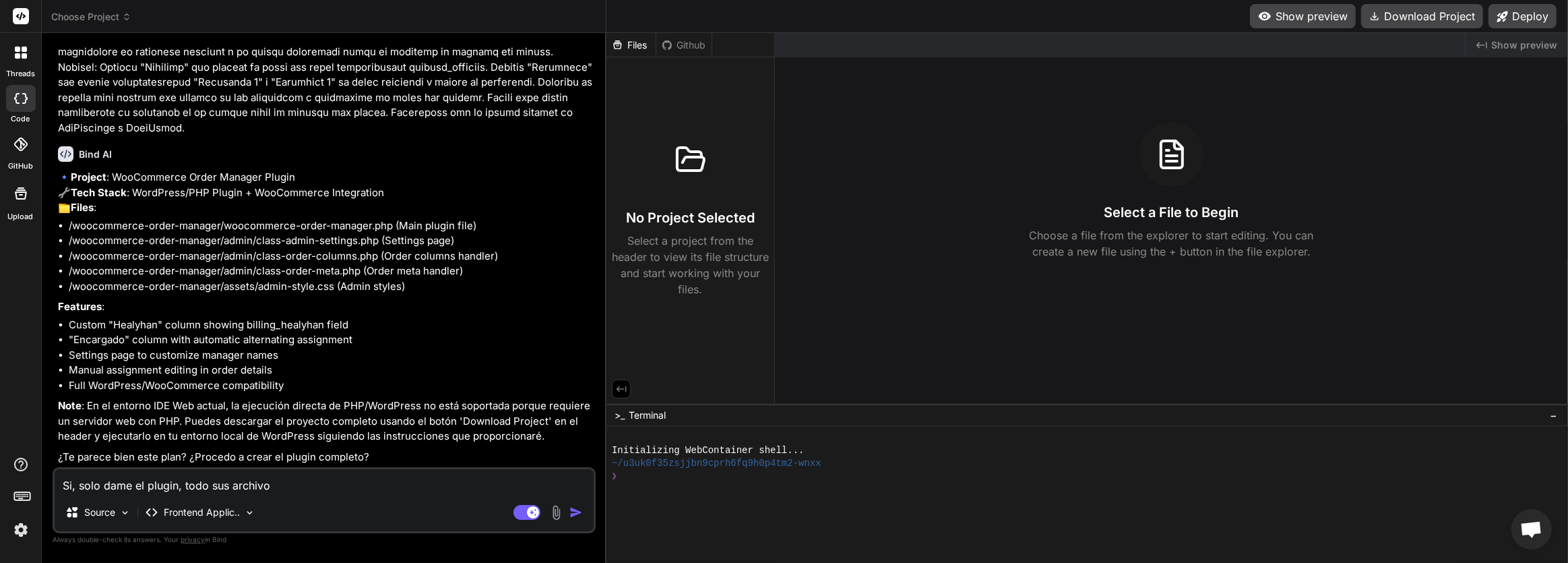 type on "Si, solo dame el plugin, todo sus archivos" 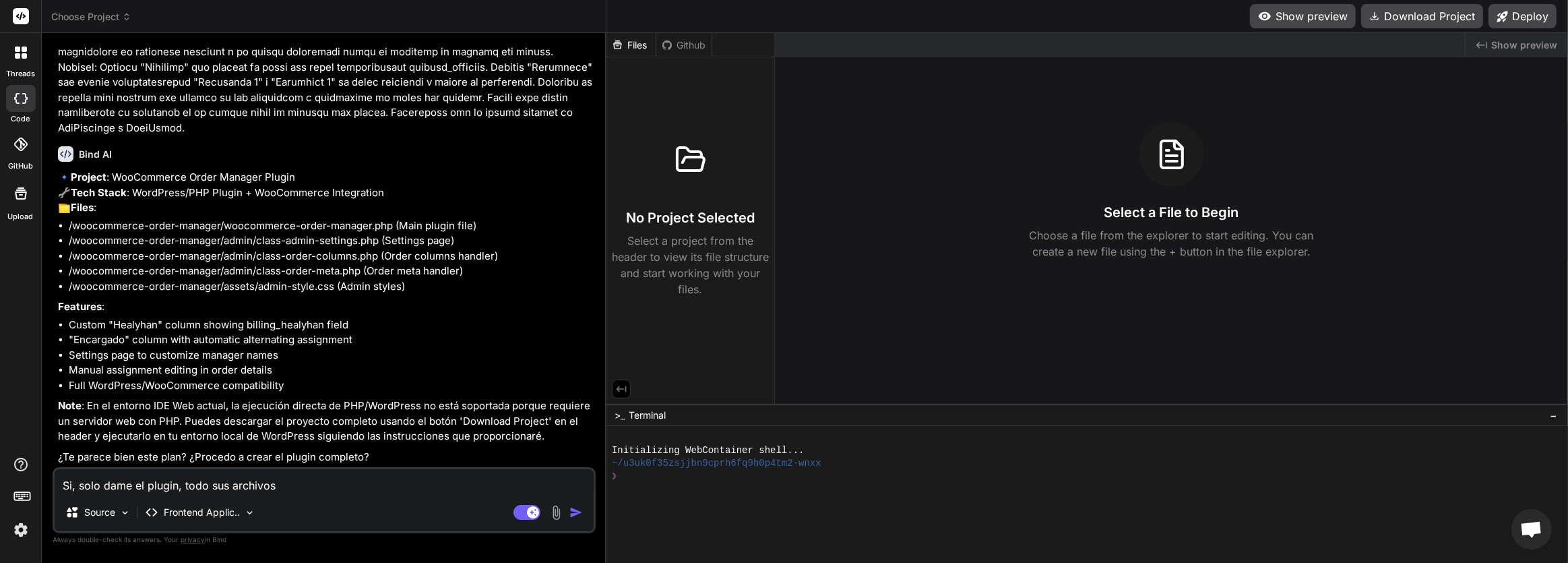 type on "Si, solo dame el plugin, todo sus archivos" 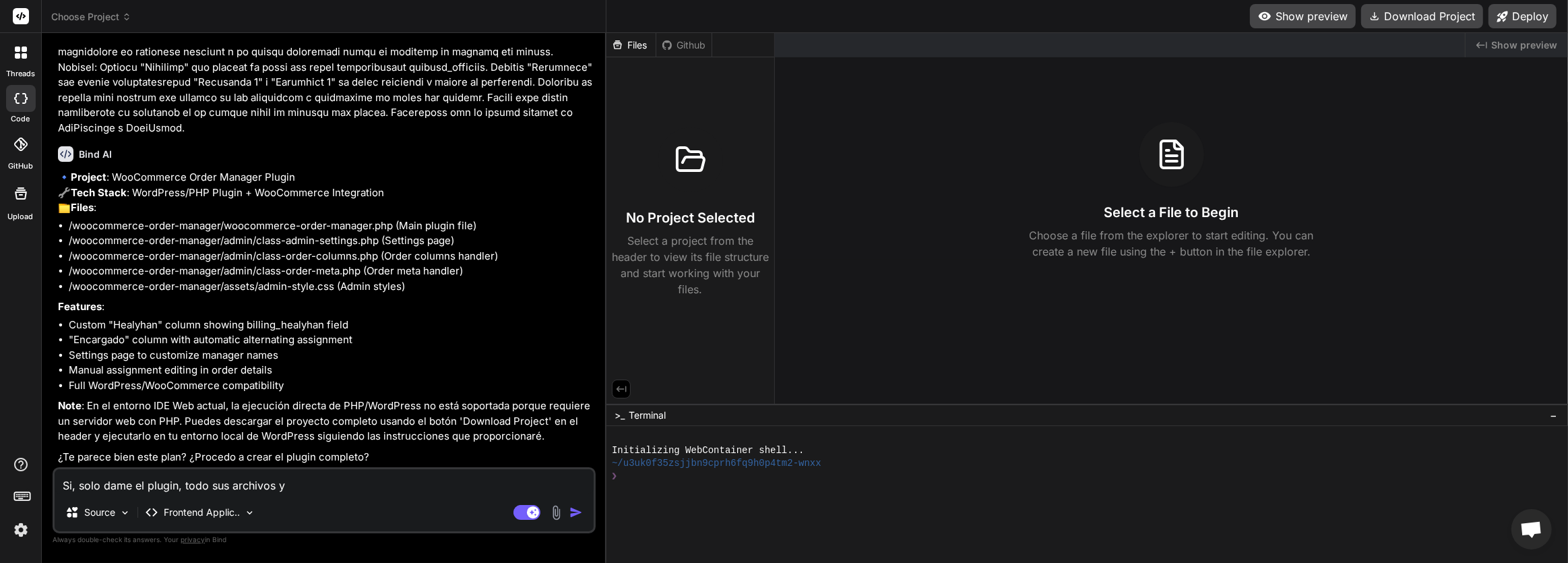 type on "Si, solo dame el plugin, todo sus archivos y" 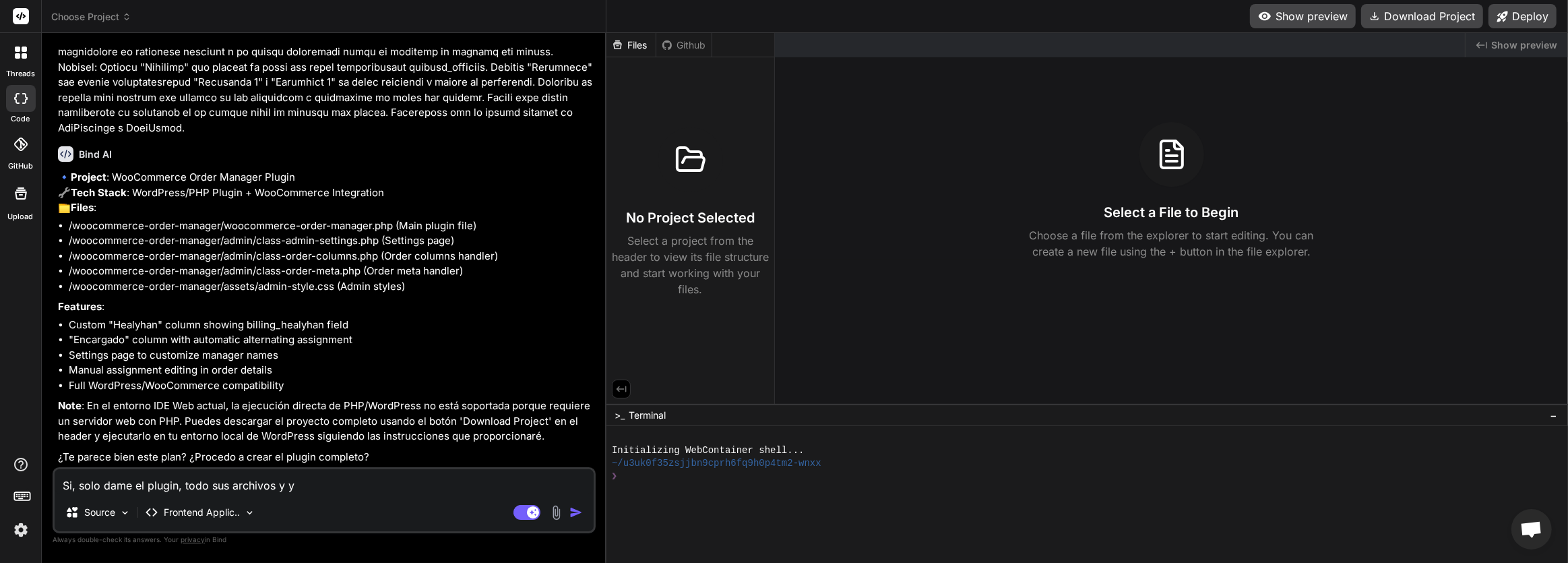 type on "Si, solo dame el plugin, todo sus archivos y yo" 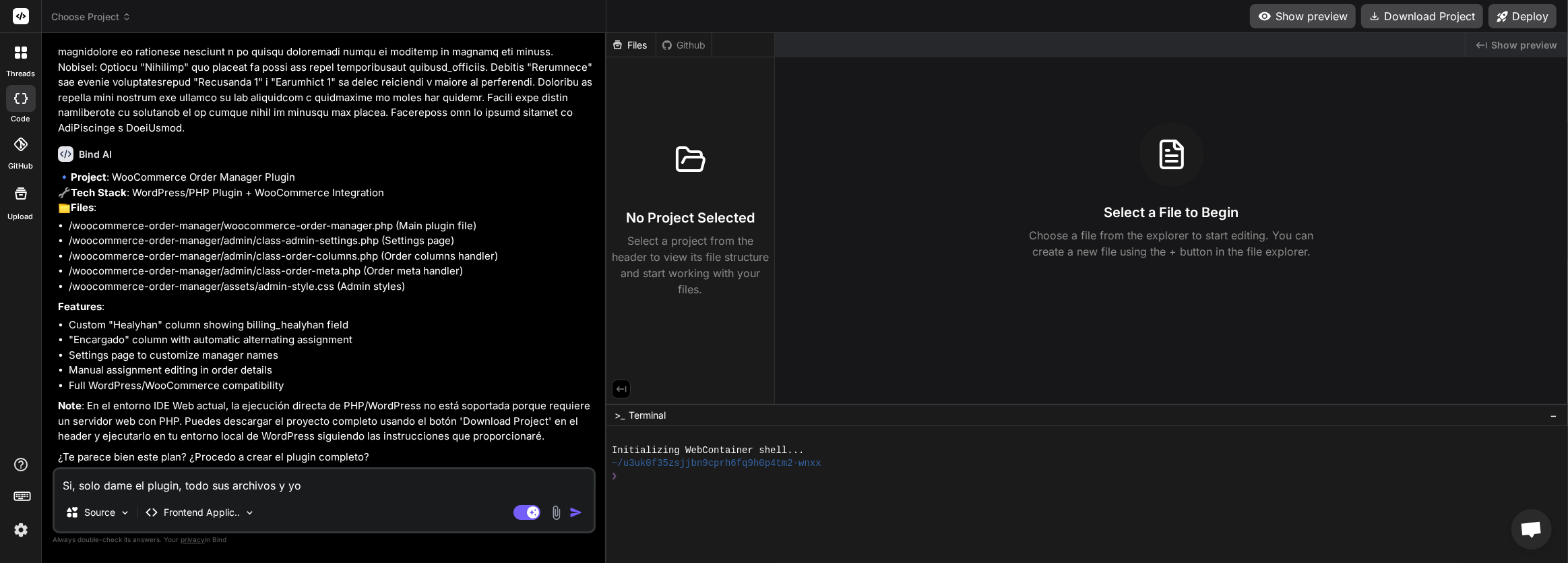 type on "Si, solo dame el plugin, todo sus archivos y yo" 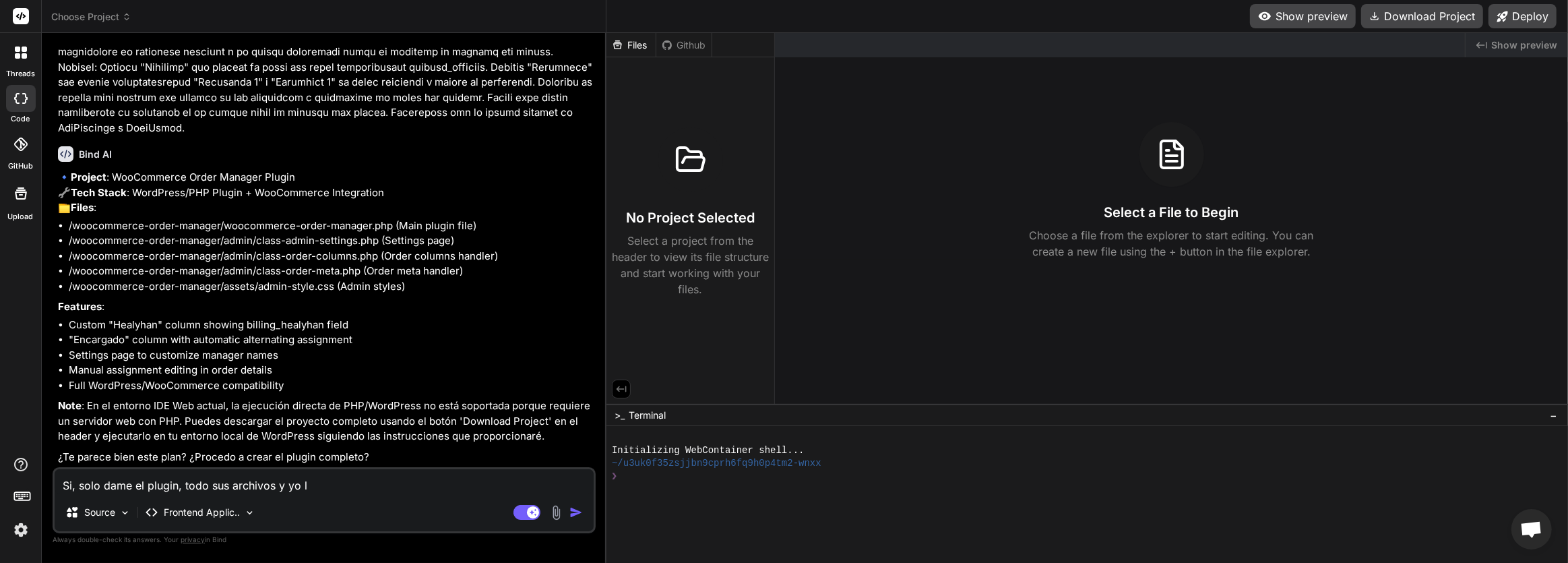 type on "Si, solo dame el plugin, todo sus archivos y yo lo" 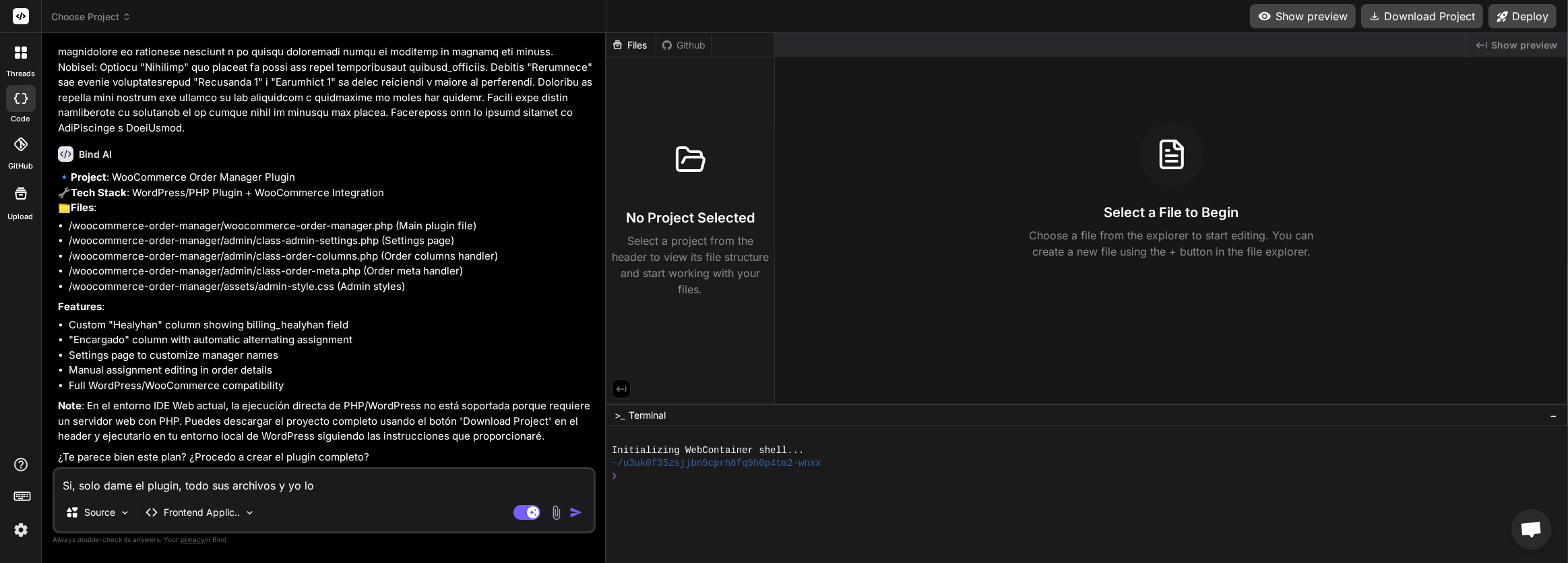 type on "x" 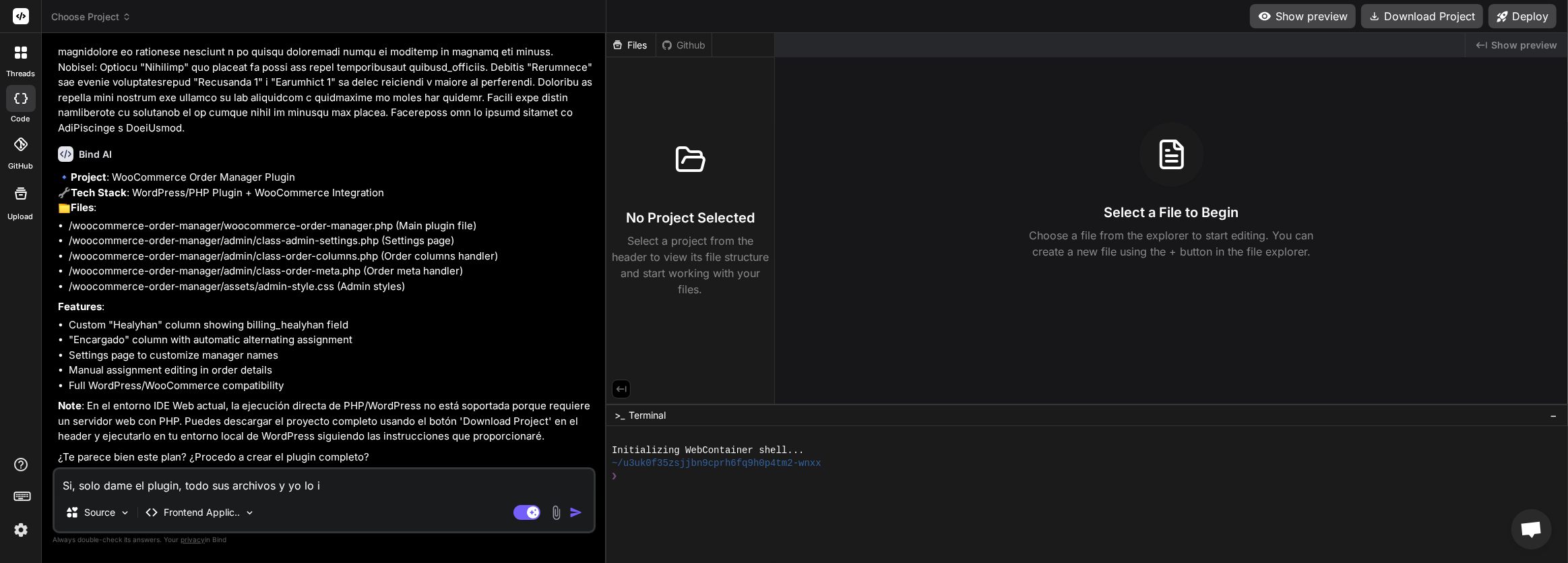 type on "Si, solo dame el plugin, todo sus archivos y yo lo in" 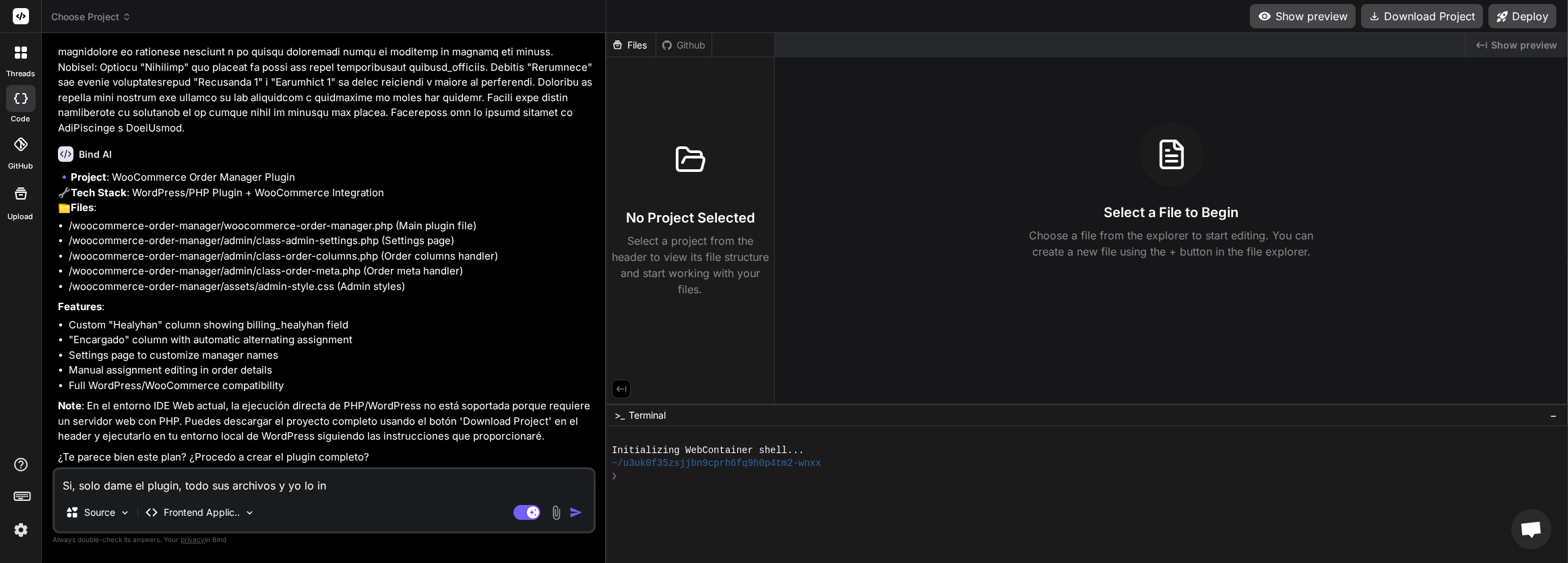 type on "Si, solo dame el plugin, todo sus archivos y yo lo ins" 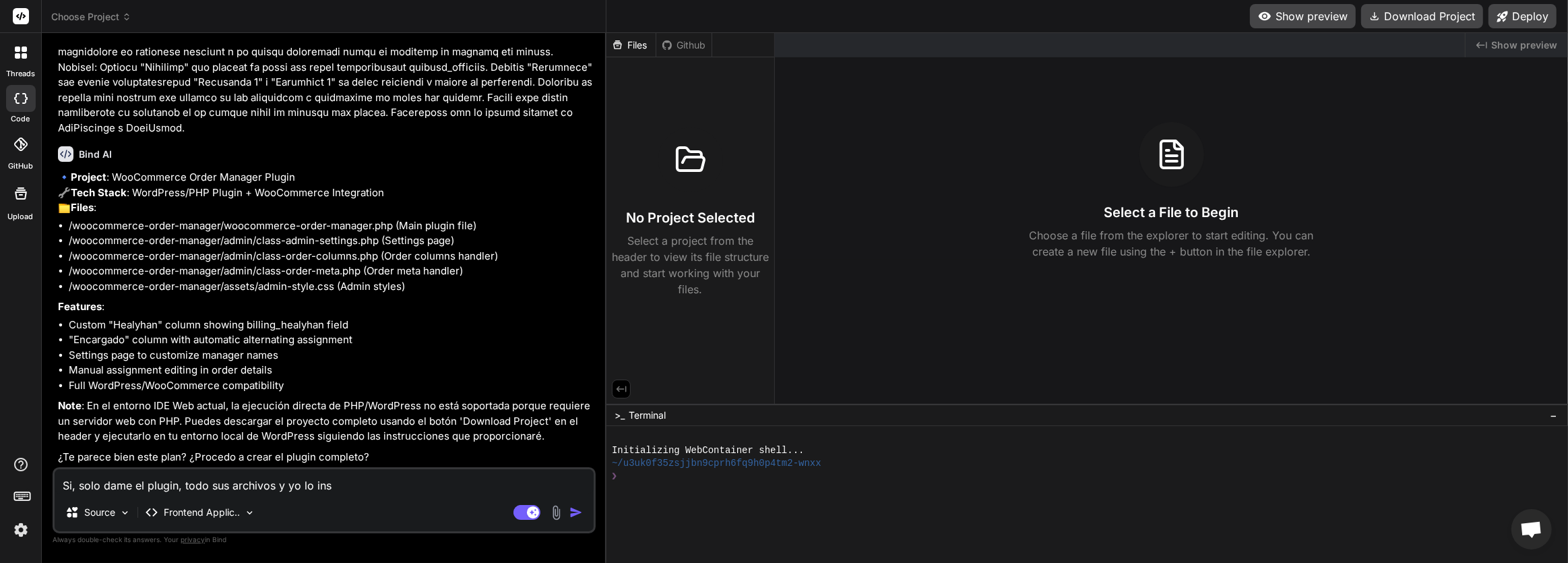 type on "Si, solo dame el plugin, todo sus archivos y yo lo inst" 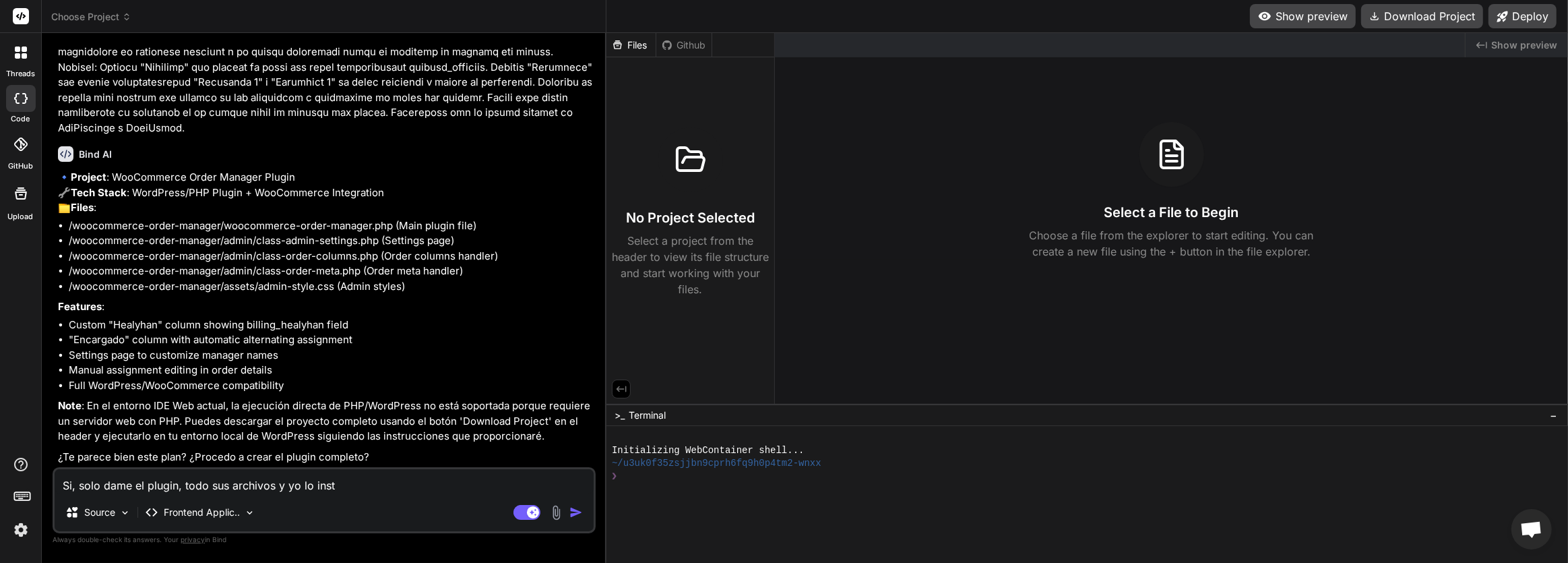 type on "Si, solo dame el plugin, todo sus archivos y yo lo insta" 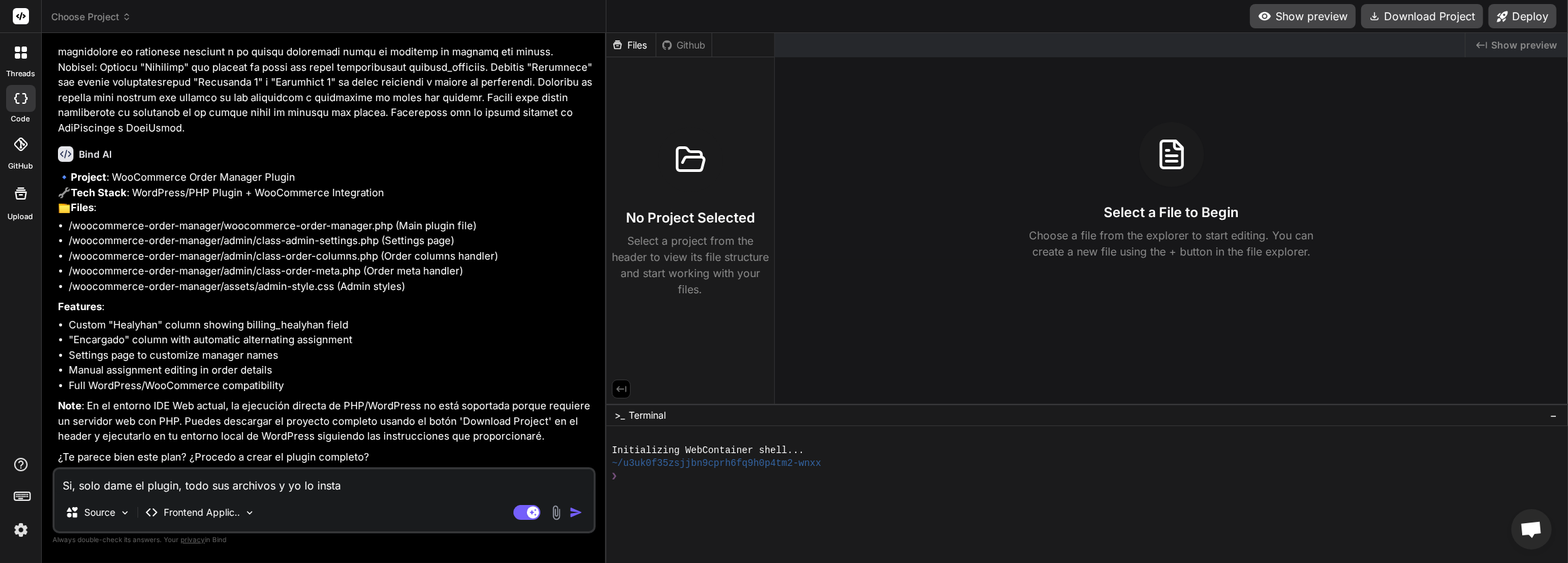 type on "Si, solo dame el plugin, todo sus archivos y yo lo instal" 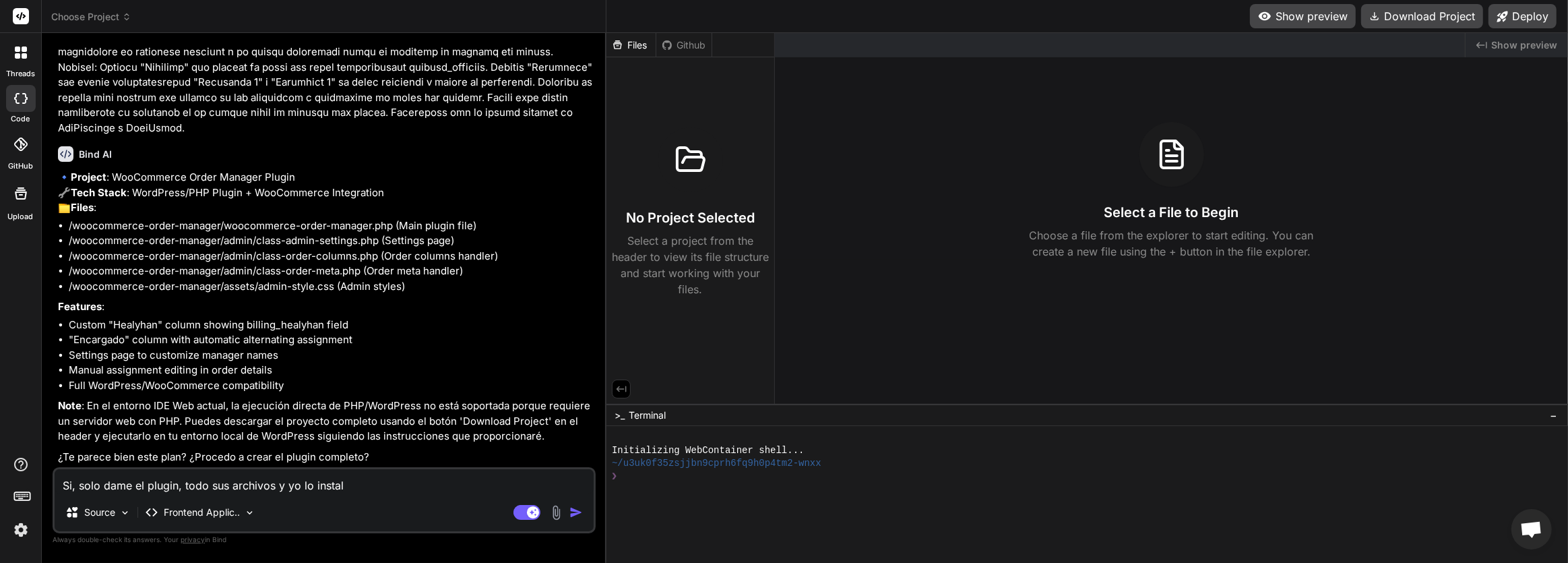 type on "Si, solo dame el plugin, todo sus archivos y yo lo instalo" 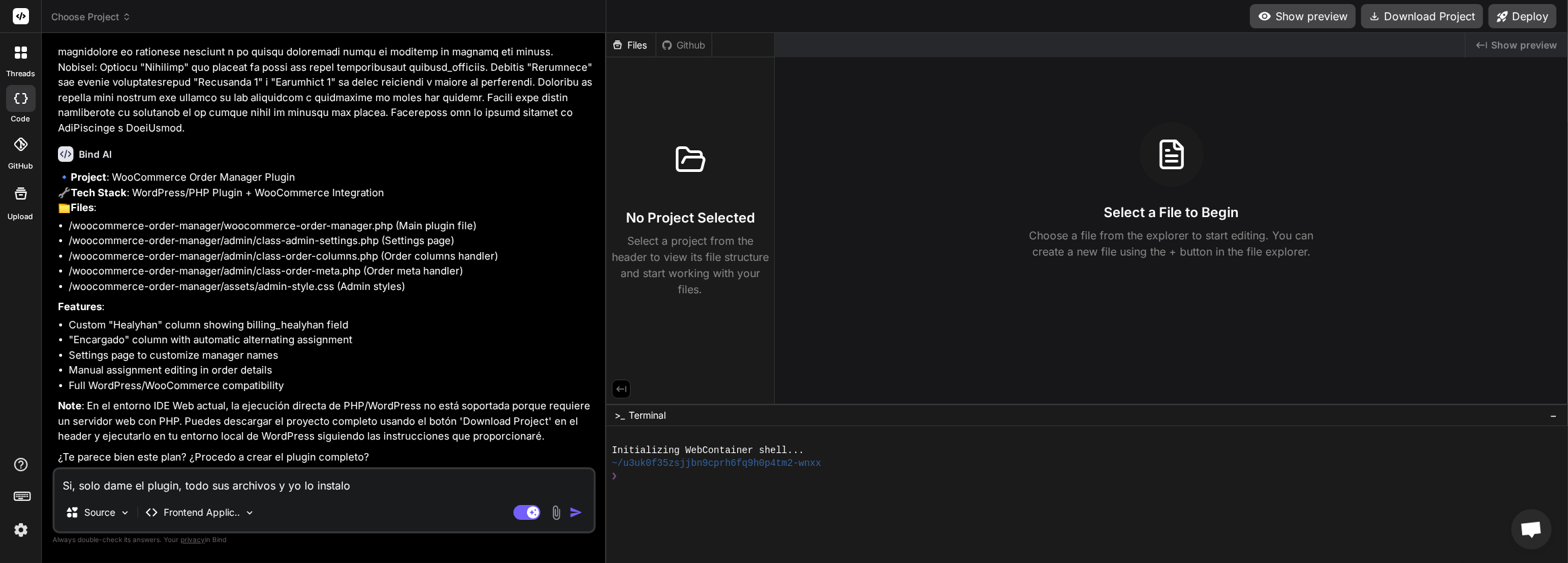 type on "Si, solo dame el plugin, todo sus archivos y yo lo instalo," 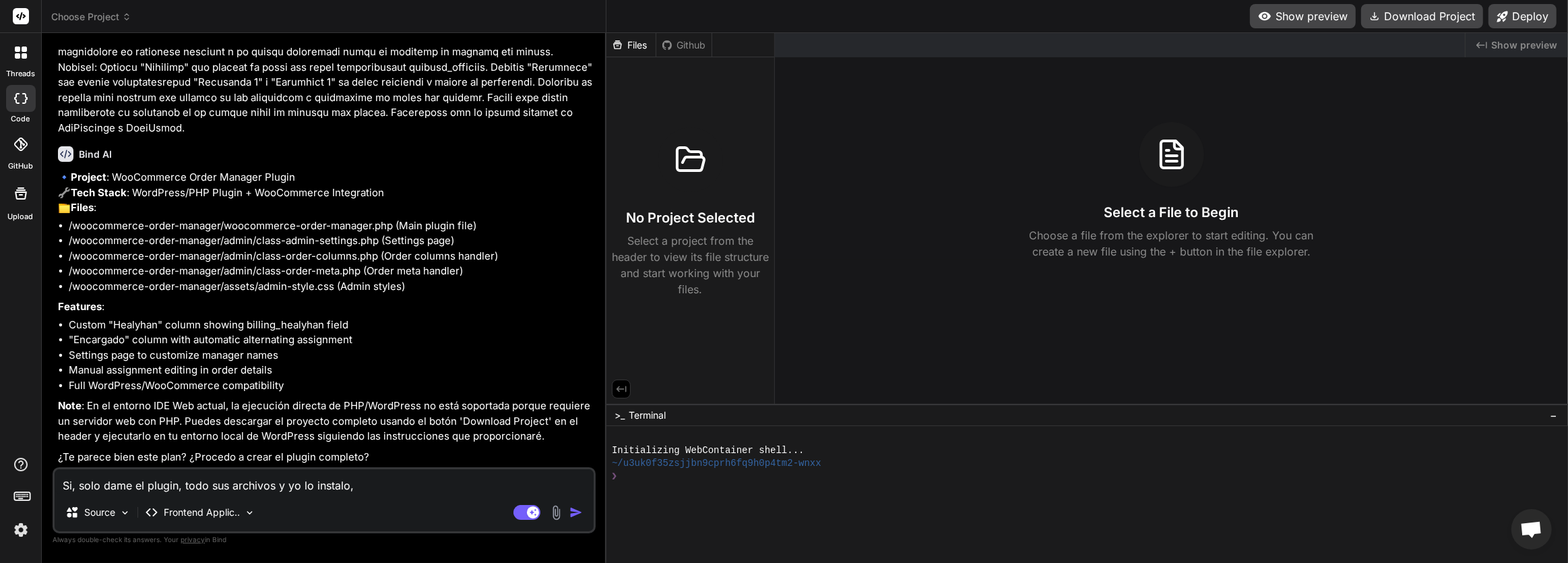 type on "Si, solo dame el plugin, todo sus archivos y yo lo instalo," 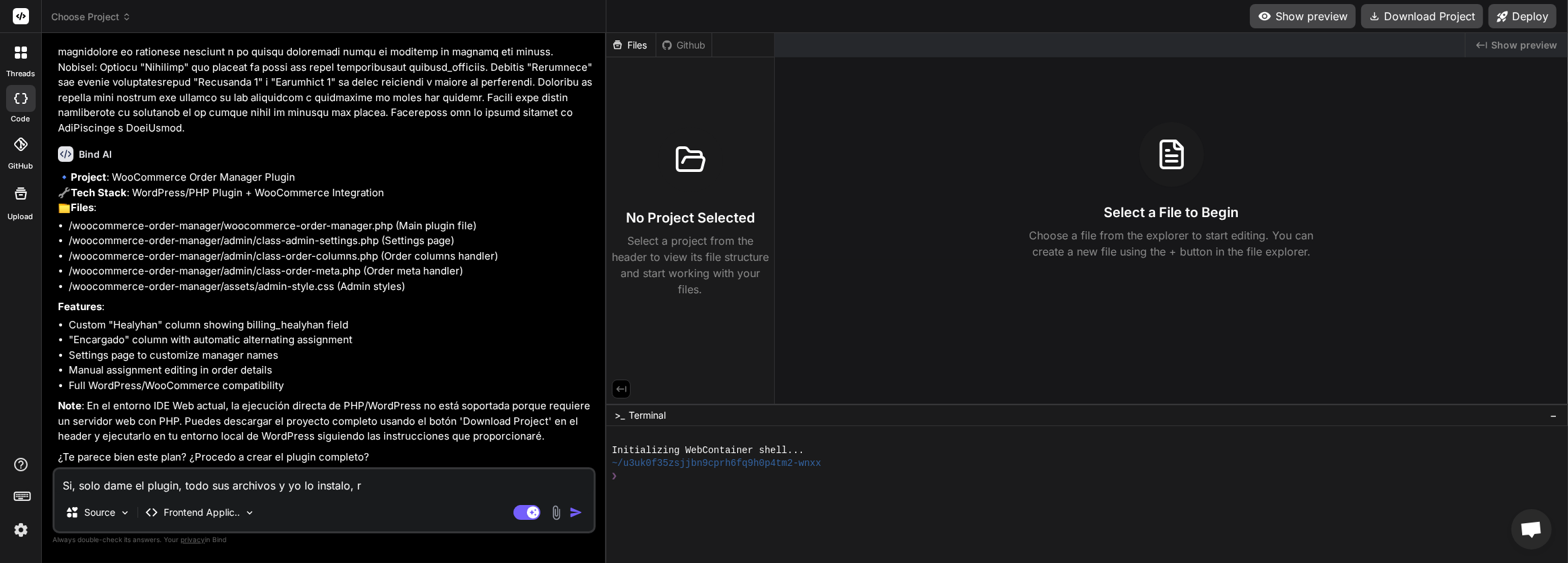 type on "Si, solo dame el plugin, todo sus archivos y yo lo instalo, re" 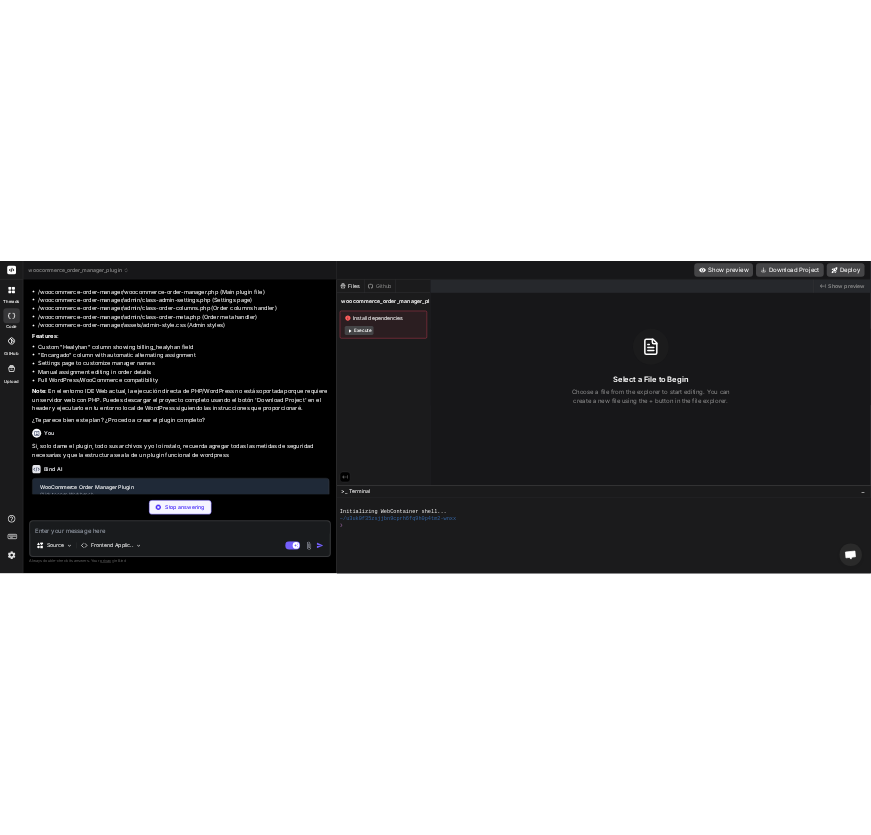 scroll, scrollTop: 975, scrollLeft: 0, axis: vertical 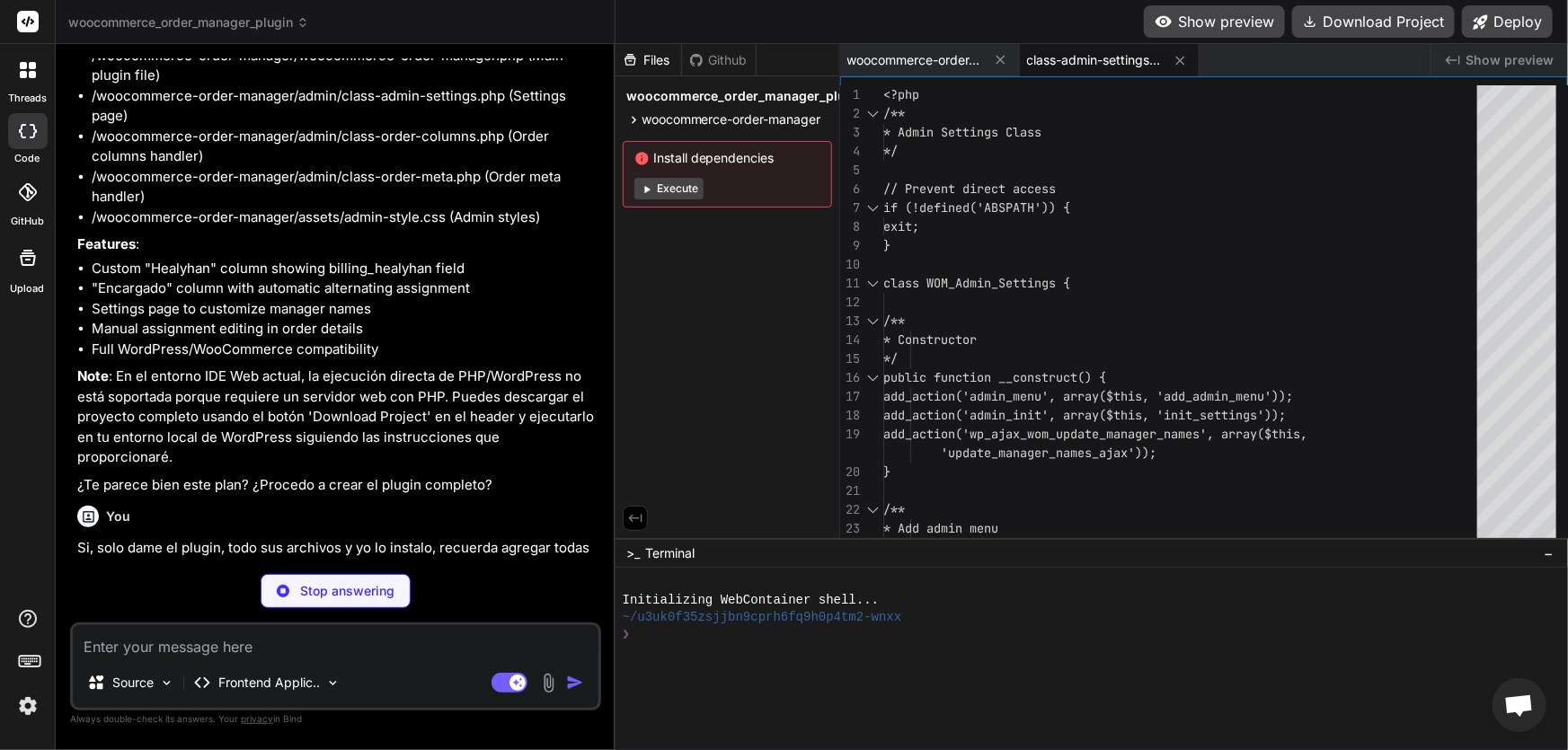 click on "Settings page to customize manager names" at bounding box center [344, 309] 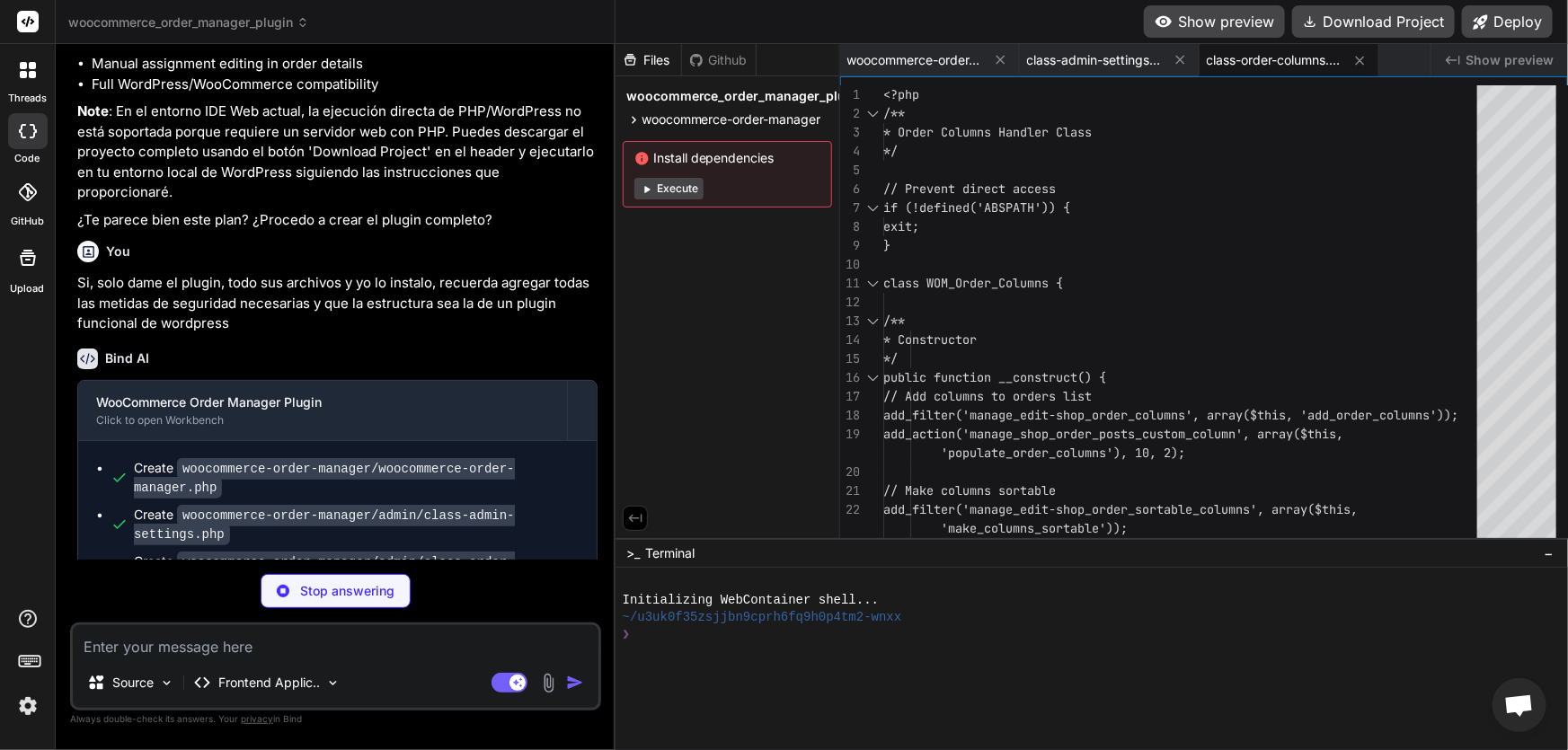 scroll, scrollTop: 1337, scrollLeft: 0, axis: vertical 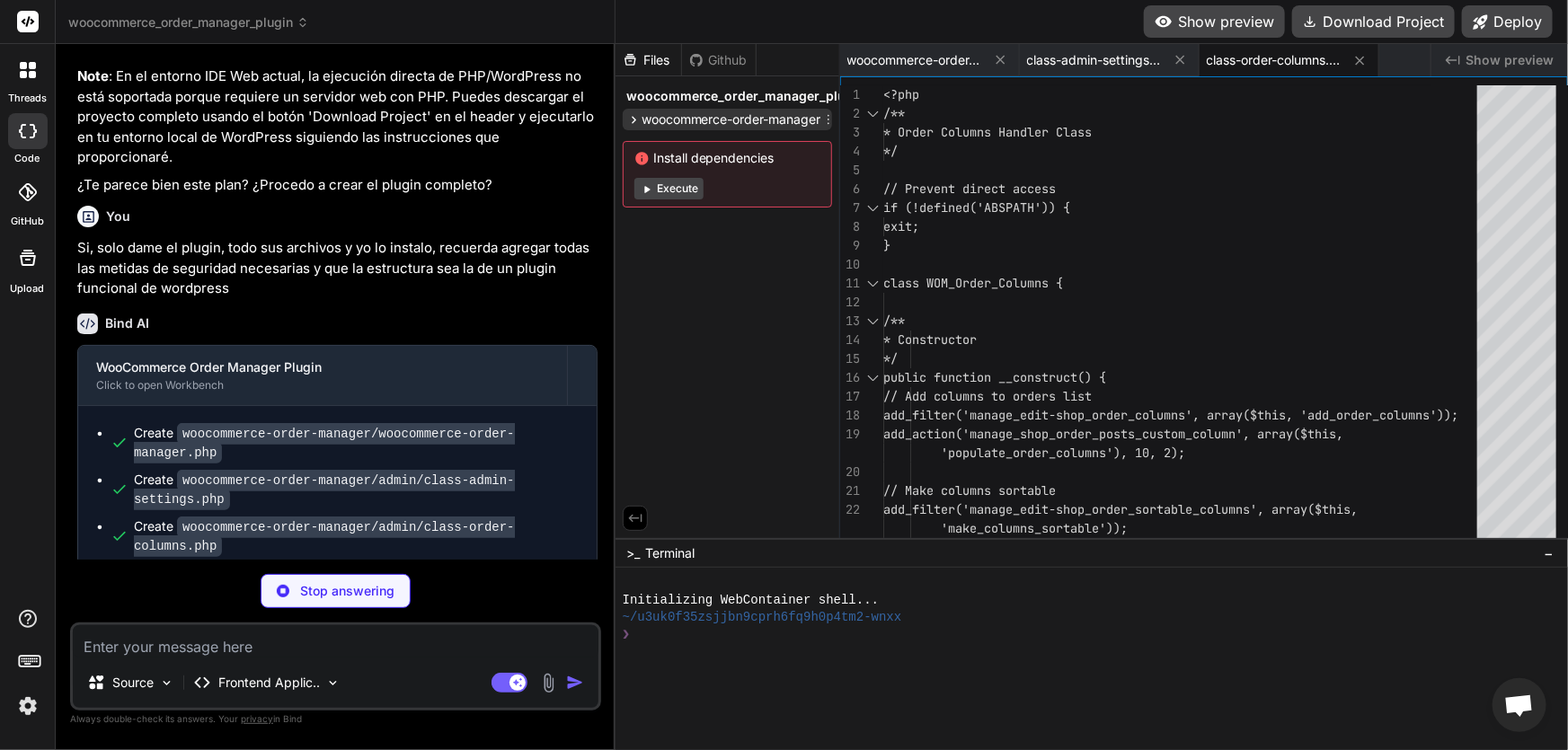 click 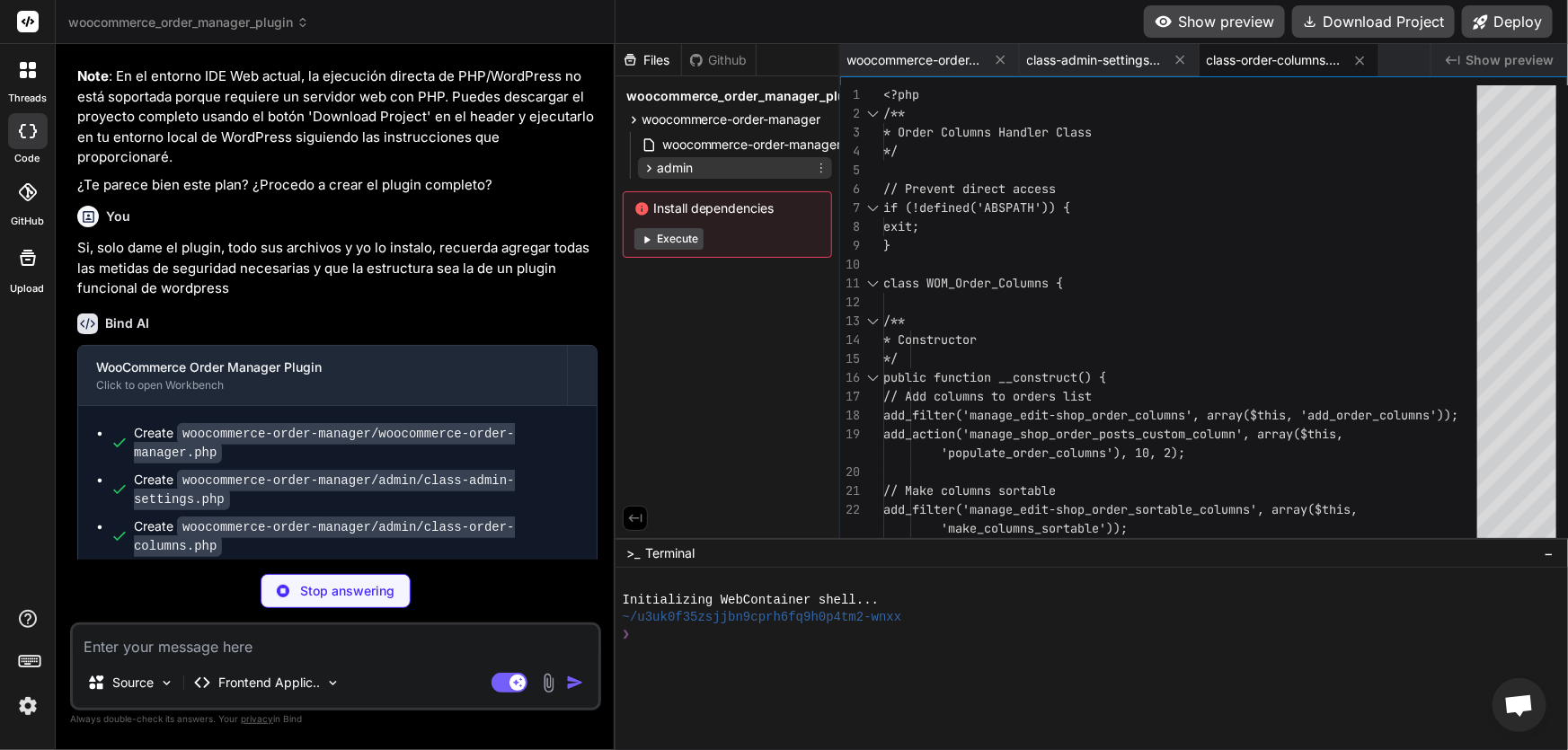 click 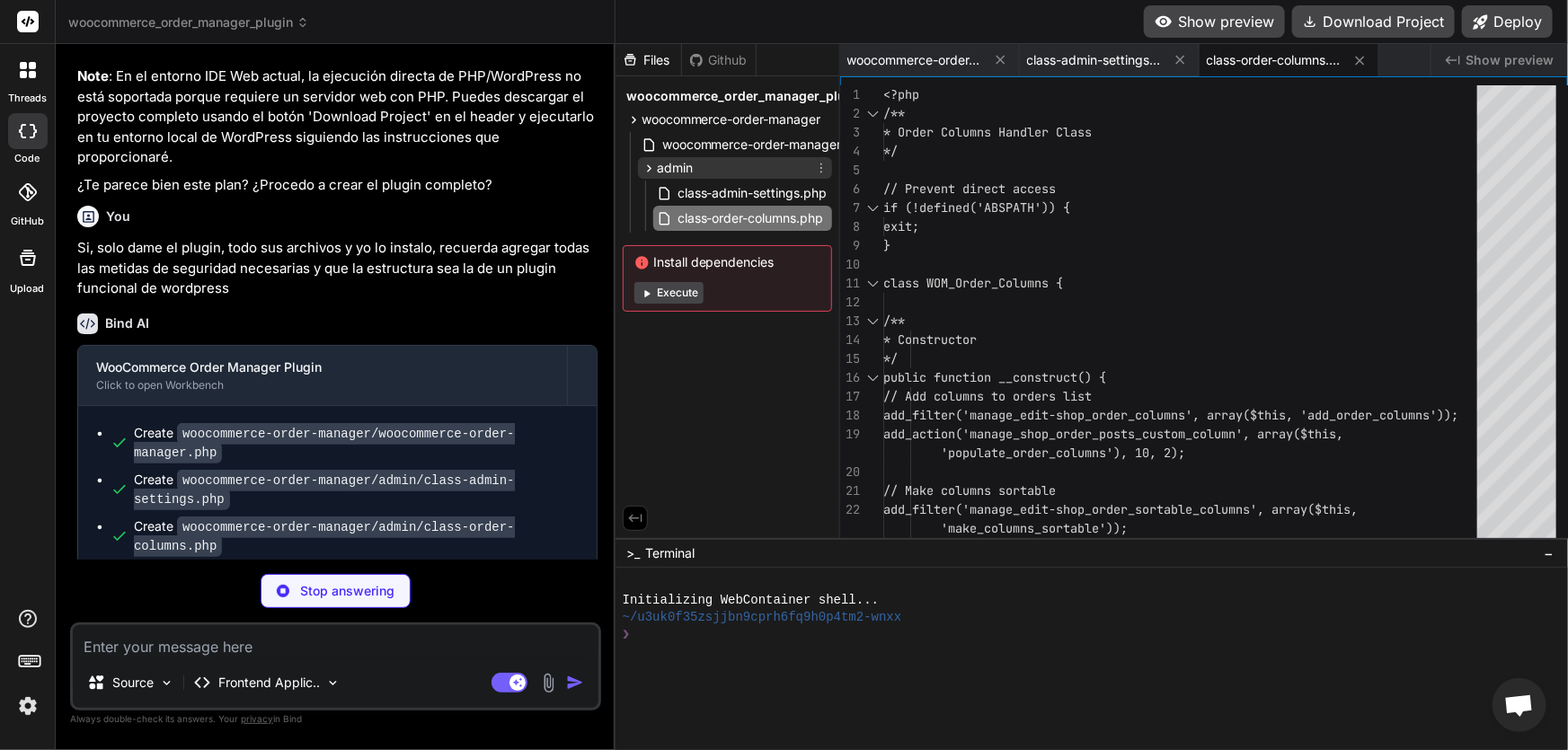 click 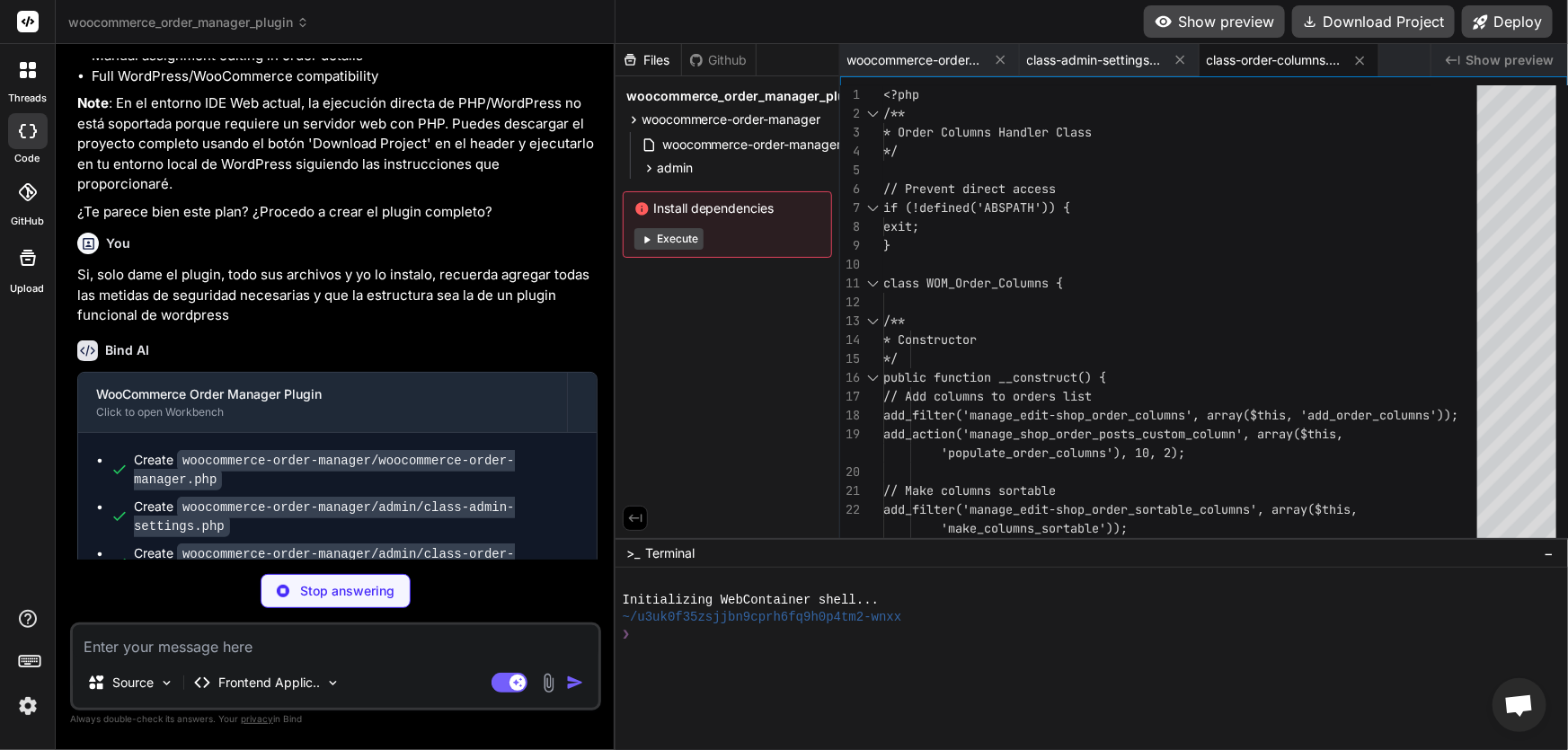scroll, scrollTop: 1337, scrollLeft: 0, axis: vertical 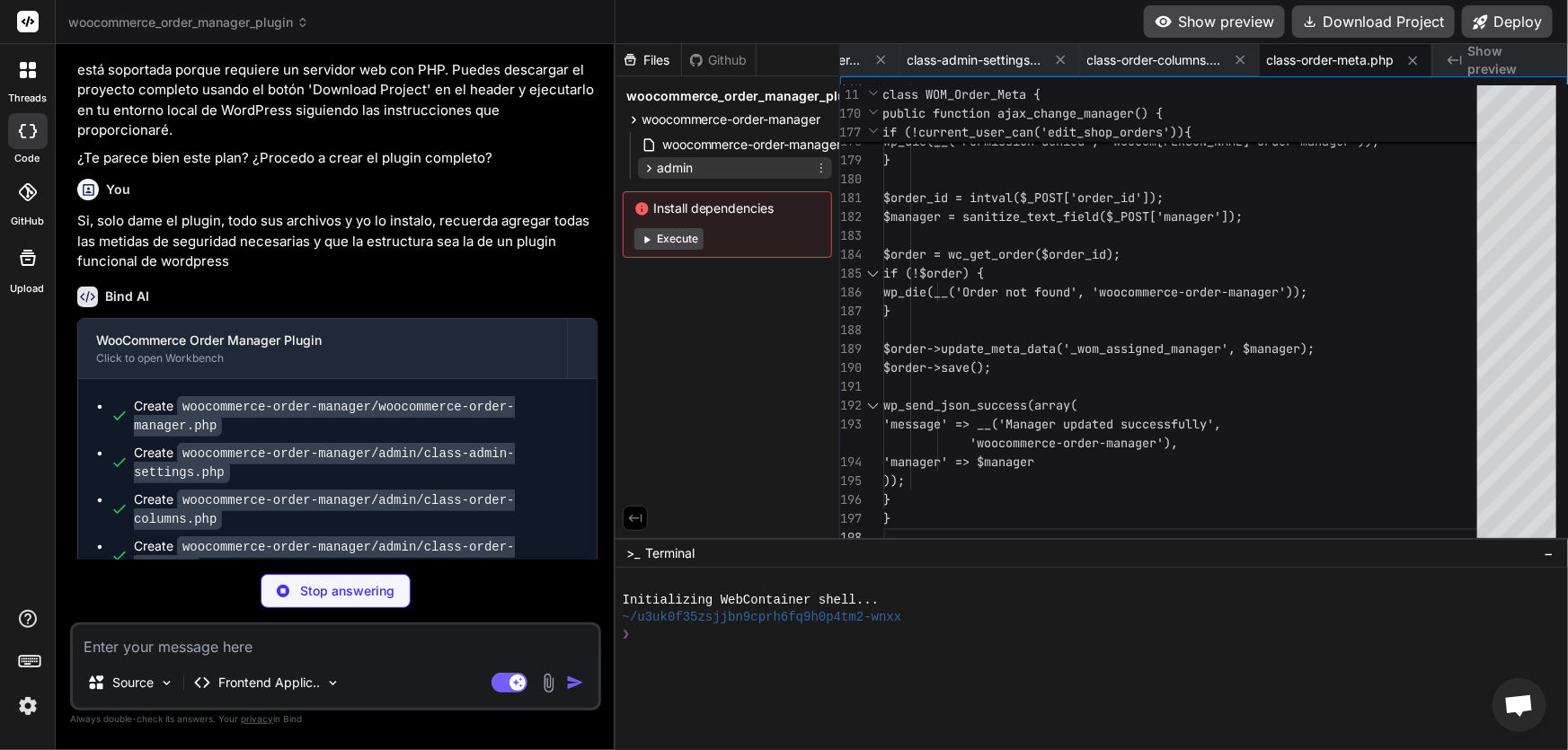 click 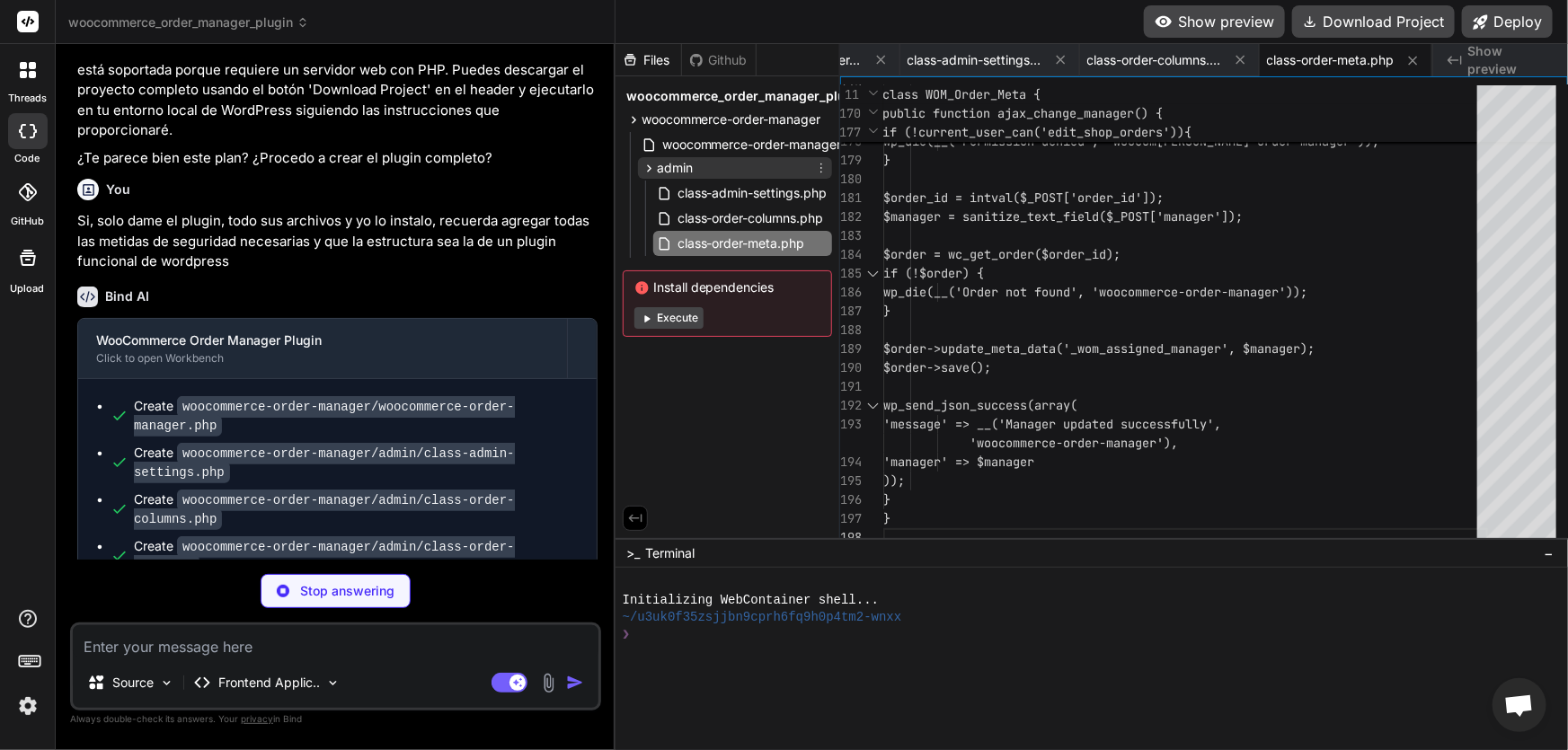 click 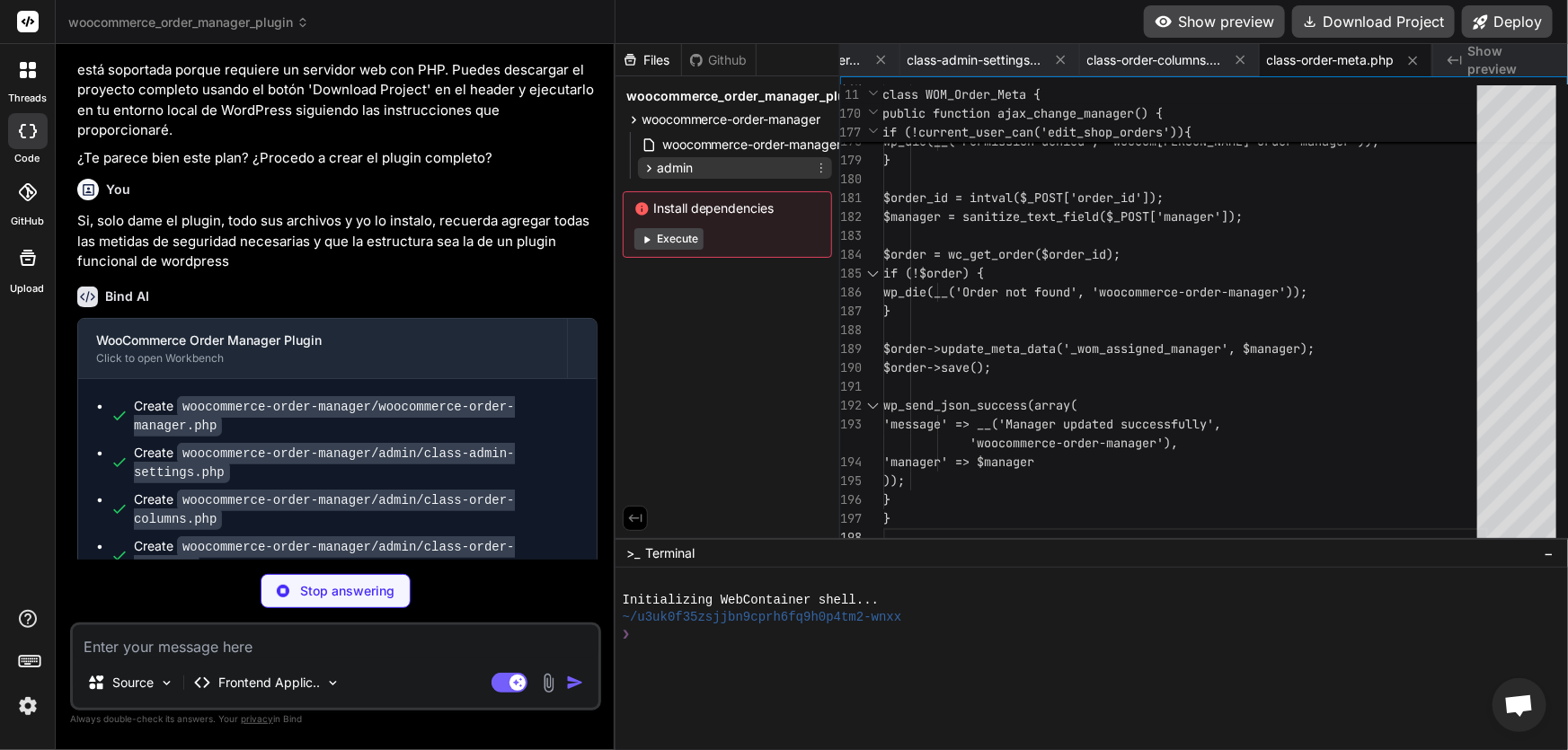 click 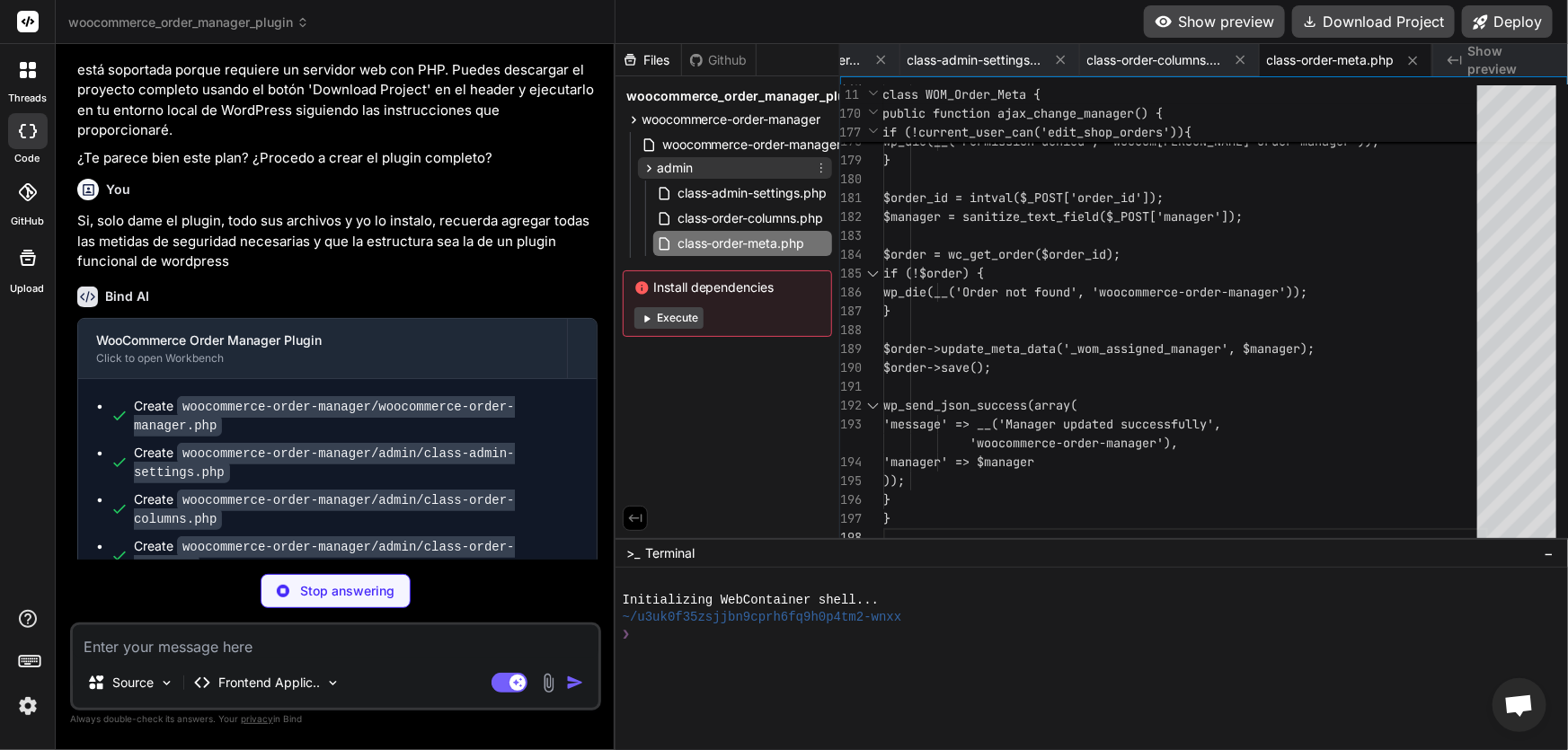 click 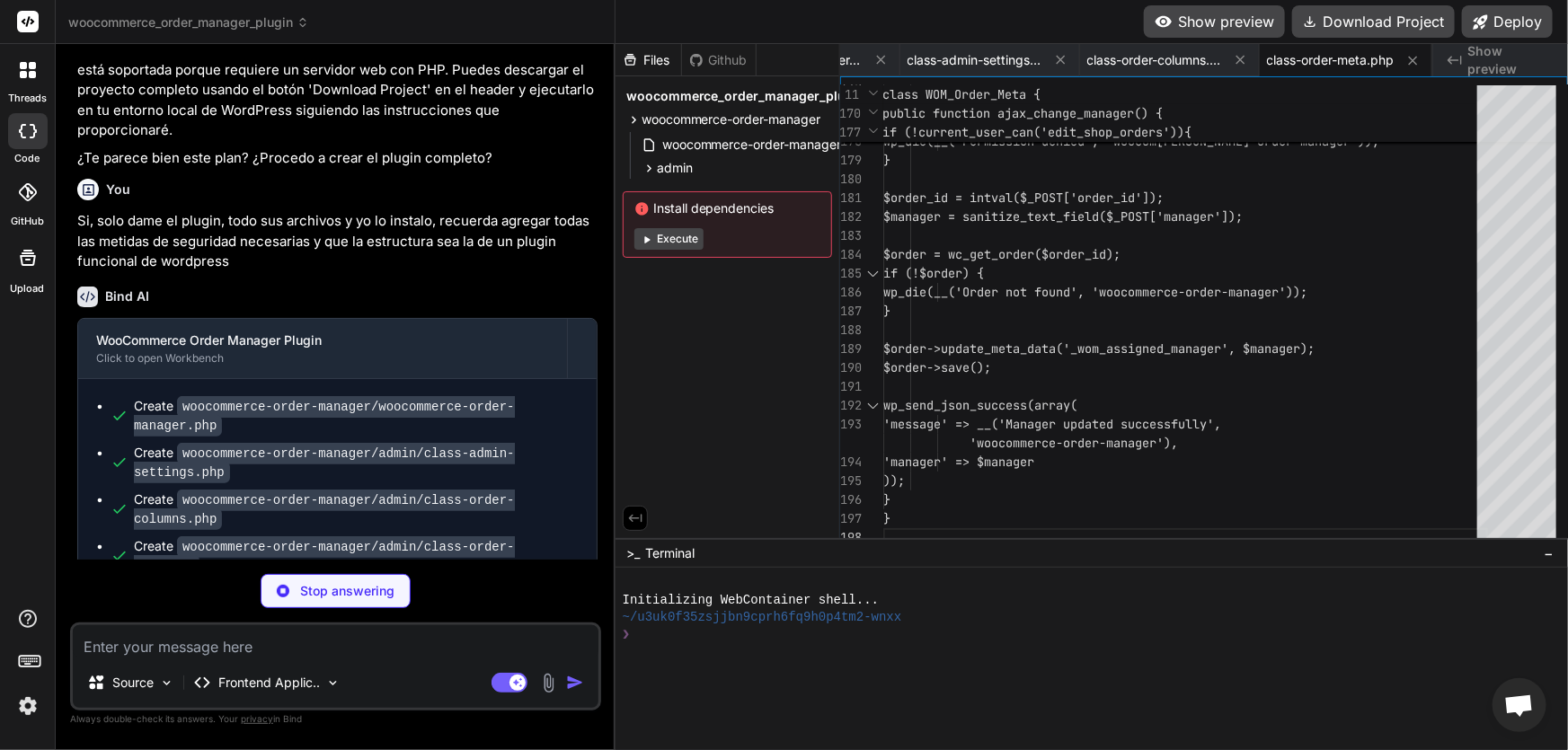 scroll, scrollTop: 0, scrollLeft: 260, axis: horizontal 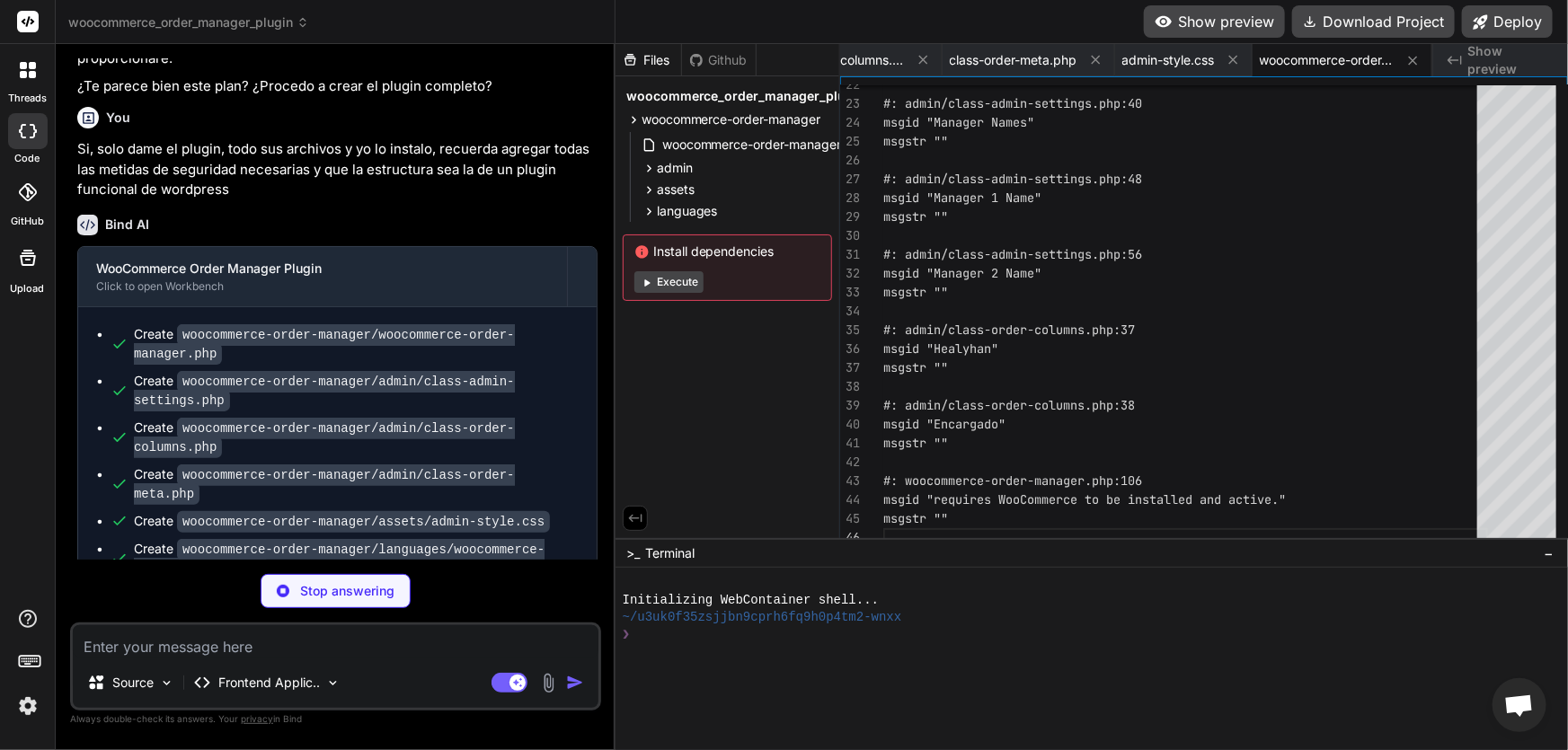click at bounding box center [335, 641] 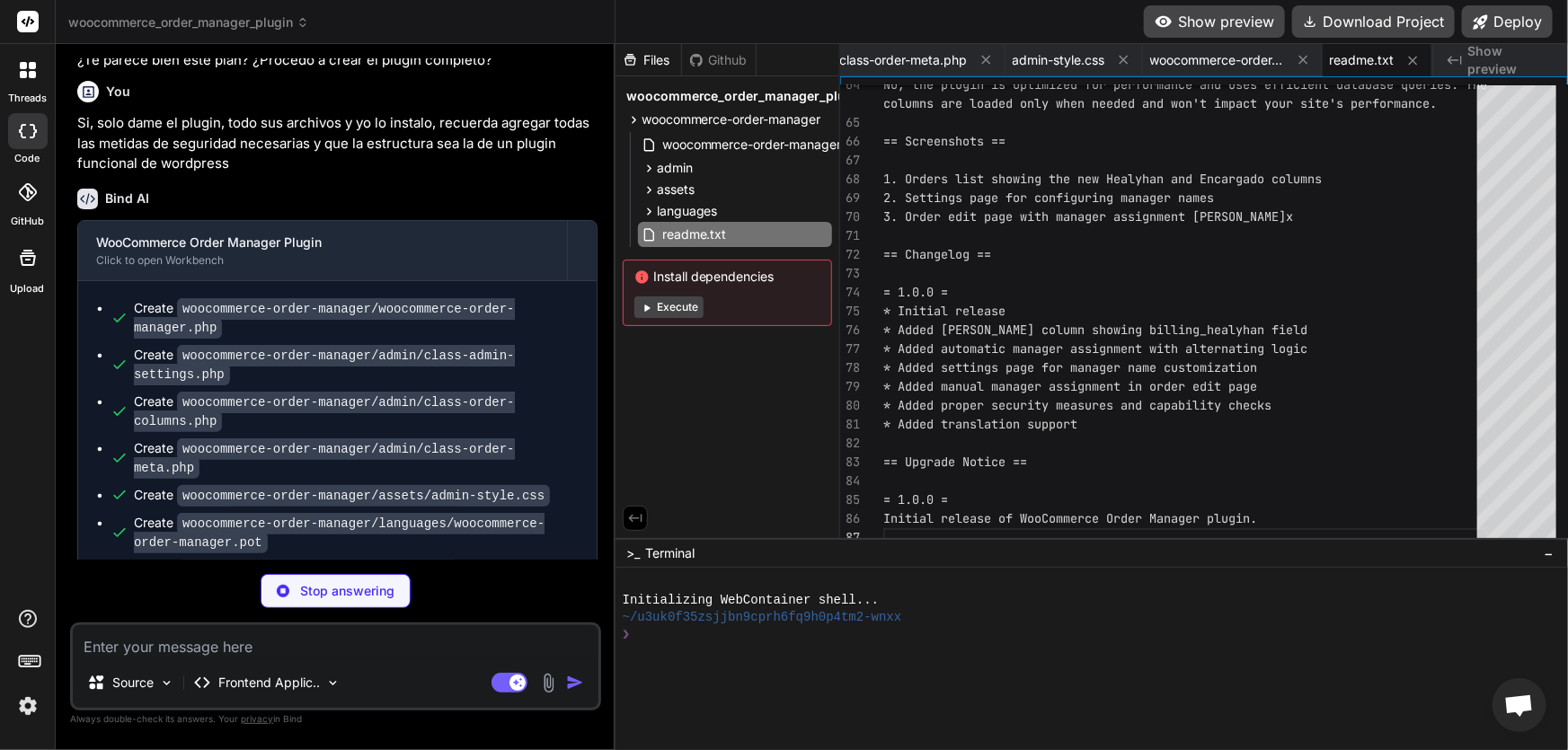 scroll, scrollTop: 1463, scrollLeft: 0, axis: vertical 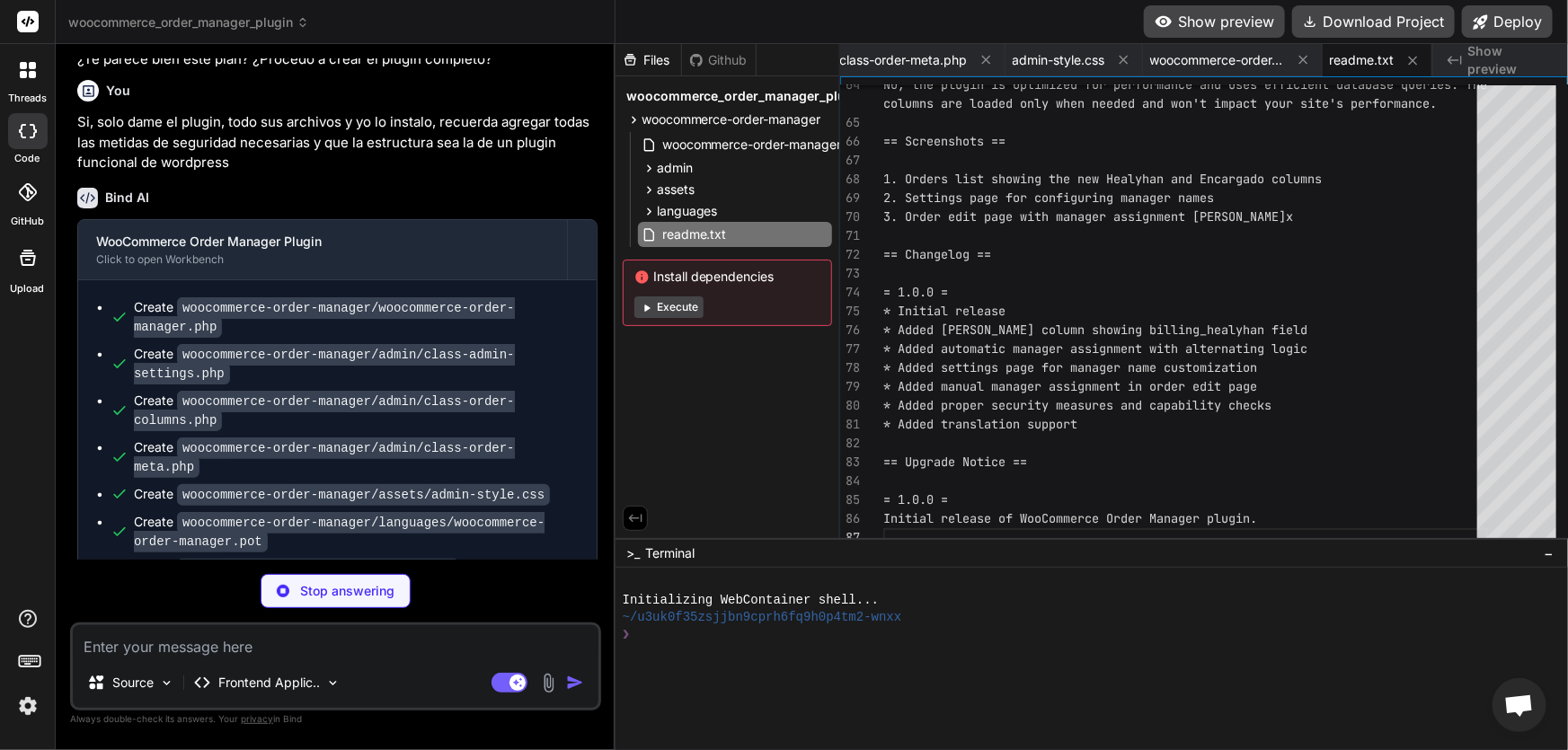 click at bounding box center [335, 641] 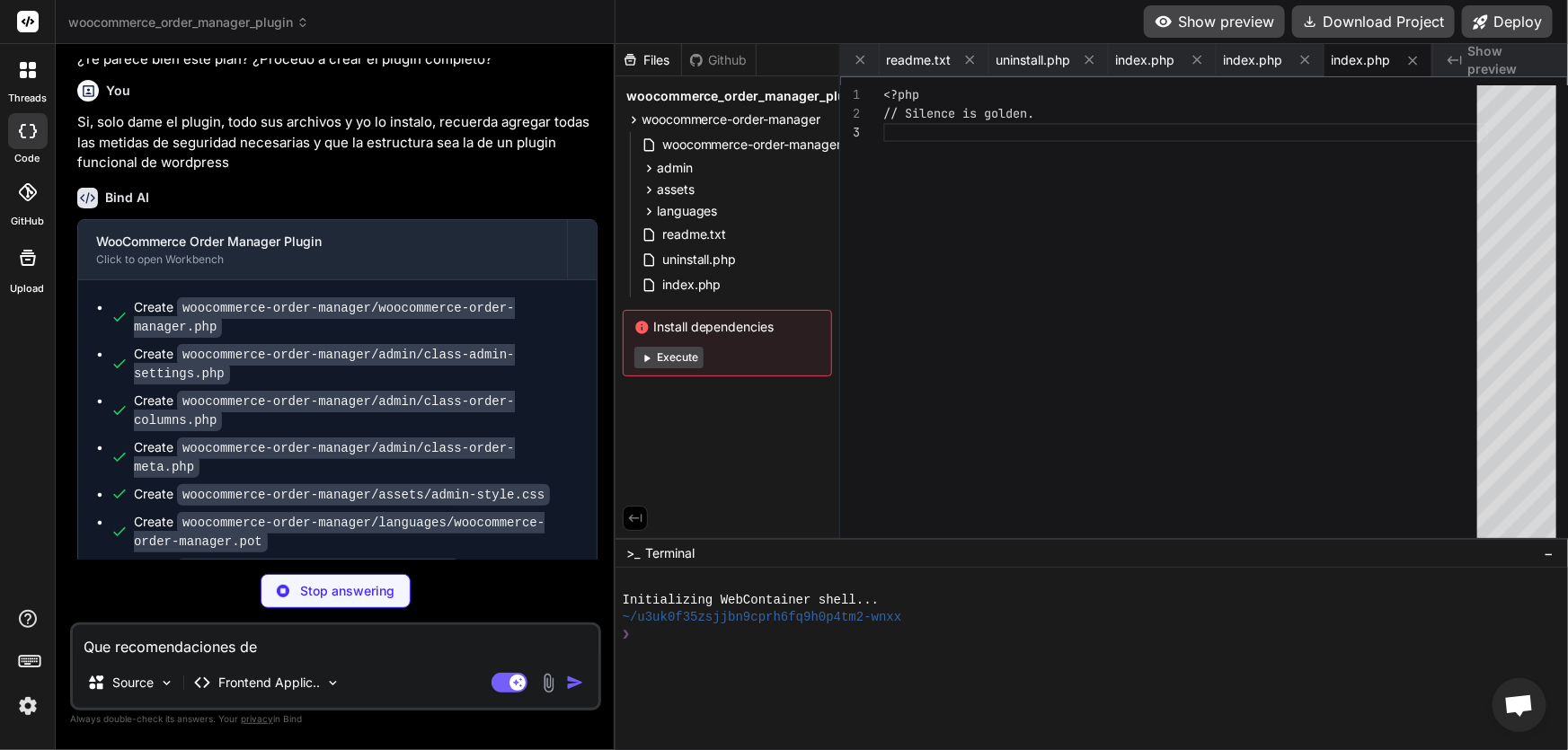 scroll, scrollTop: 0, scrollLeft: 1100, axis: horizontal 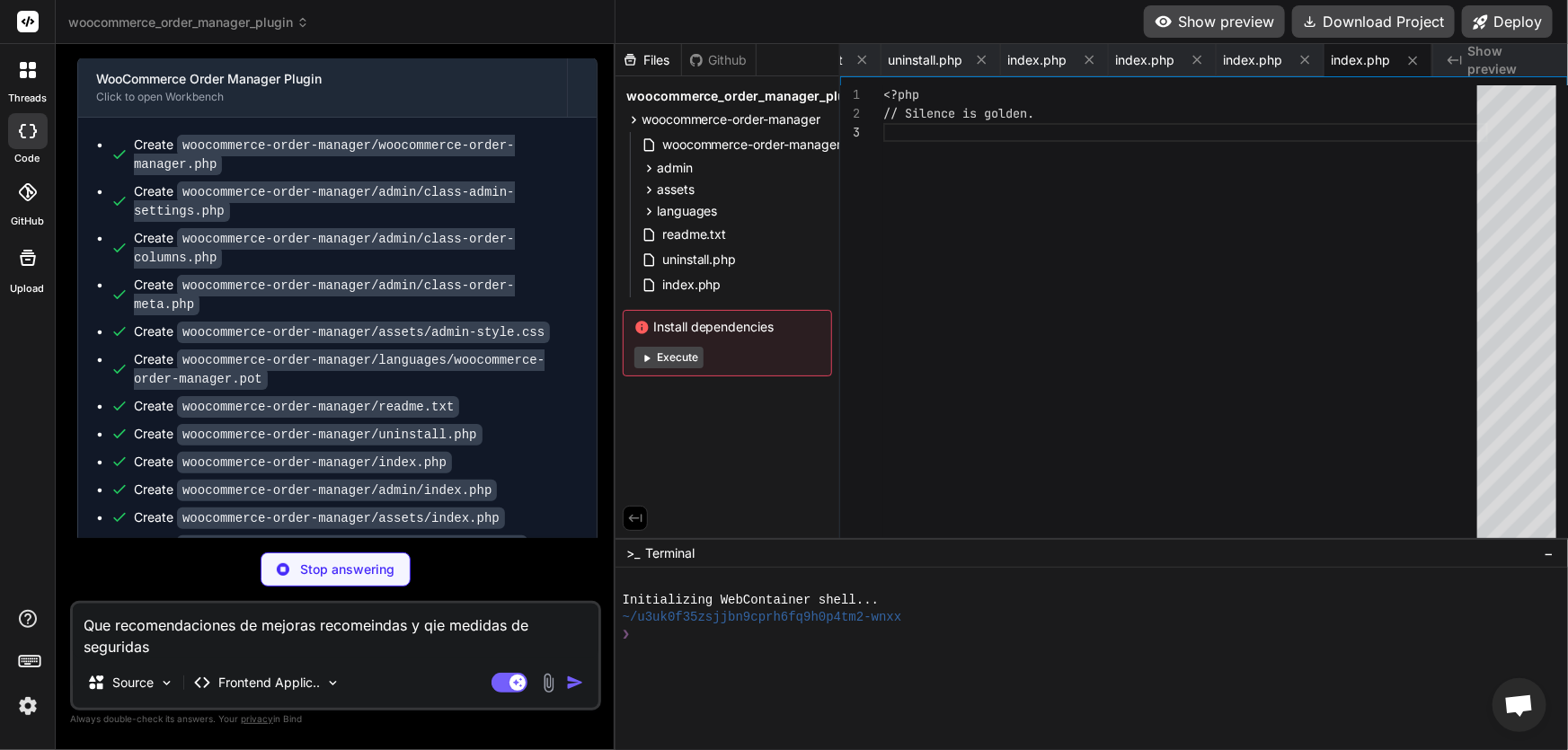 click on "Que recomendaciones de mejoras recomeindas y qie medidas de seguridas" at bounding box center (335, 631) 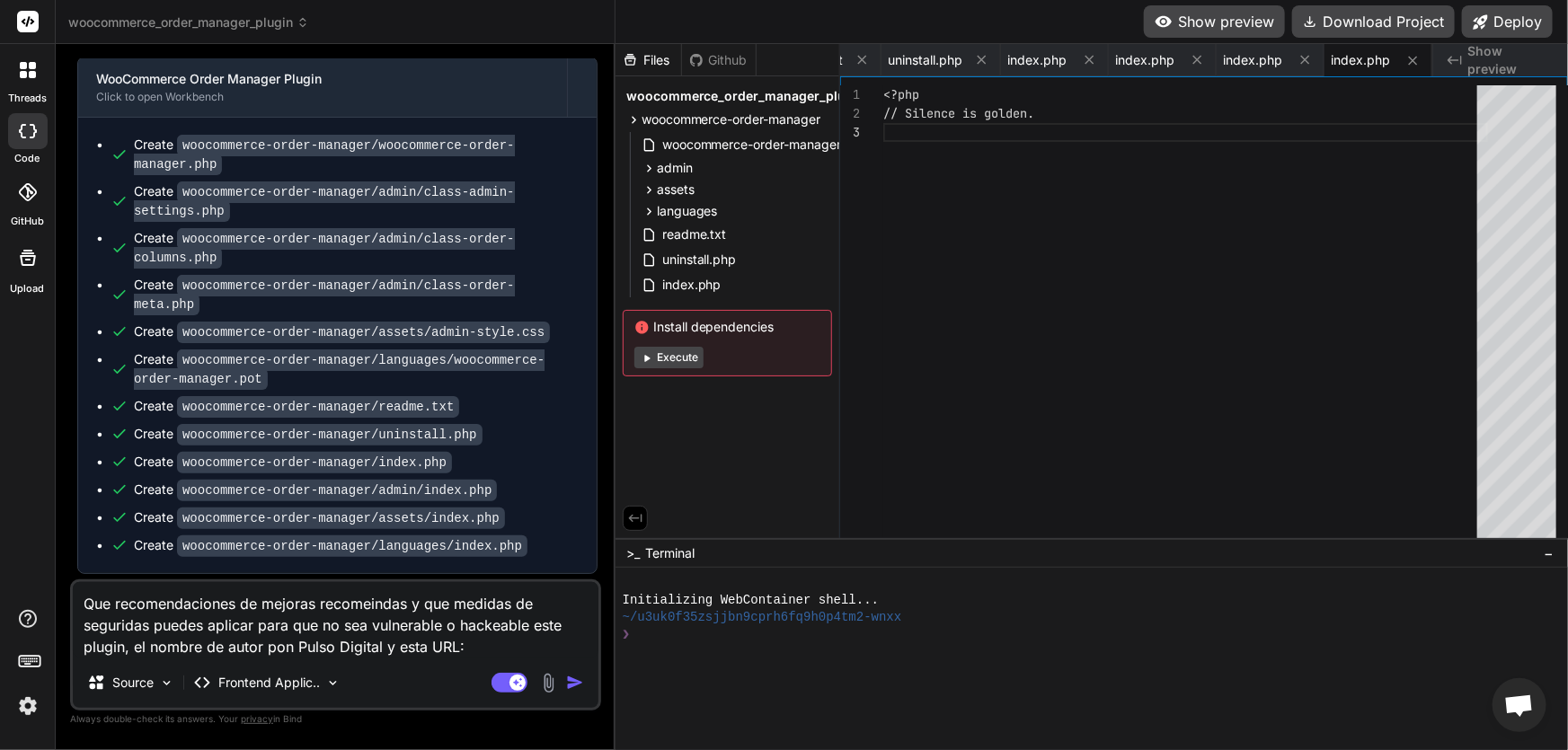 paste on "[URL][DOMAIN_NAME]" 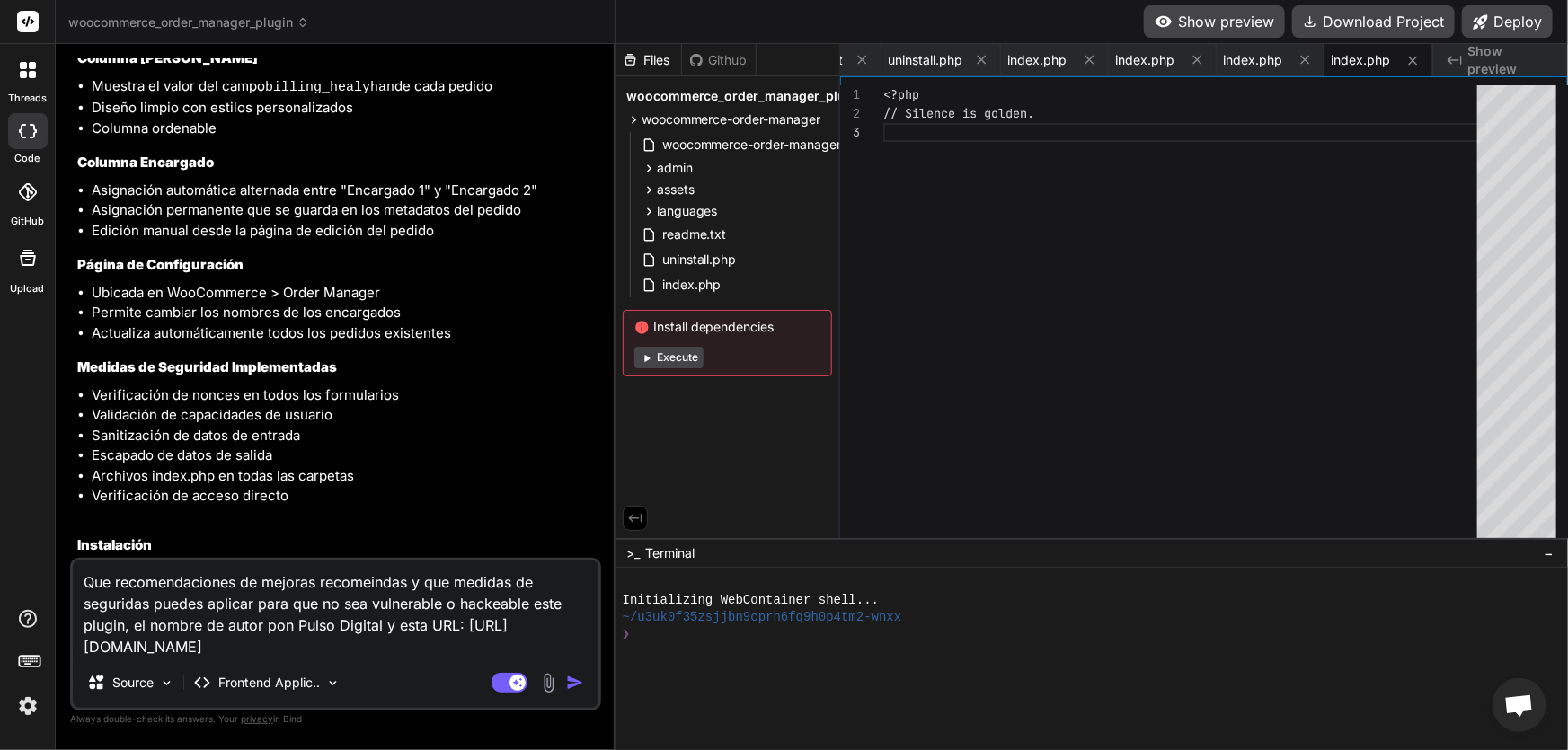 scroll, scrollTop: 2280, scrollLeft: 0, axis: vertical 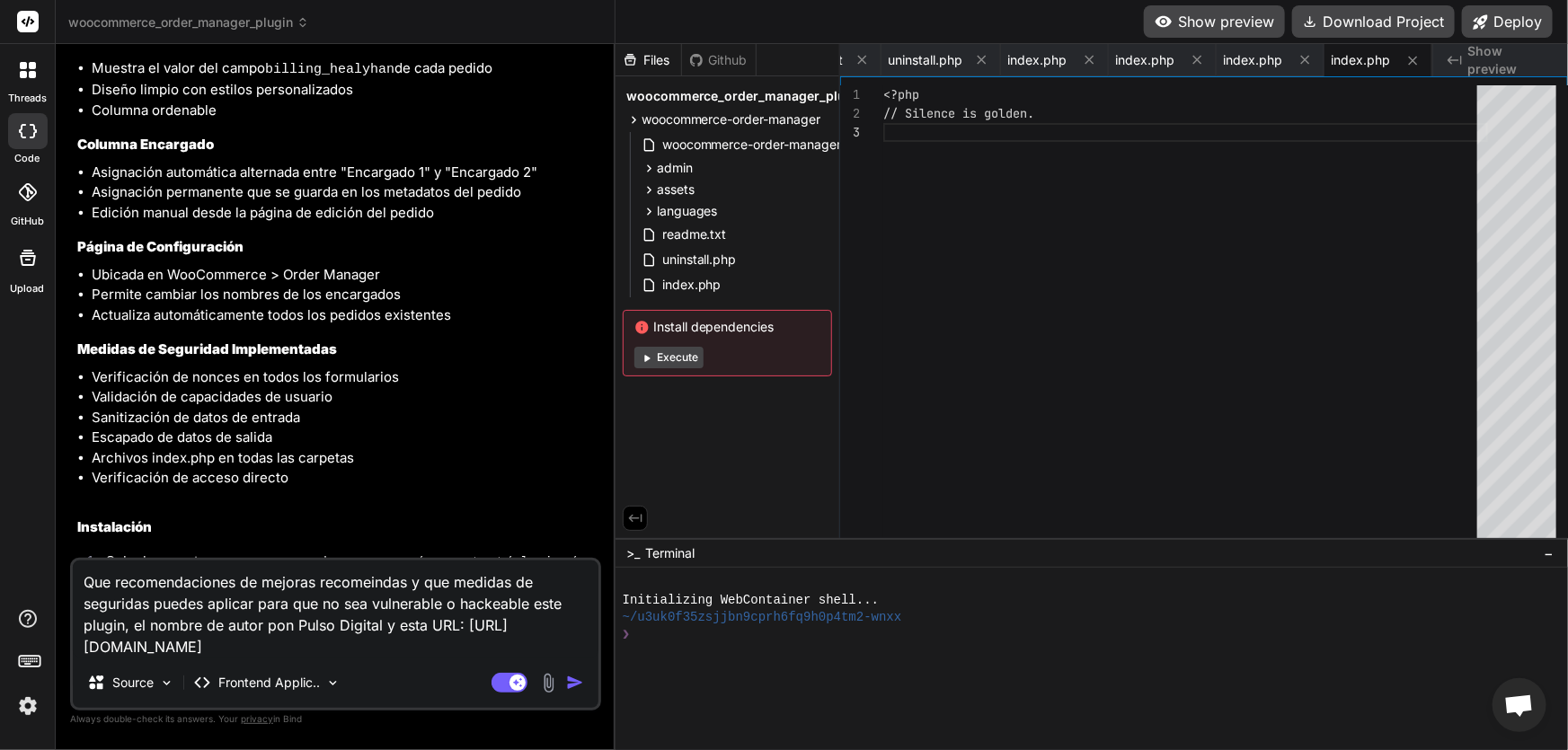 click on "Que recomendaciones de mejoras recomeindas y que medidas de seguridas puedes aplicar para que no sea vulnerable o hackeable este plugin, el nombre de autor pon Pulso Digital y esta URL: [URL][DOMAIN_NAME]" at bounding box center (335, 609) 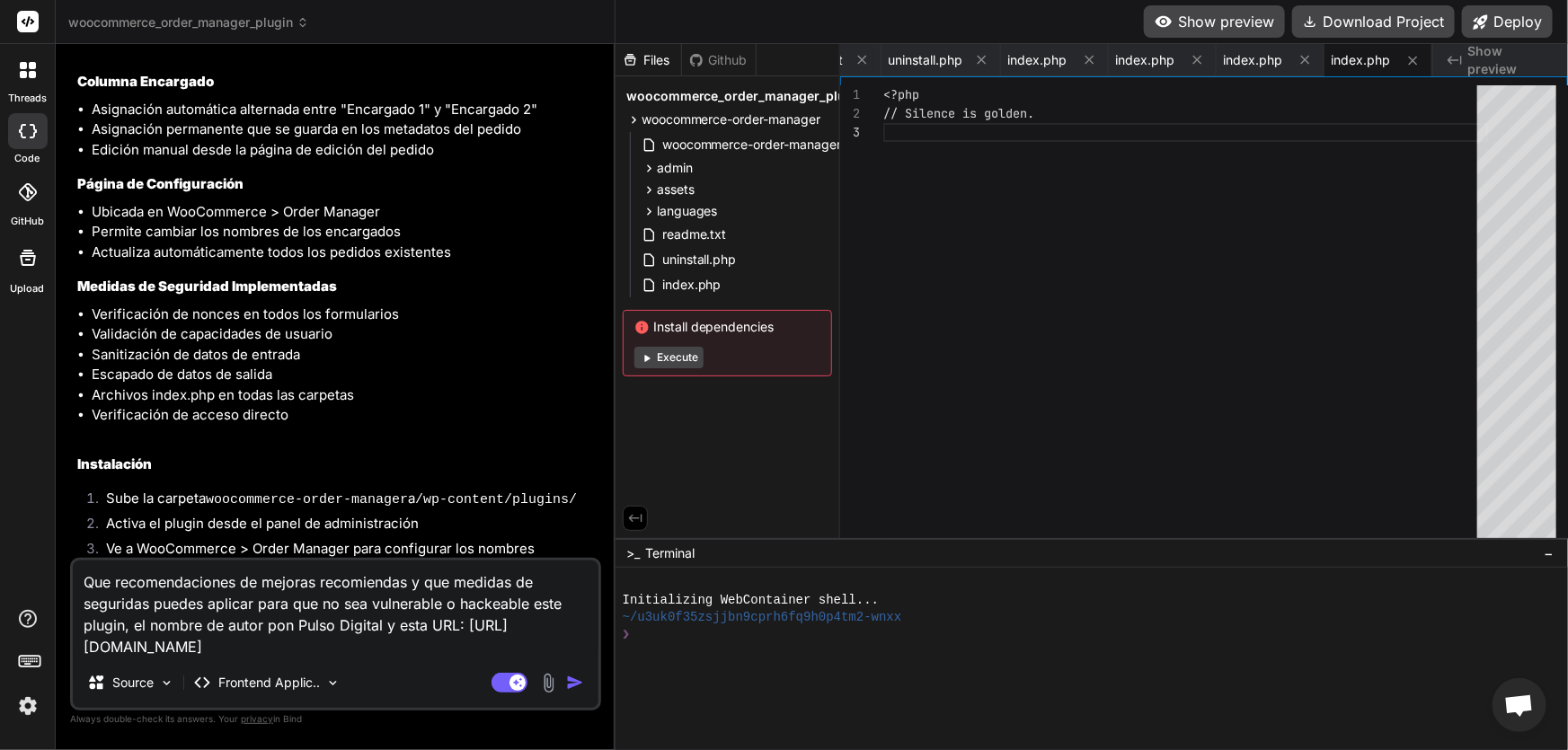 scroll, scrollTop: 2545, scrollLeft: 0, axis: vertical 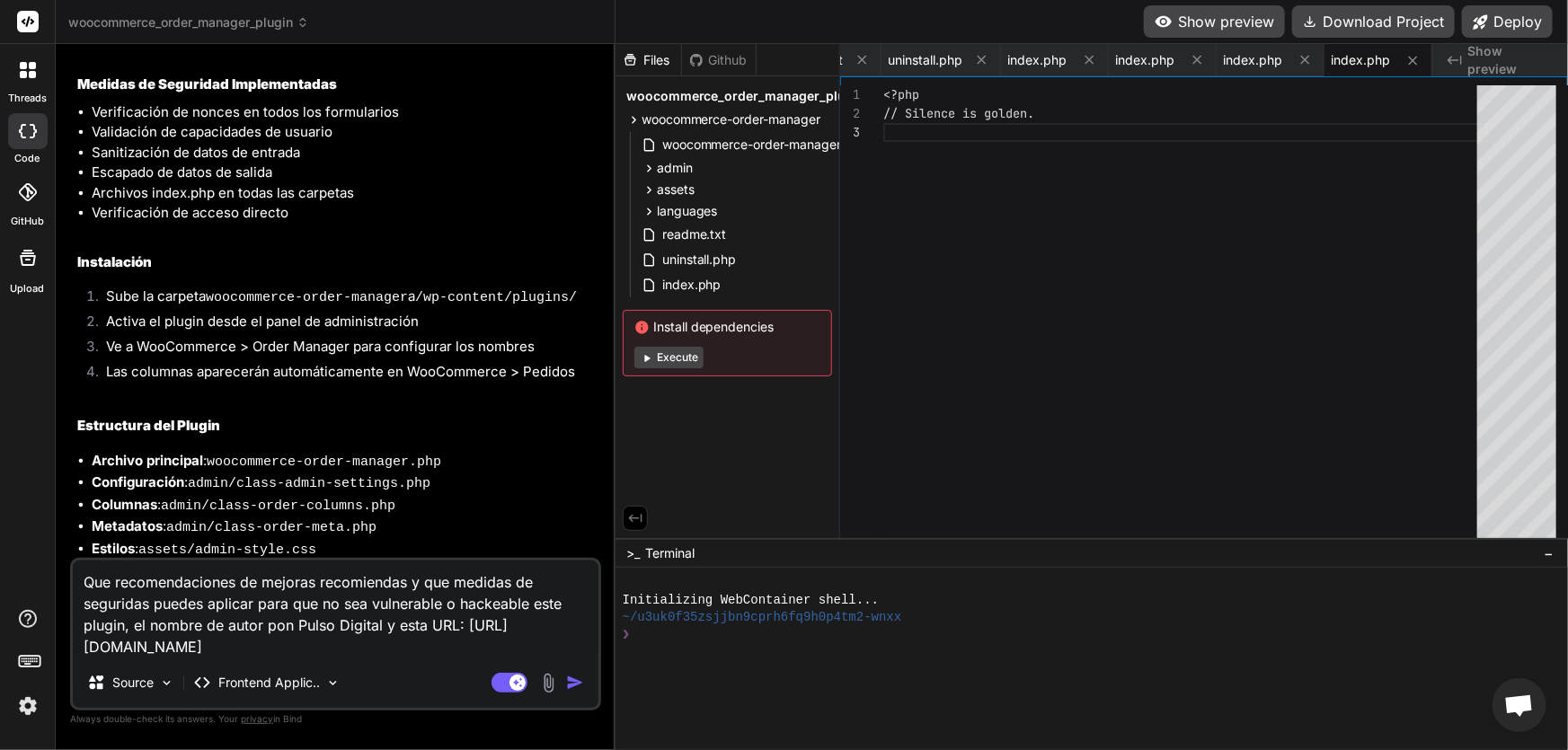 click on "Agent Mode. When this toggle is activated, AI automatically makes decisions, reasons, creates files, and runs terminal commands. Almost full autopilot." at bounding box center [539, 683] 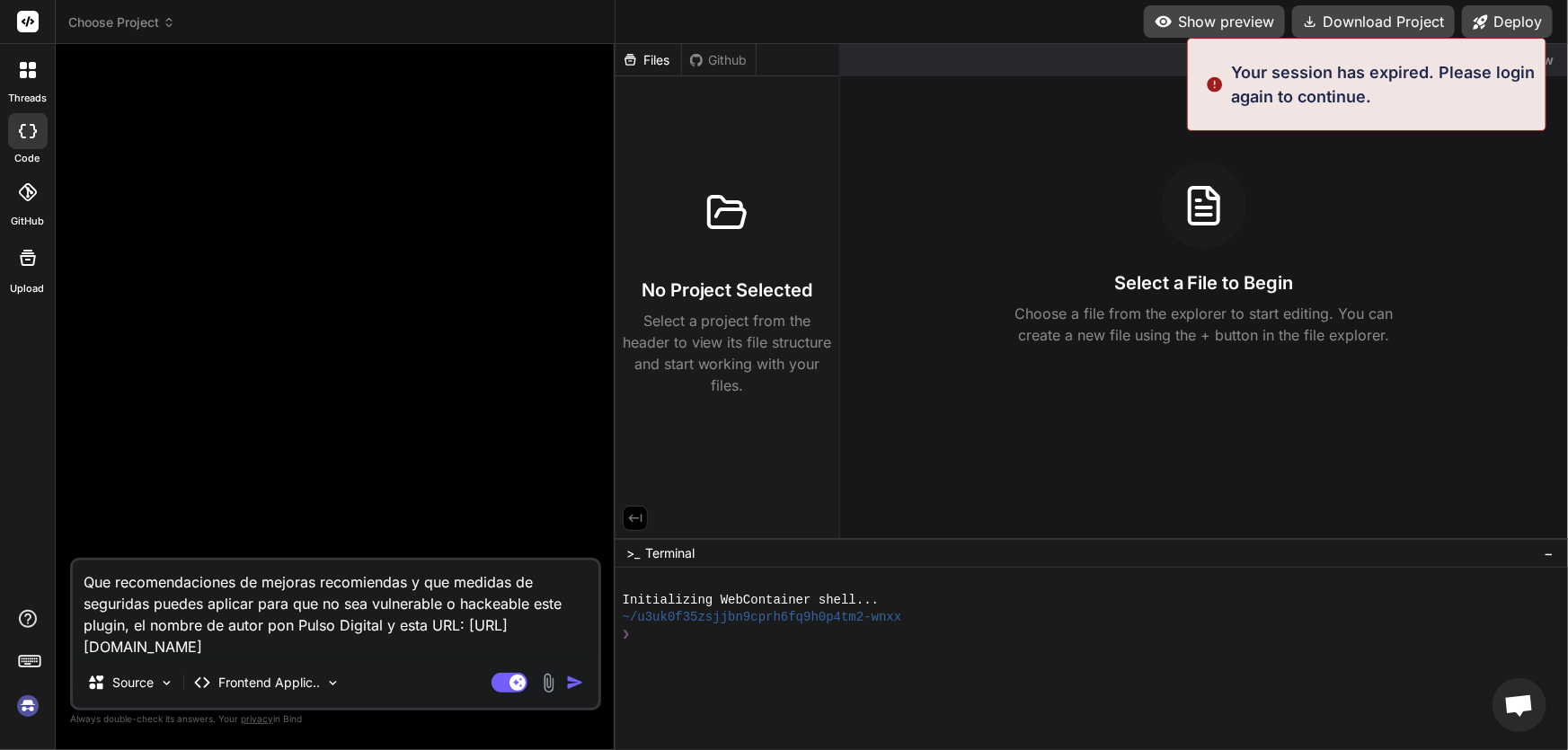 scroll, scrollTop: 0, scrollLeft: 0, axis: both 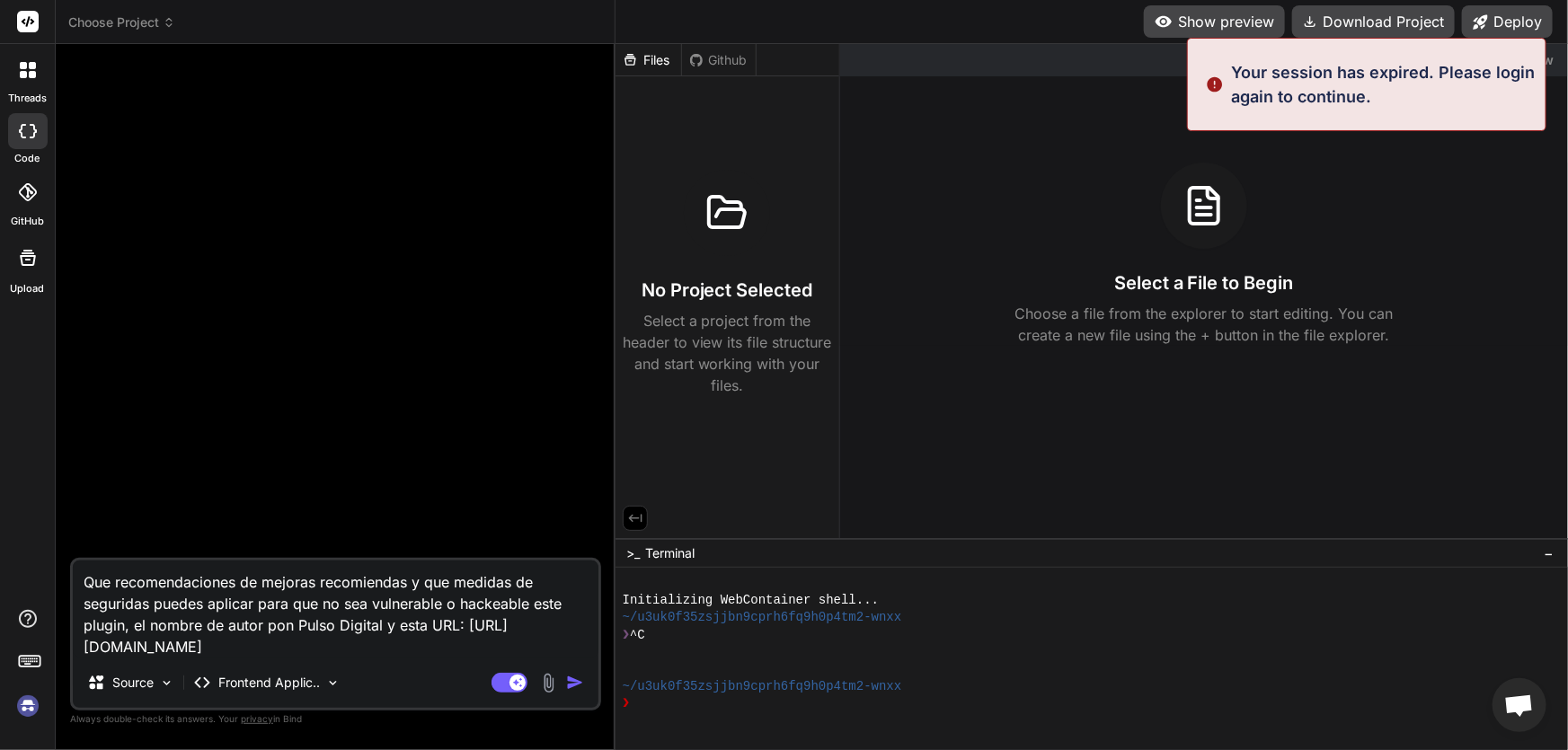 click at bounding box center (28, 706) 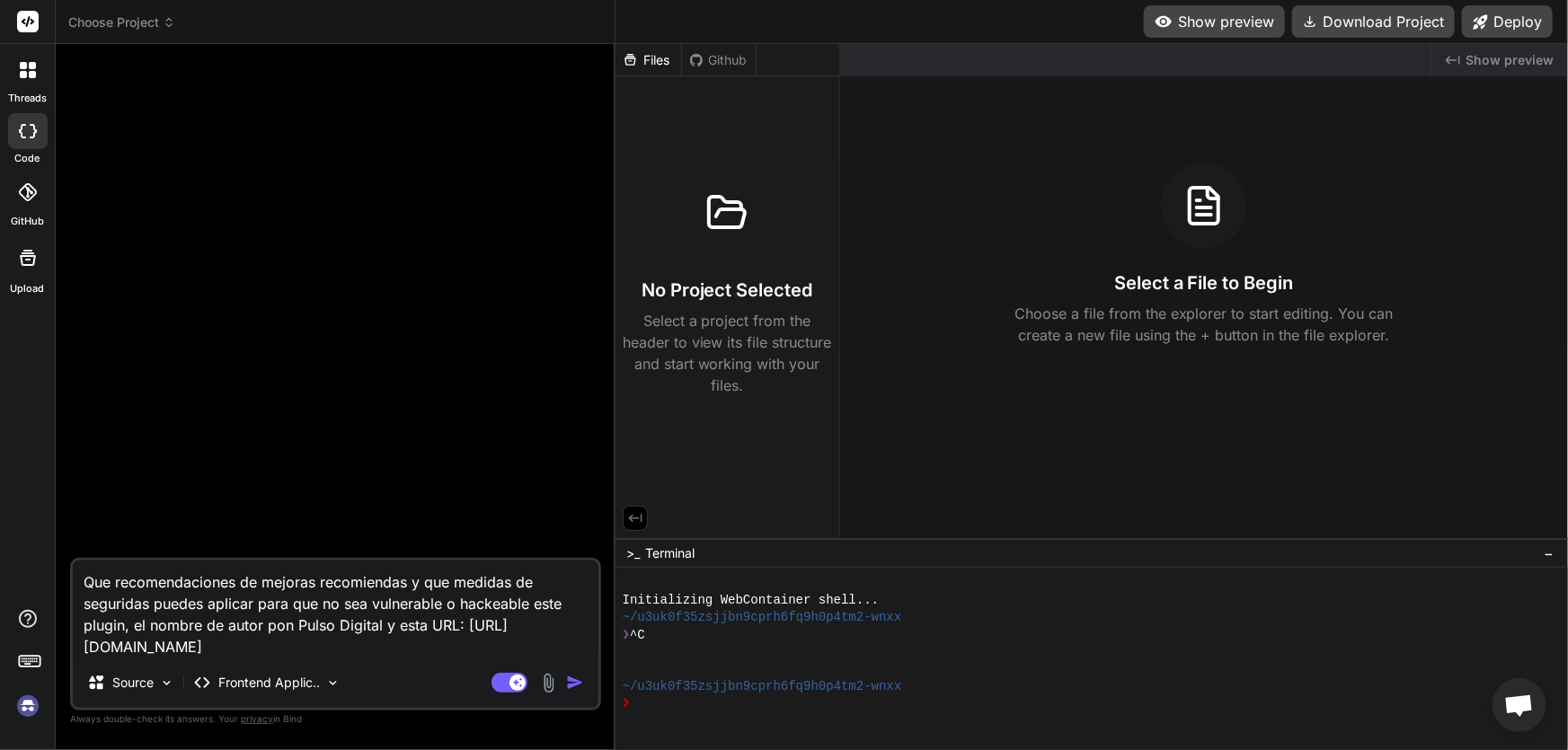 click on "Que recomendaciones de mejoras recomiendas y que medidas de seguridas puedes aplicar para que no sea vulnerable o hackeable este plugin, el nombre de autor pon Pulso Digital y esta URL: [URL][DOMAIN_NAME]" at bounding box center (335, 609) 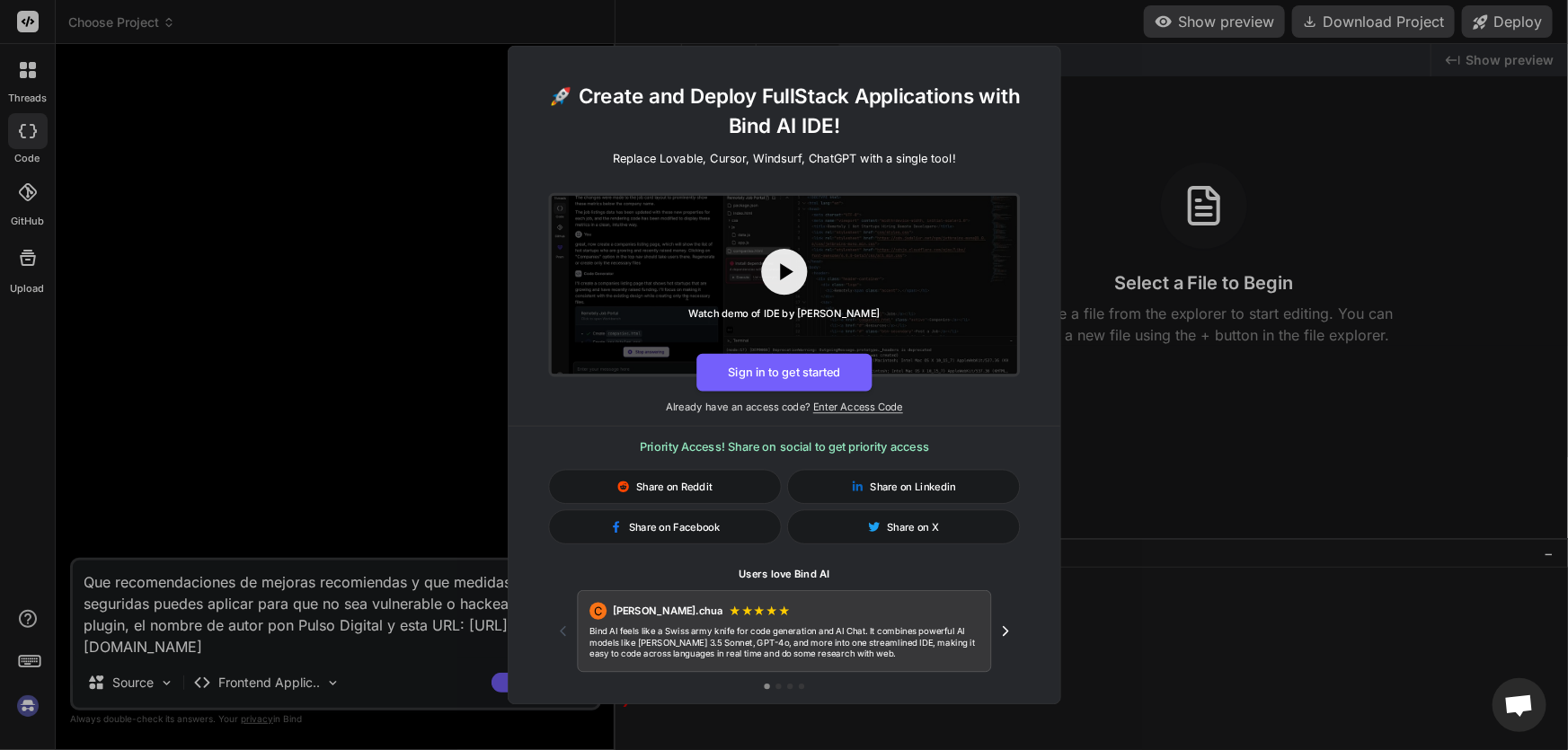 click on "🚀 Create and Deploy FullStack Applications with Bind AI IDE! Replace Lovable, Cursor, Windsurf, ChatGPT with a single tool! Watch demo of IDE by Bind AI Sign in to get started Already have an access code?   Enter Access Code Priority Access! Share on social to get priority access Share on Reddit Share on Linkedin Share on Facebook Share on X Users love Bind AI [PERSON_NAME].chua ★ ★ ★ ★ ★ Bind AI feels like a Swiss army knife for code generation and AI Chat. It combines powerful AI models like [PERSON_NAME] 3.5 Sonnet, GPT-4o, and more into one streamlined IDE, making it easy to code across languages in real time and do some research with web." at bounding box center (784, 375) 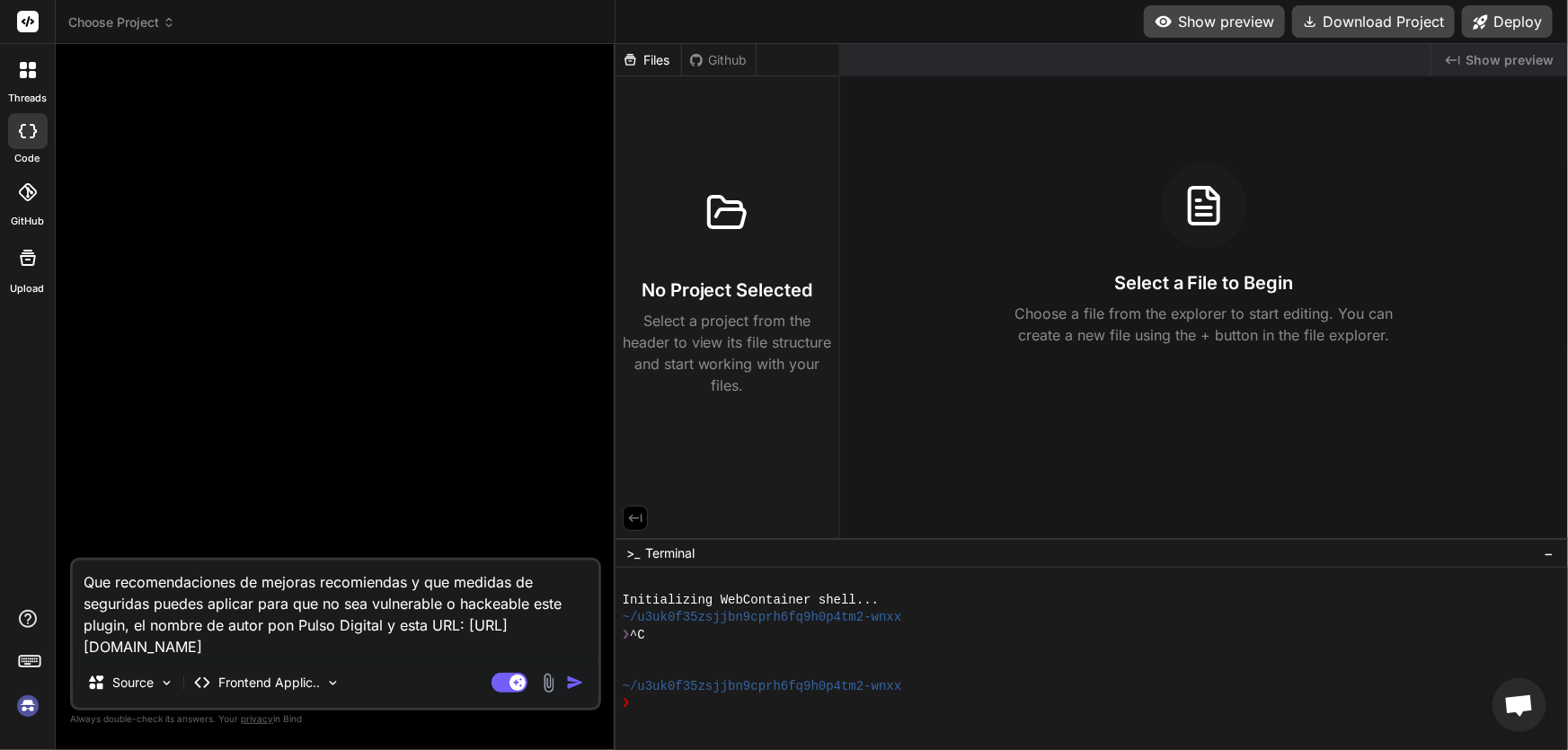 click on "Que recomendaciones de mejoras recomiendas y que medidas de seguridas puedes aplicar para que no sea vulnerable o hackeable este plugin, el nombre de autor pon Pulso Digital y esta URL: [URL][DOMAIN_NAME]" at bounding box center [335, 609] 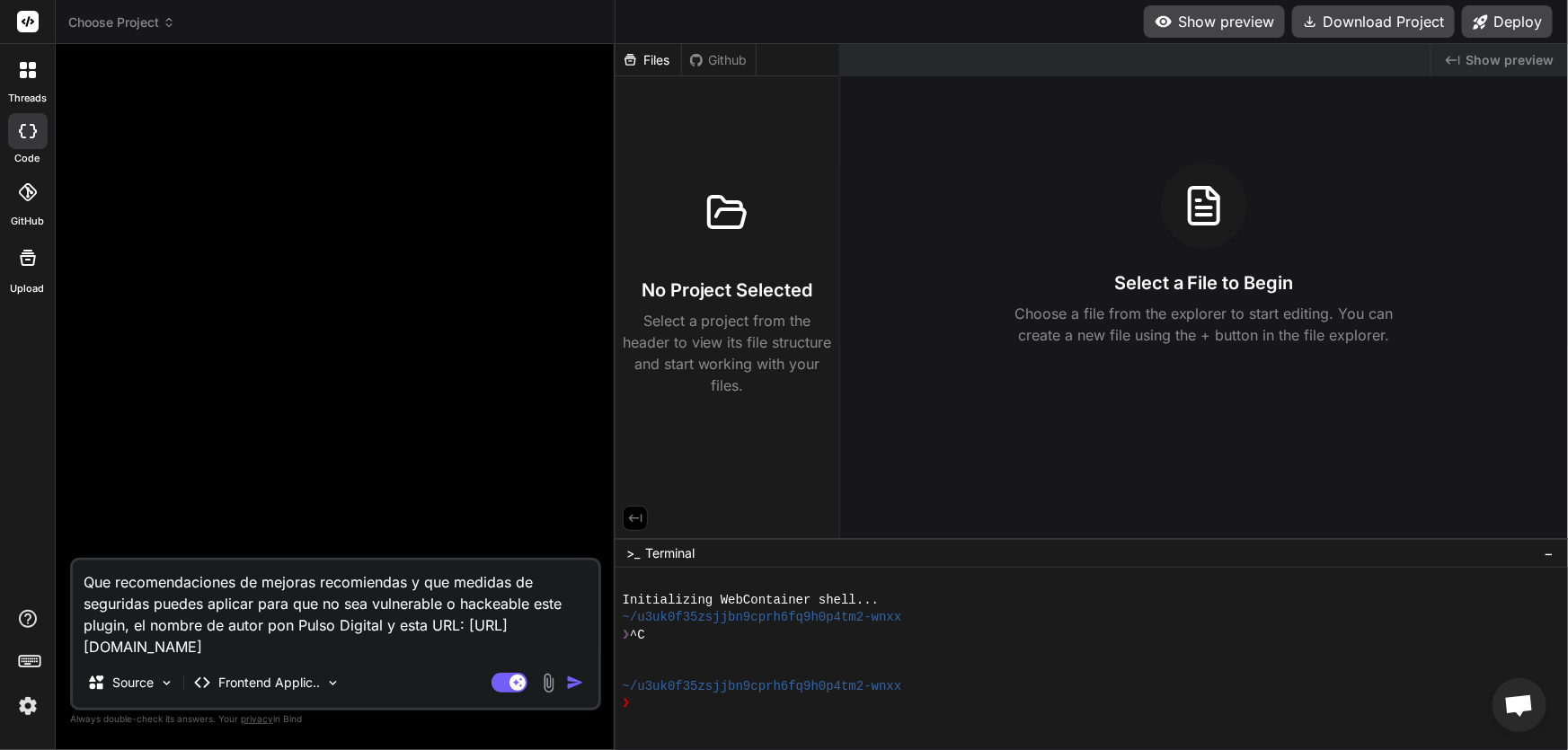 click on "Choose Project" at bounding box center (121, 22) 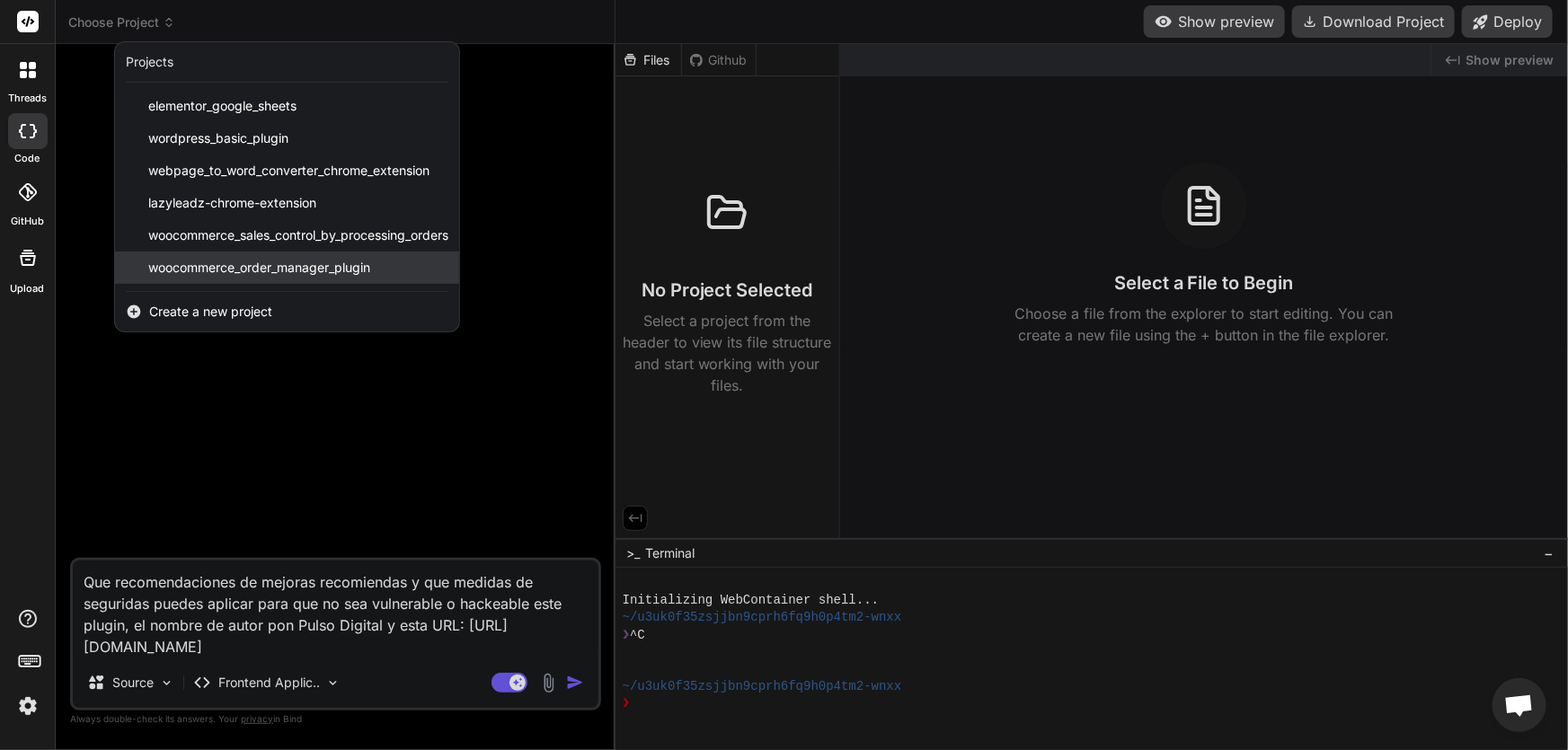 click on "woocommerce_order_manager_plugin" at bounding box center (259, 268) 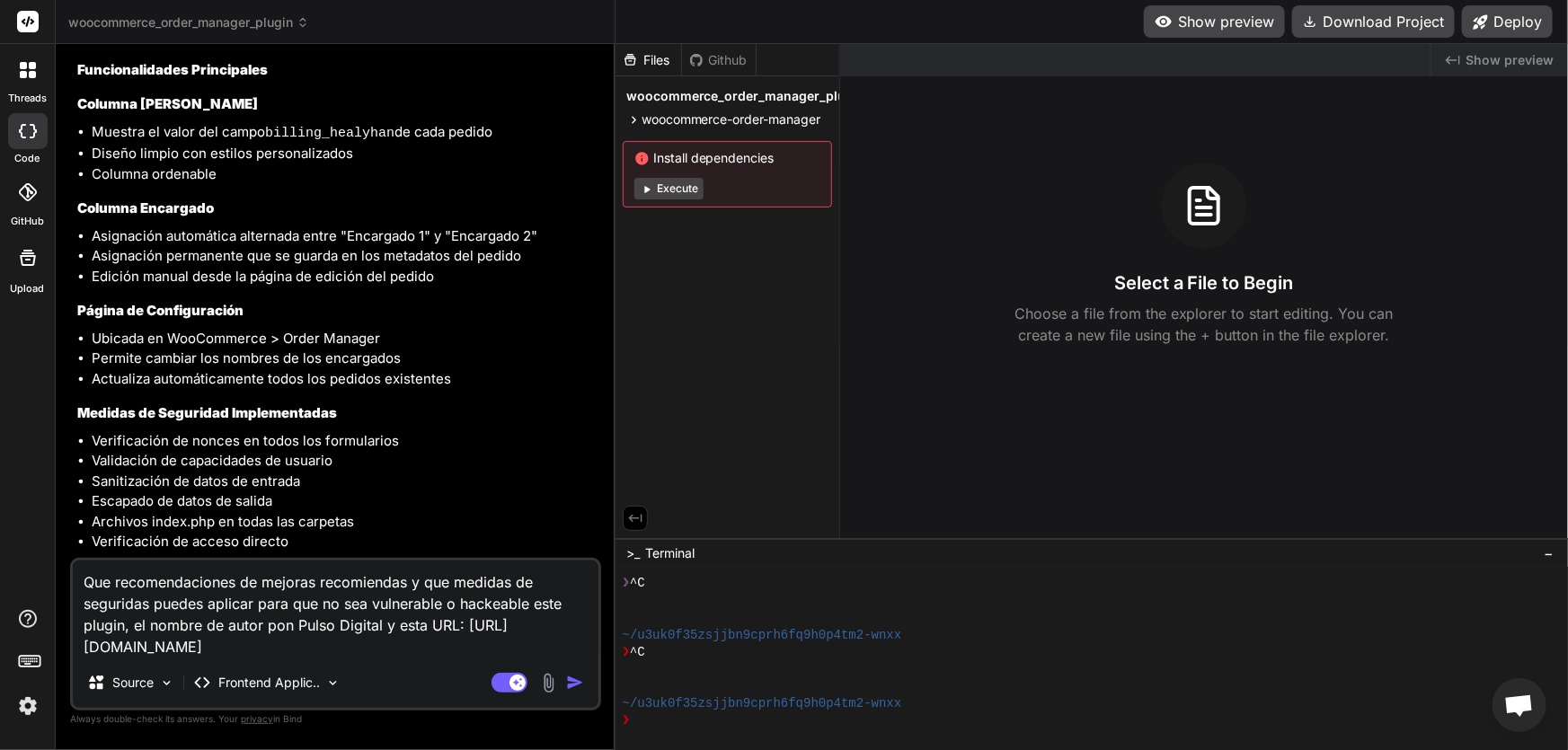 scroll, scrollTop: 2228, scrollLeft: 0, axis: vertical 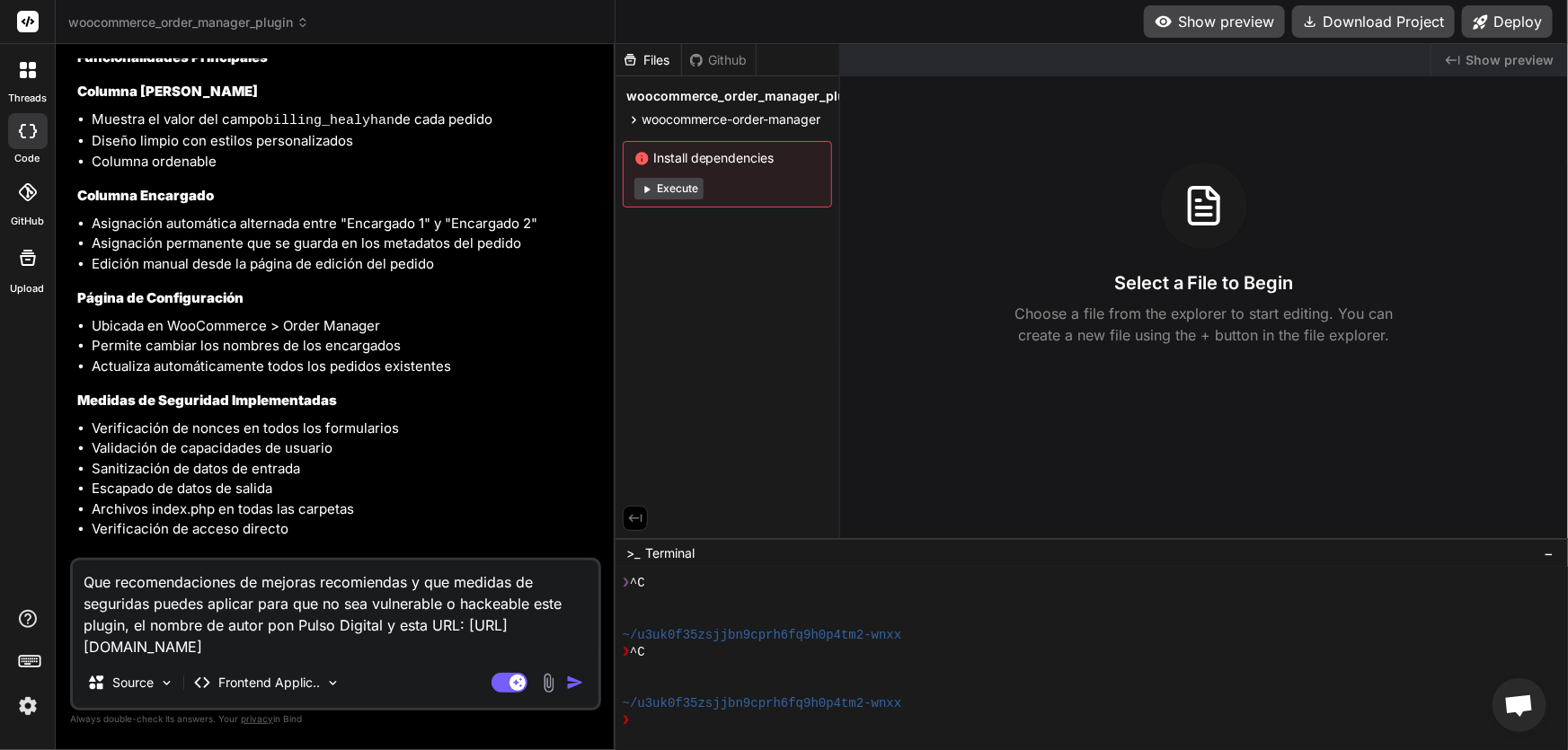 click at bounding box center (575, 683) 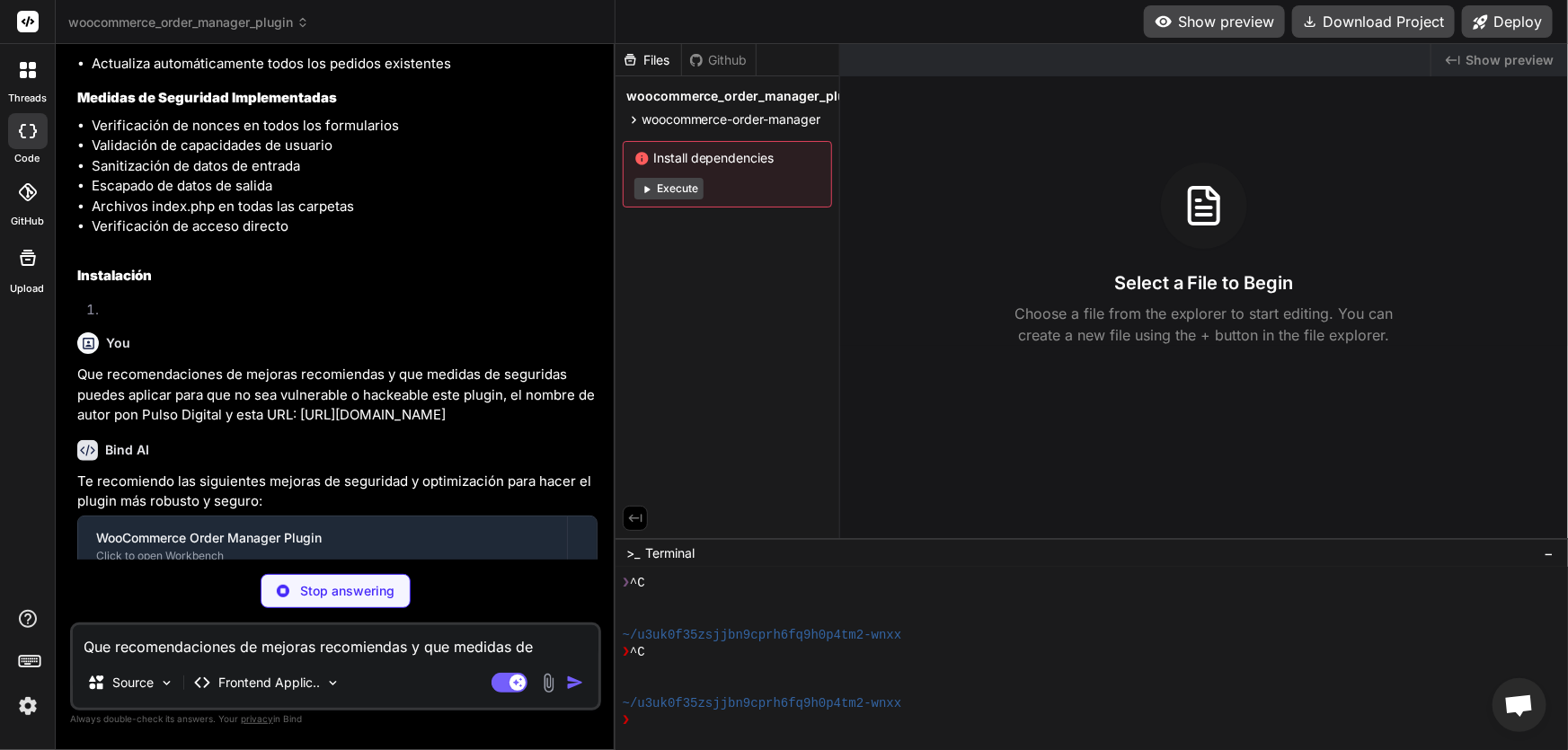 scroll, scrollTop: 2533, scrollLeft: 0, axis: vertical 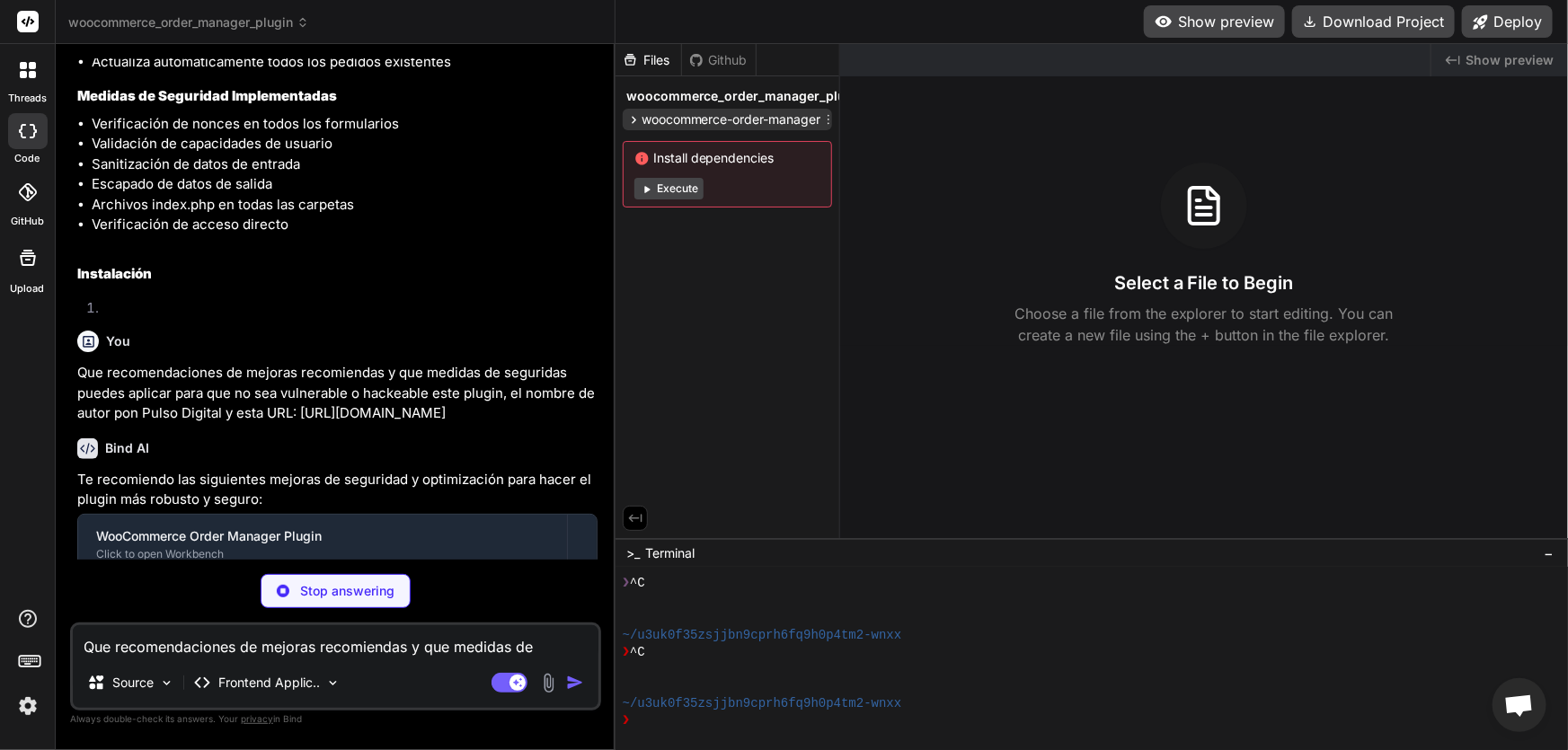 click 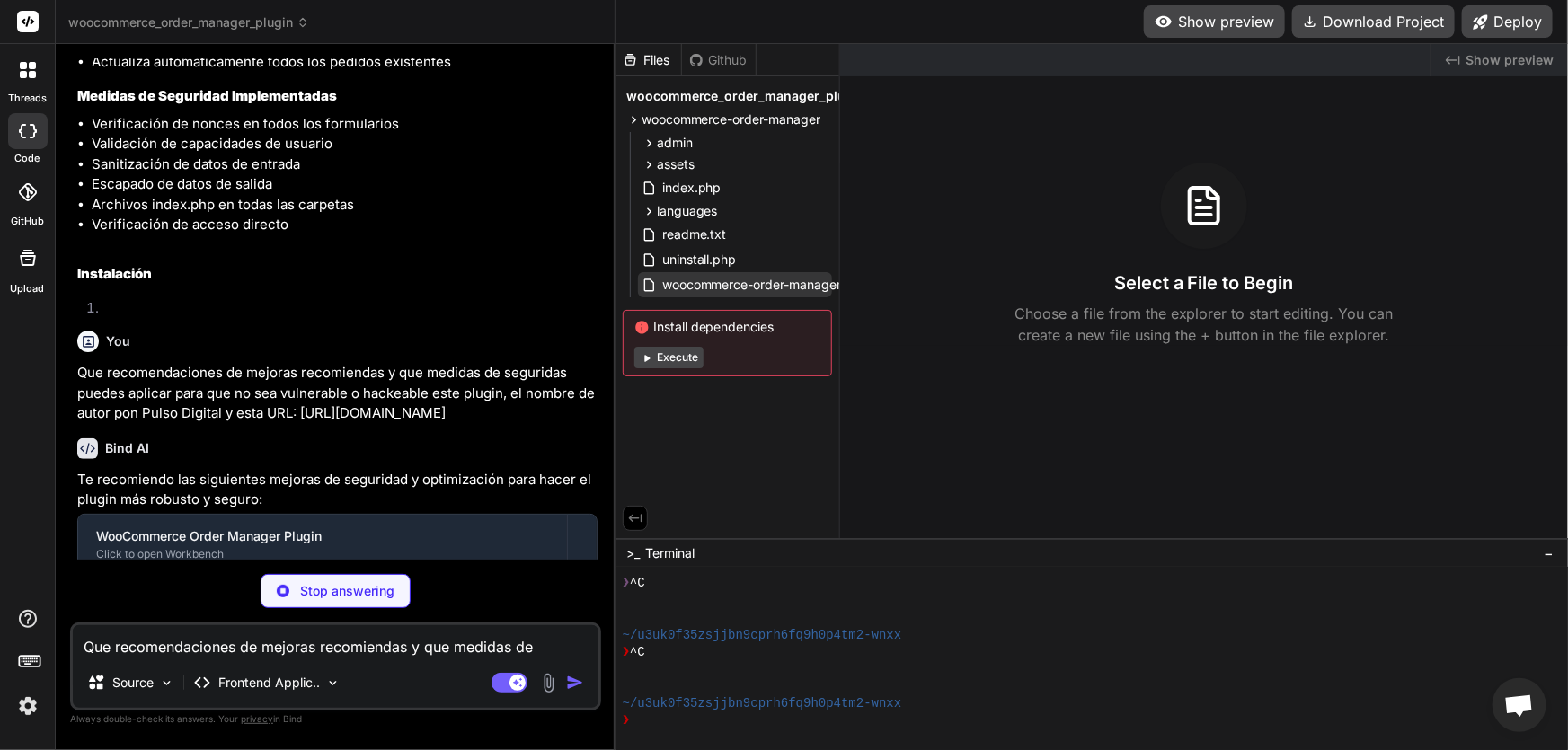 click on "woocommerce-order-manager.php" at bounding box center [765, 285] 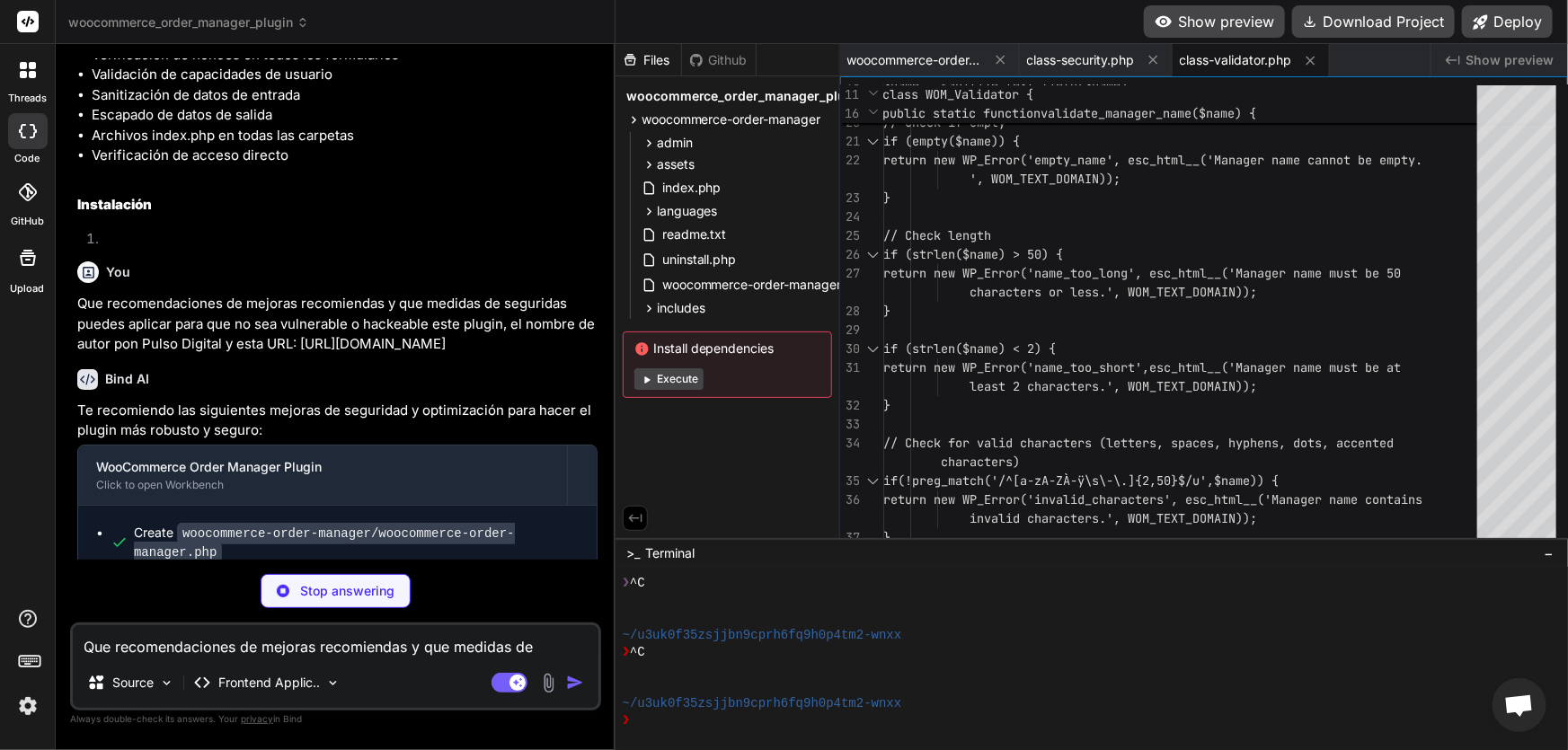 scroll, scrollTop: 2614, scrollLeft: 0, axis: vertical 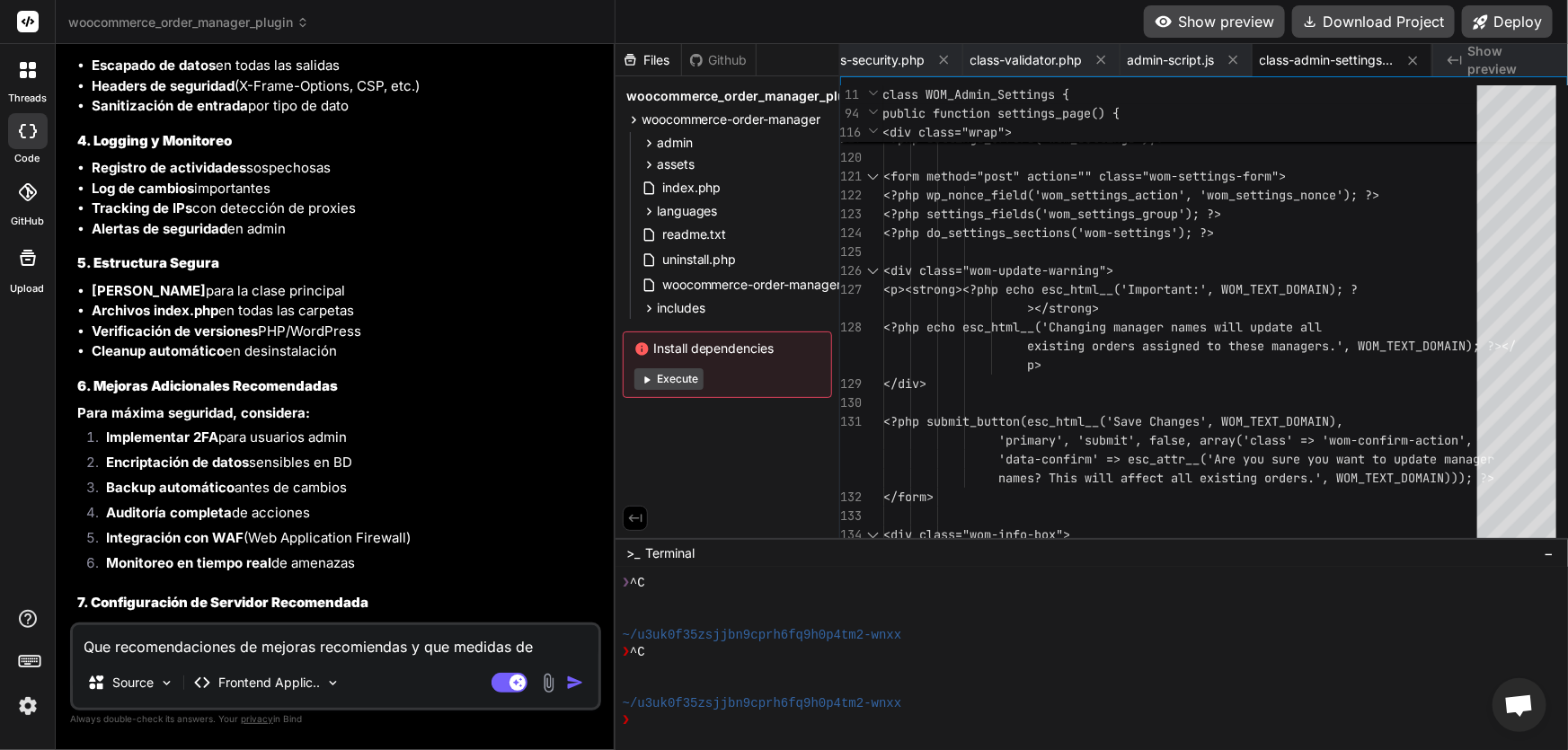 click on "Que recomendaciones de mejoras recomiendas y que medidas de seguridas puedes aplicar para que no sea vulnerable o hackeable este plugin, el nombre de autor pon Pulso Digital y esta URL: [URL][DOMAIN_NAME]" at bounding box center (335, 641) 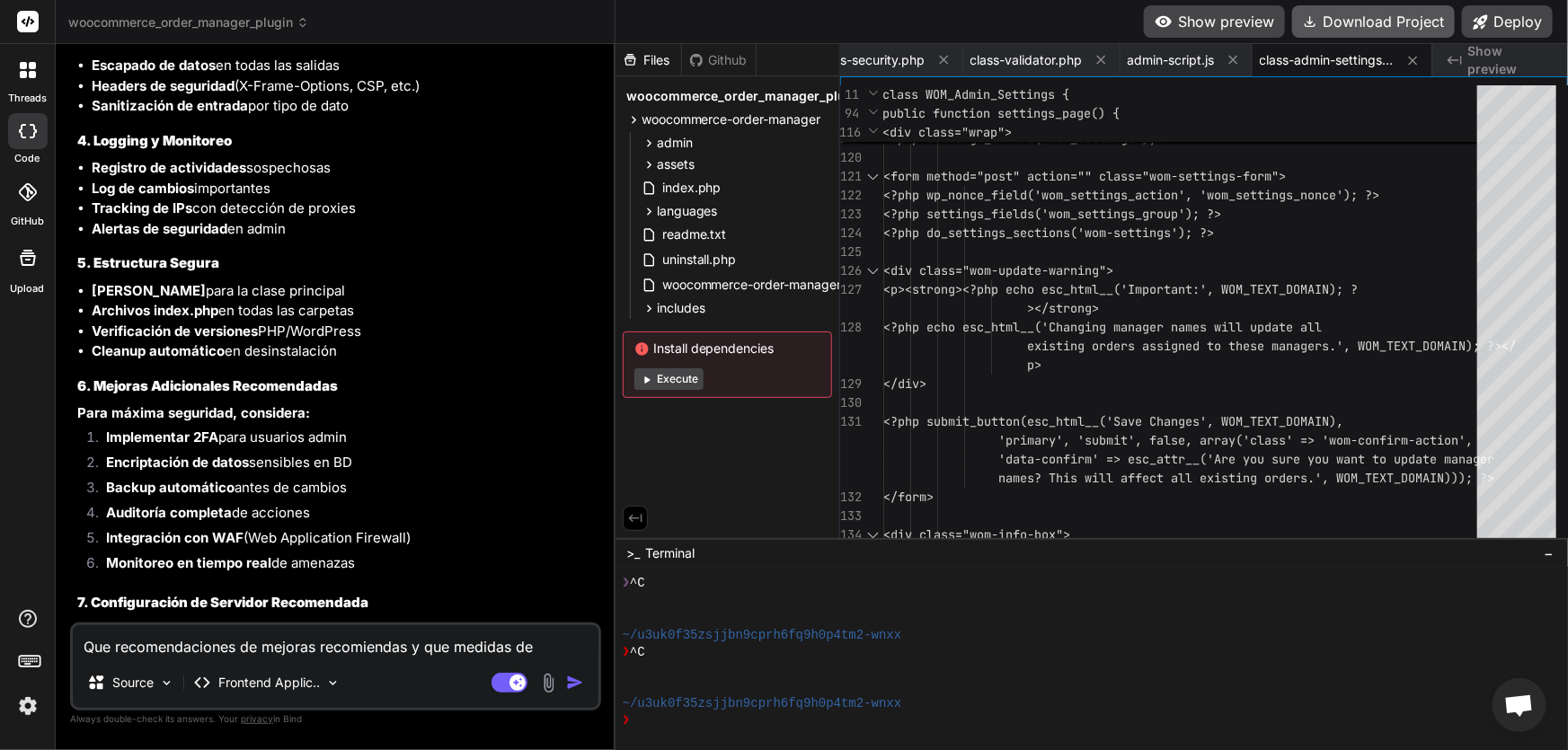 click on "Download Project" at bounding box center [1373, 22] 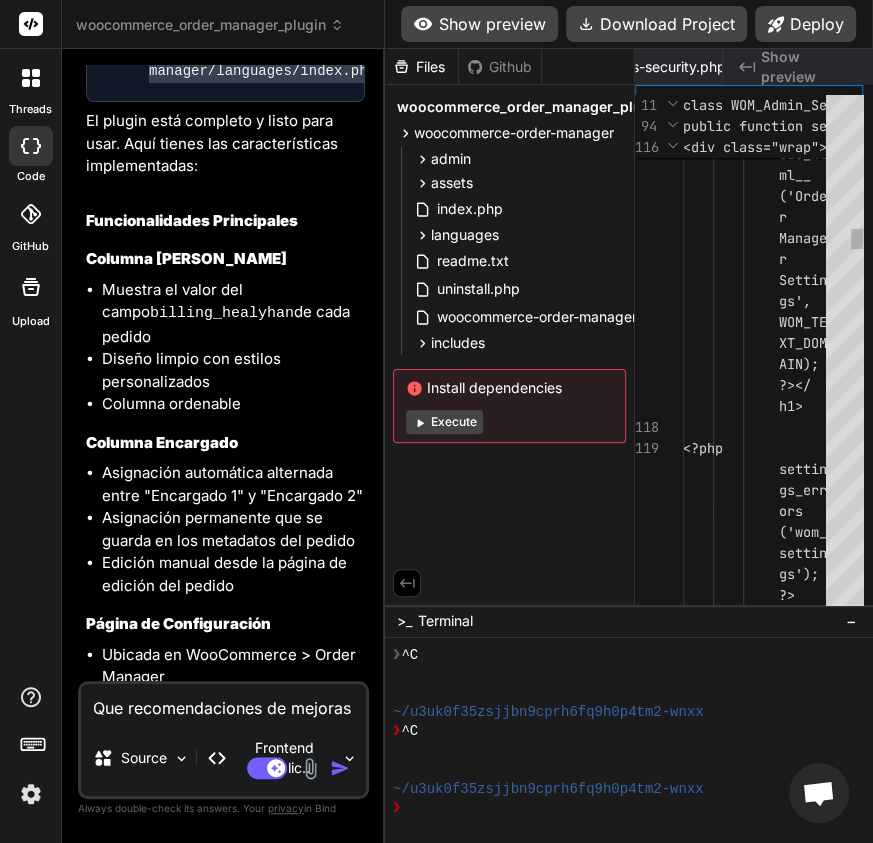 scroll, scrollTop: 6671, scrollLeft: 0, axis: vertical 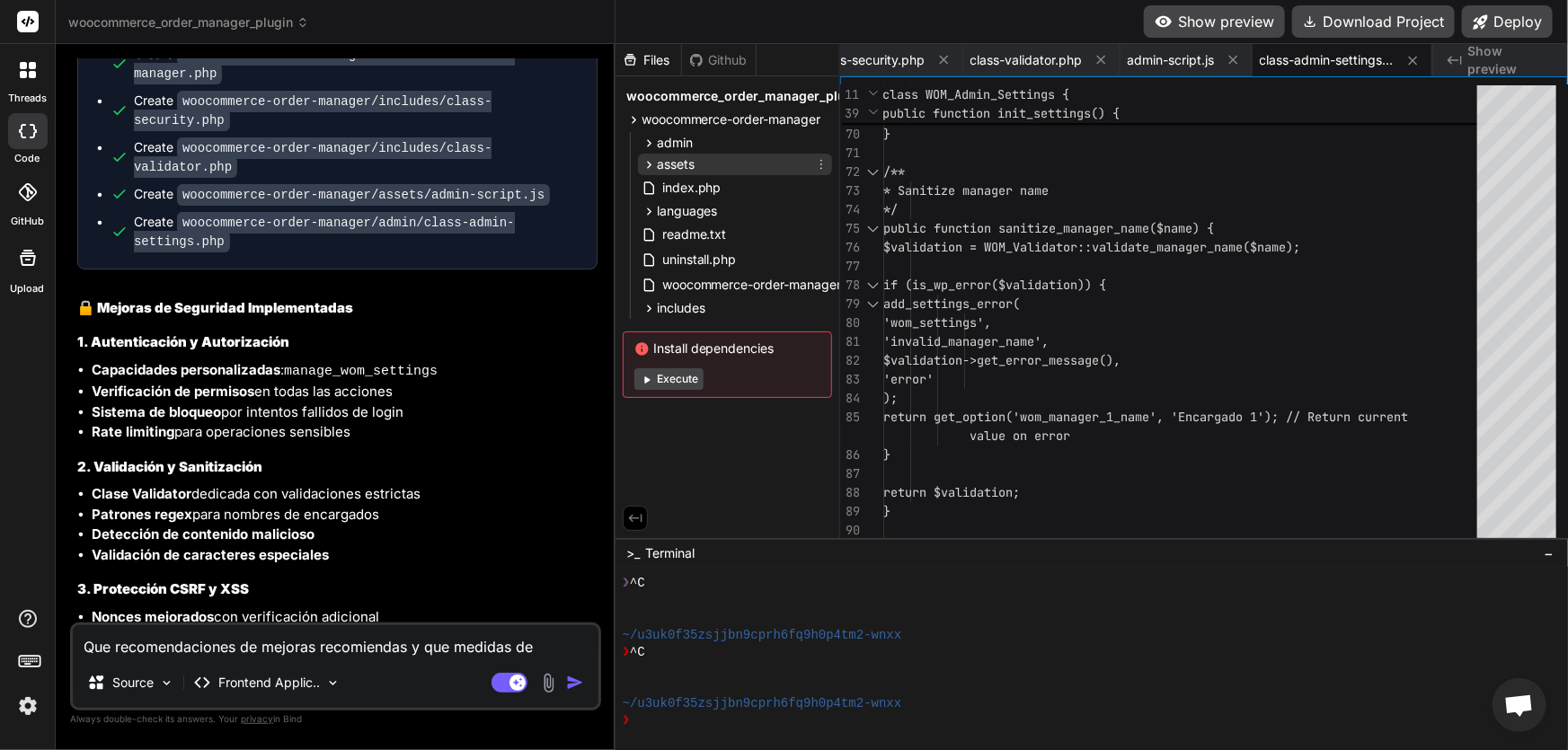 click 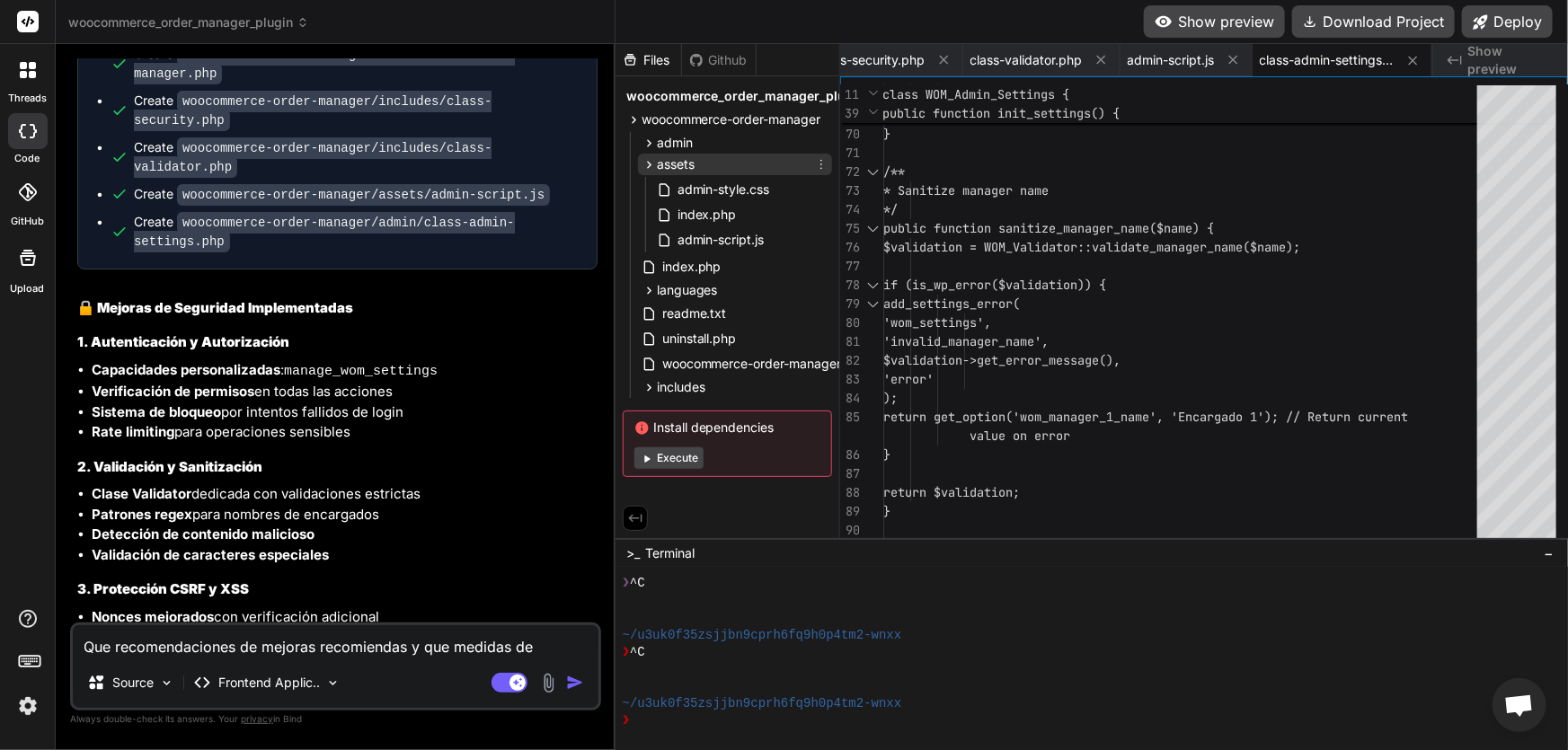 click 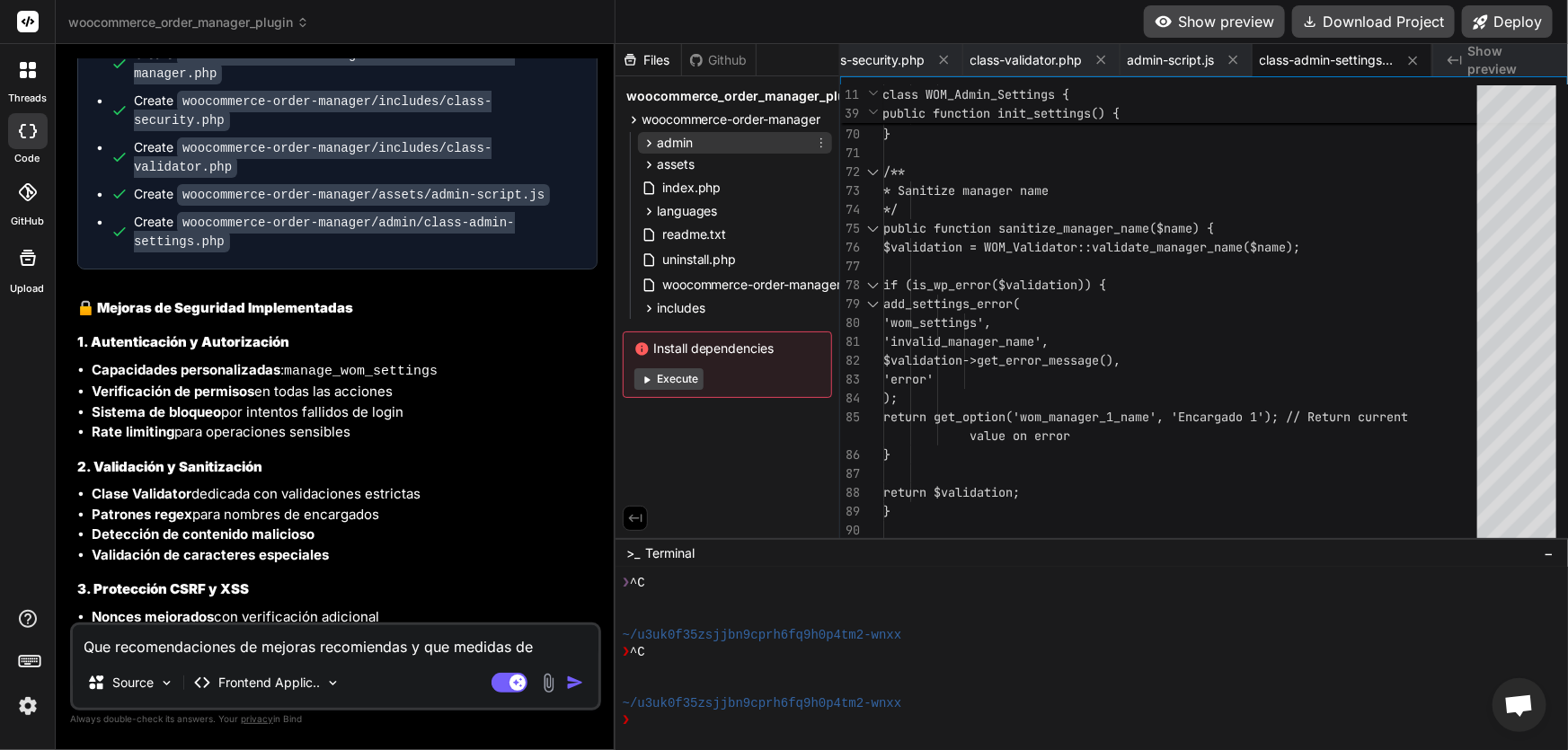 click 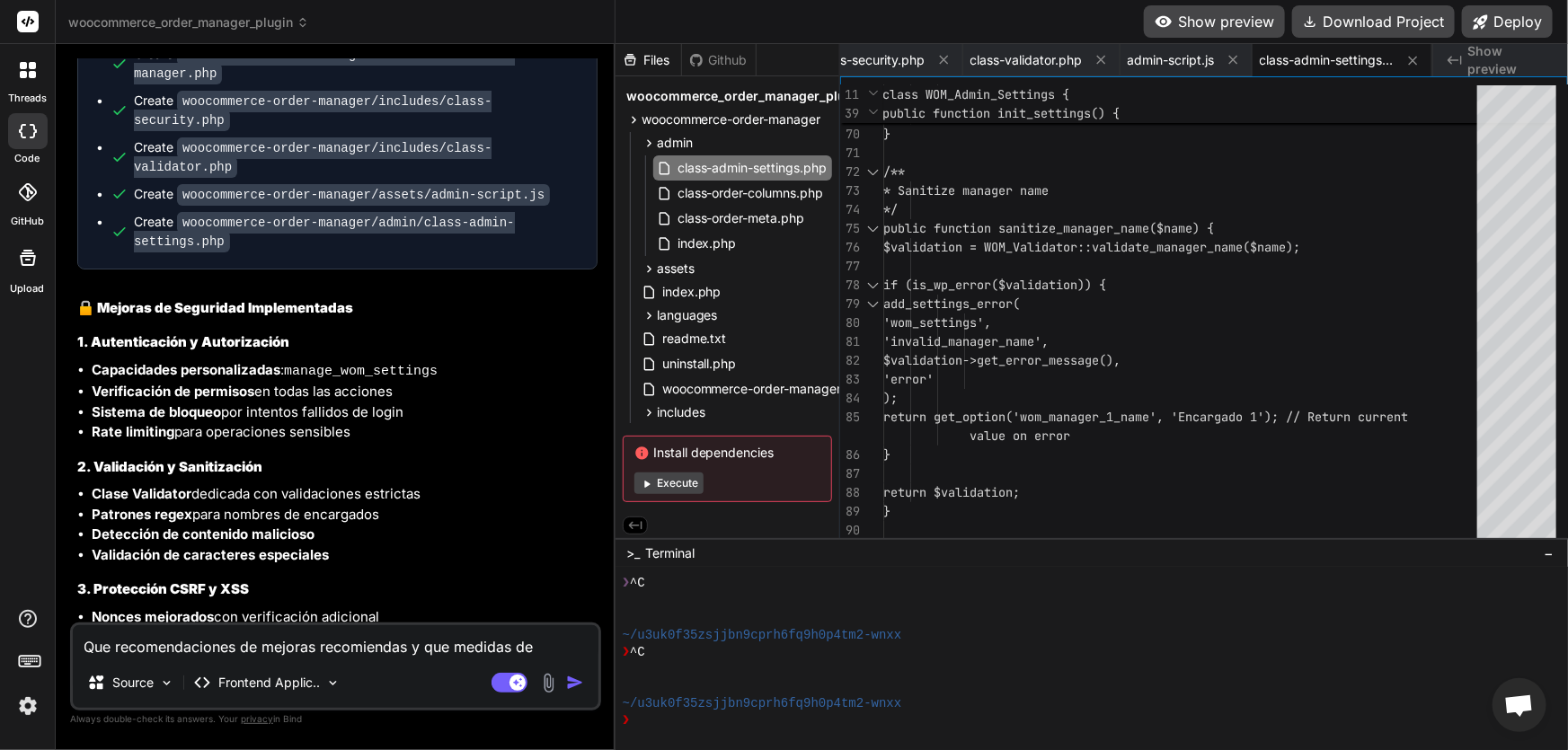 click on "Que recomendaciones de mejoras recomiendas y que medidas de seguridas puedes aplicar para que no sea vulnerable o hackeable este plugin, el nombre de autor pon Pulso Digital y esta URL: [URL][DOMAIN_NAME]" at bounding box center [335, 641] 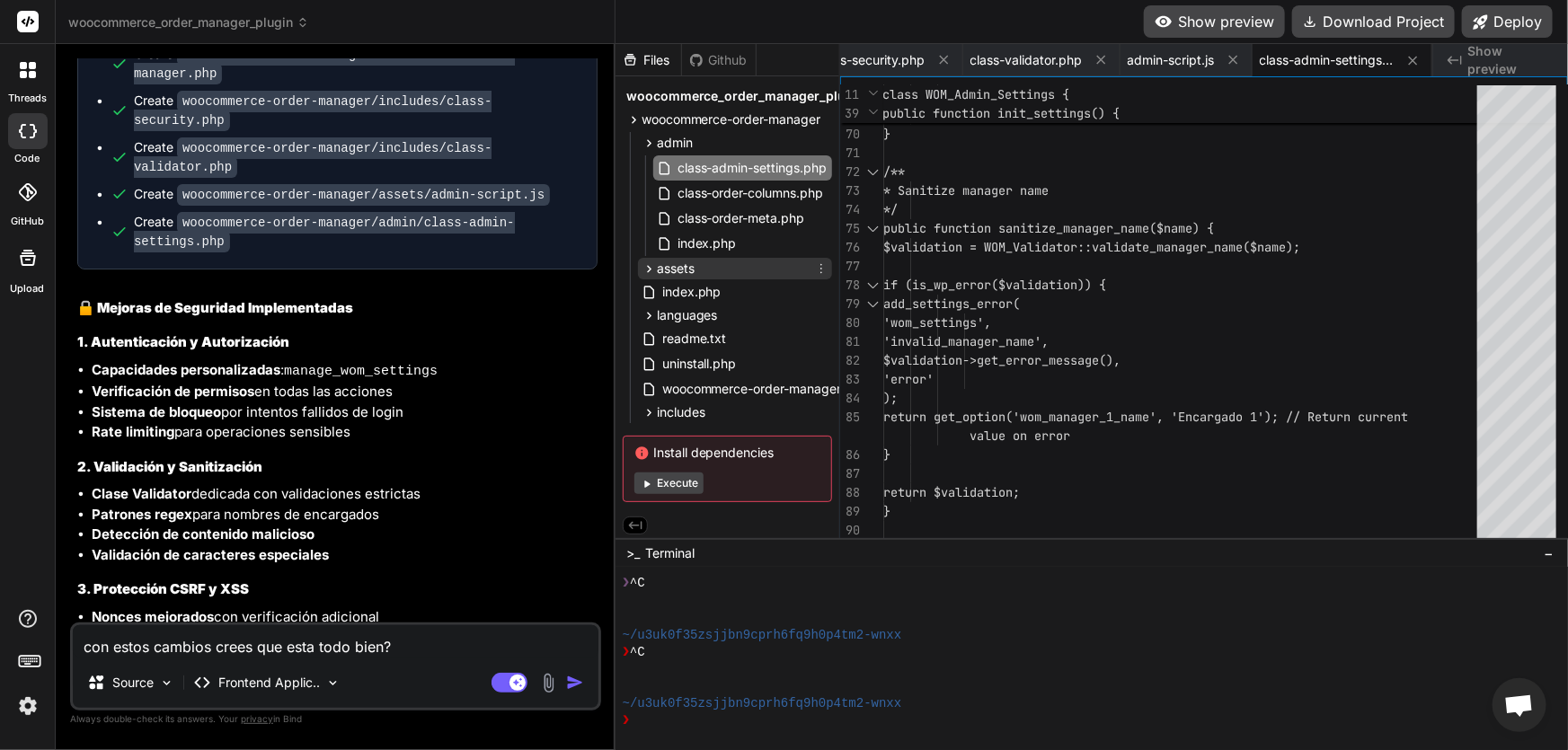 click 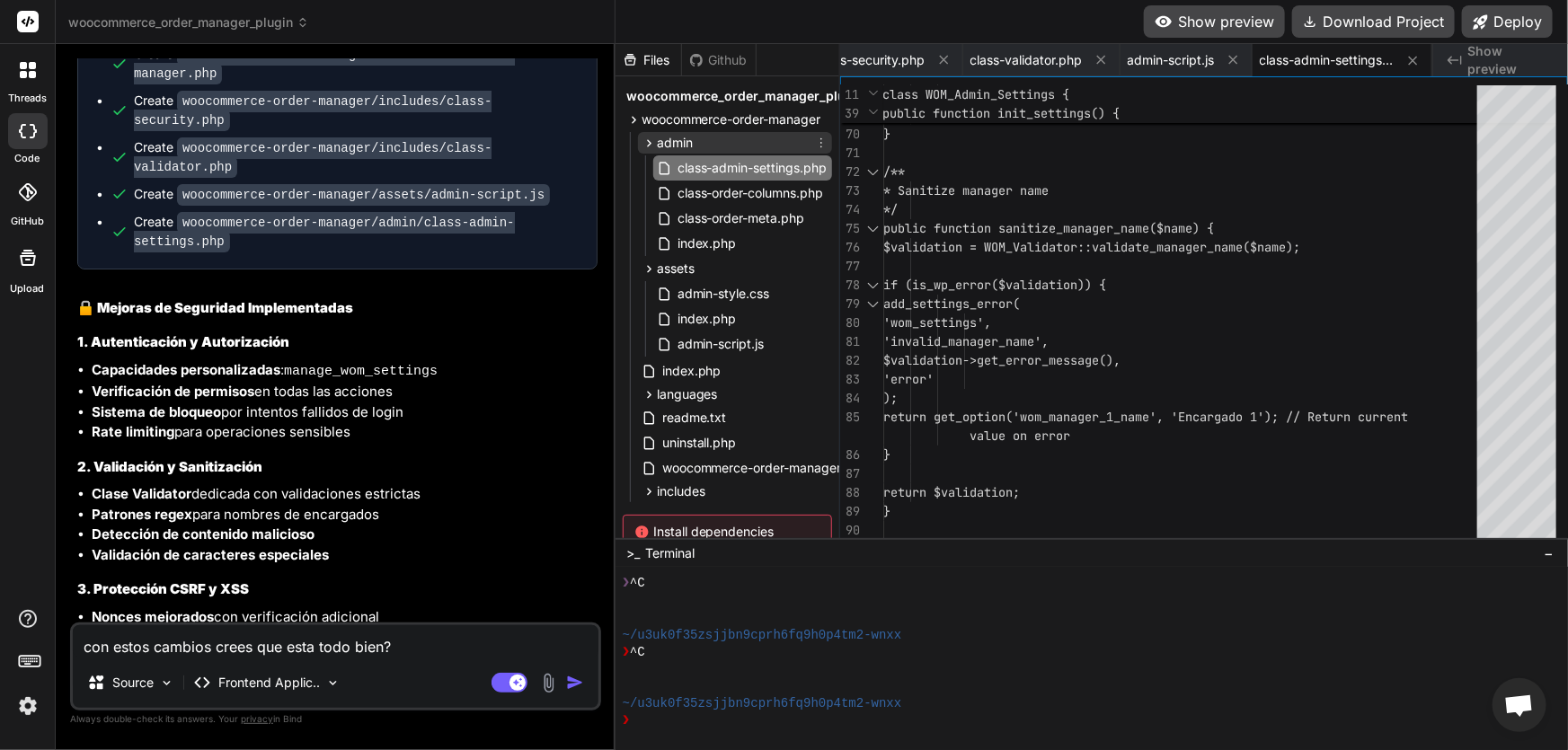 click 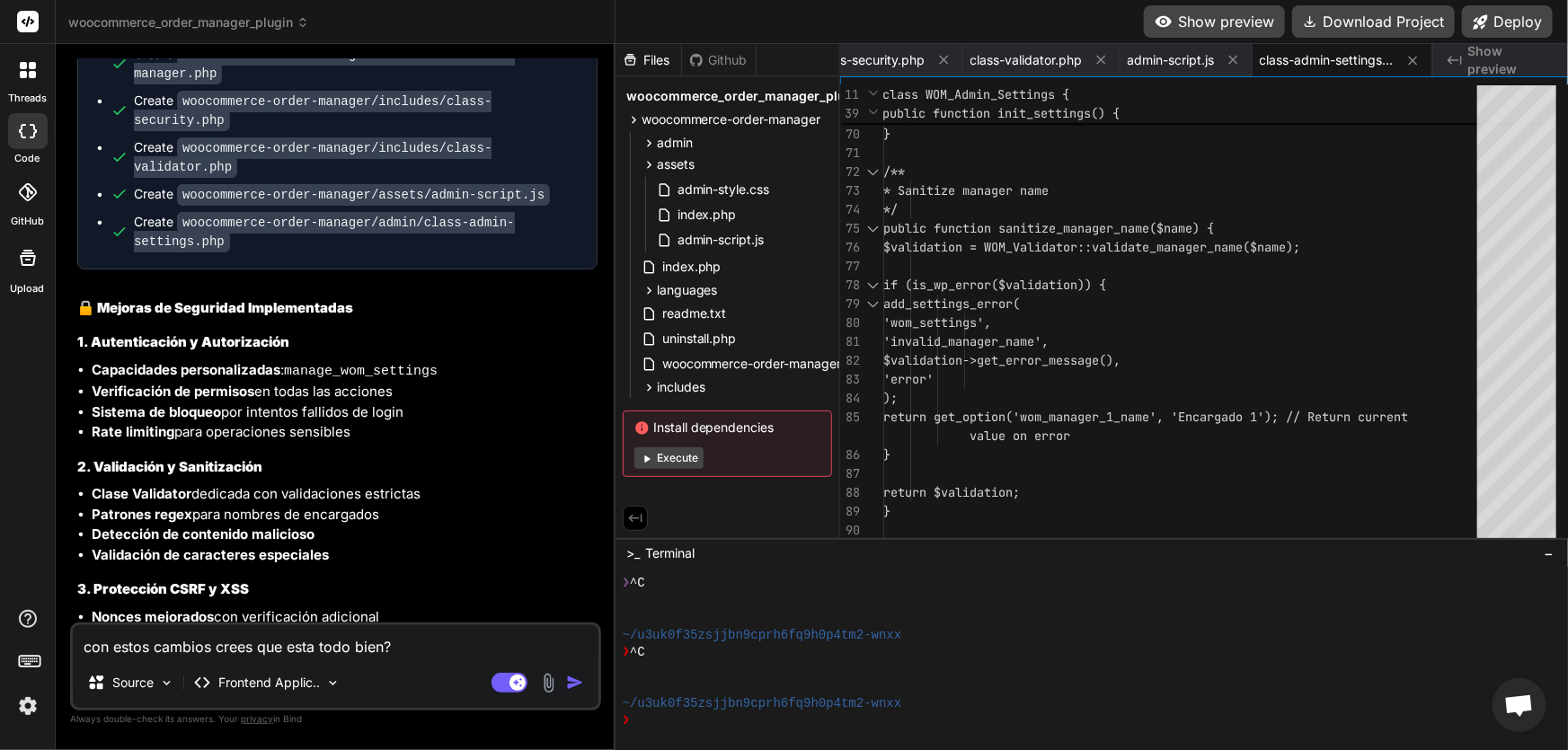 click on "con estos cambios crees que esta todo bien?" at bounding box center [335, 641] 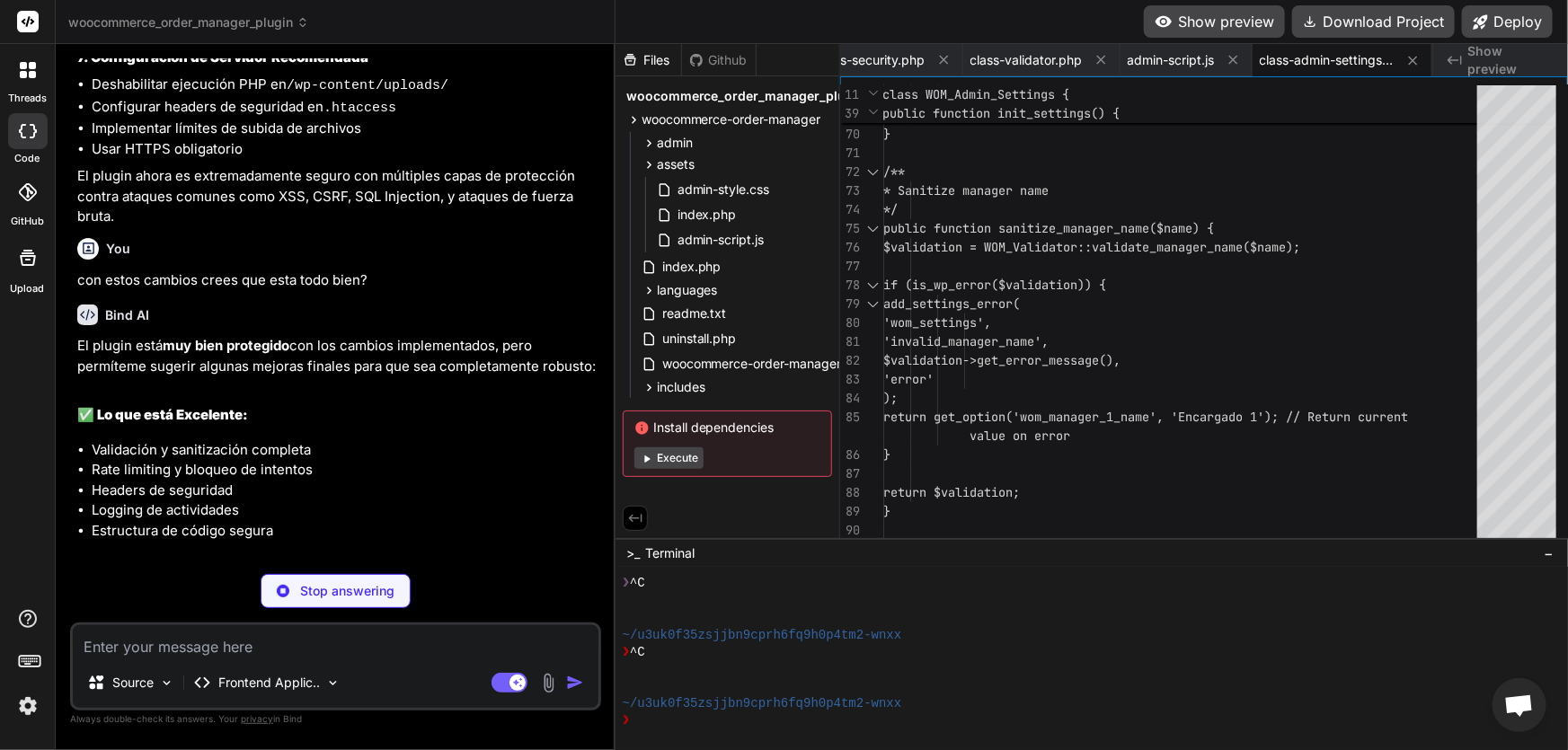 scroll, scrollTop: 4204, scrollLeft: 0, axis: vertical 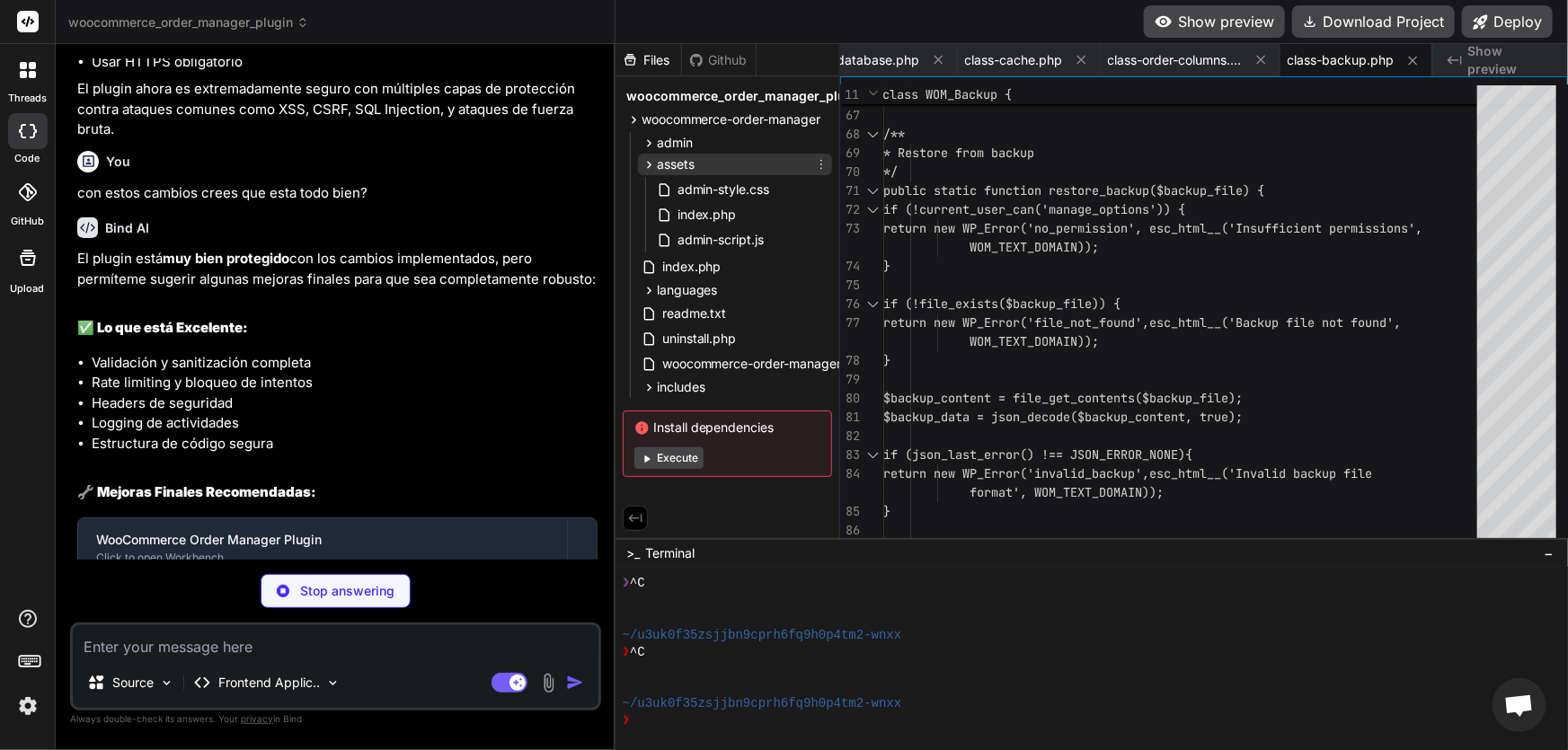 click 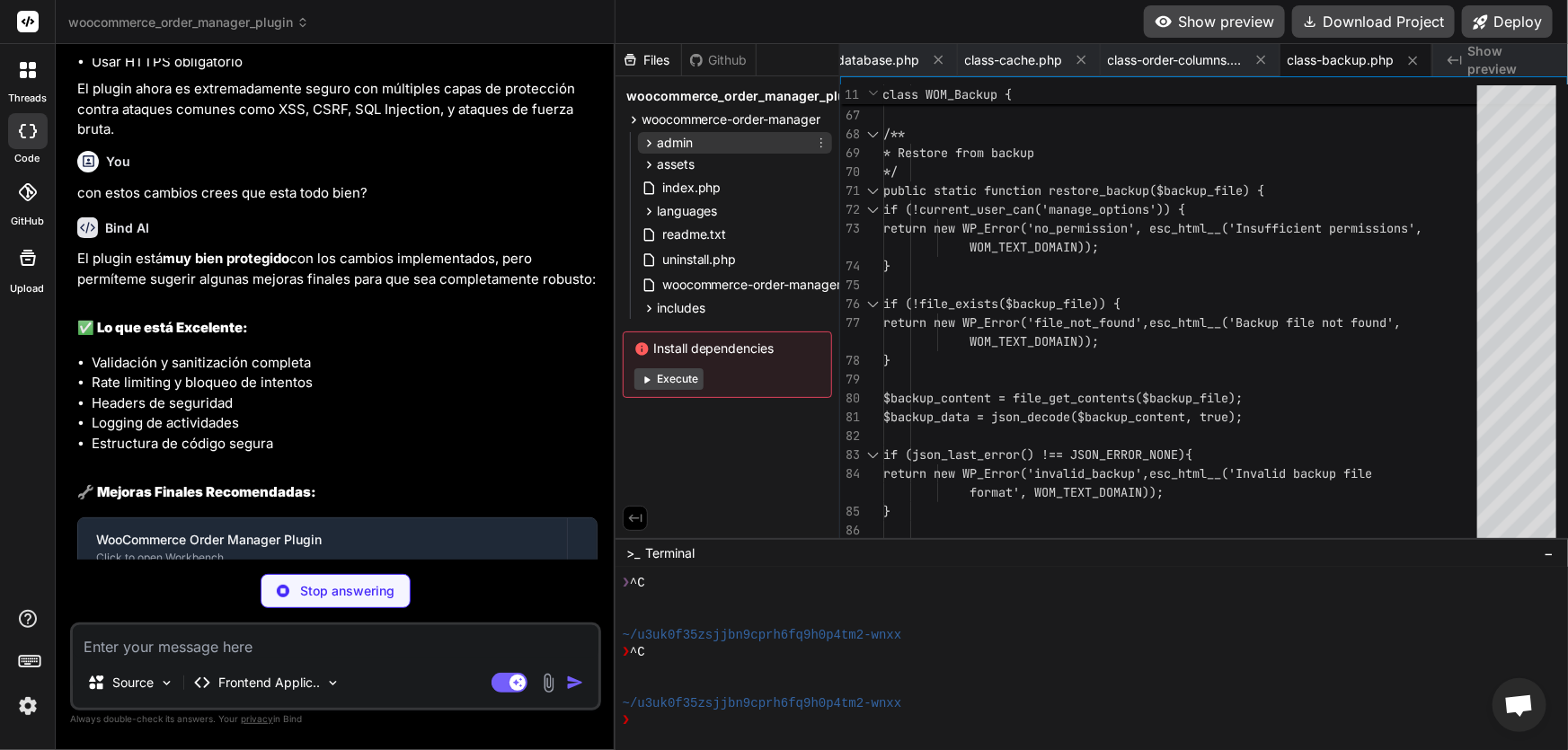 click 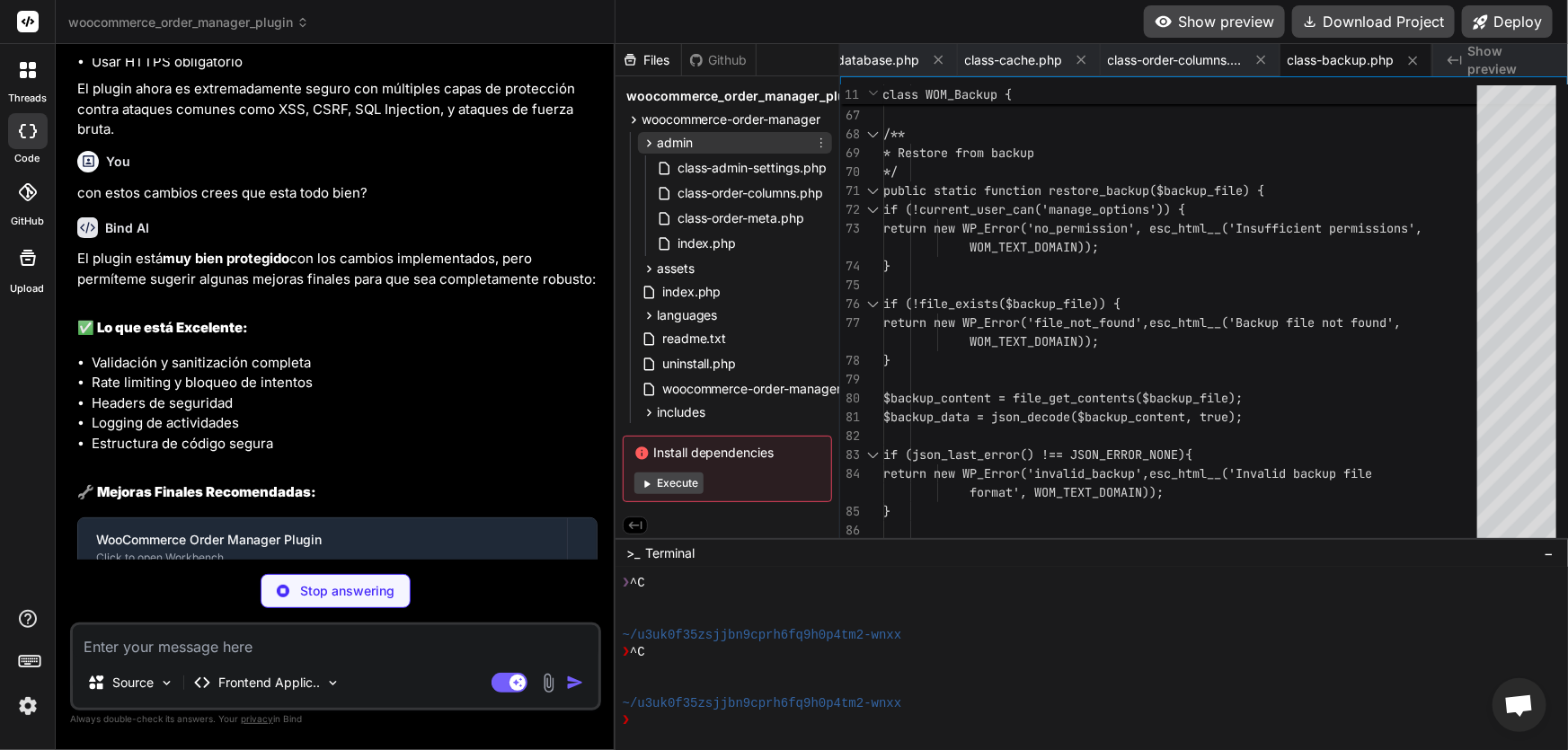 click 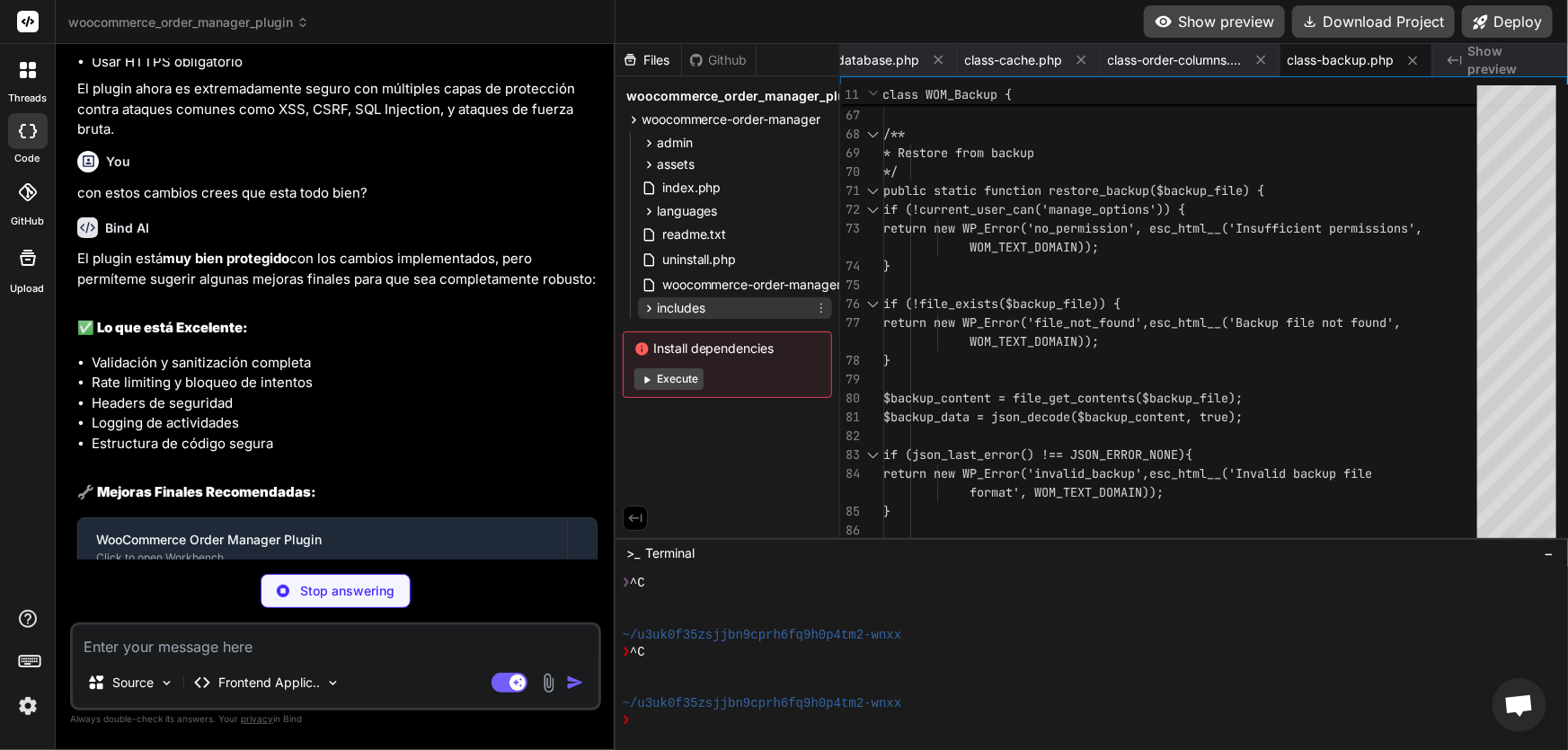 click 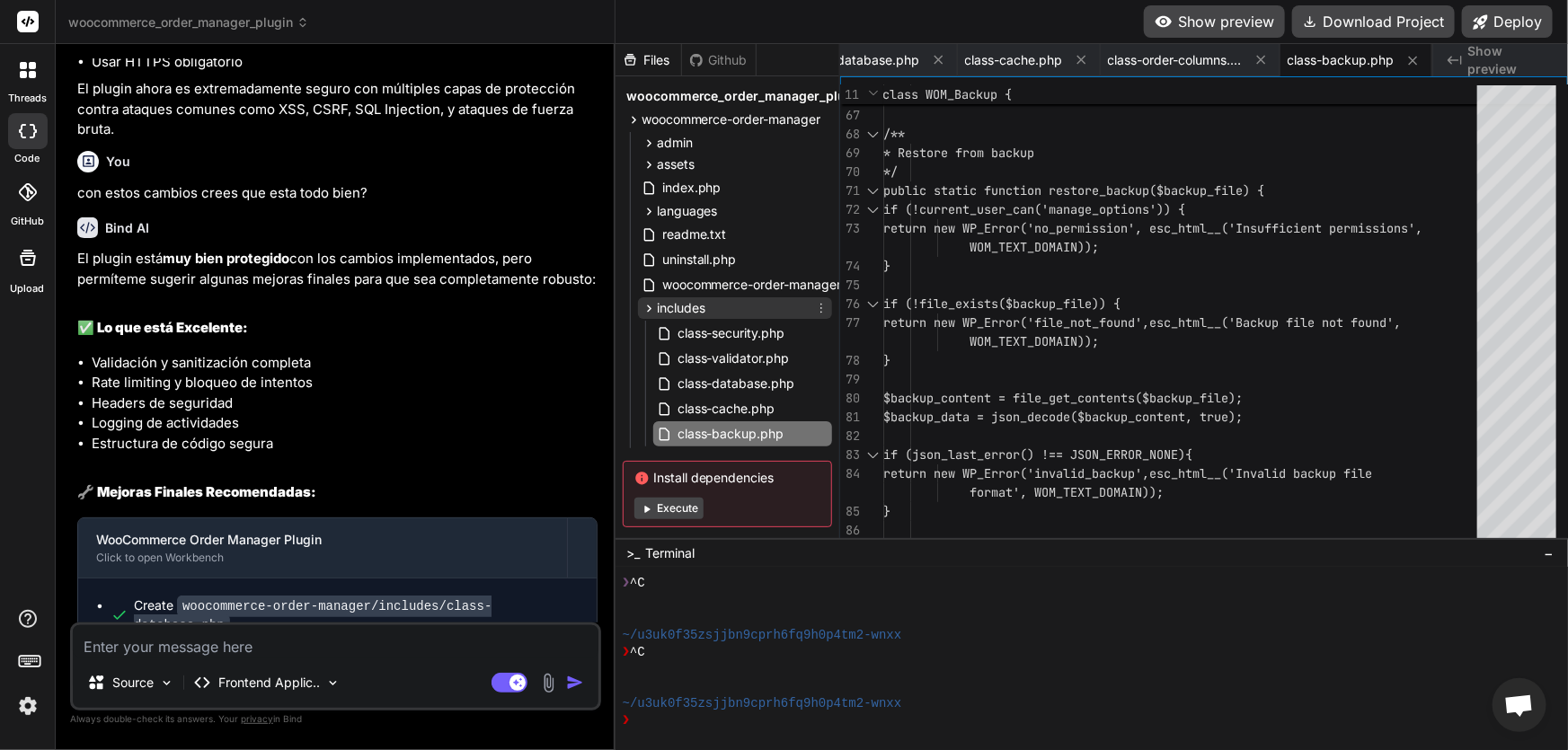 click 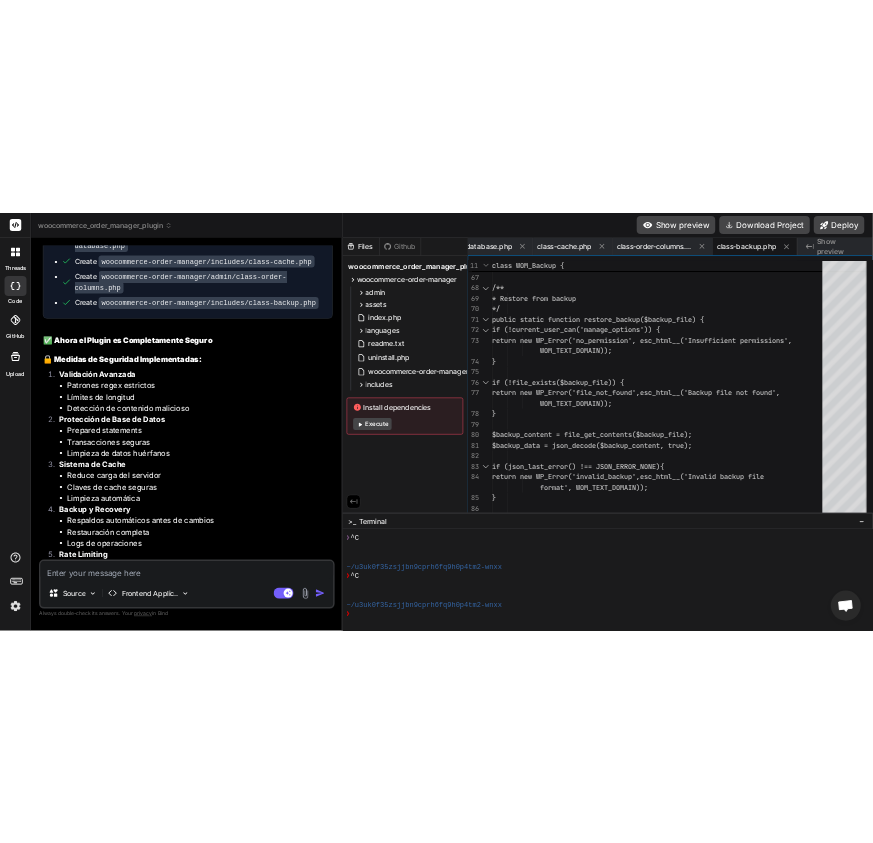 scroll, scrollTop: 5407, scrollLeft: 0, axis: vertical 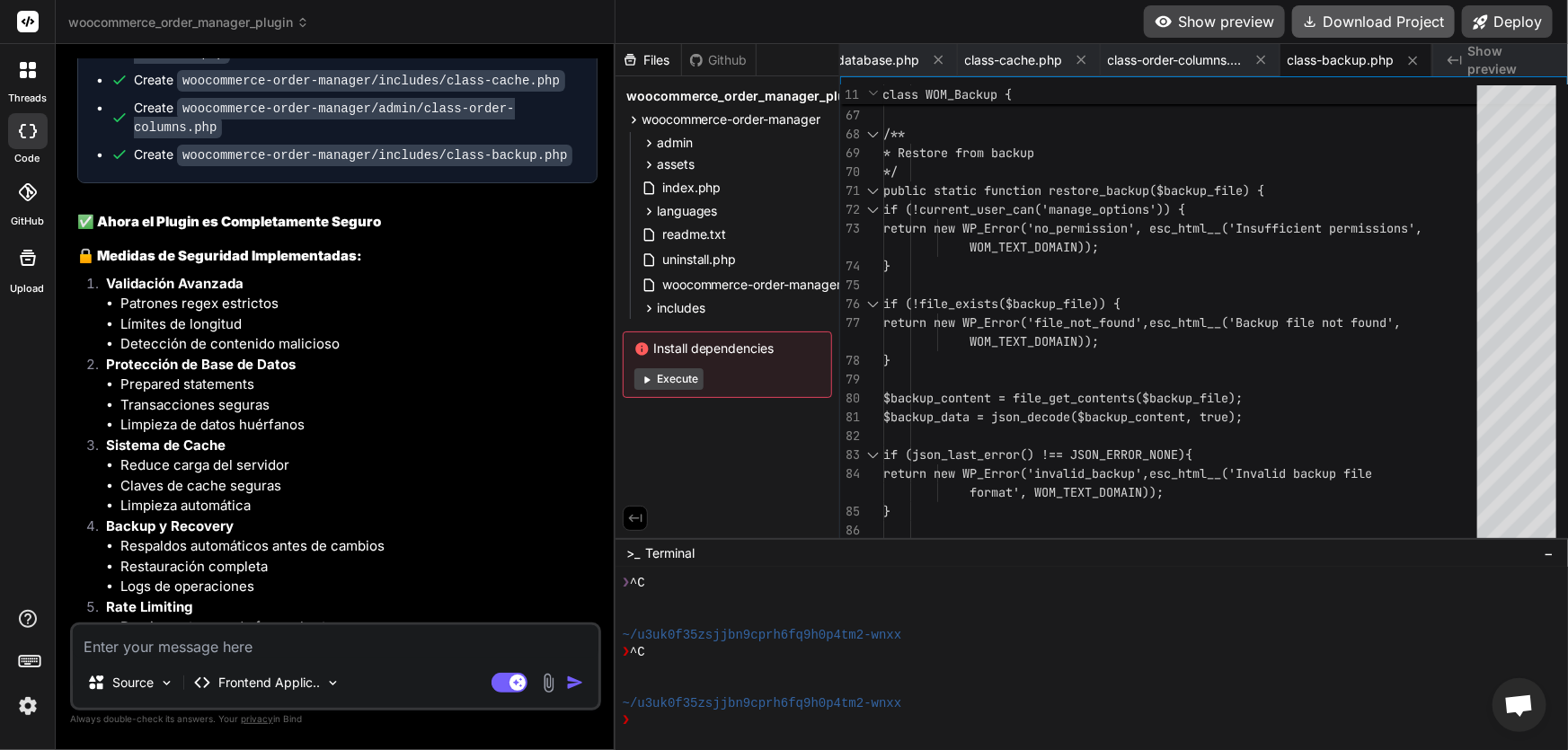 click on "Download Project" at bounding box center [1373, 22] 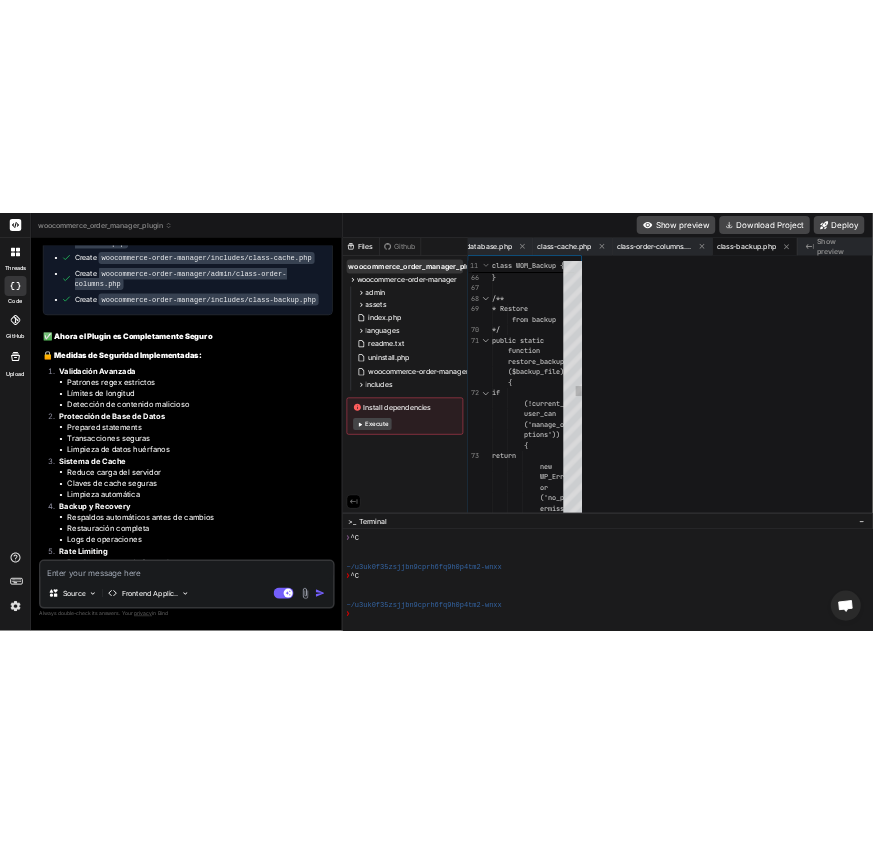 scroll, scrollTop: 8660, scrollLeft: 0, axis: vertical 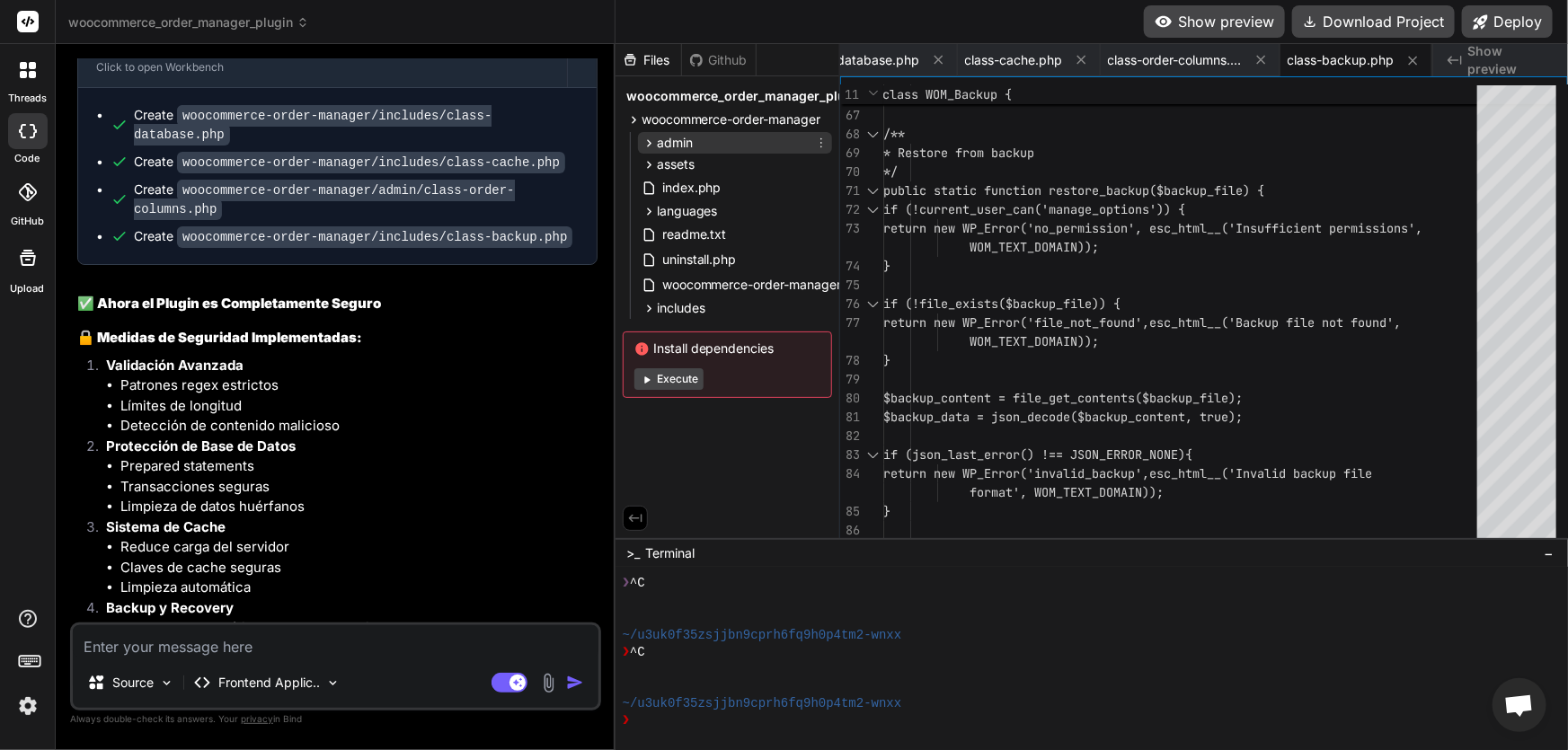 click on "admin" at bounding box center (735, 143) 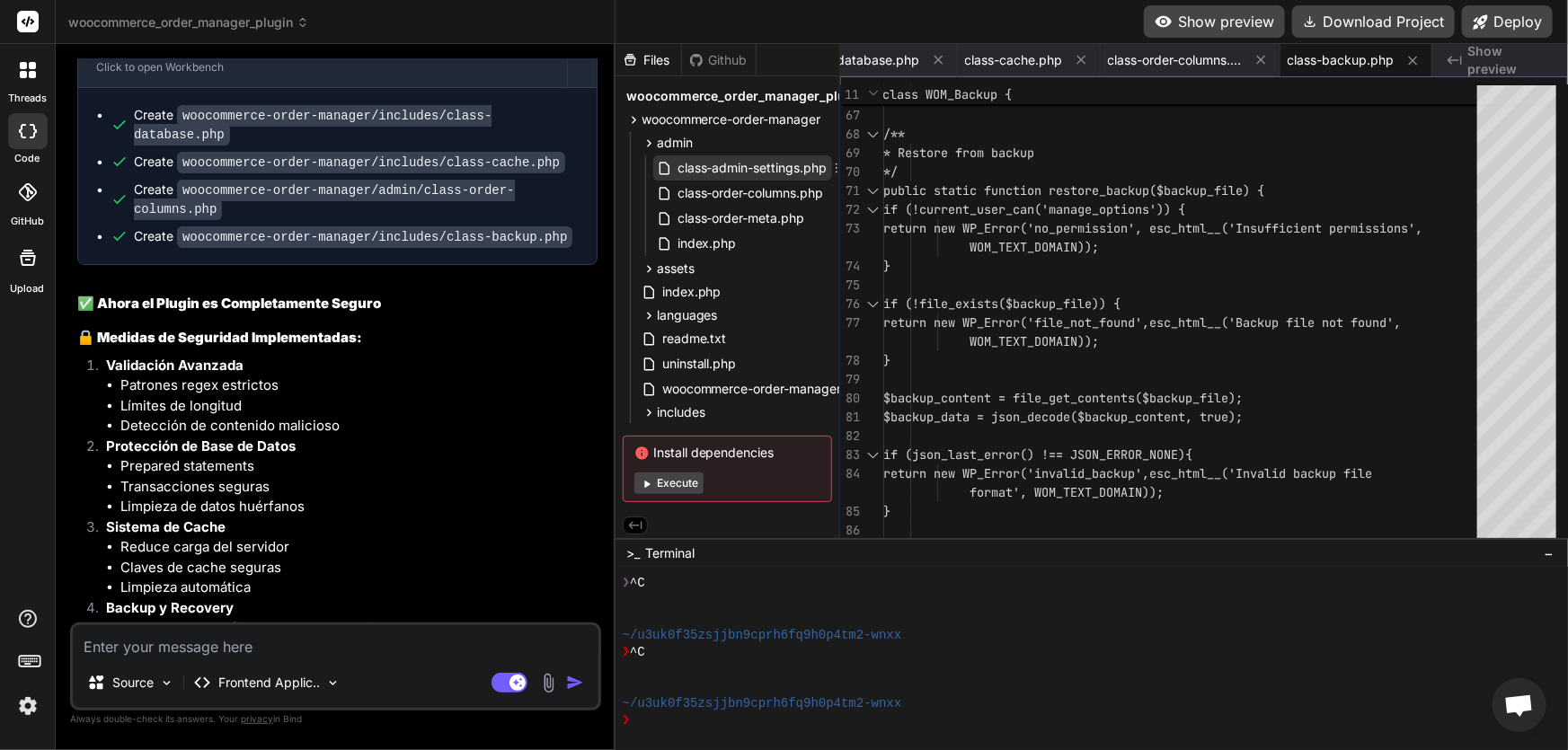click on "class-admin-settings.php" at bounding box center (752, 168) 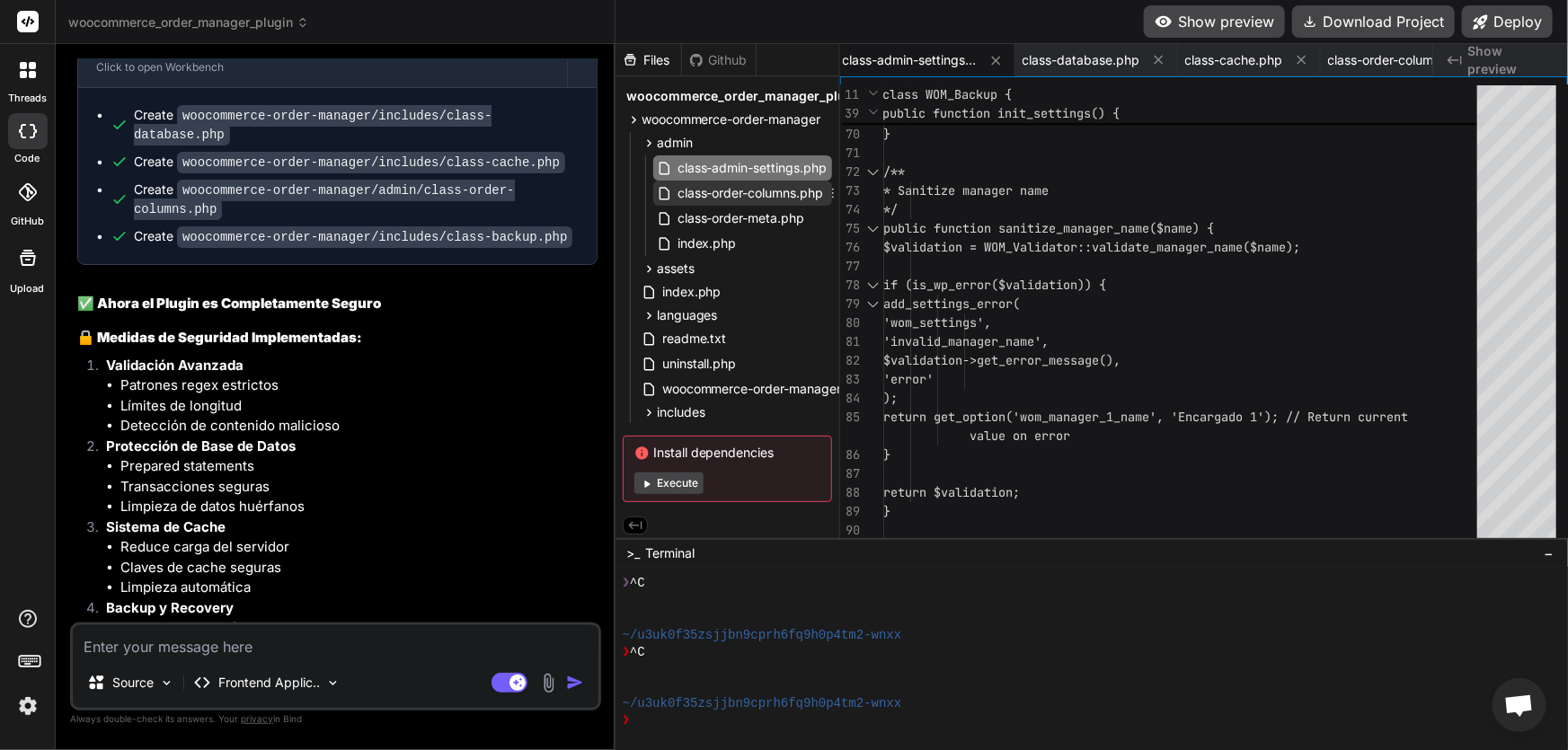 click on "class-order-columns.php" at bounding box center (750, 193) 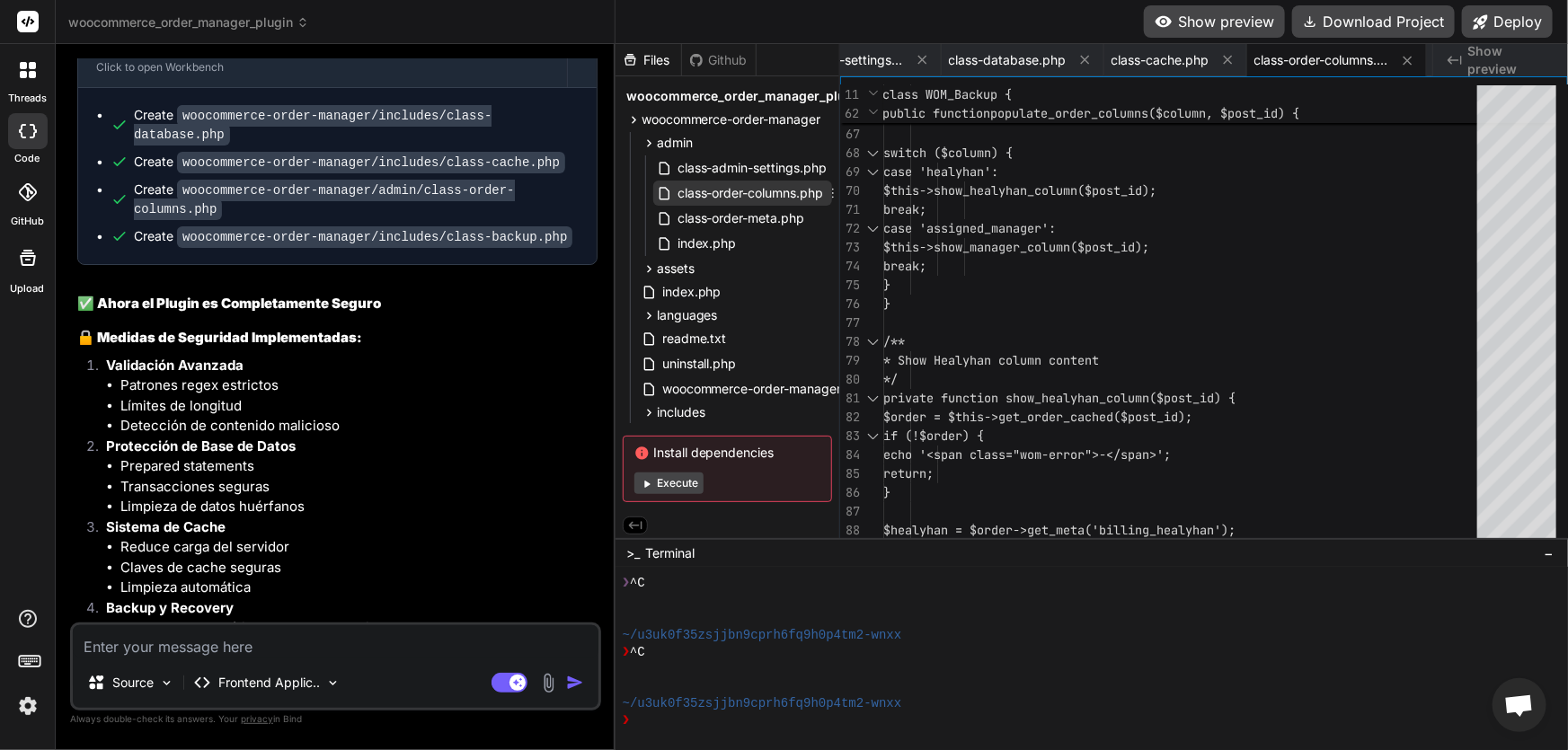 click on "class-order-columns.php" at bounding box center (750, 193) 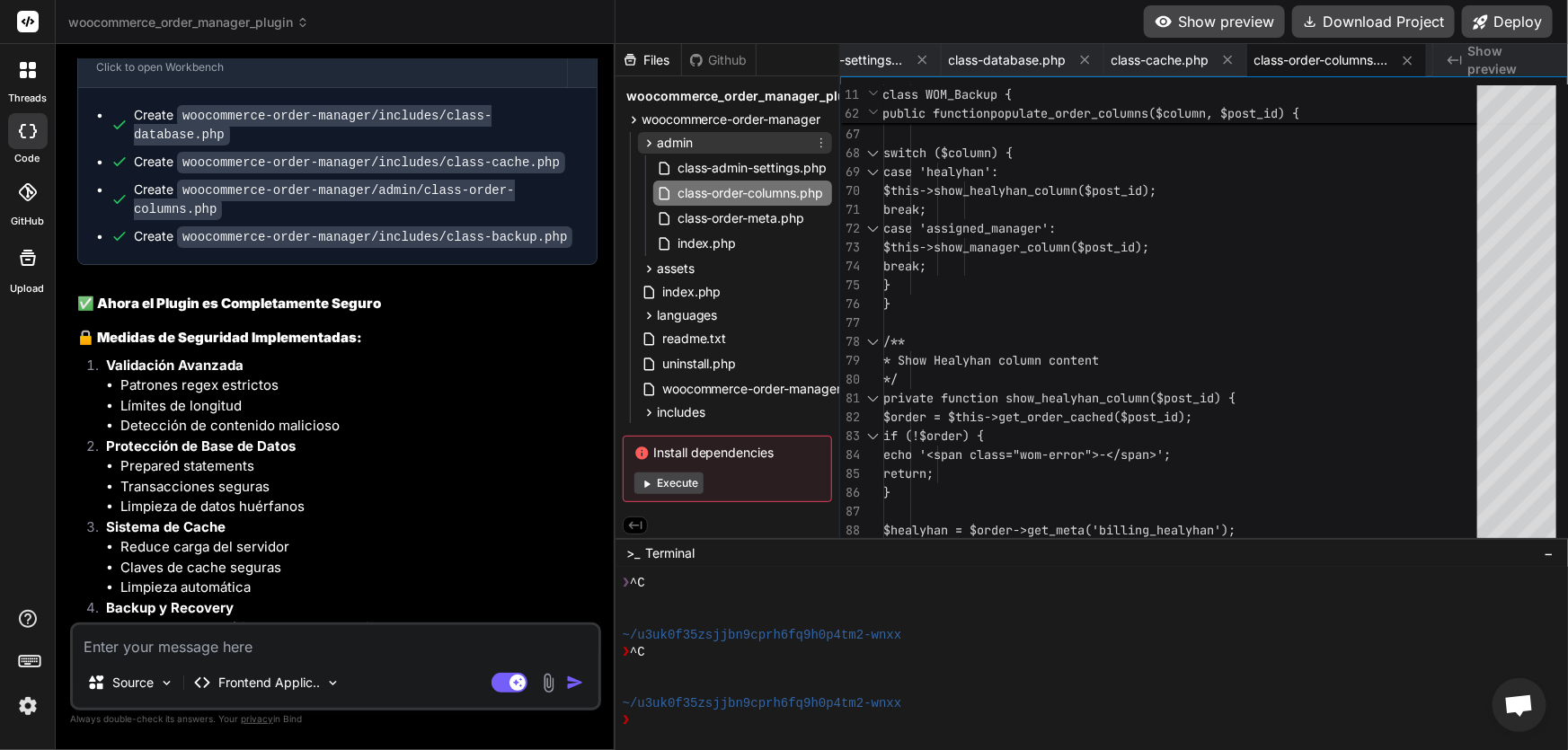click on "admin" at bounding box center [675, 143] 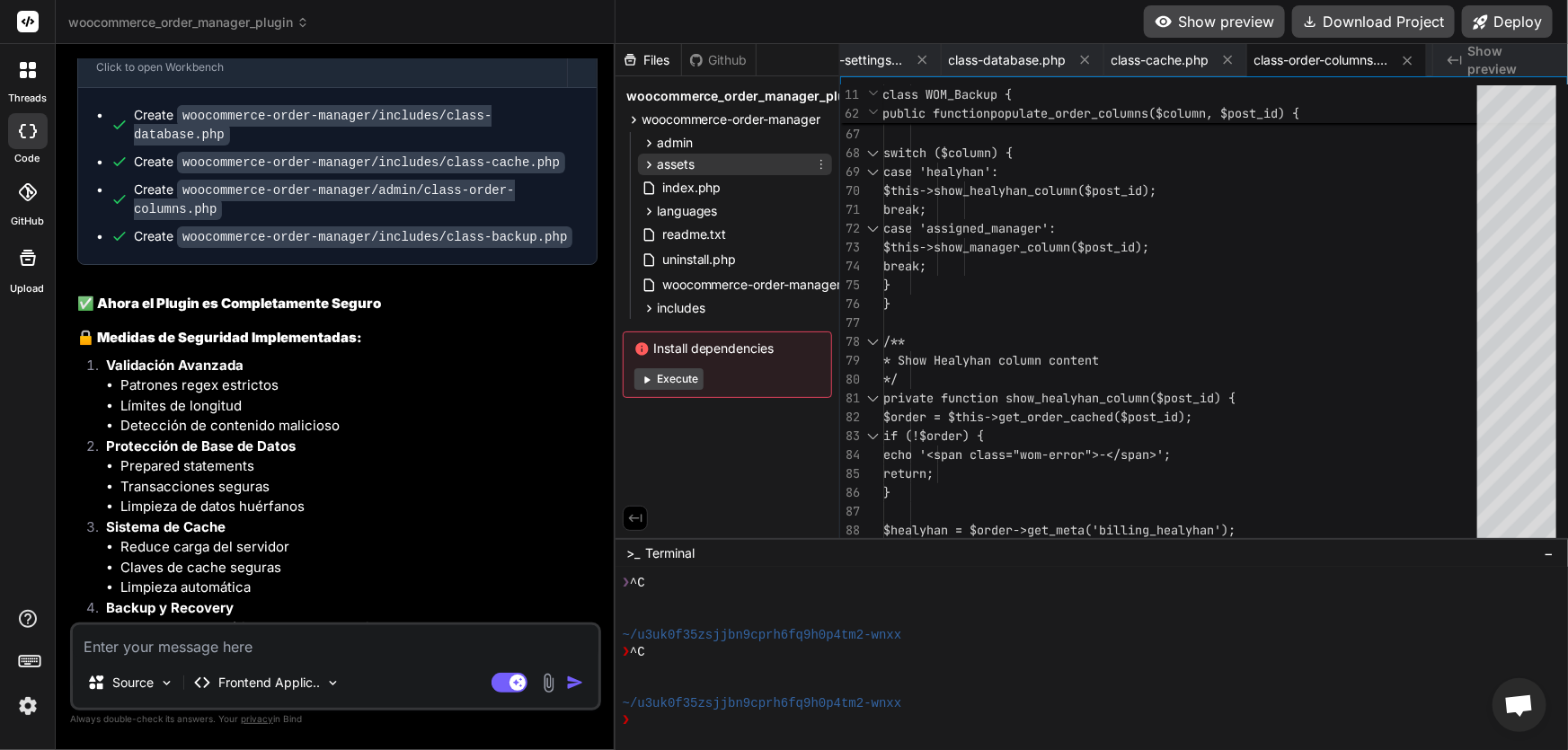 click 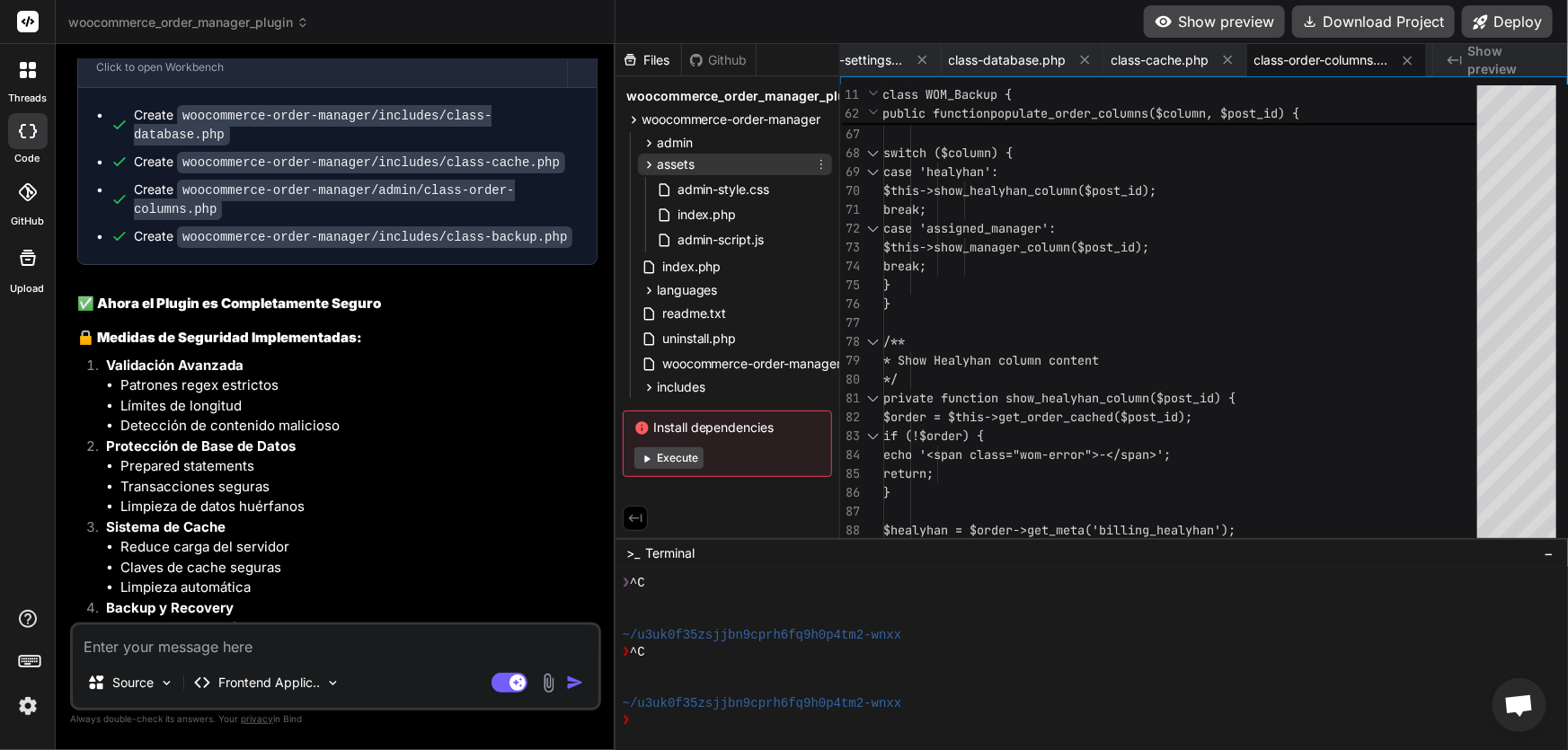 click 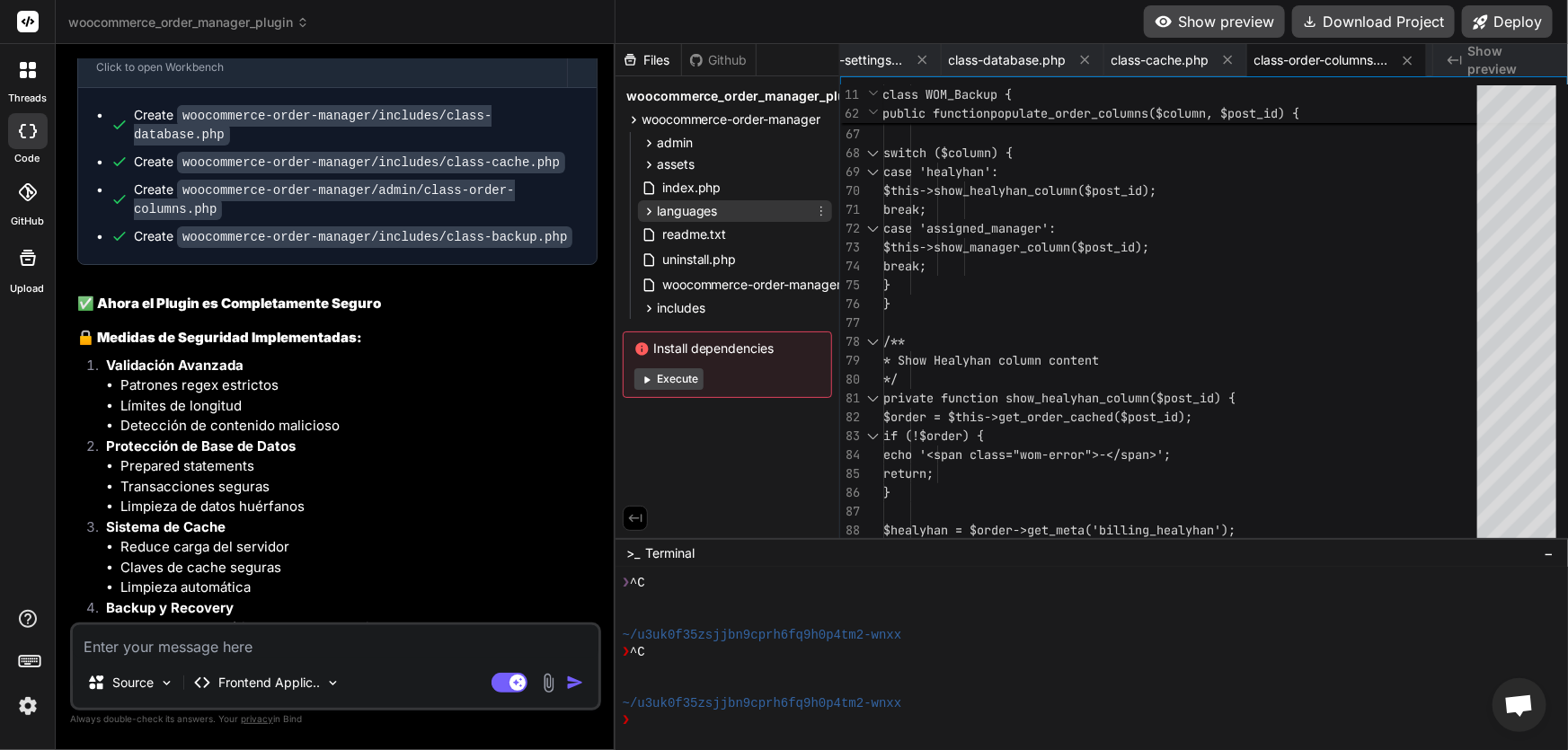 click on "languages" at bounding box center (679, 211) 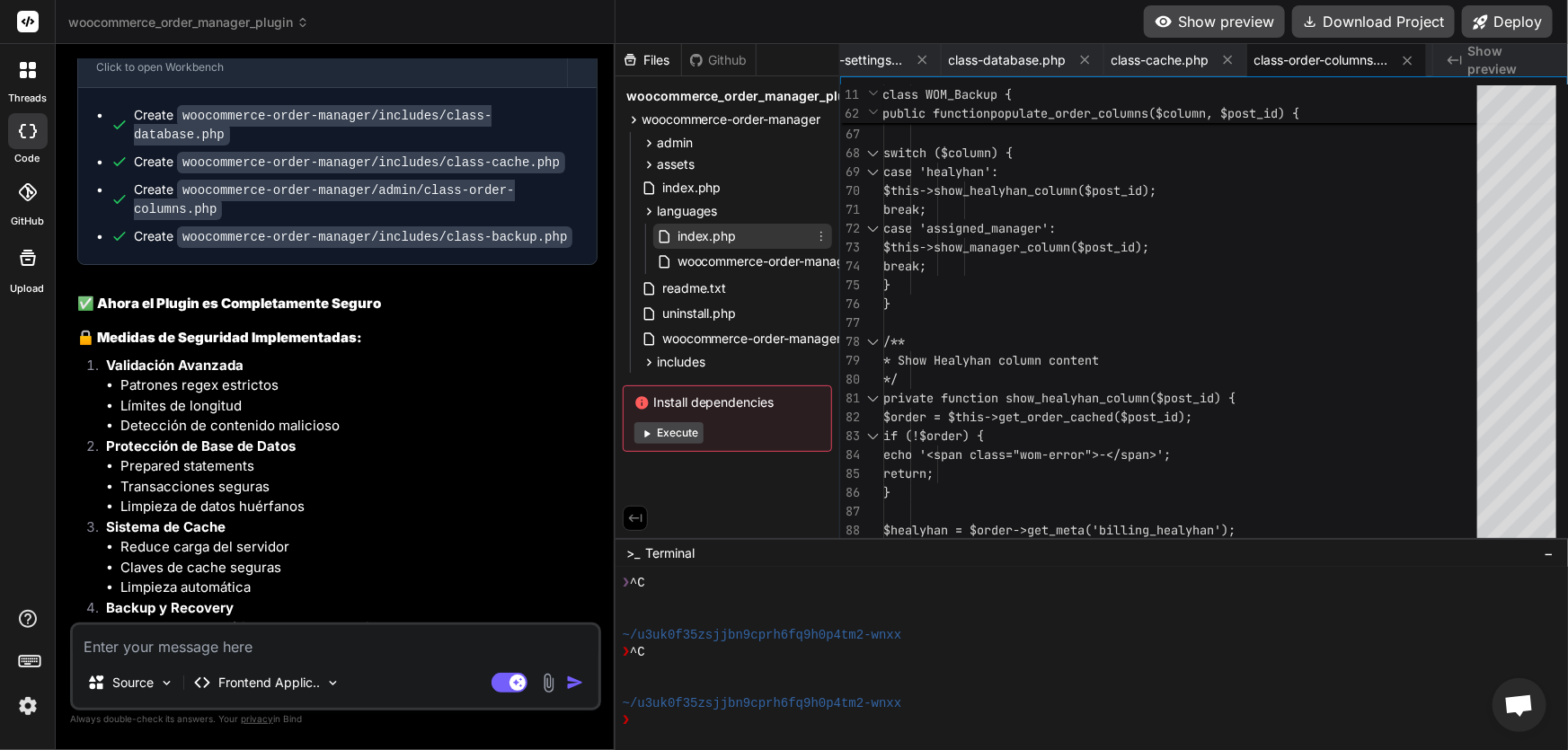 click 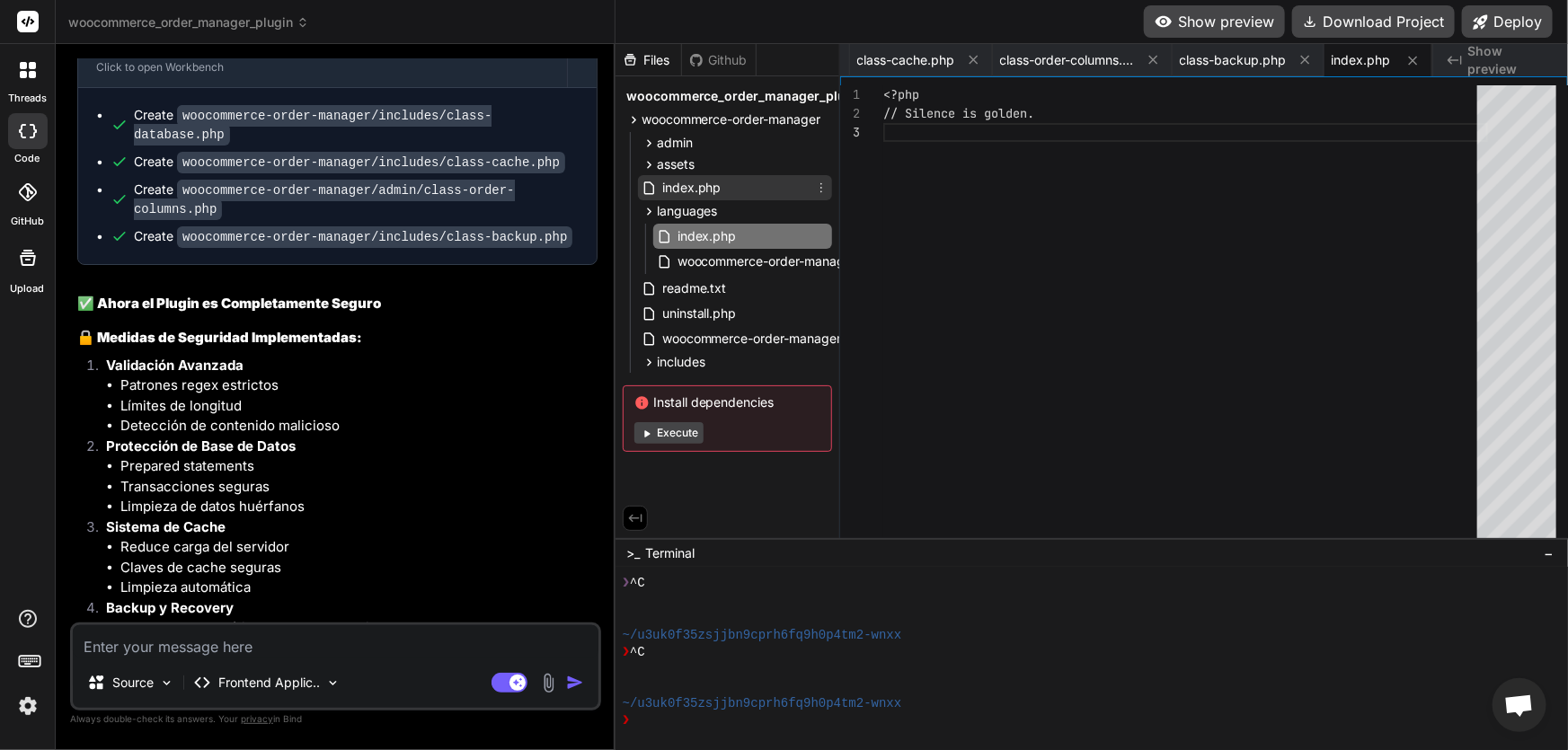 click on "index.php" at bounding box center [735, 188] 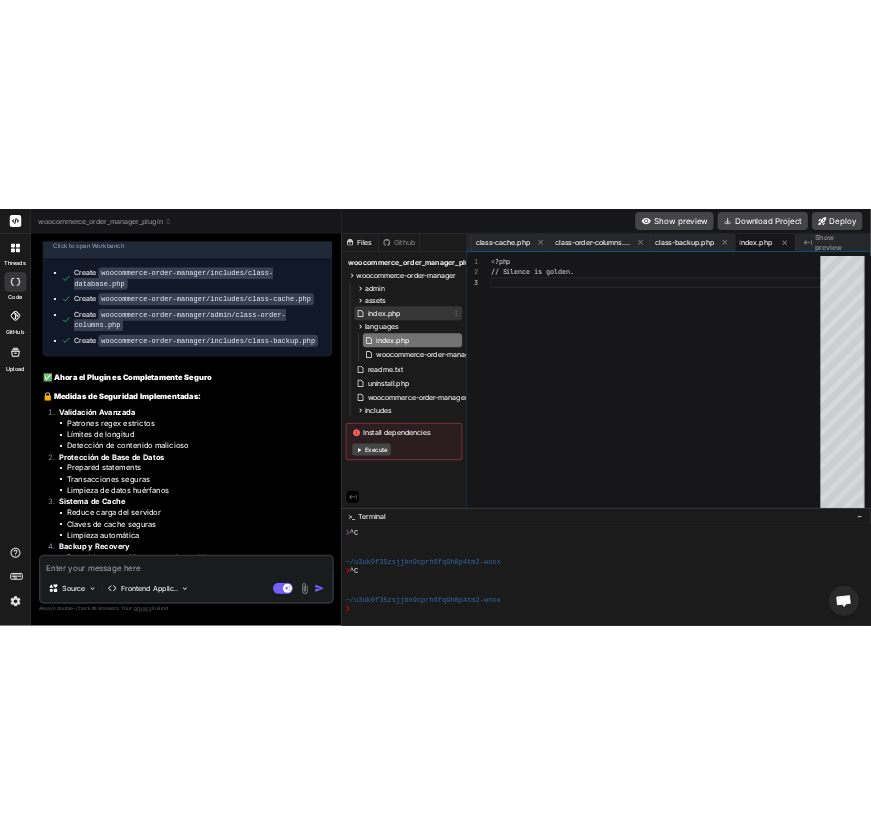 scroll, scrollTop: 0, scrollLeft: 1187, axis: horizontal 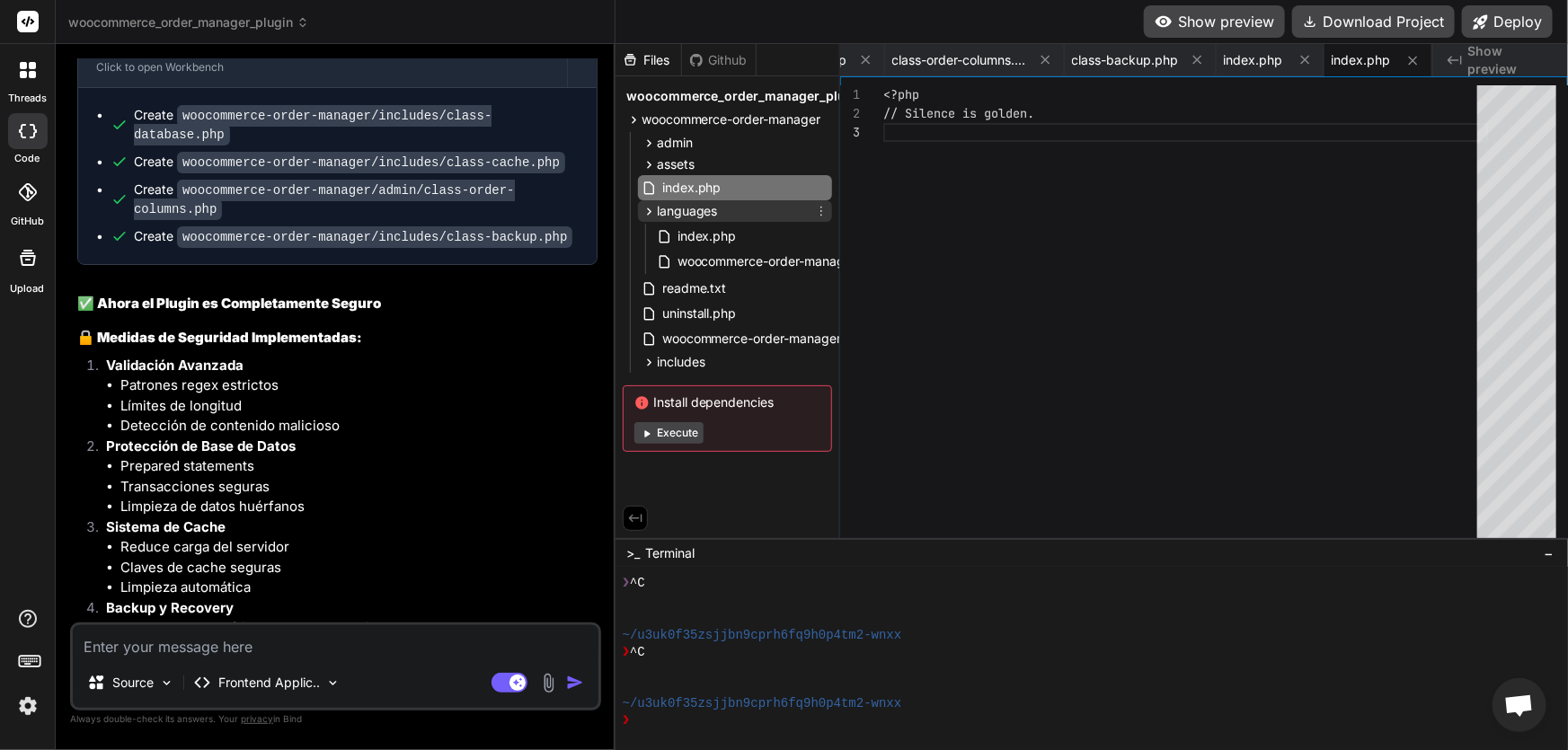 click 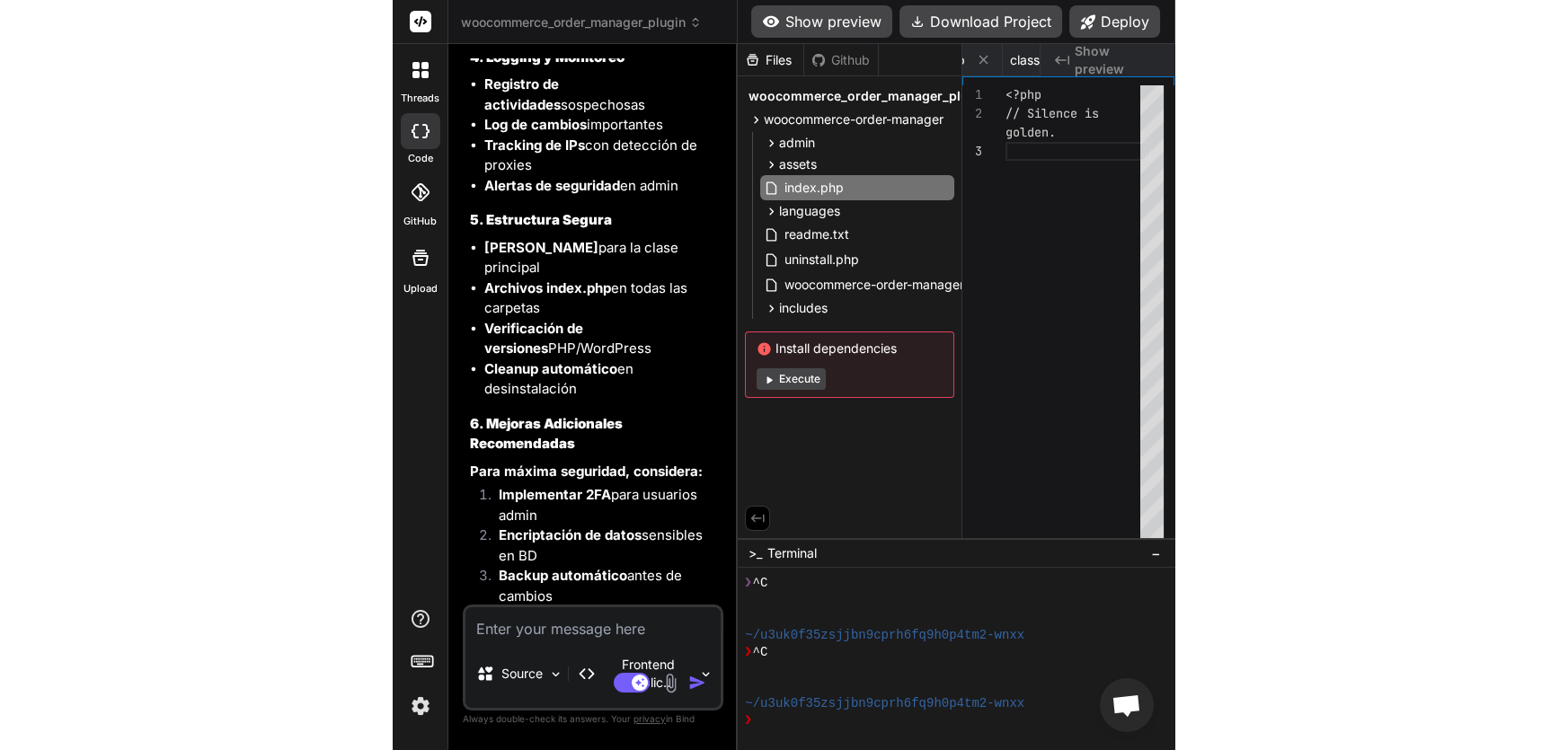 scroll, scrollTop: 7651, scrollLeft: 0, axis: vertical 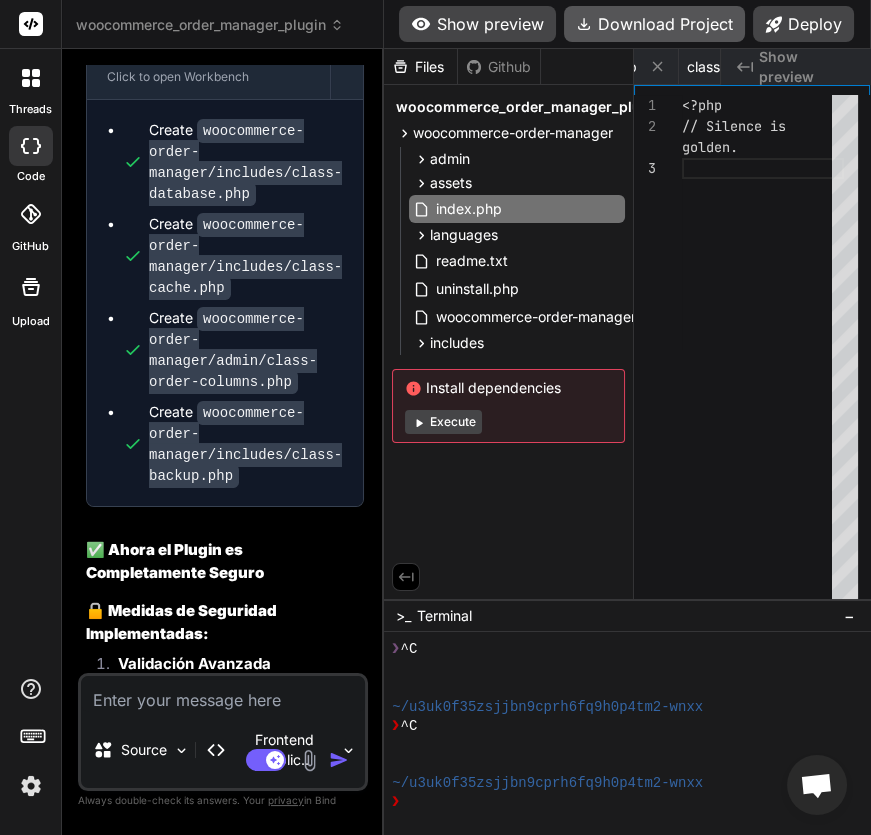 click on "Download Project" at bounding box center [654, 24] 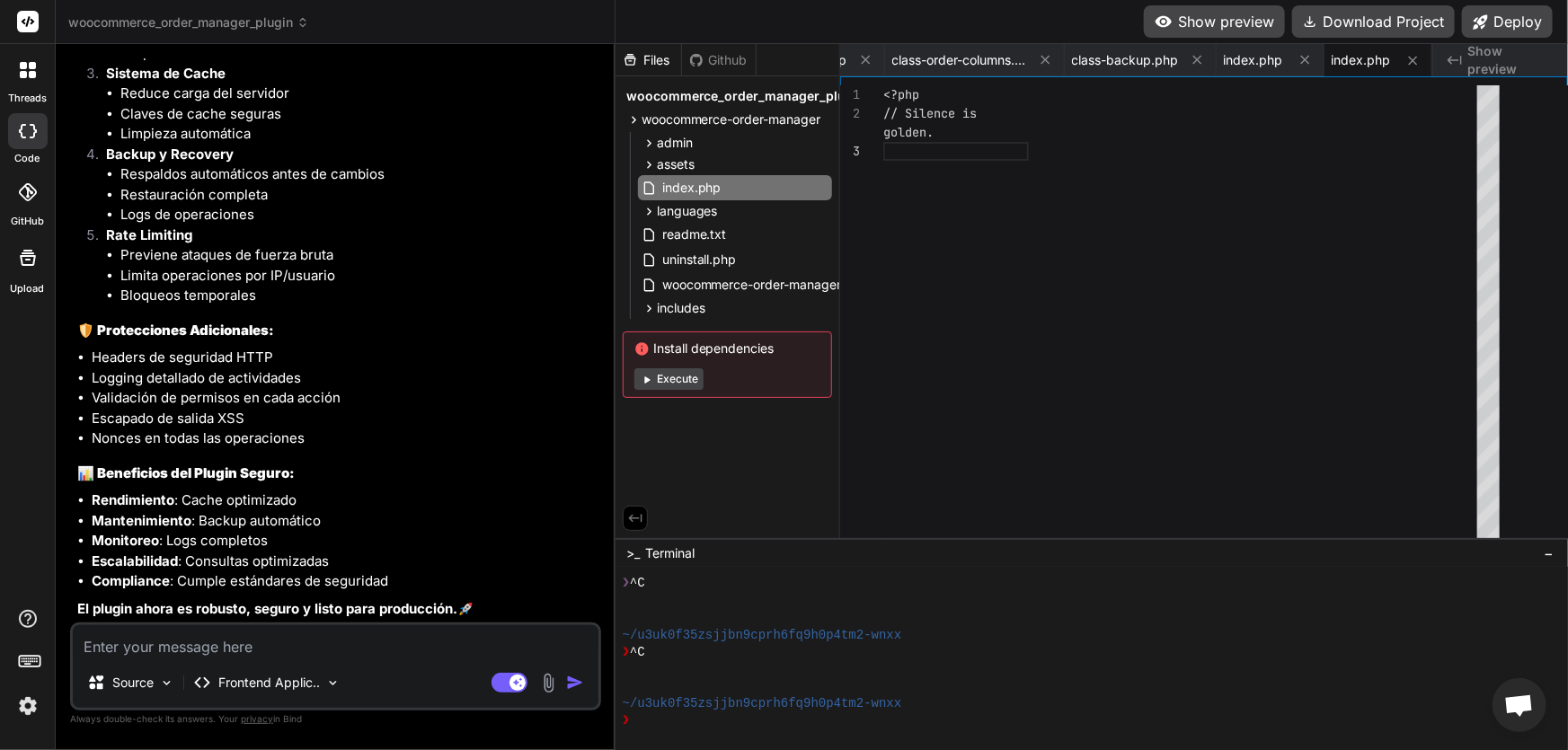 scroll, scrollTop: 4785, scrollLeft: 0, axis: vertical 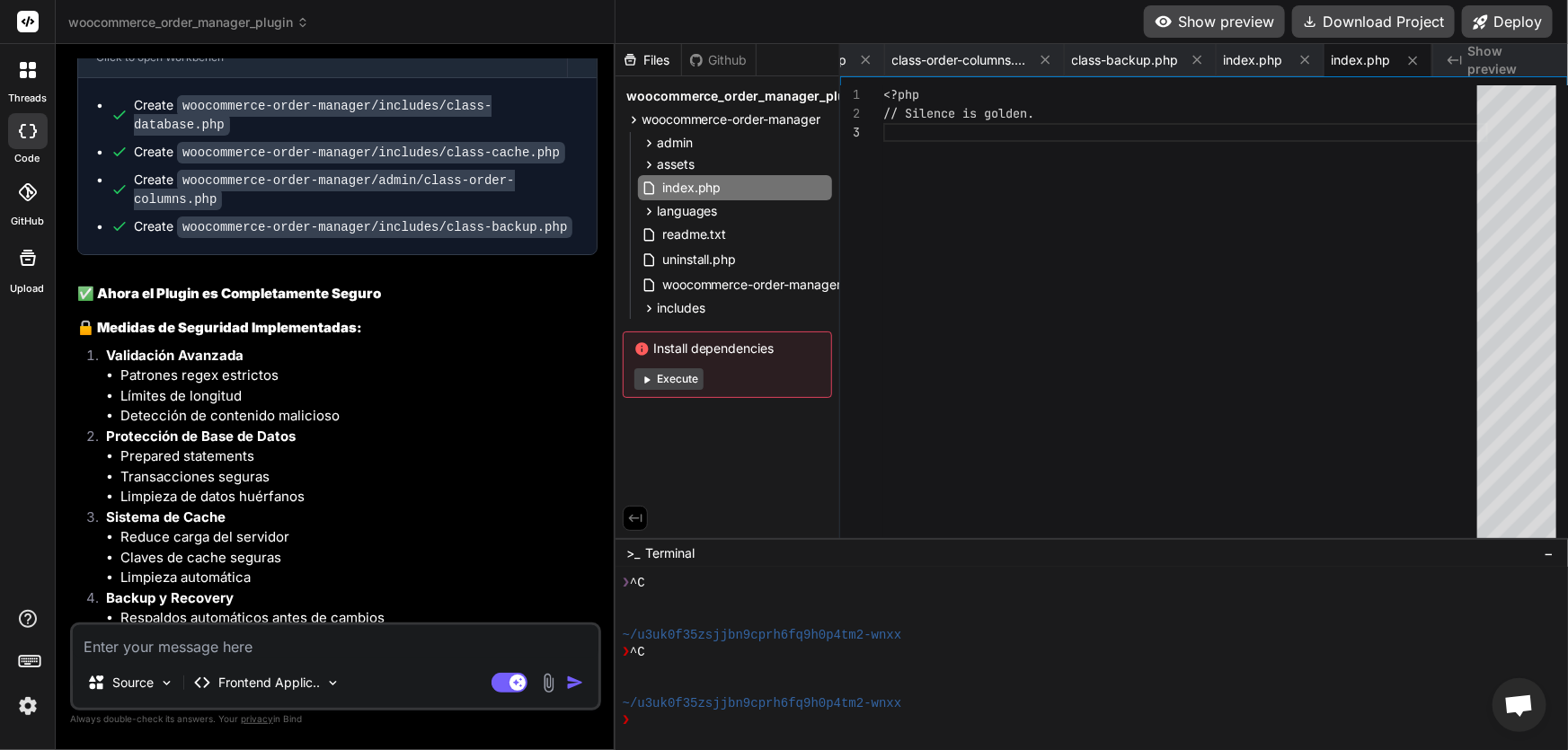 click at bounding box center (335, 641) 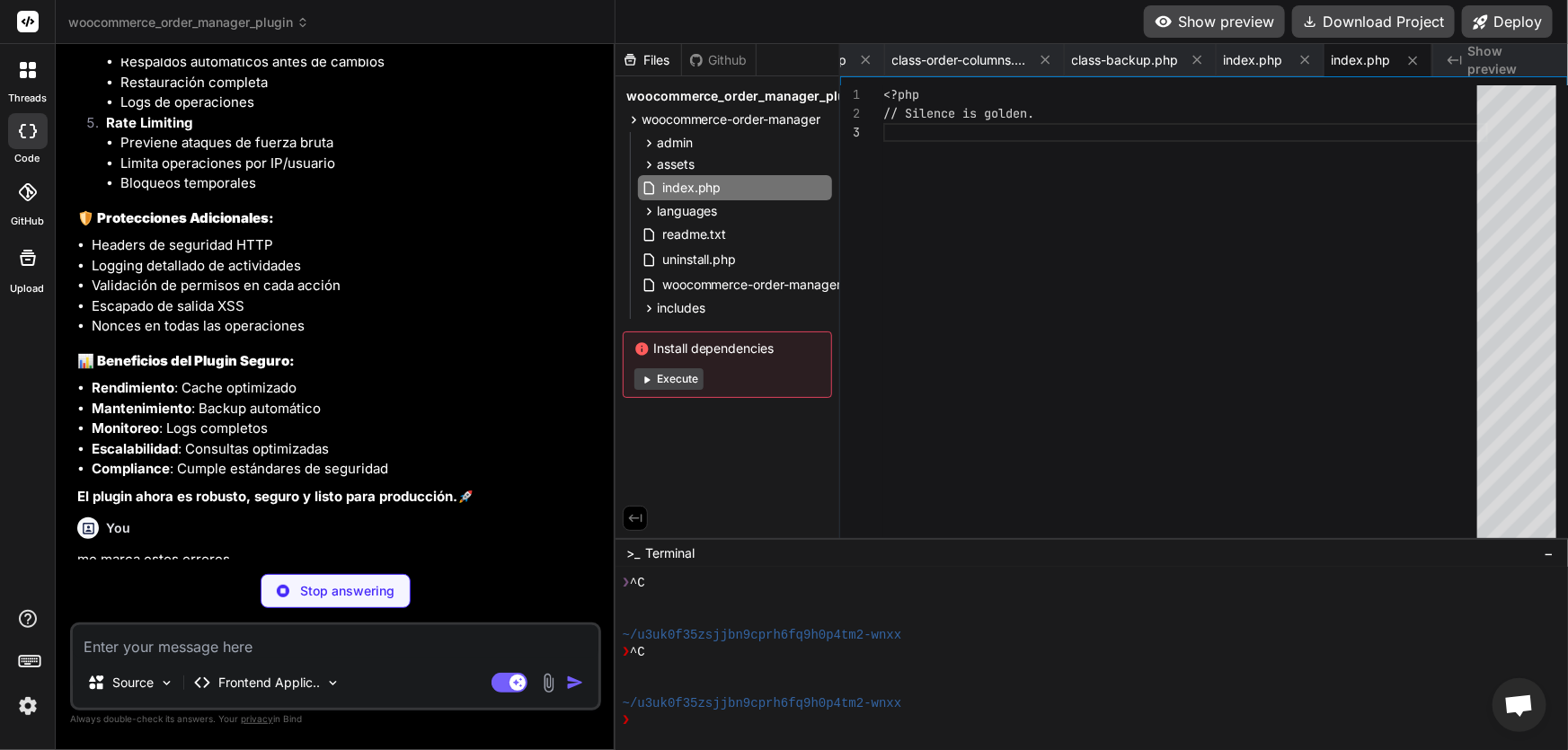 scroll, scrollTop: 5342, scrollLeft: 0, axis: vertical 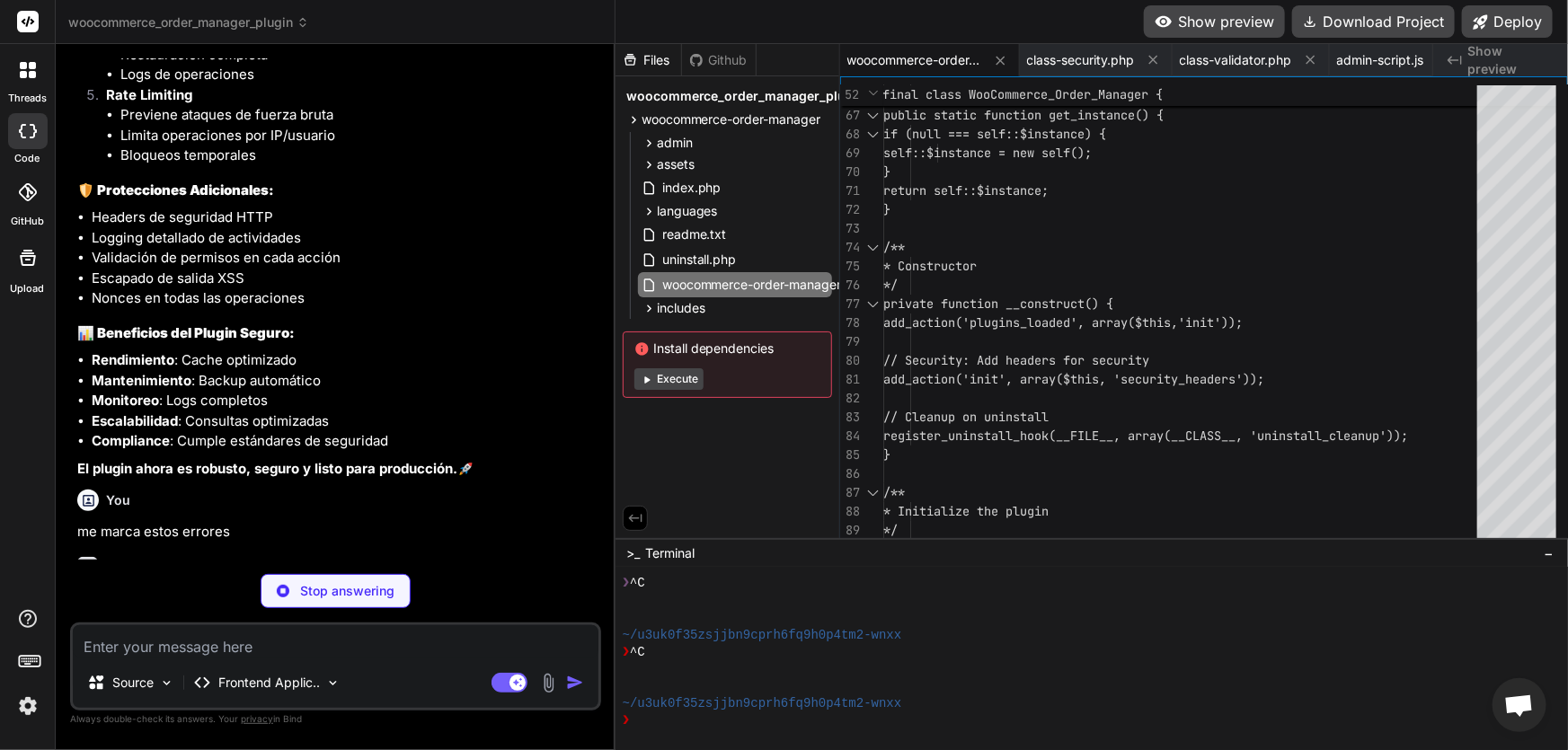 click at bounding box center [335, 641] 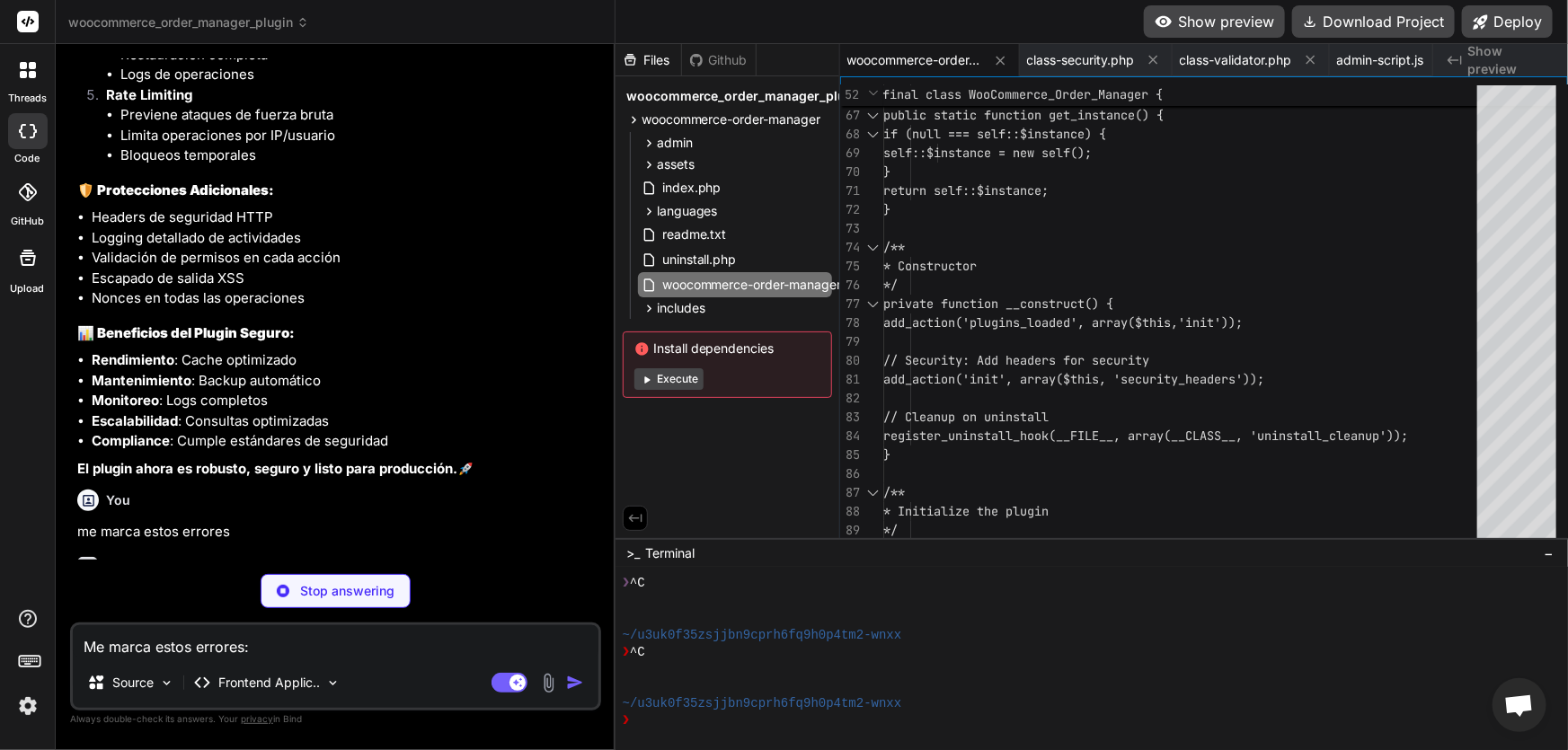 paste on "WooCommerce ha detectado que algunos de tus plugins activos son incompatibles con las características de WooCommerce que están activas en este momento. Revisa los detalles.
WooCommerce Order Manager: Plugin directory is writable. Consider changing permissions for better security." 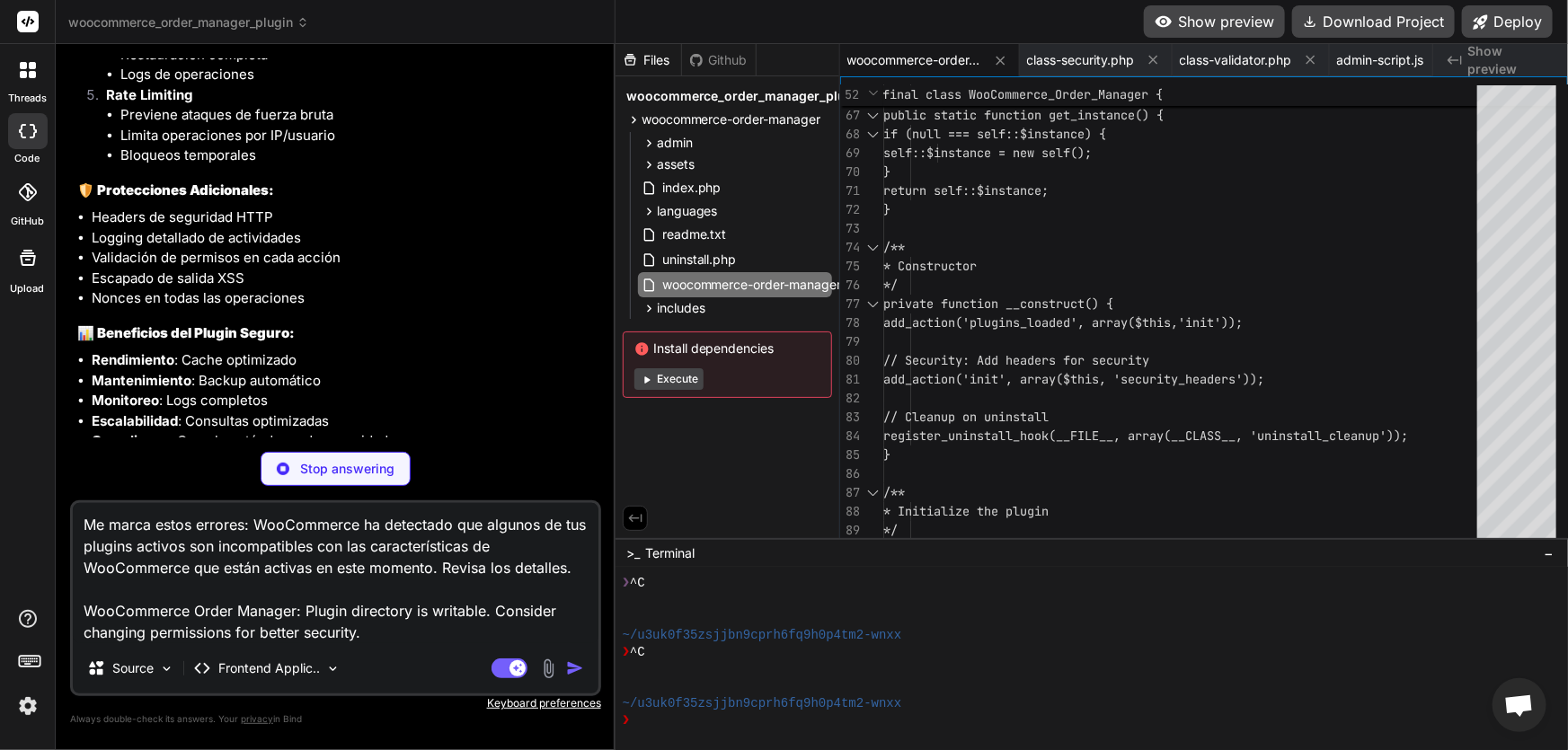 drag, startPoint x: 360, startPoint y: 637, endPoint x: 51, endPoint y: 514, distance: 332.58082 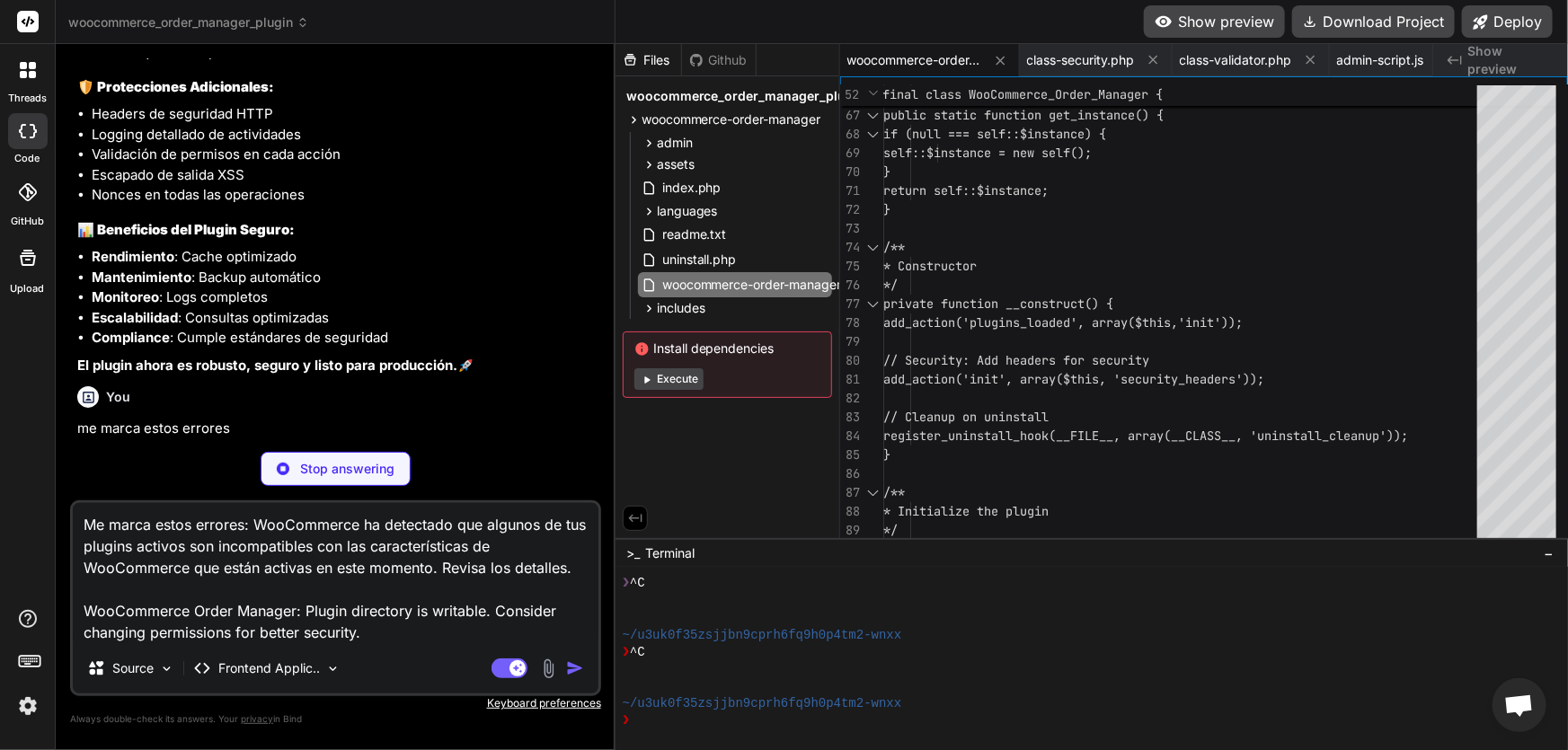 scroll, scrollTop: 5490, scrollLeft: 0, axis: vertical 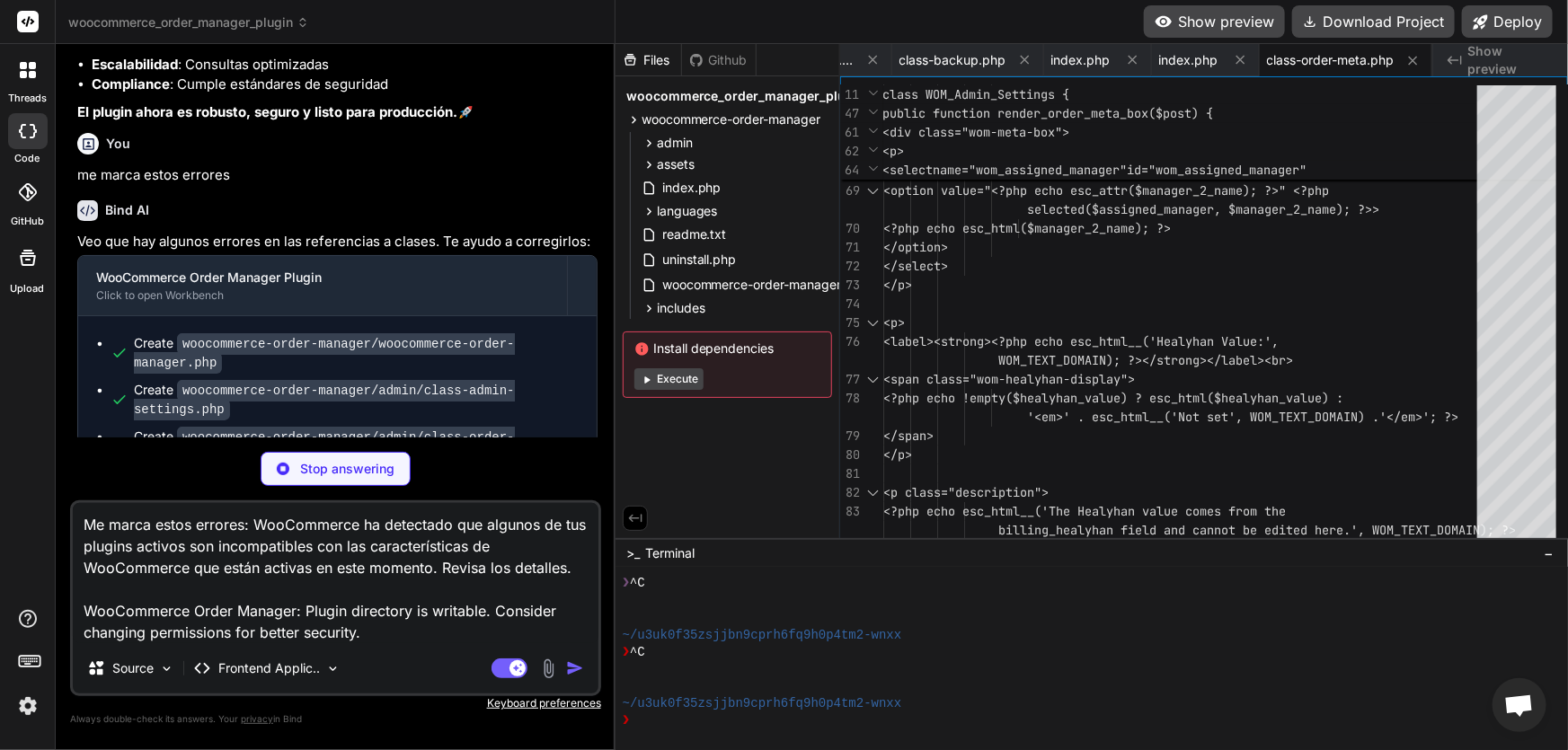 click on "Me marca estos errores: WooCommerce ha detectado que algunos de tus plugins activos son incompatibles con las características de WooCommerce que están activas en este momento. Revisa los detalles.
WooCommerce Order Manager: Plugin directory is writable. Consider changing permissions for better security." at bounding box center [335, 573] 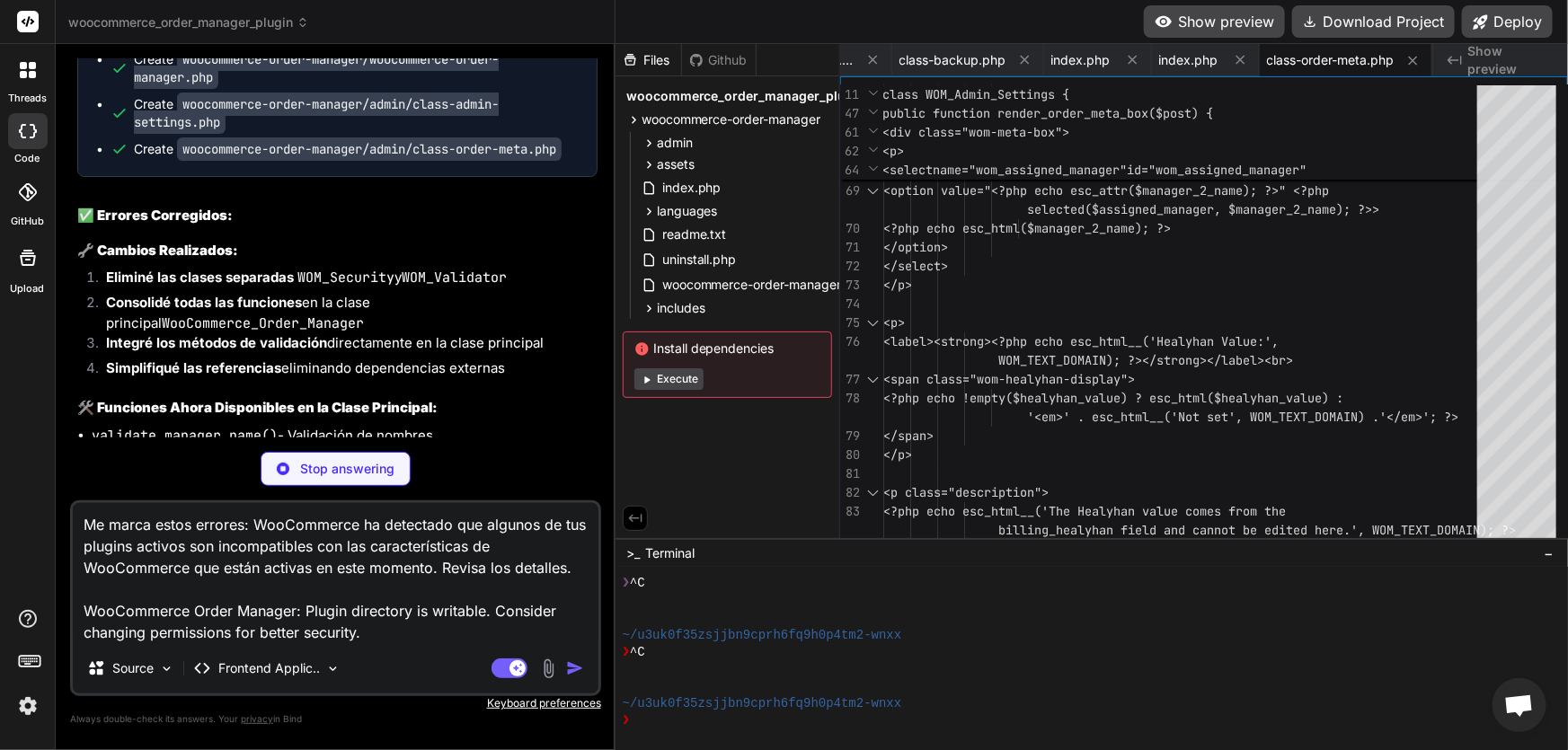 click on "Me marca estos errores: WooCommerce ha detectado que algunos de tus plugins activos son incompatibles con las características de WooCommerce que están activas en este momento. Revisa los detalles.
WooCommerce Order Manager: Plugin directory is writable. Consider changing permissions for better security." at bounding box center [335, 573] 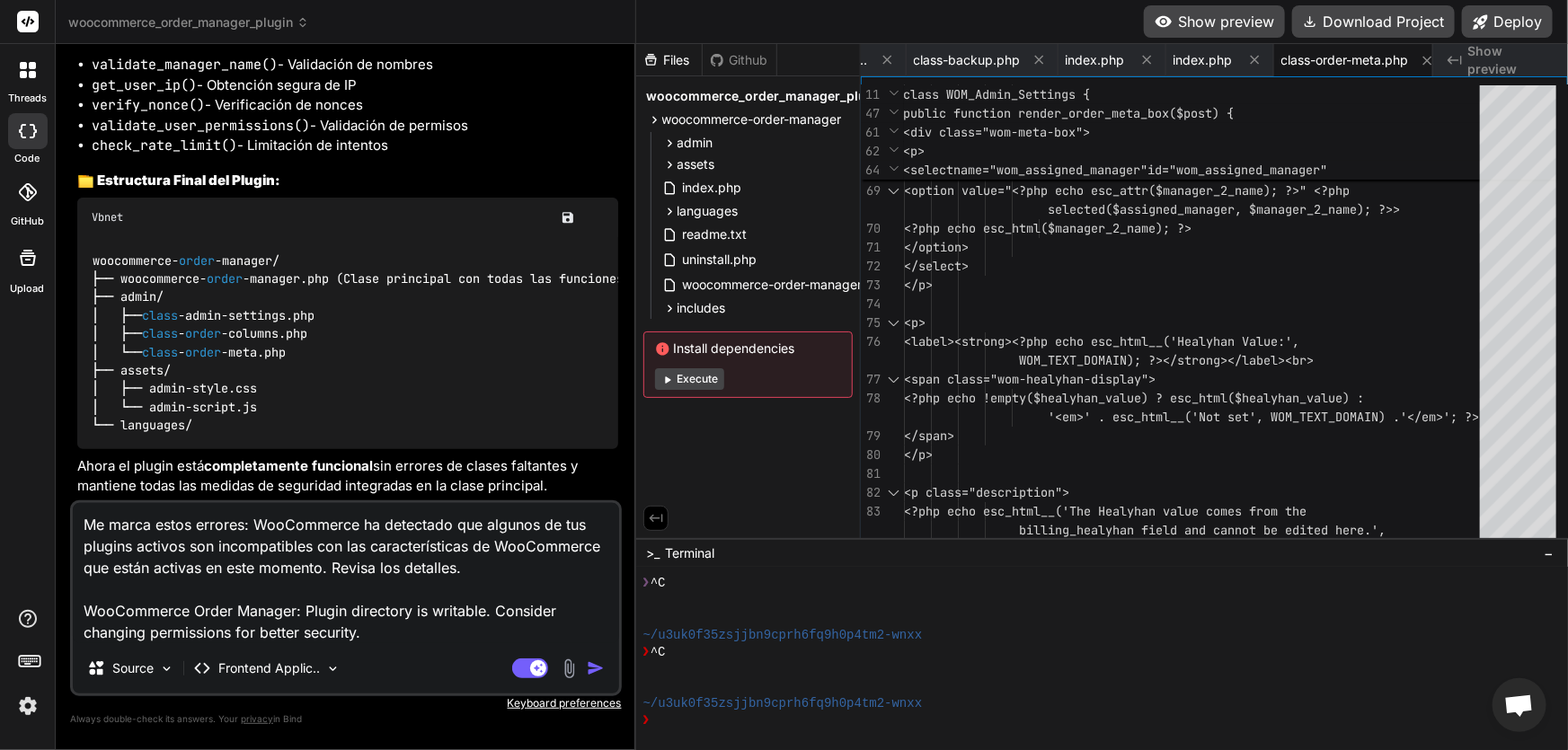 scroll, scrollTop: 6232, scrollLeft: 0, axis: vertical 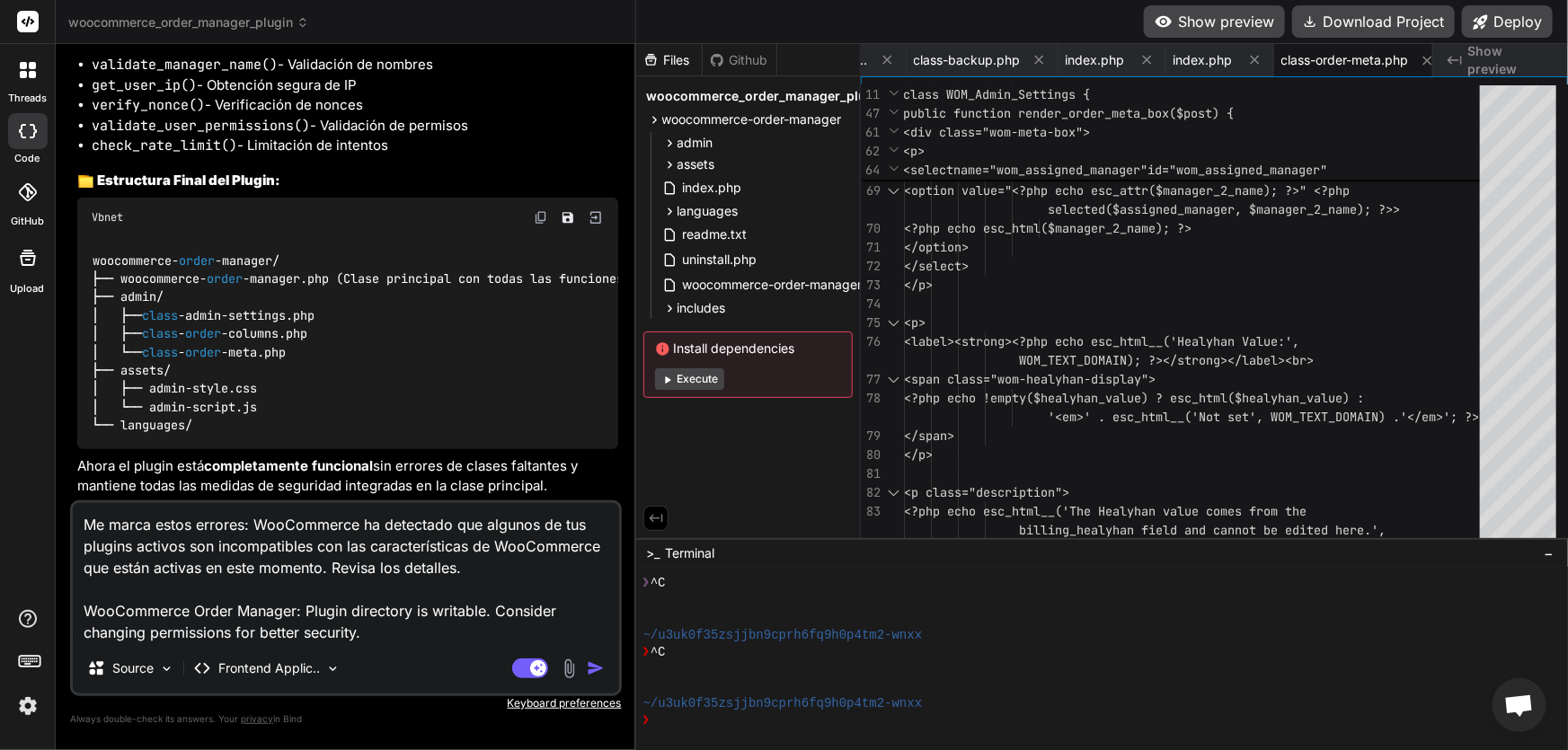 click at bounding box center [596, 668] 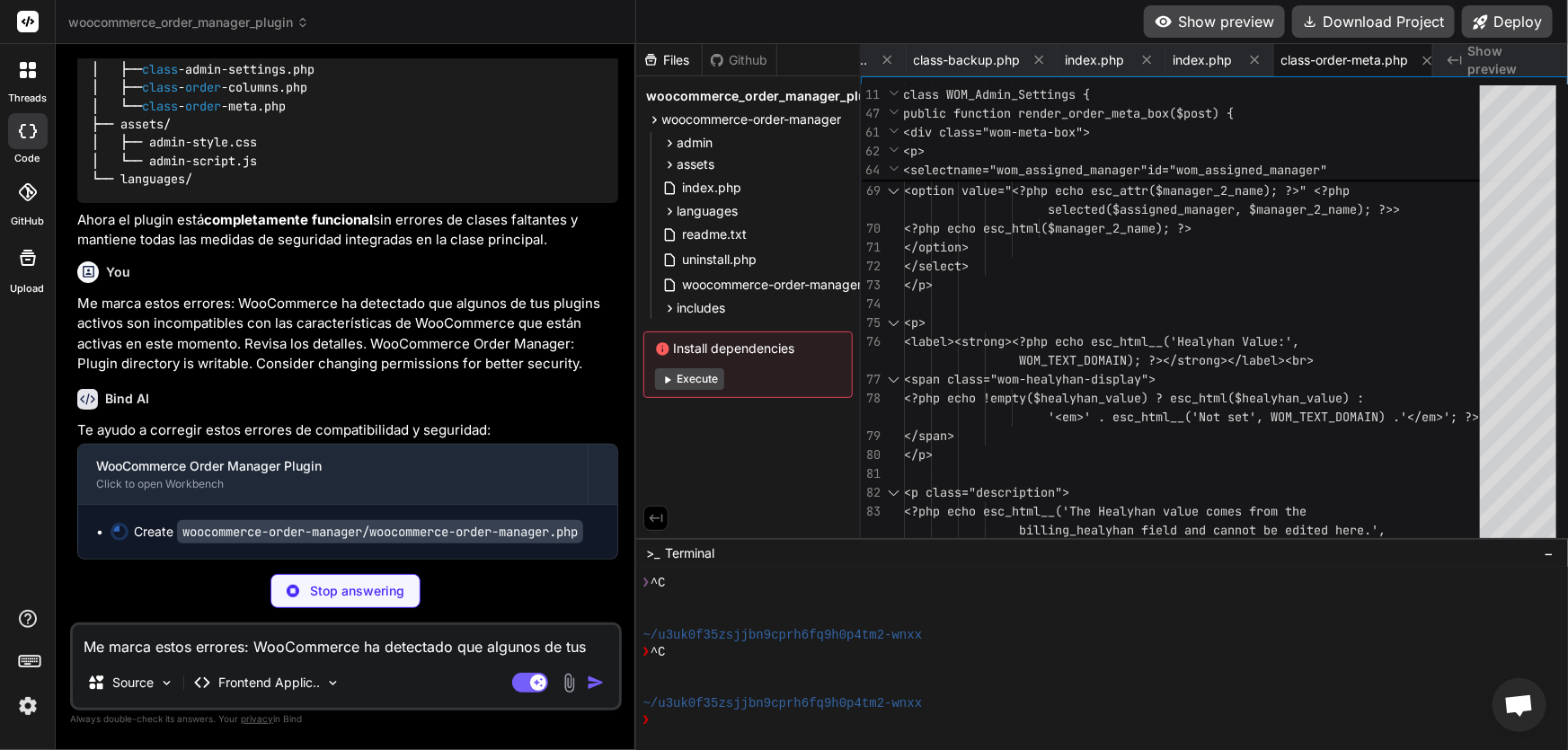 scroll, scrollTop: 6495, scrollLeft: 0, axis: vertical 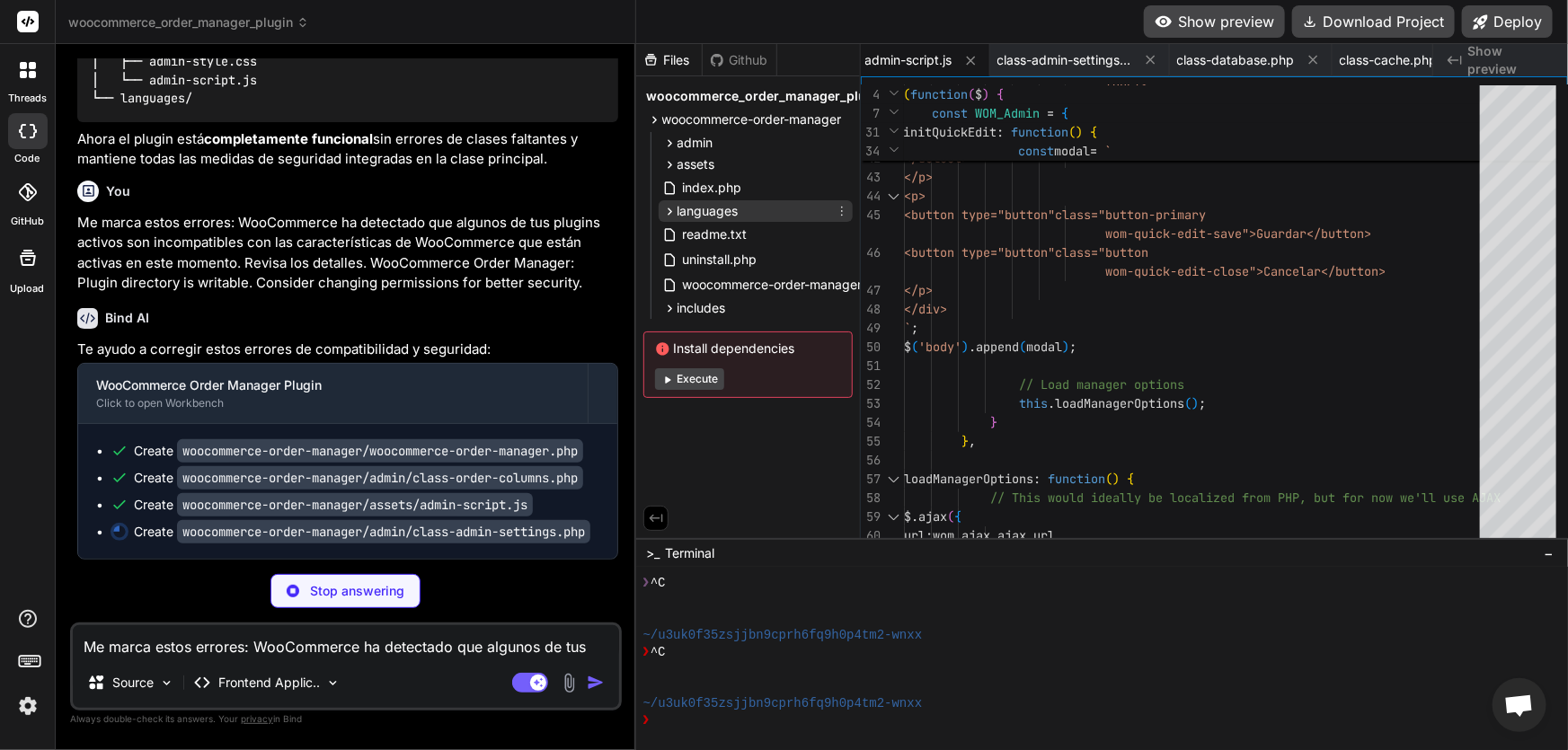 click 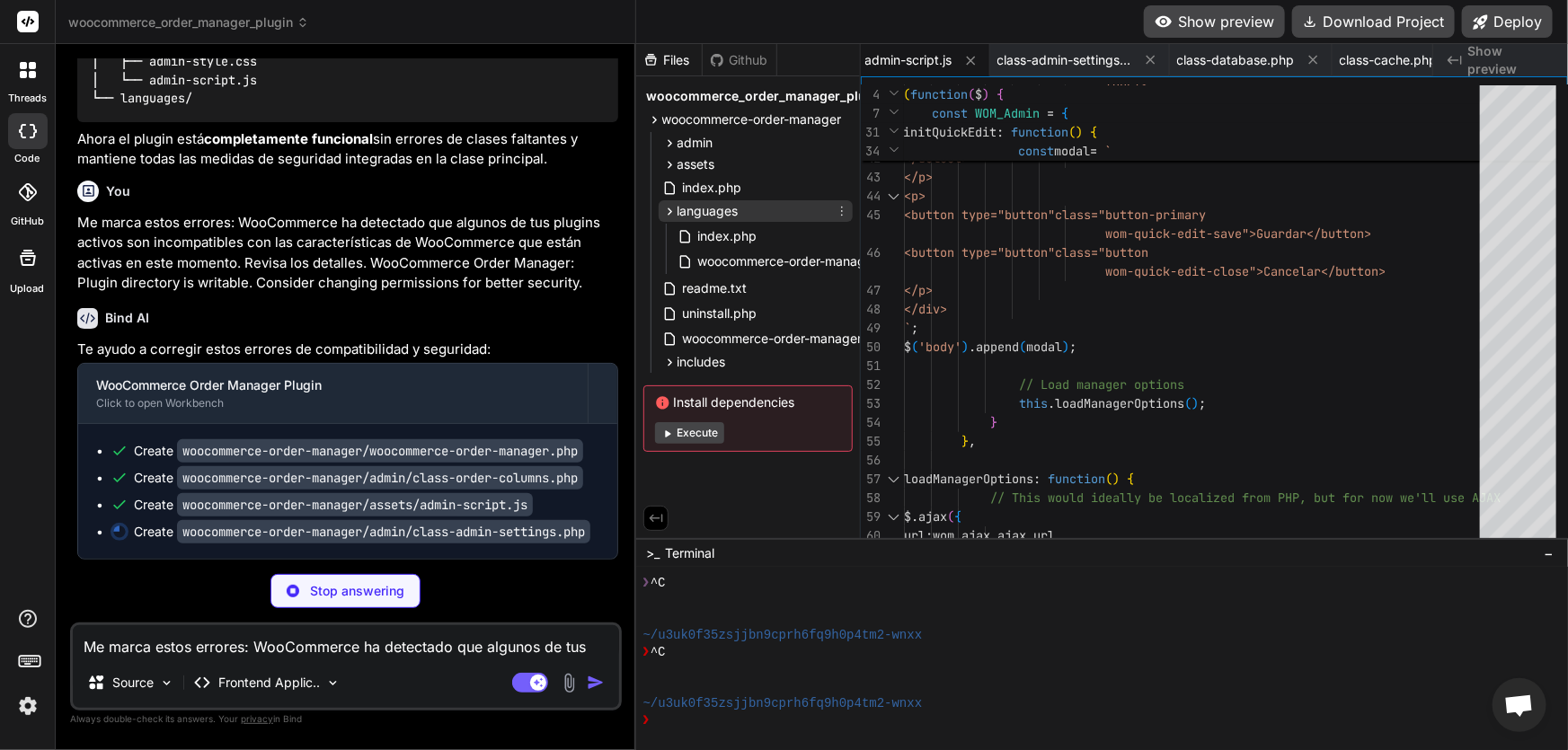 click 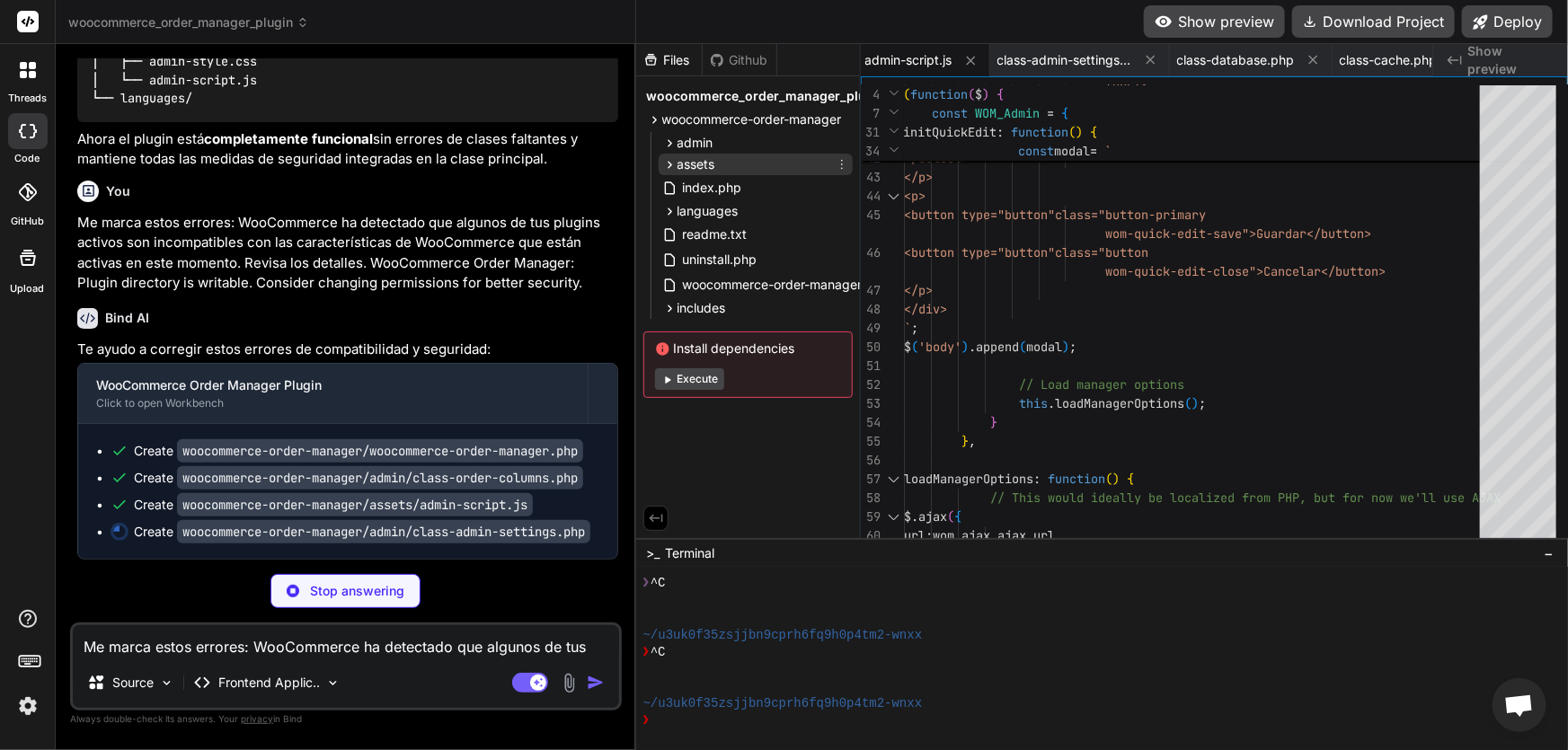 click 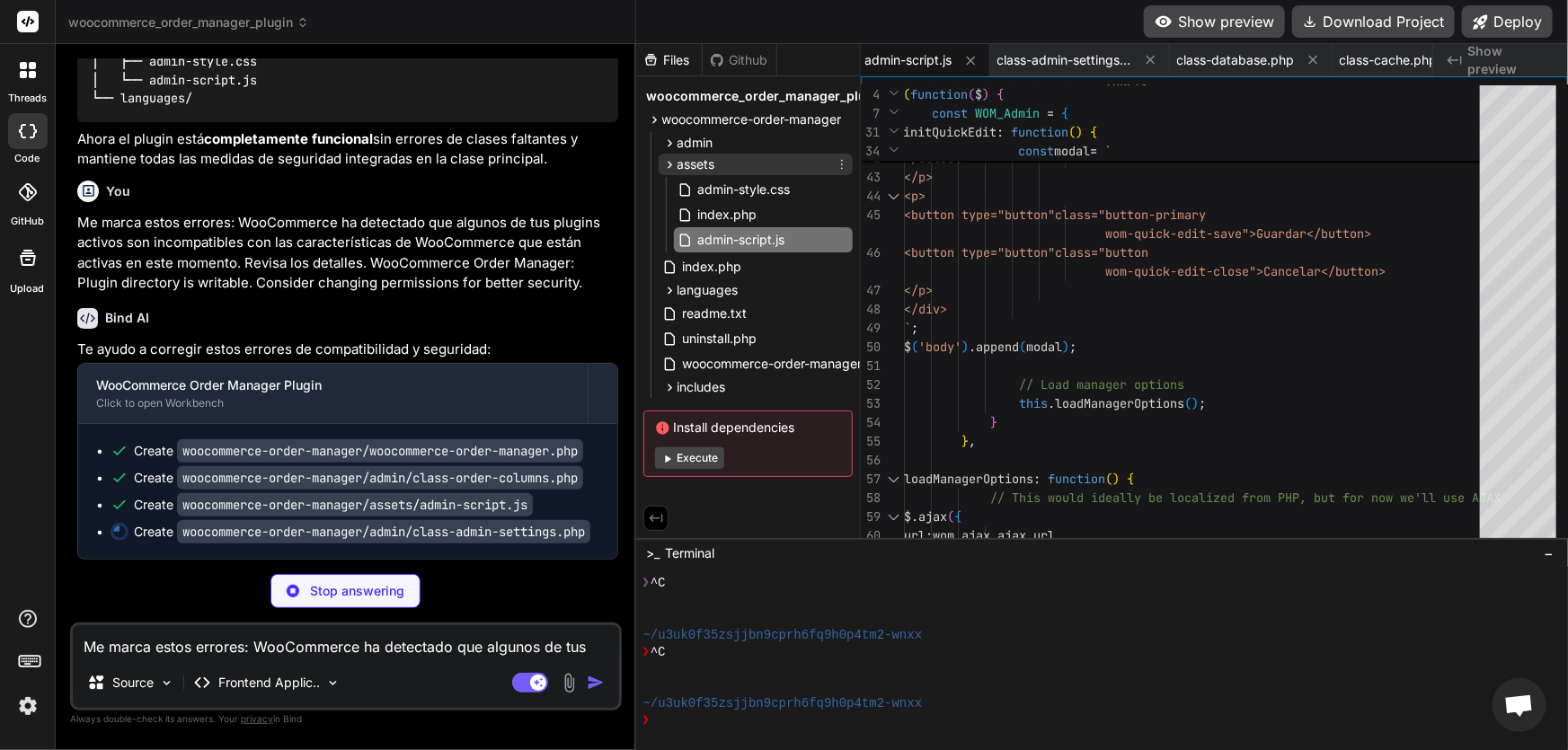 click 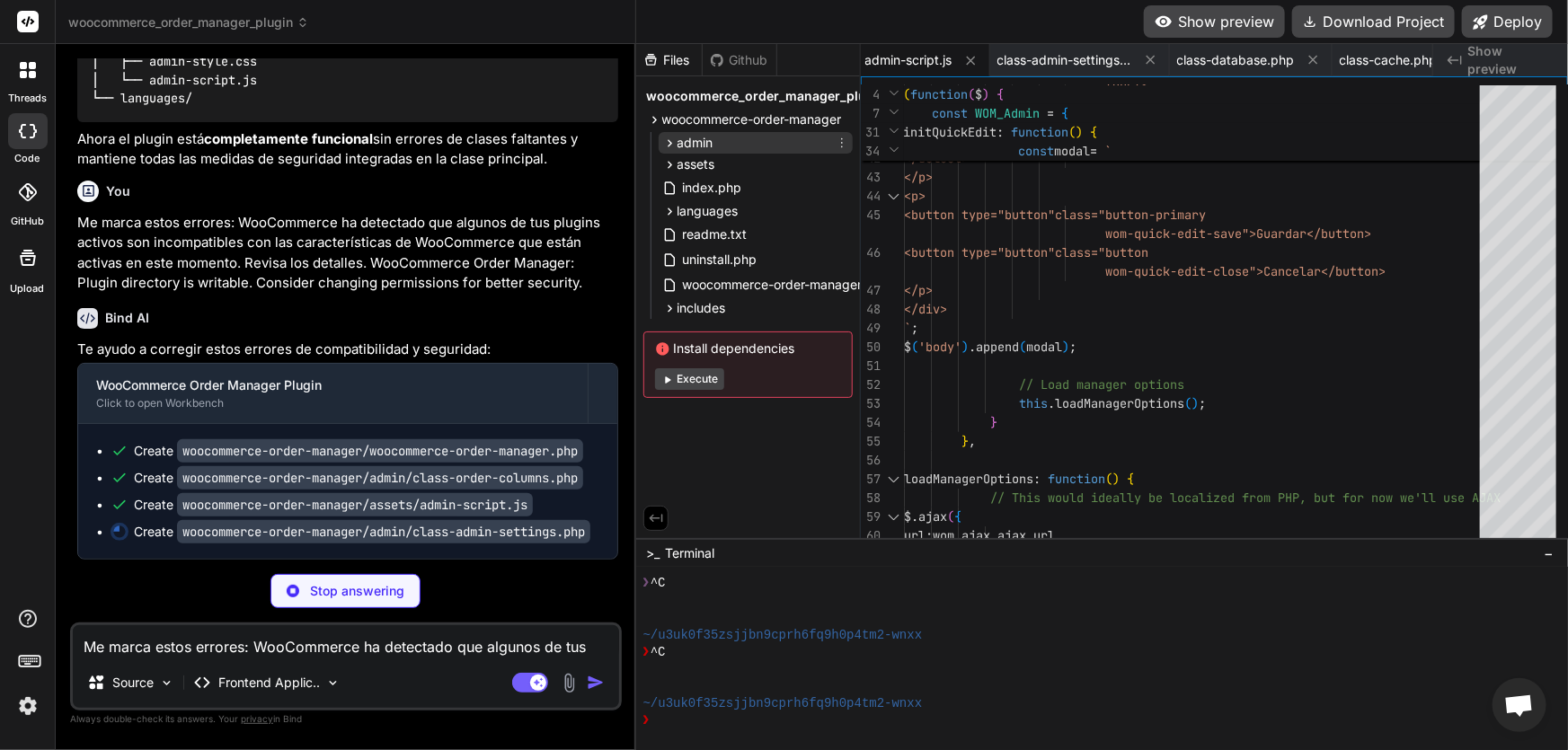 click 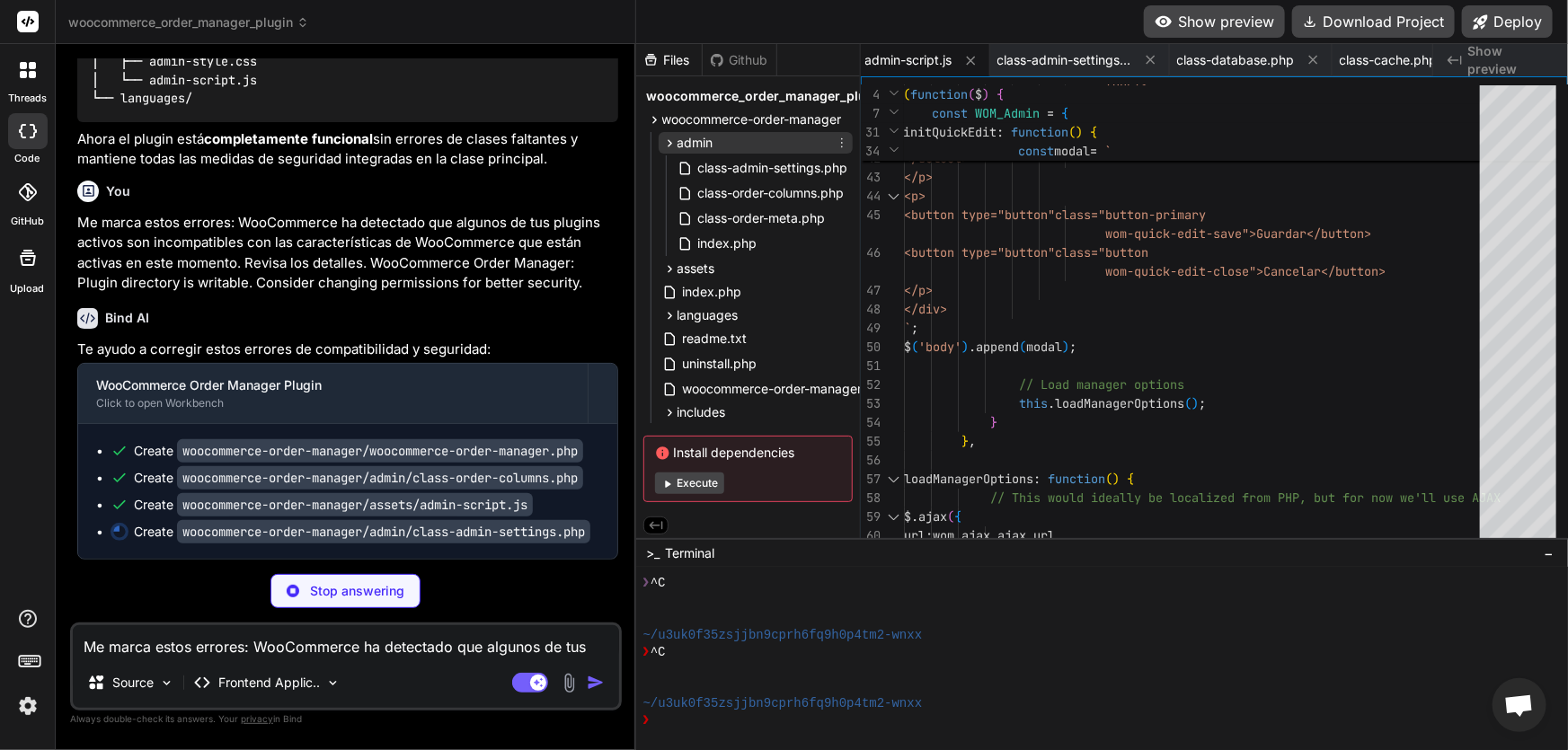 click 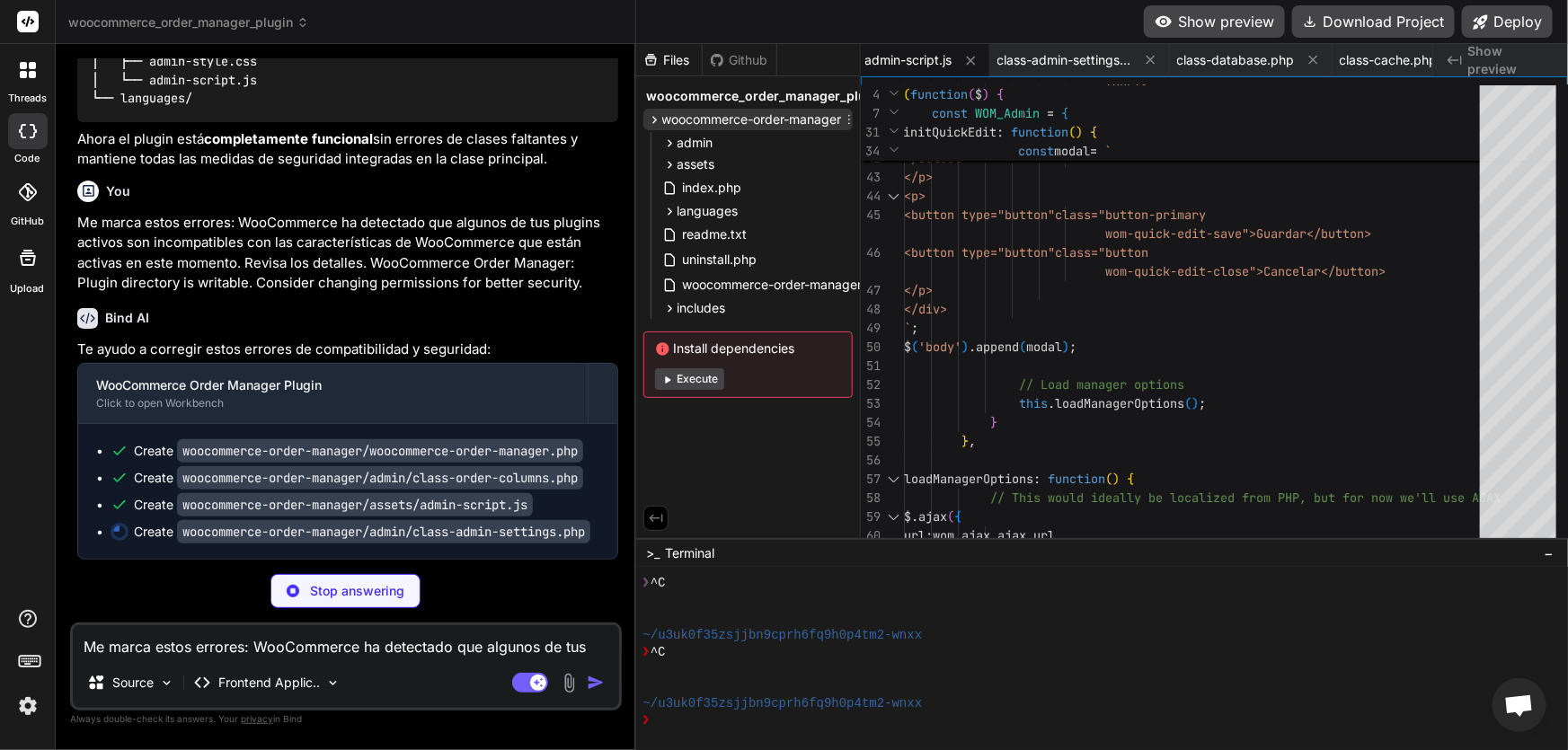 click 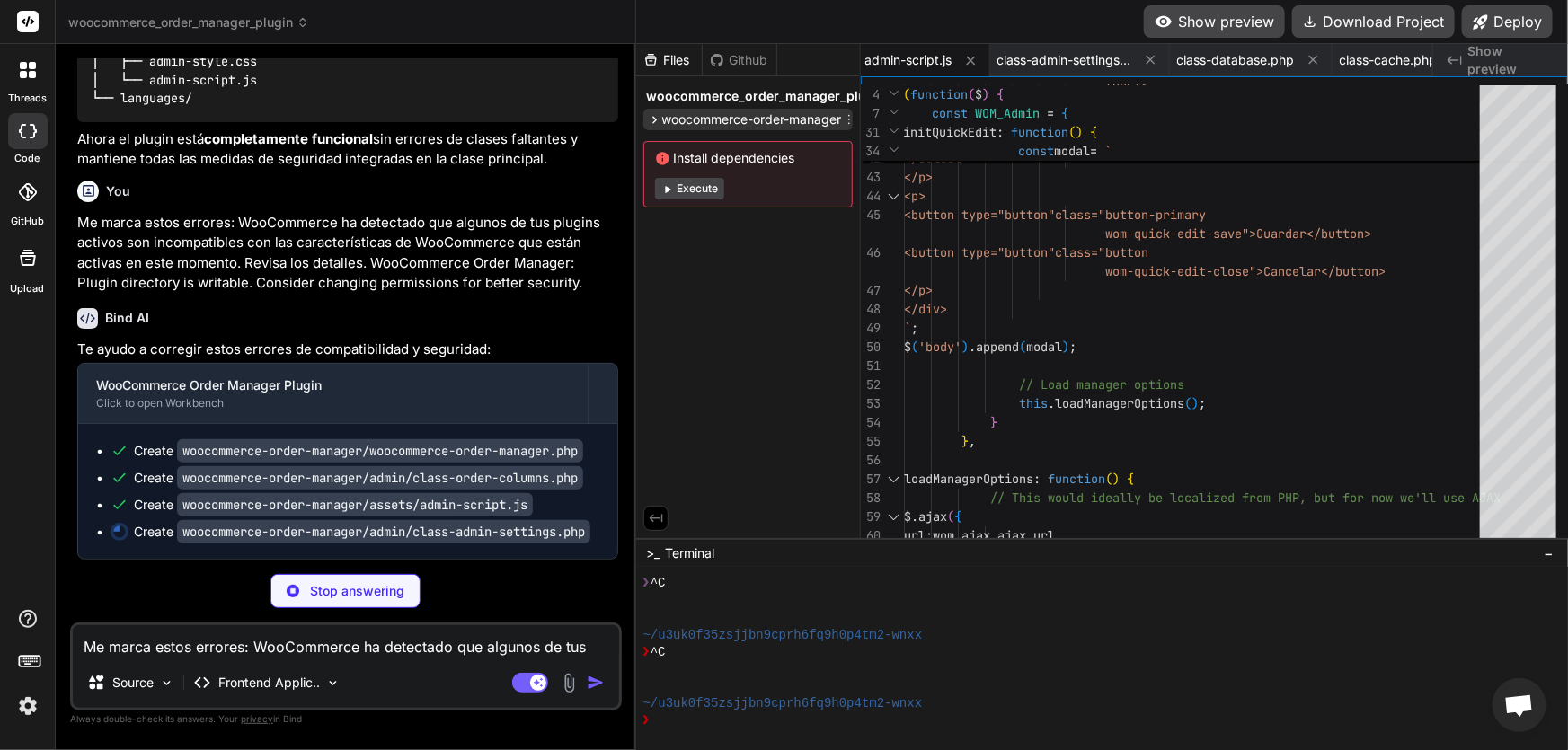 click 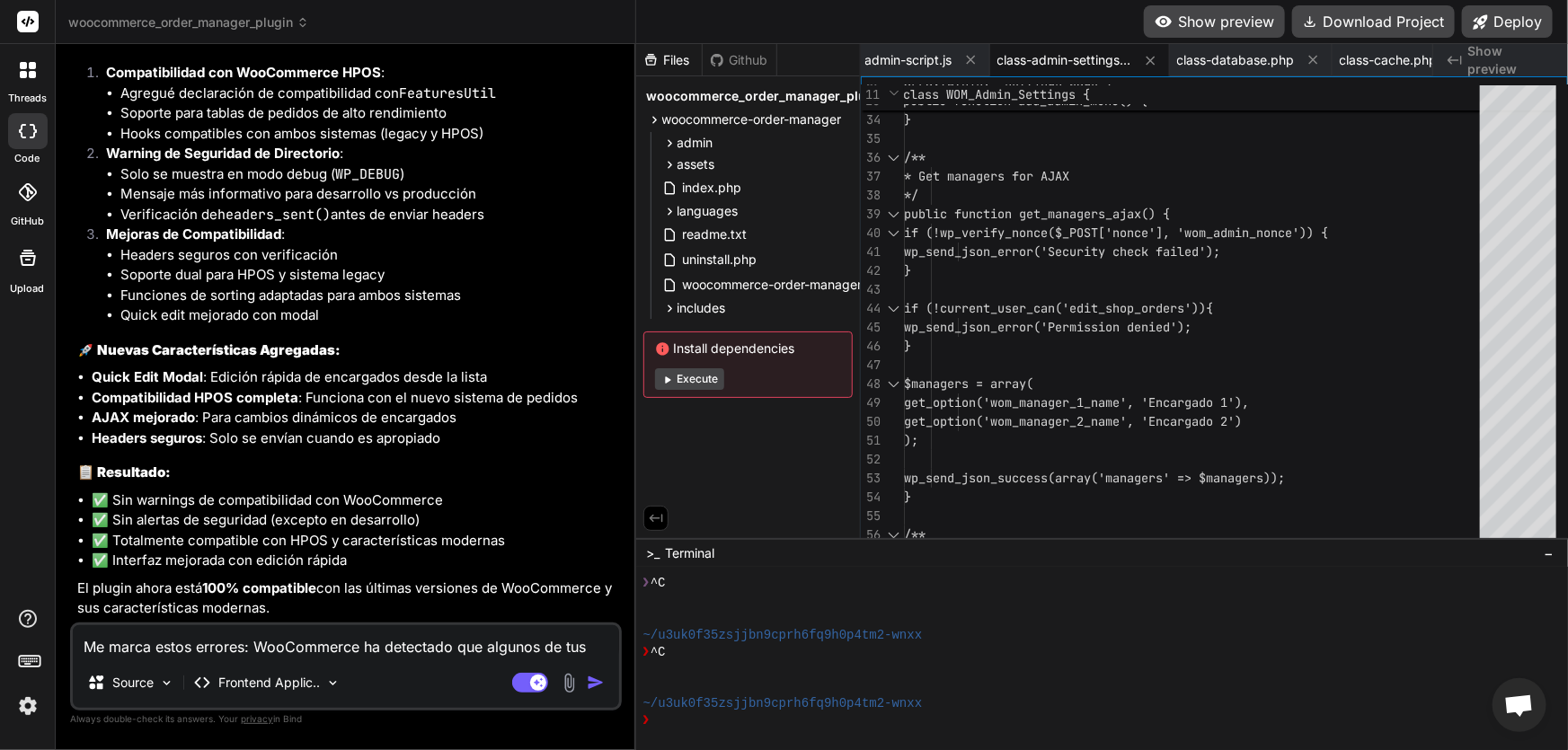 scroll, scrollTop: 7200, scrollLeft: 0, axis: vertical 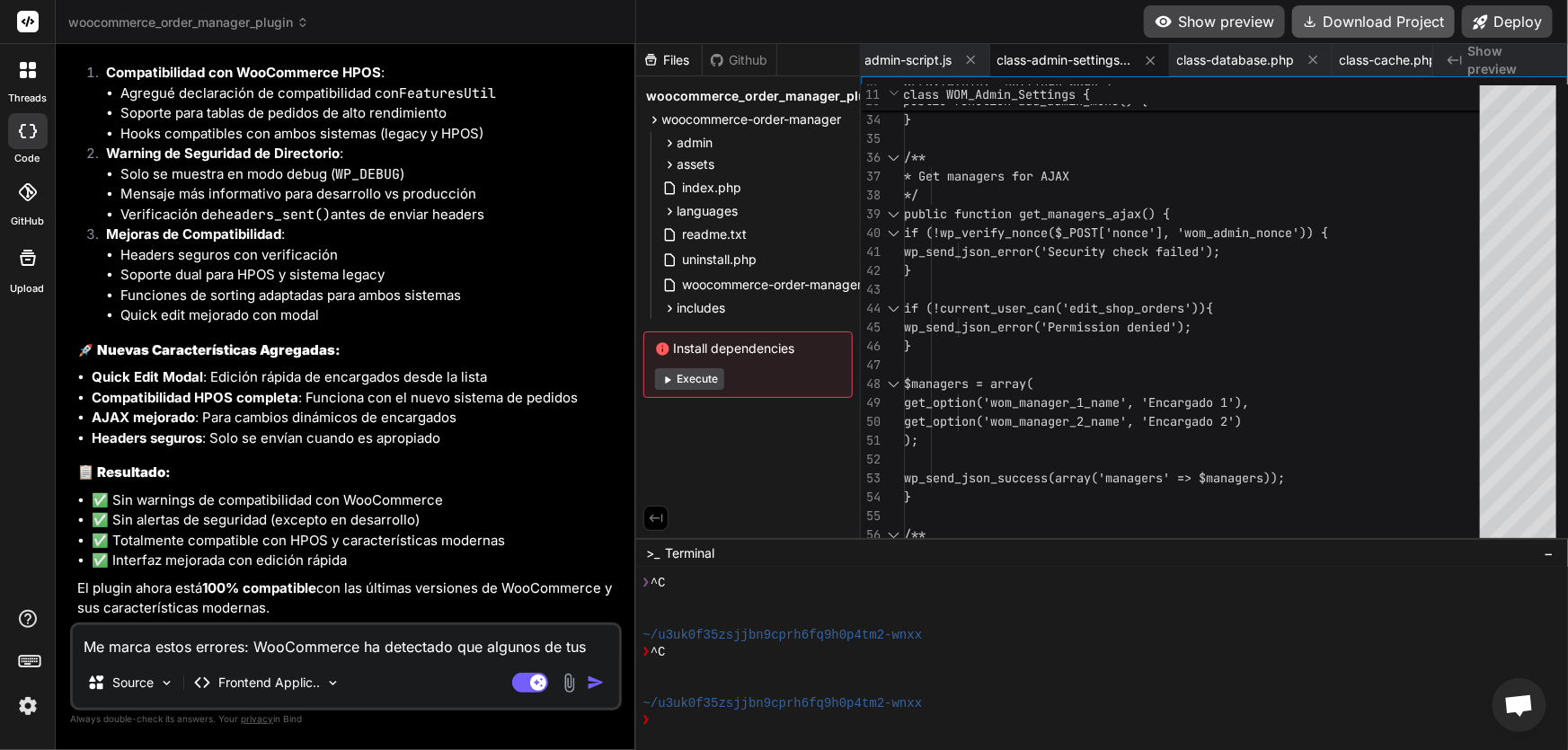 click on "Download Project" at bounding box center (1373, 22) 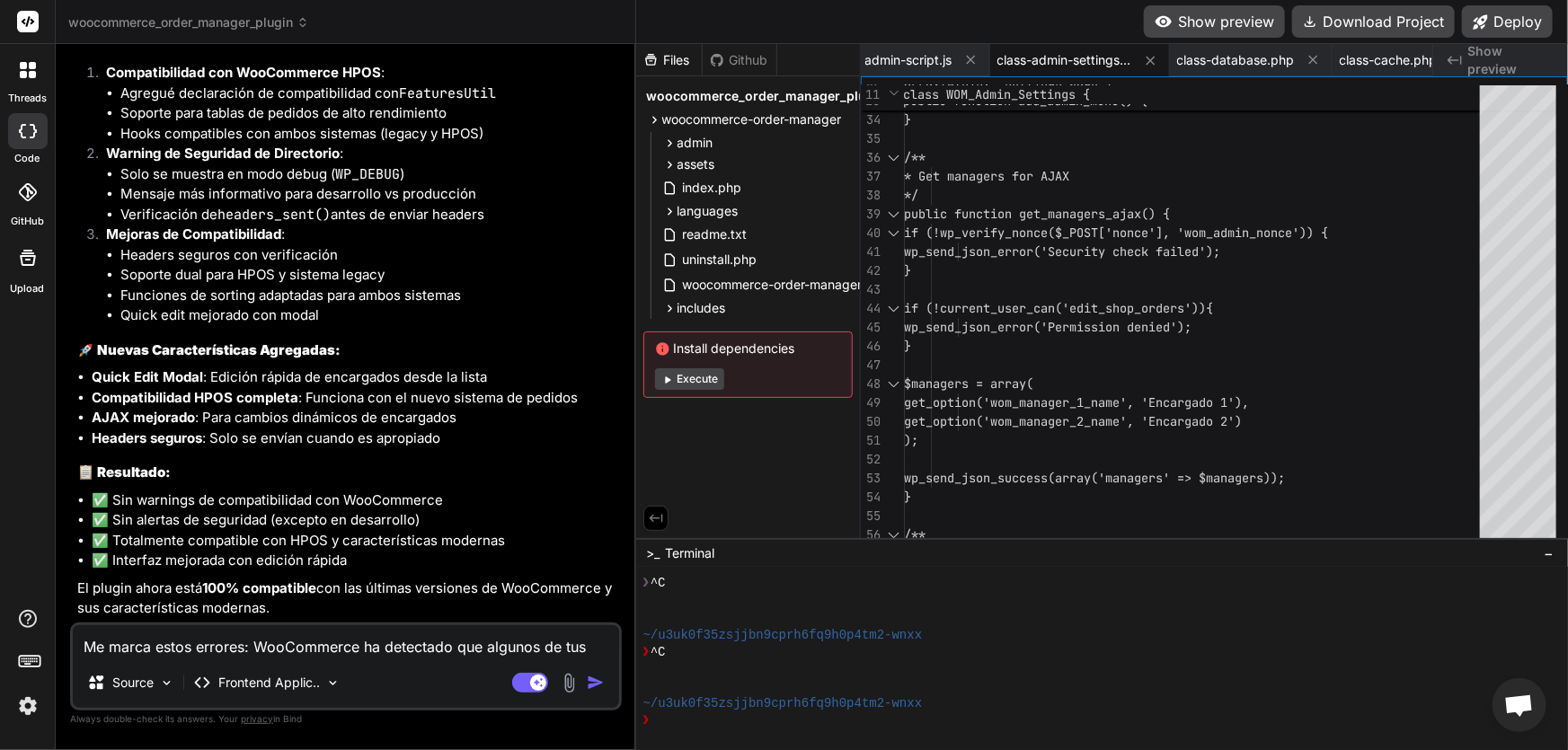 click on "Me marca estos errores: WooCommerce ha detectado que algunos de tus plugins activos son incompatibles con las características de WooCommerce que están activas en este momento. Revisa los detalles.
WooCommerce Order Manager: Plugin directory is writable. Consider changing permissions for better security." at bounding box center (346, 641) 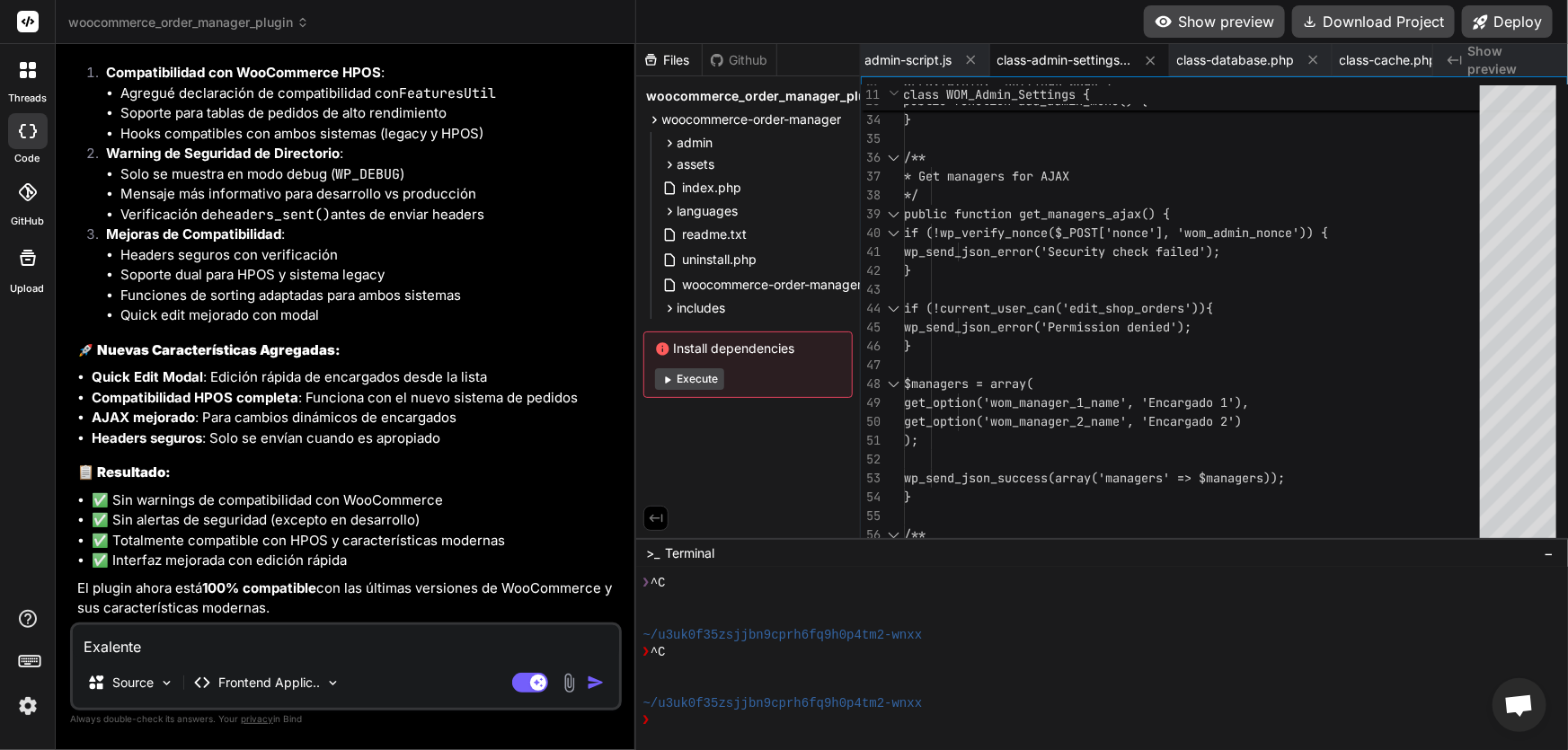 click on "Exalente" at bounding box center [346, 641] 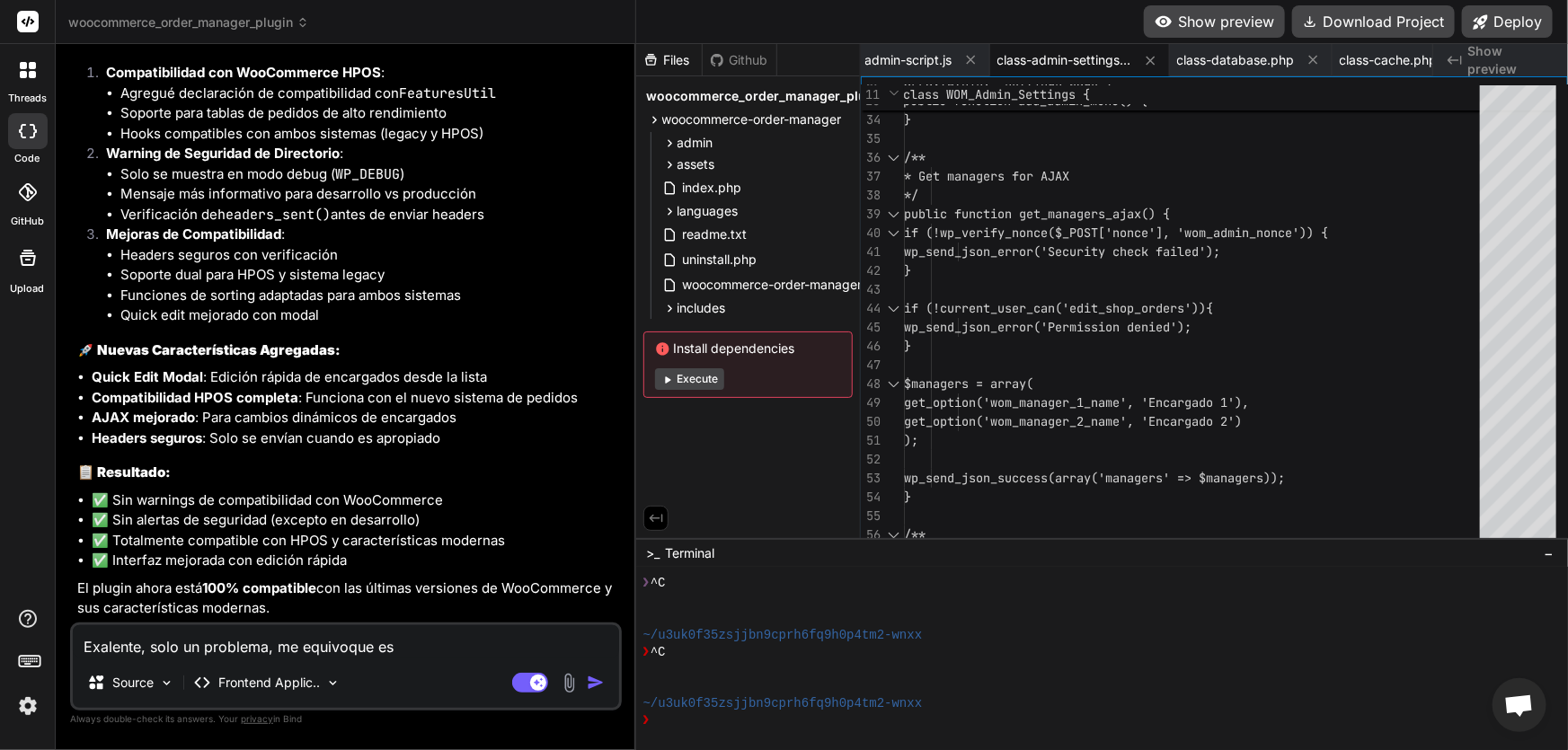 paste on "billing_healytan" 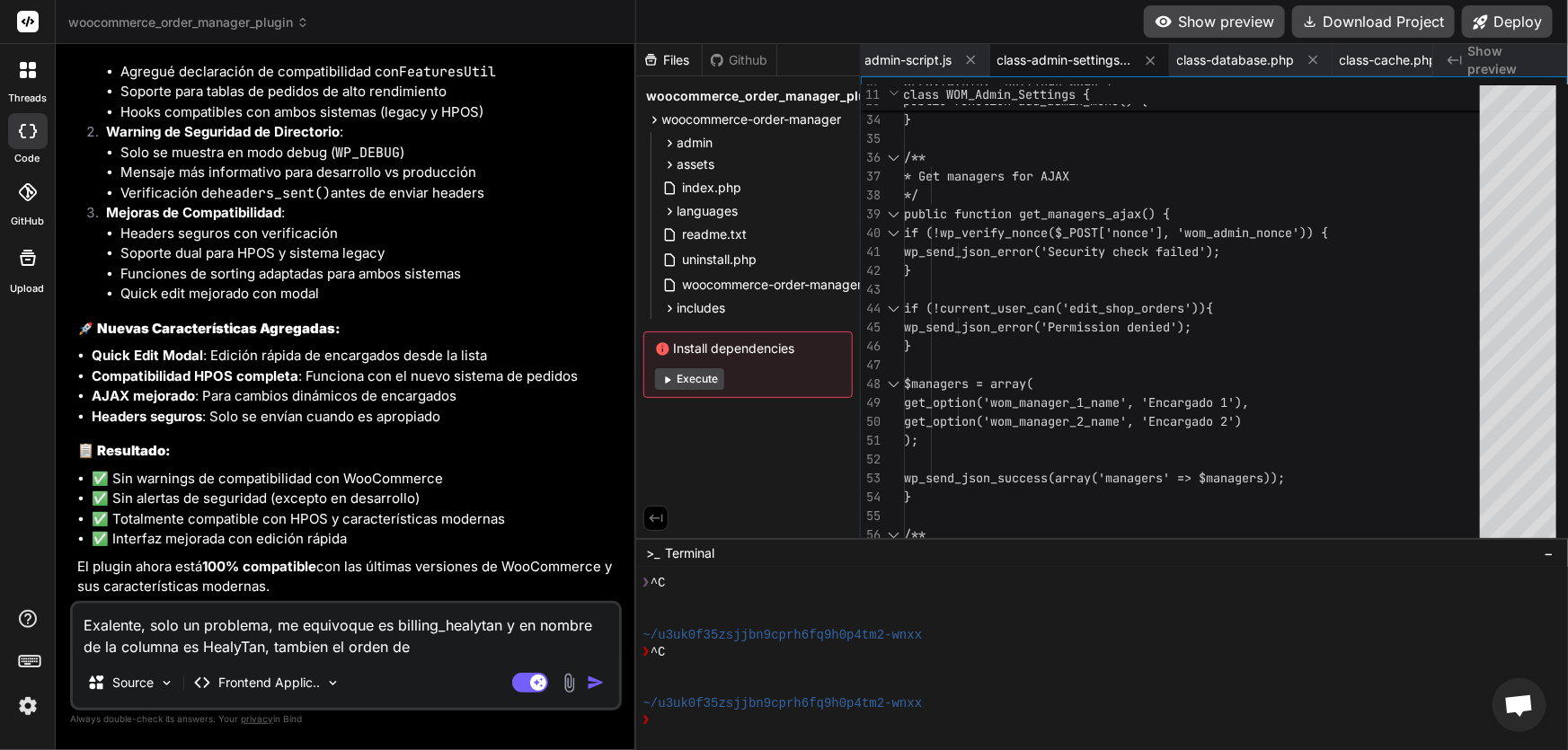 click on "Exalente, solo un problema, me equivoque es billing_healytan y en nombre de la columna es HealyTan, tambien el orden de" at bounding box center (346, 631) 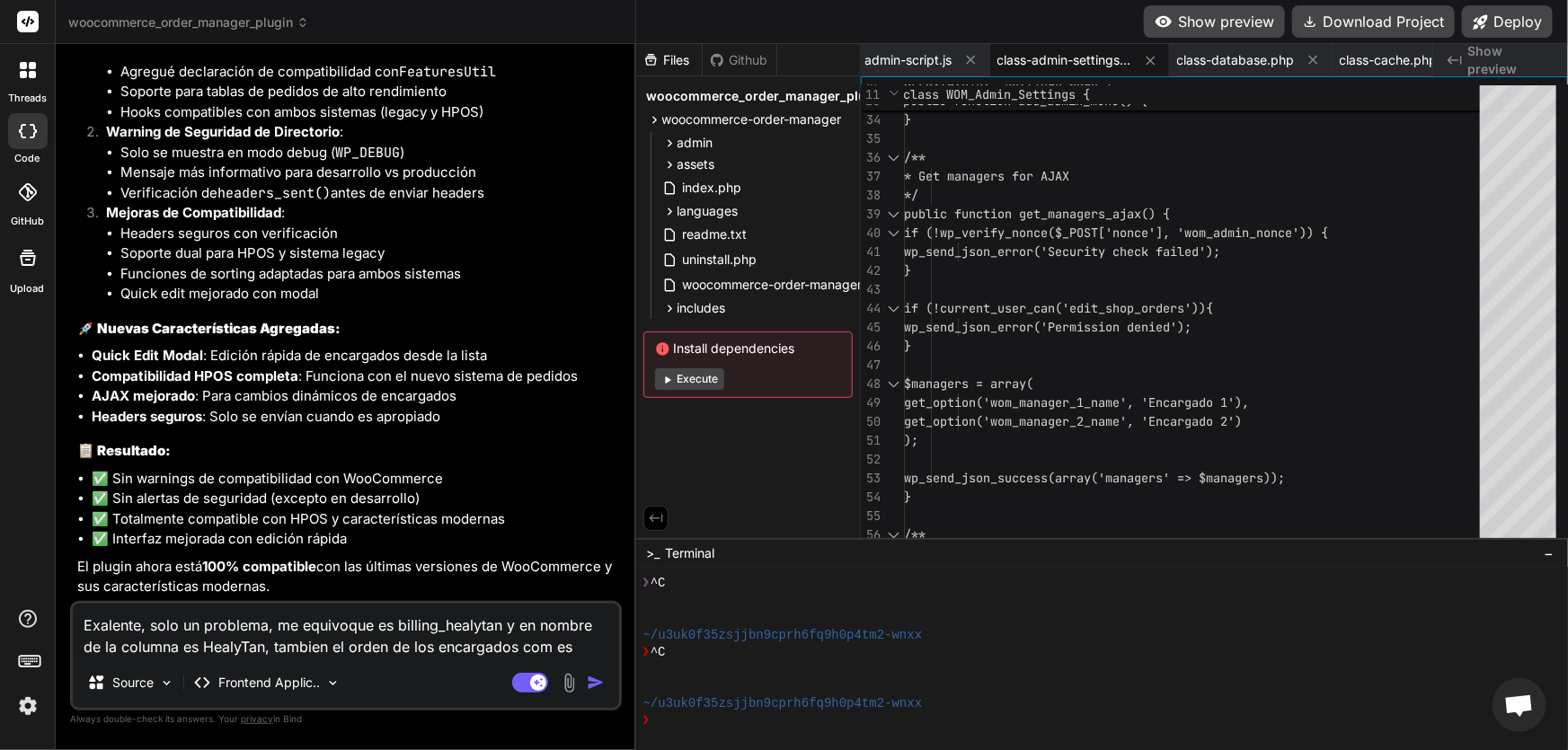 click on "Exalente, solo un problema, me equivoque es billing_healytan y en nombre de la columna es HealyTan, tambien el orden de los encargados com es" at bounding box center [346, 631] 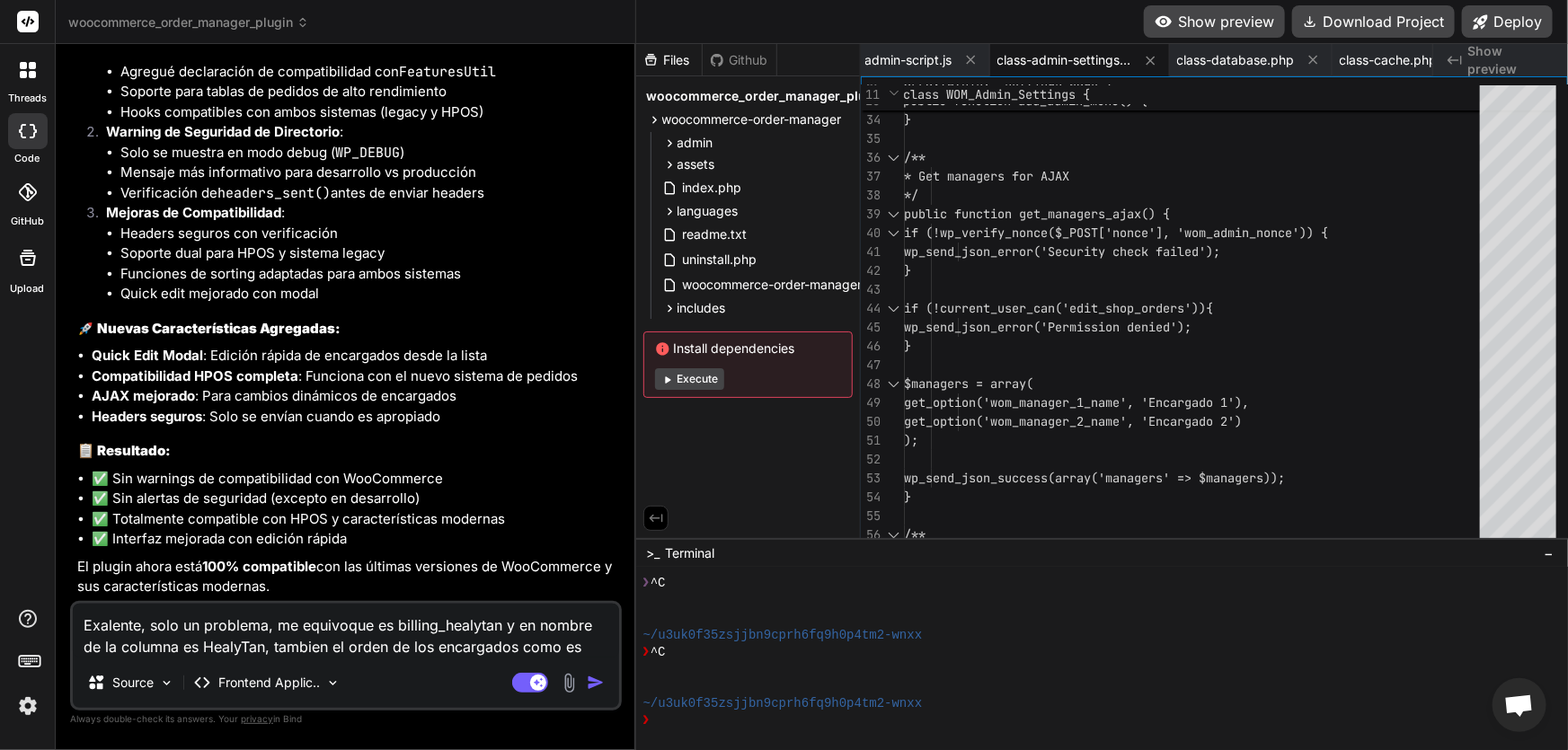 click on "Exalente, solo un problema, me equivoque es billing_healytan y en nombre de la columna es HealyTan, tambien el orden de los encargados como es" at bounding box center (346, 631) 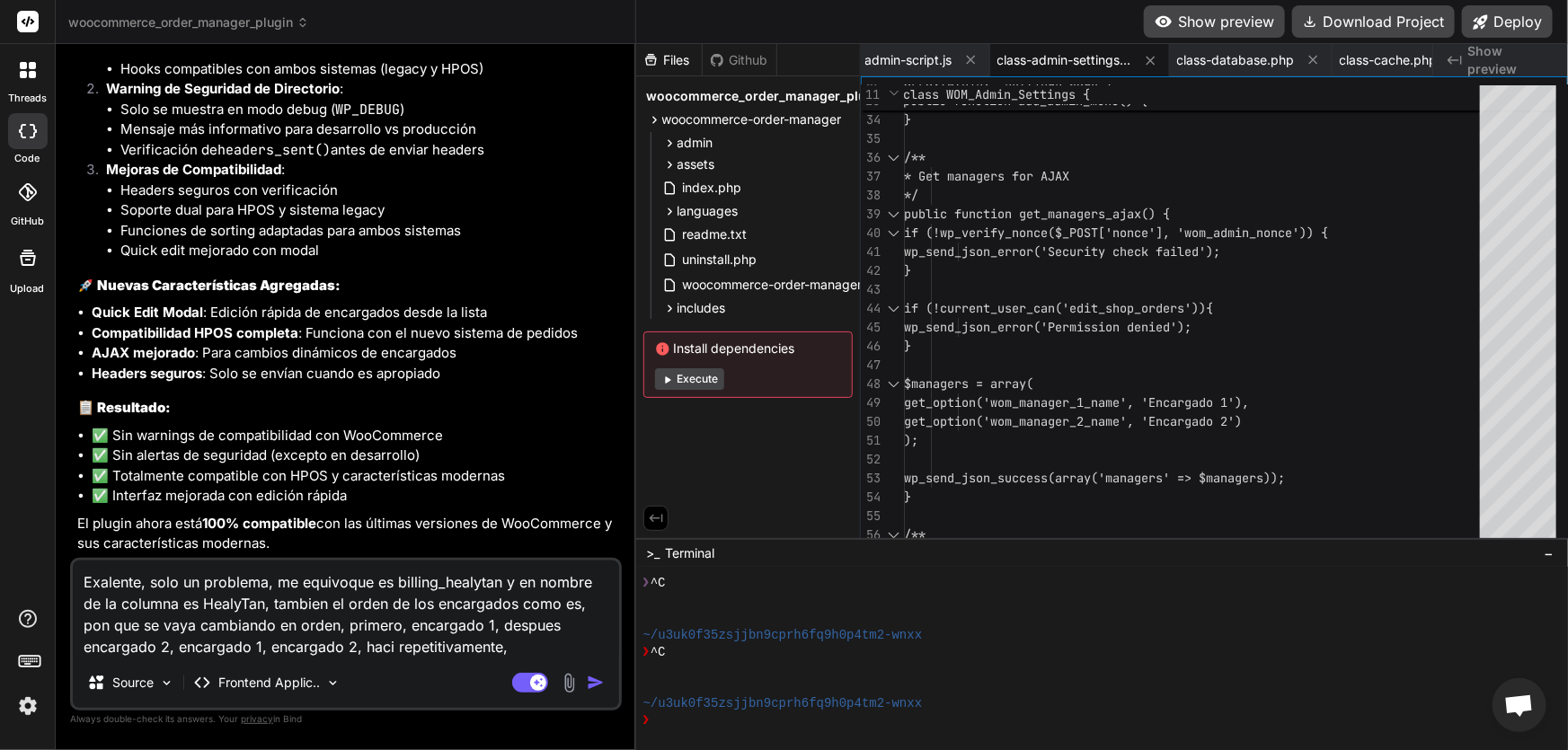 click on "Exalente, solo un problema, me equivoque es billing_healytan y en nombre de la columna es HealyTan, tambien el orden de los encargados como es, pon que se vaya cambiando en orden, primero, encargado 1, despues encargado 2, encargado 1, encargado 2, haci repetitivamente," at bounding box center (346, 609) 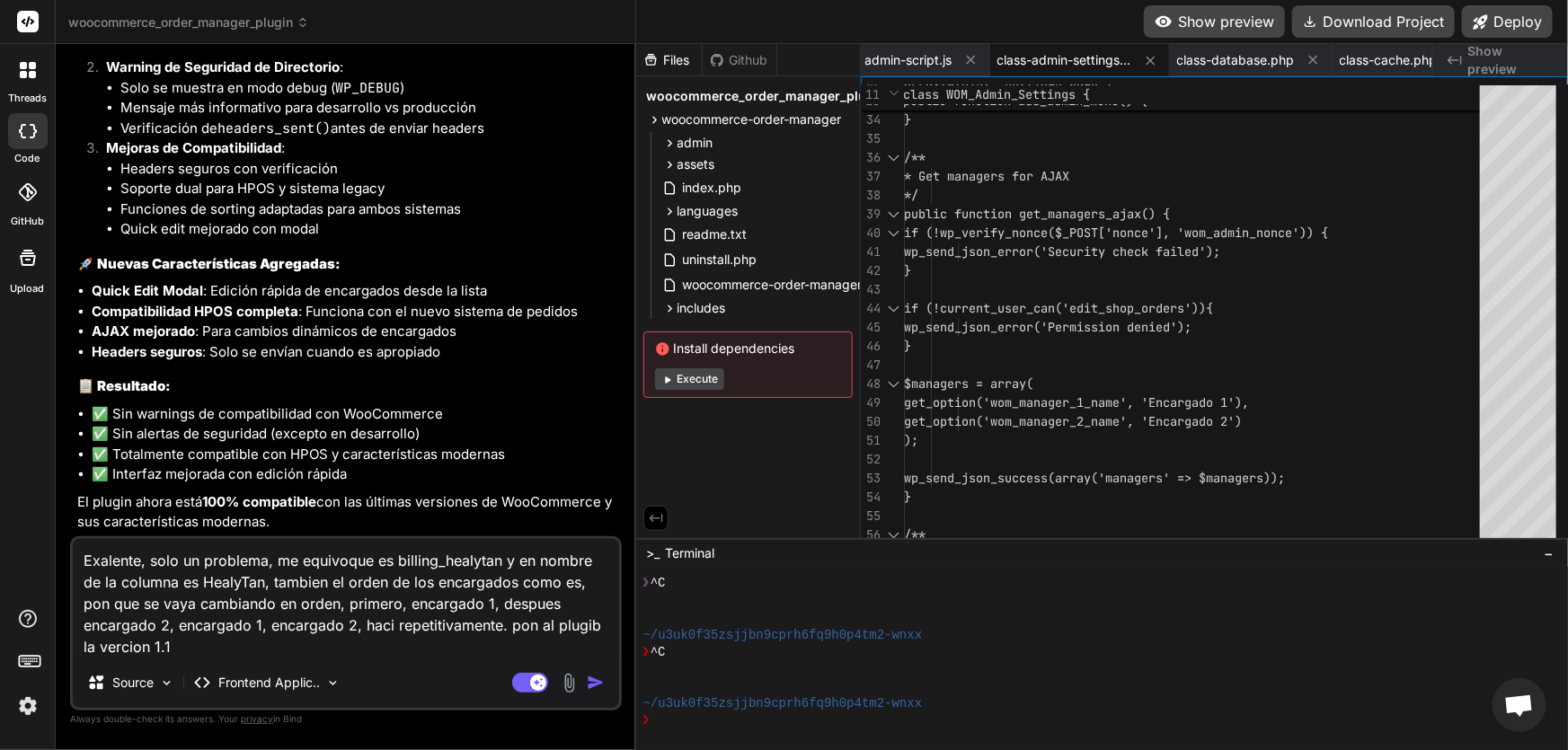 click on "Exalente, solo un problema, me equivoque es billing_healytan y en nombre de la columna es HealyTan, tambien el orden de los encargados como es, pon que se vaya cambiando en orden, primero, encargado 1, despues encargado 2, encargado 1, encargado 2, haci repetitivamente. pon al plugib la vercion 1.1 Source Frontend Applic.. Agent Mode. When this toggle is activated, AI automatically makes decisions, reasons, creates files, and runs terminal commands. Almost full autopilot." at bounding box center (346, 623) 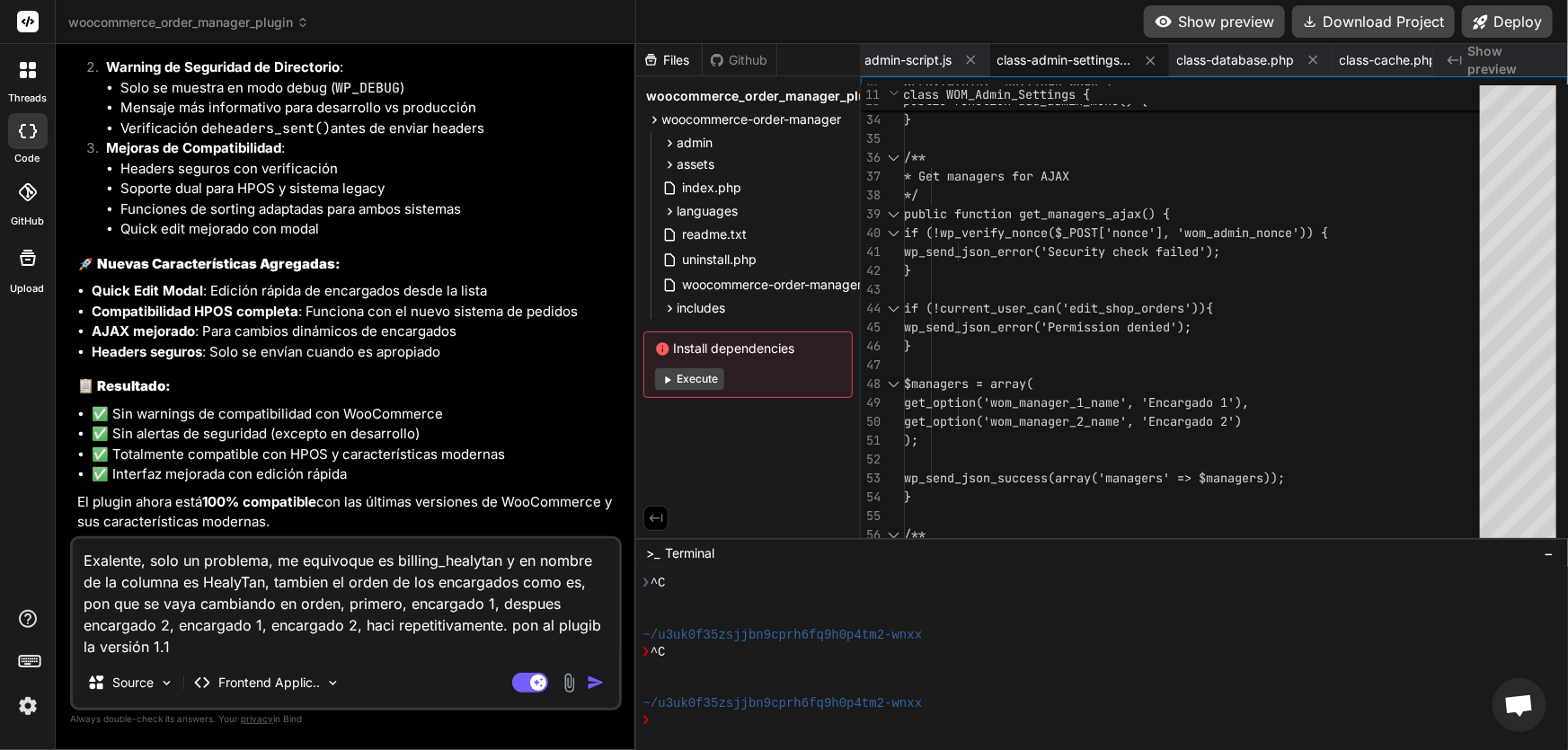 drag, startPoint x: 596, startPoint y: 629, endPoint x: 579, endPoint y: 623, distance: 18.027756 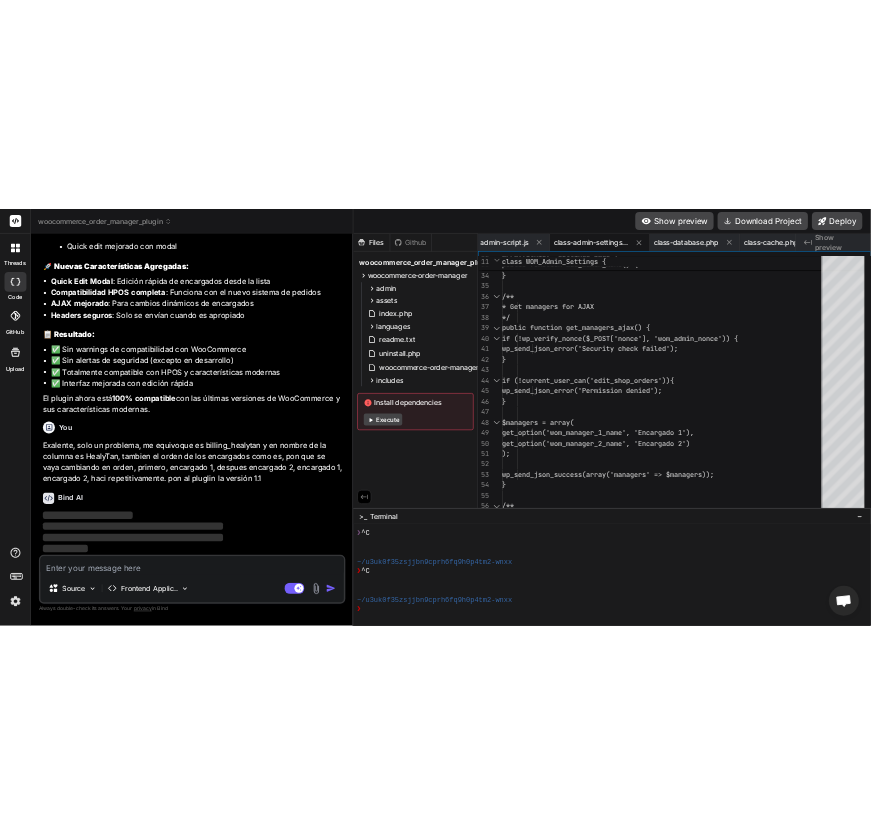 scroll, scrollTop: 8290, scrollLeft: 0, axis: vertical 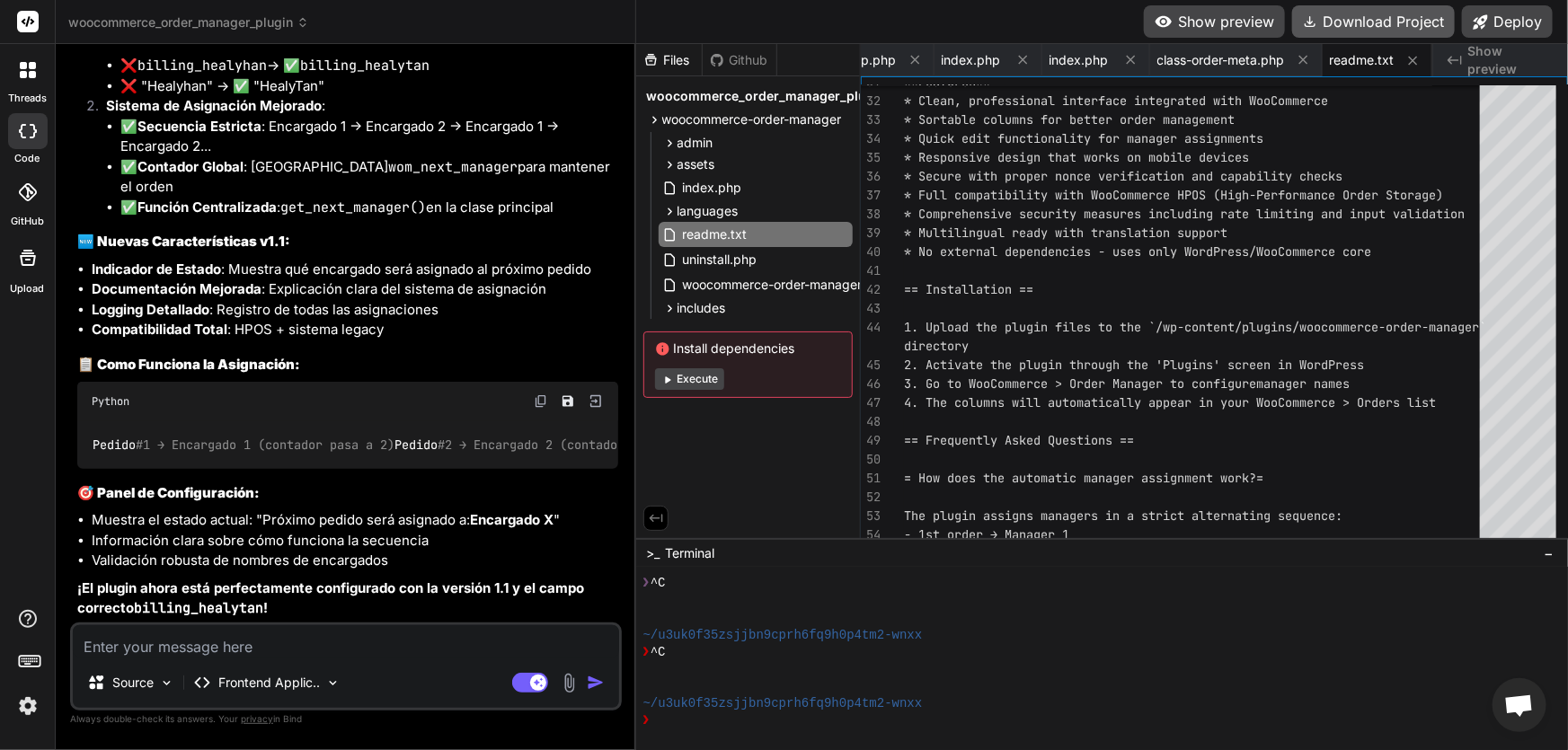 click on "Download Project" at bounding box center (1373, 22) 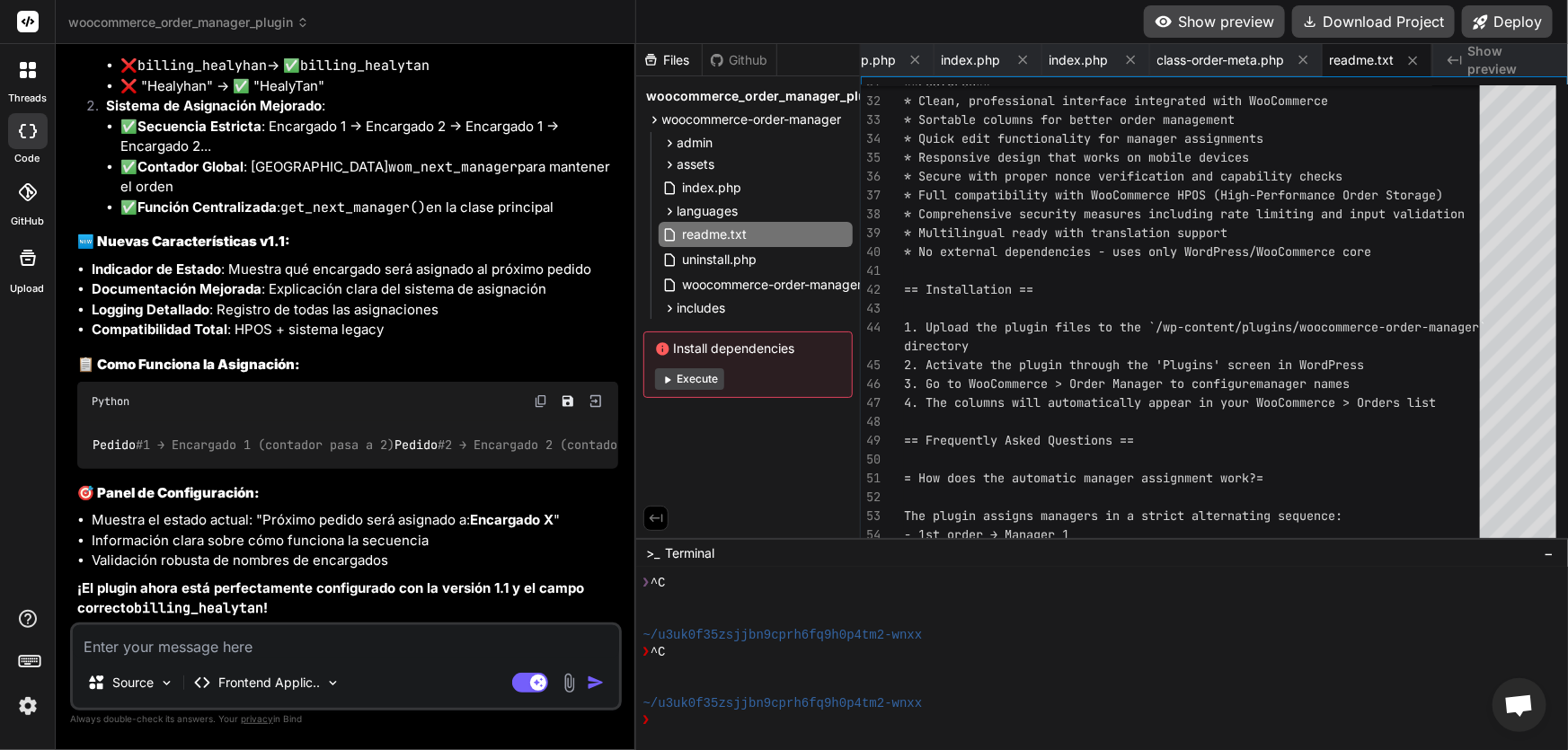 scroll, scrollTop: 8354, scrollLeft: 0, axis: vertical 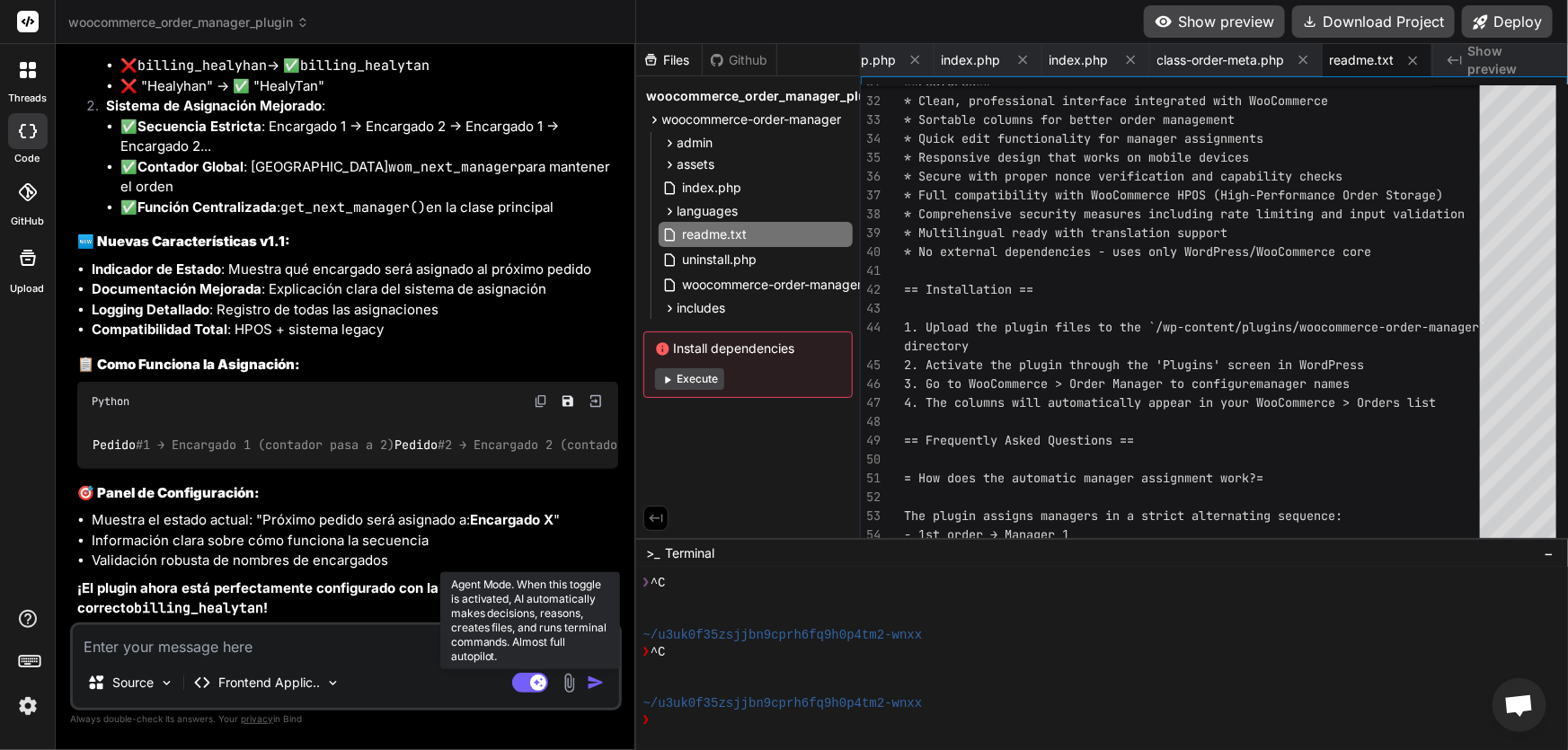 click 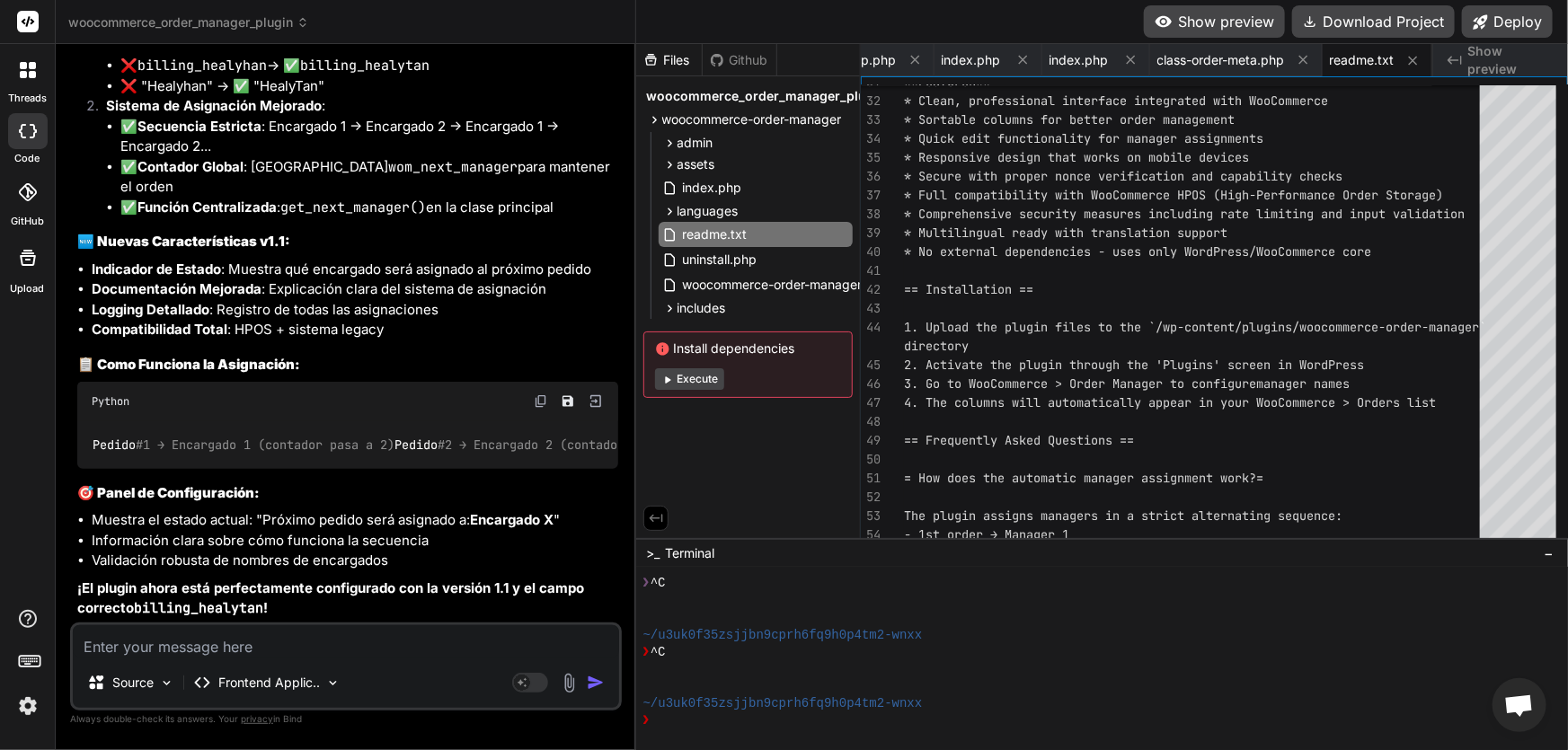 click at bounding box center (346, 641) 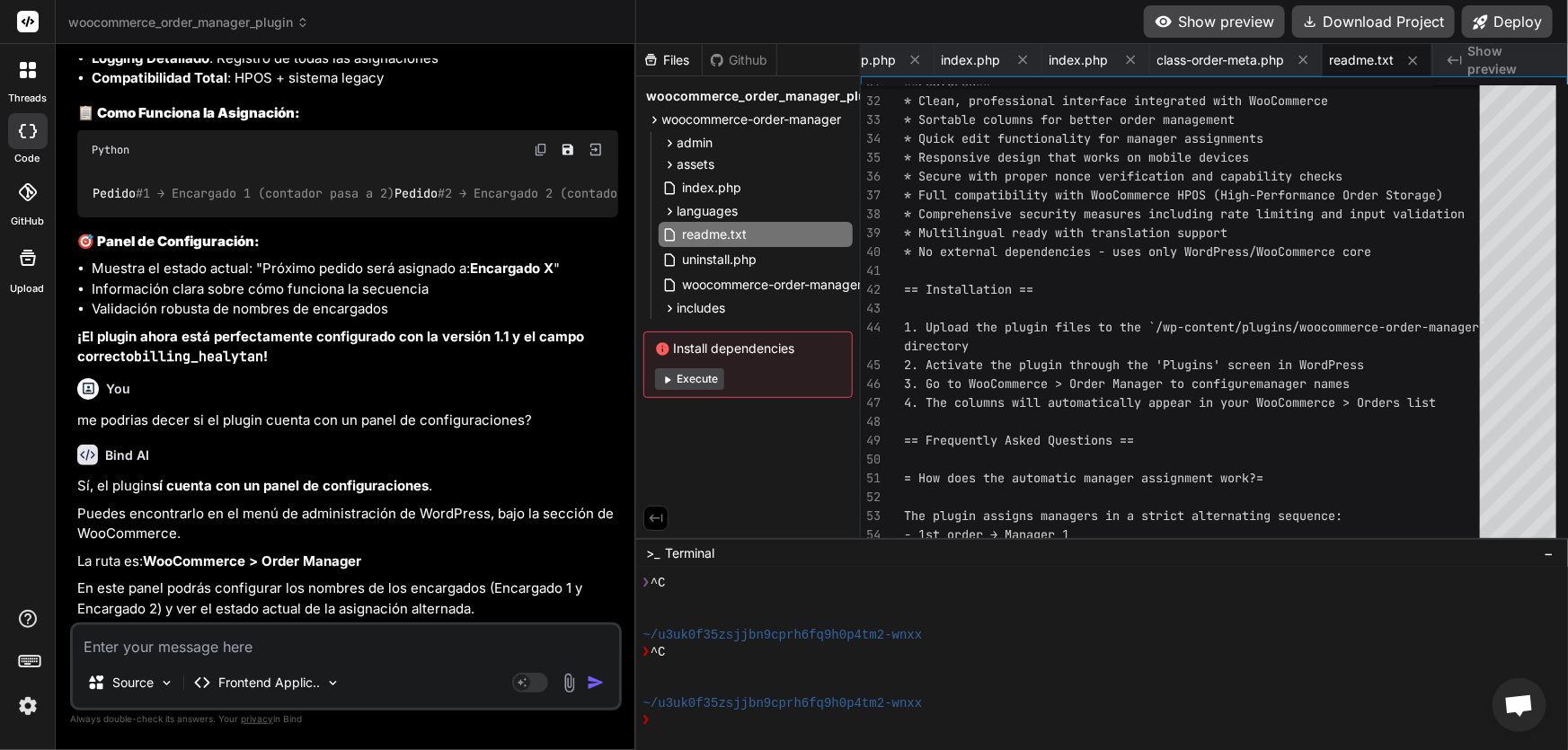 scroll, scrollTop: 8607, scrollLeft: 0, axis: vertical 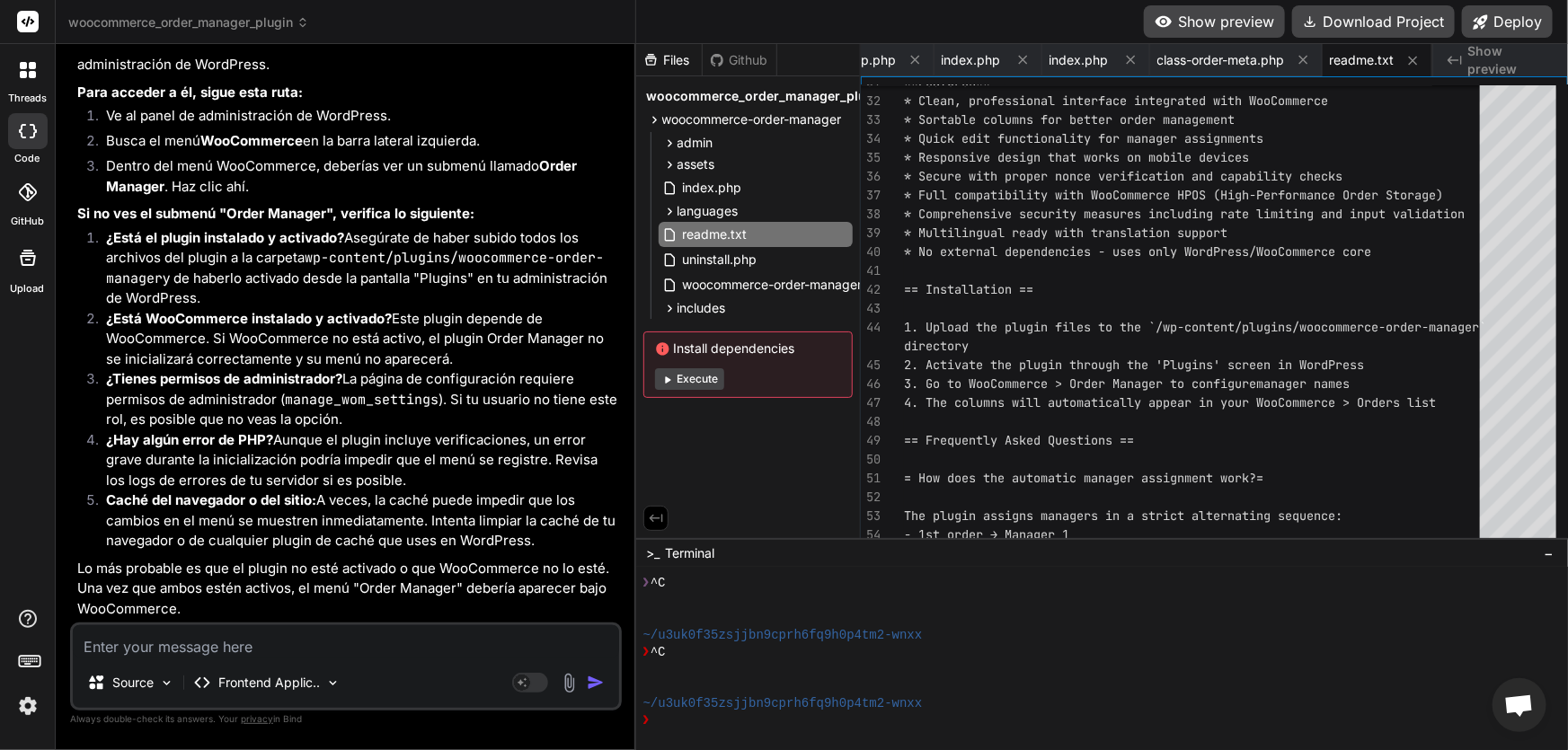 click on "Ah, entiendo. Si no ves la pantalla de configuración del plugin "WooCommerce Order Manager", puede haber algunas razones comunes.
El panel de configuración  sí existe  y debería estar visible en tu menú de administración de WordPress.
Para acceder a él, sigue esta ruta:
Ve al panel de administración de WordPress.
Busca el menú  WooCommerce  en la barra lateral izquierda.
Dentro del menú WooCommerce, deberías ver un submenú llamado  Order Manager . Haz clic ahí.
Si no ves el submenú "Order Manager", verifica lo siguiente:
¿Está el plugin instalado y activado?  Asegúrate de haber subido todos los archivos del plugin a la carpeta  wp-content/plugins/woocommerce-order-manager  y de haberlo activado desde la pantalla "Plugins" en tu administración de WordPress.
¿Está WooCommerce instalado y activado?  Este plugin depende de WooCommerce. Si WooCommerce no está activo, el plugin Order Manager no se inicializará correctamente y su menú no aparecerá.
manage_wom_settings" at bounding box center (348, 304) 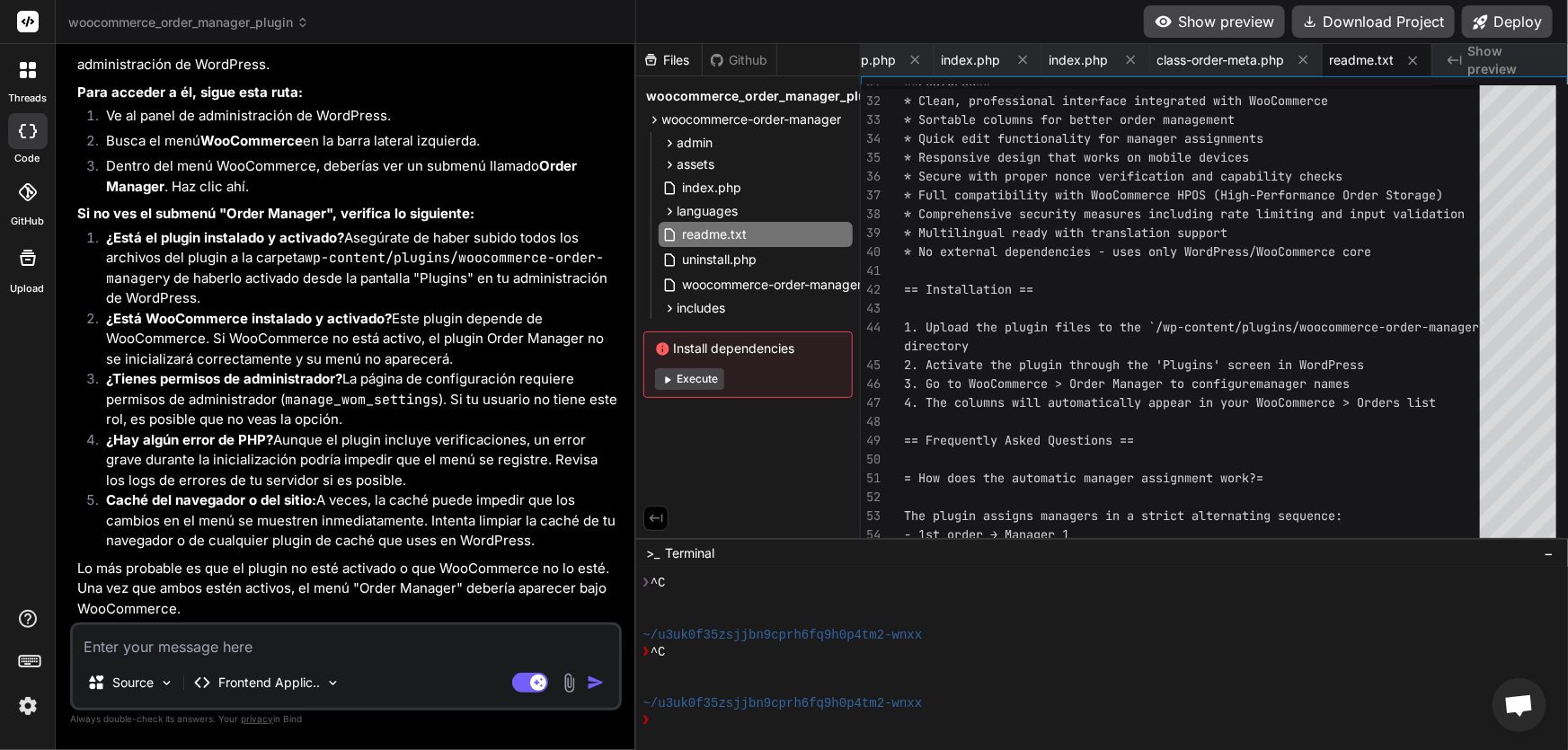 click at bounding box center (346, 641) 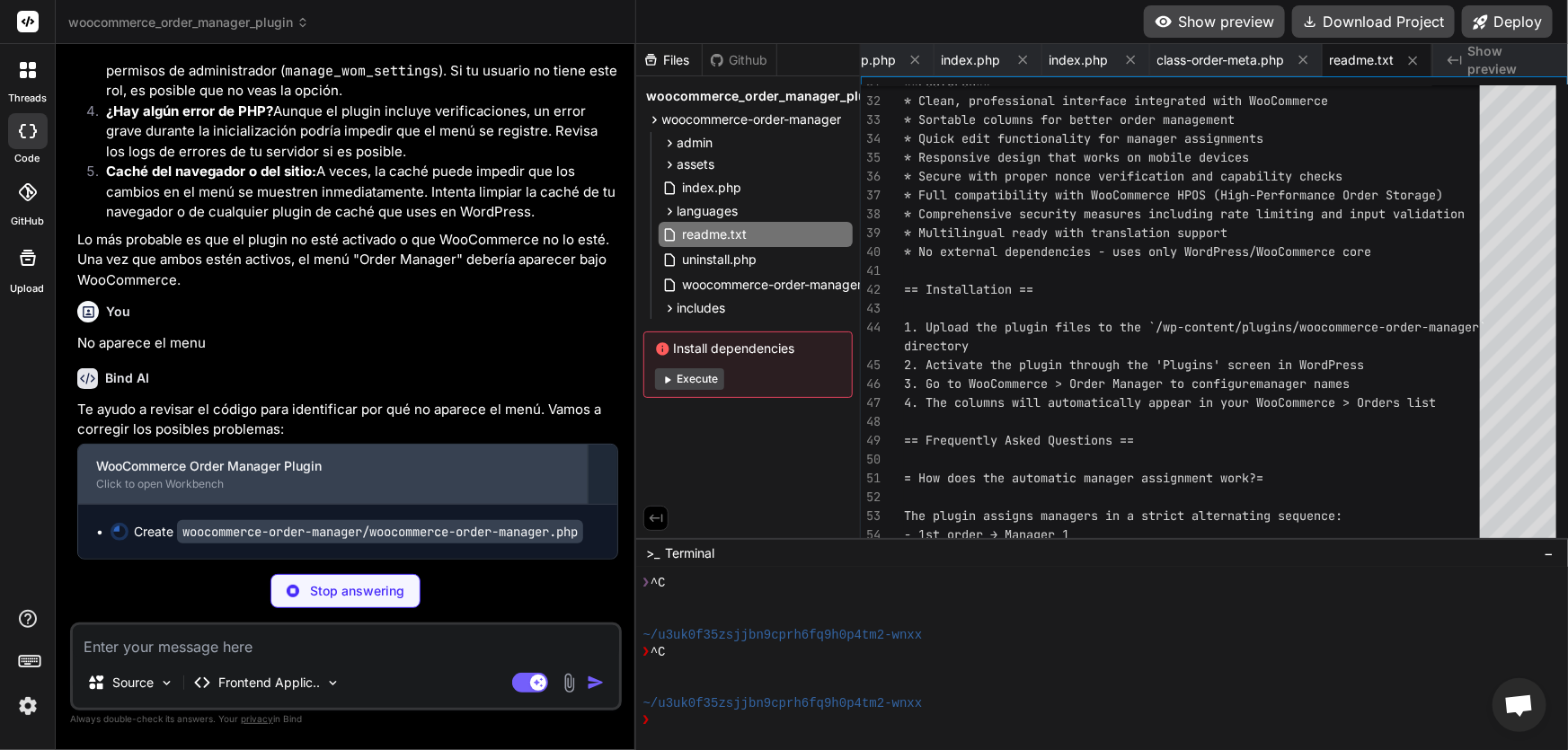 scroll, scrollTop: 9693, scrollLeft: 0, axis: vertical 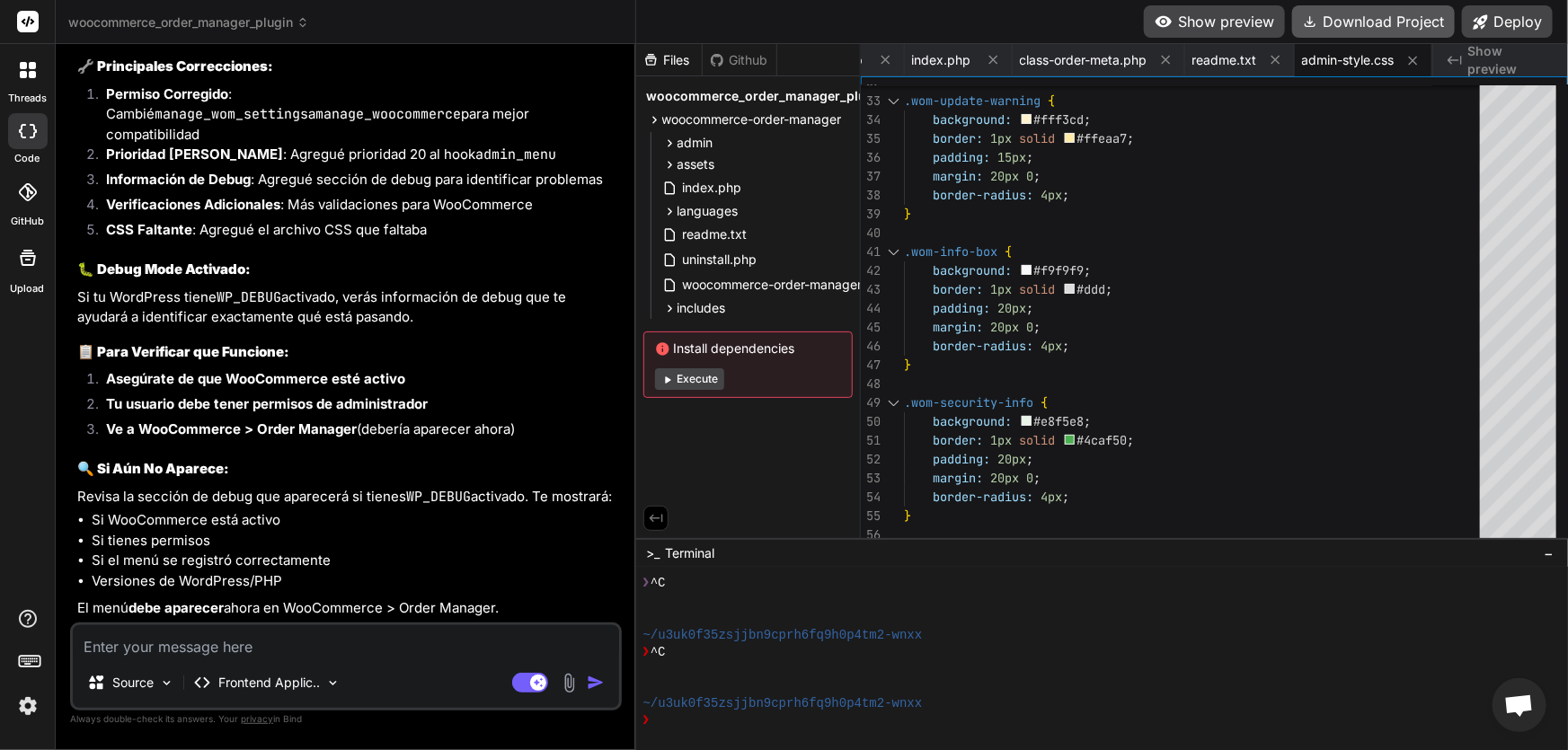 click on "Download Project" at bounding box center [1373, 22] 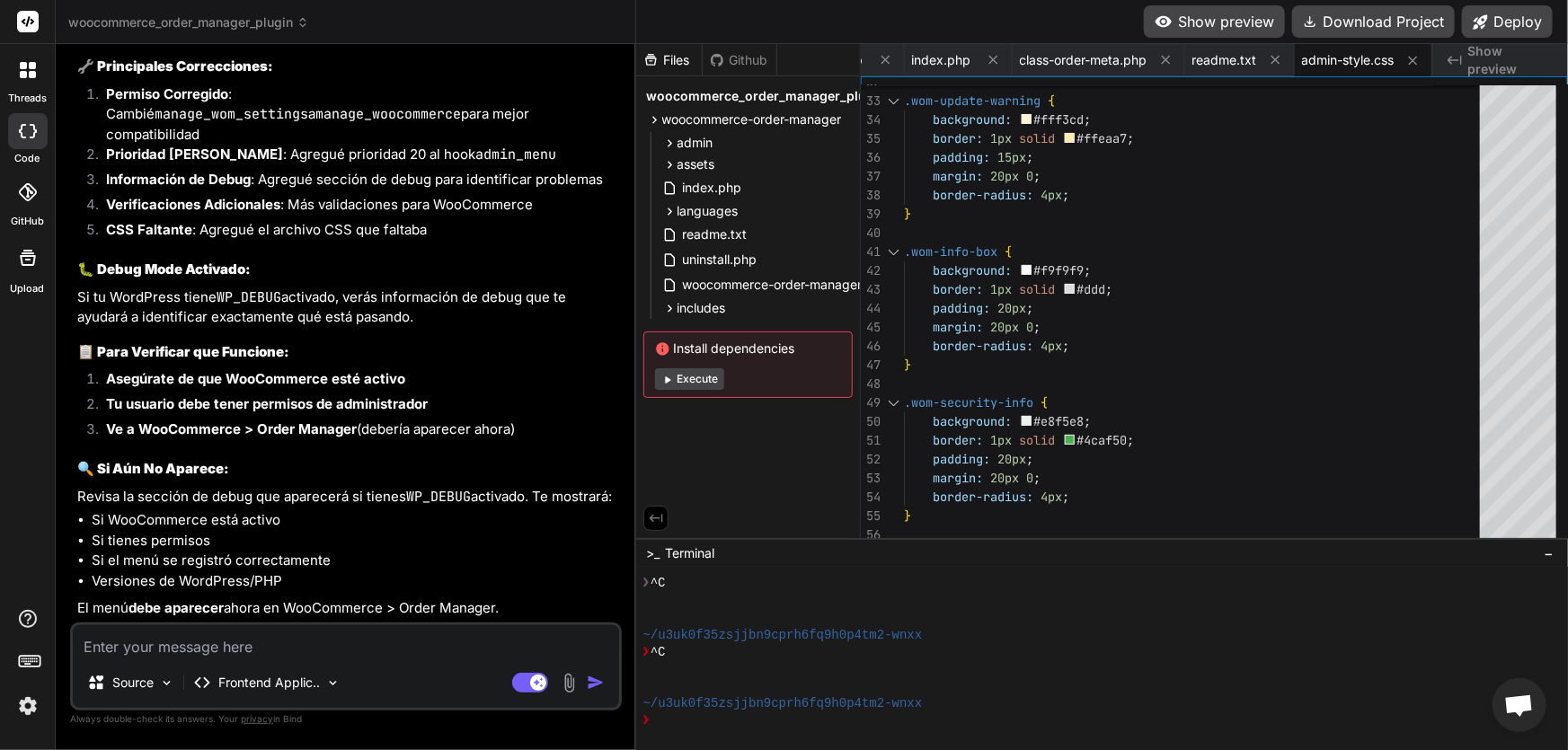 scroll, scrollTop: 10311, scrollLeft: 0, axis: vertical 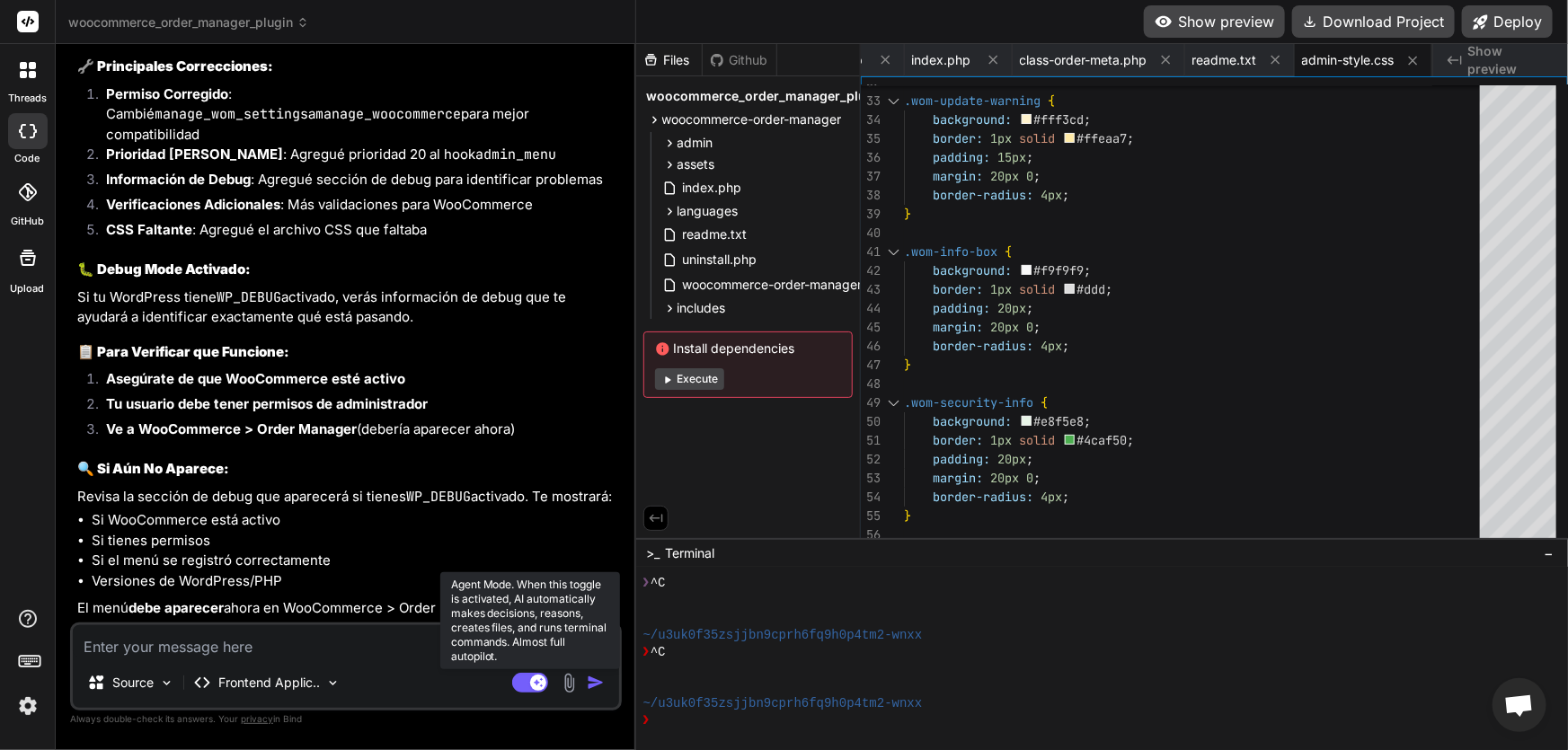click 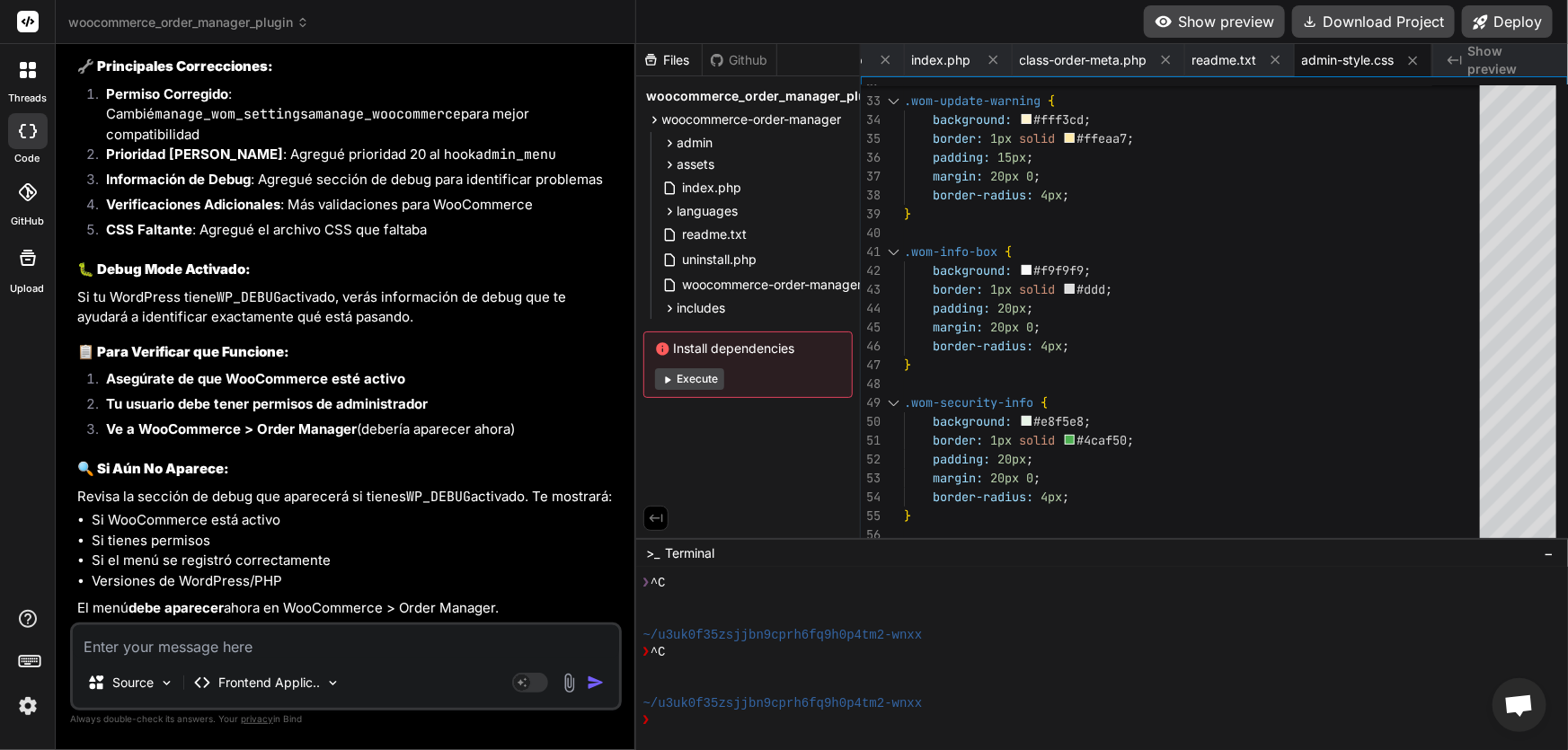 scroll, scrollTop: 10311, scrollLeft: 0, axis: vertical 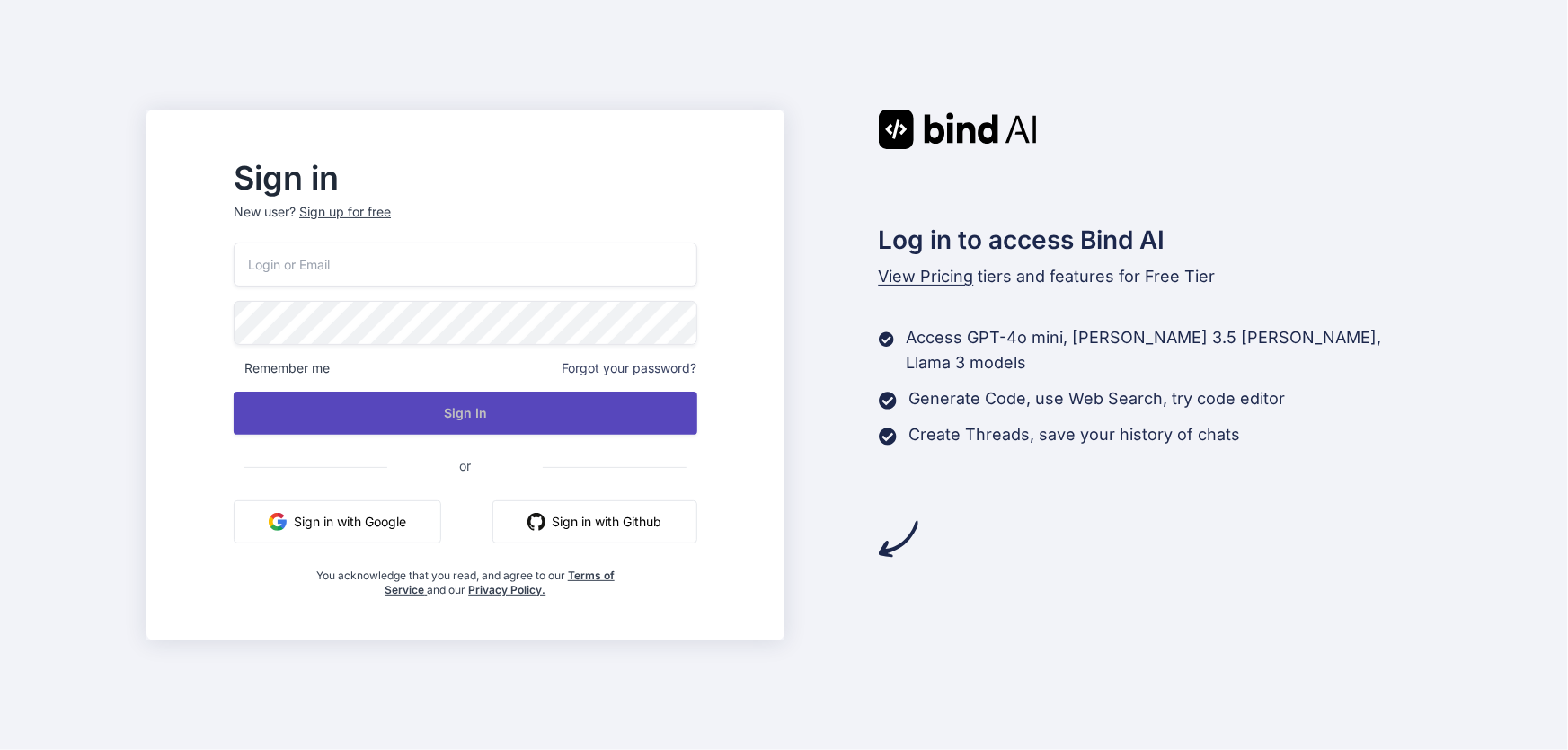 type on "[EMAIL_ADDRESS][DOMAIN_NAME]" 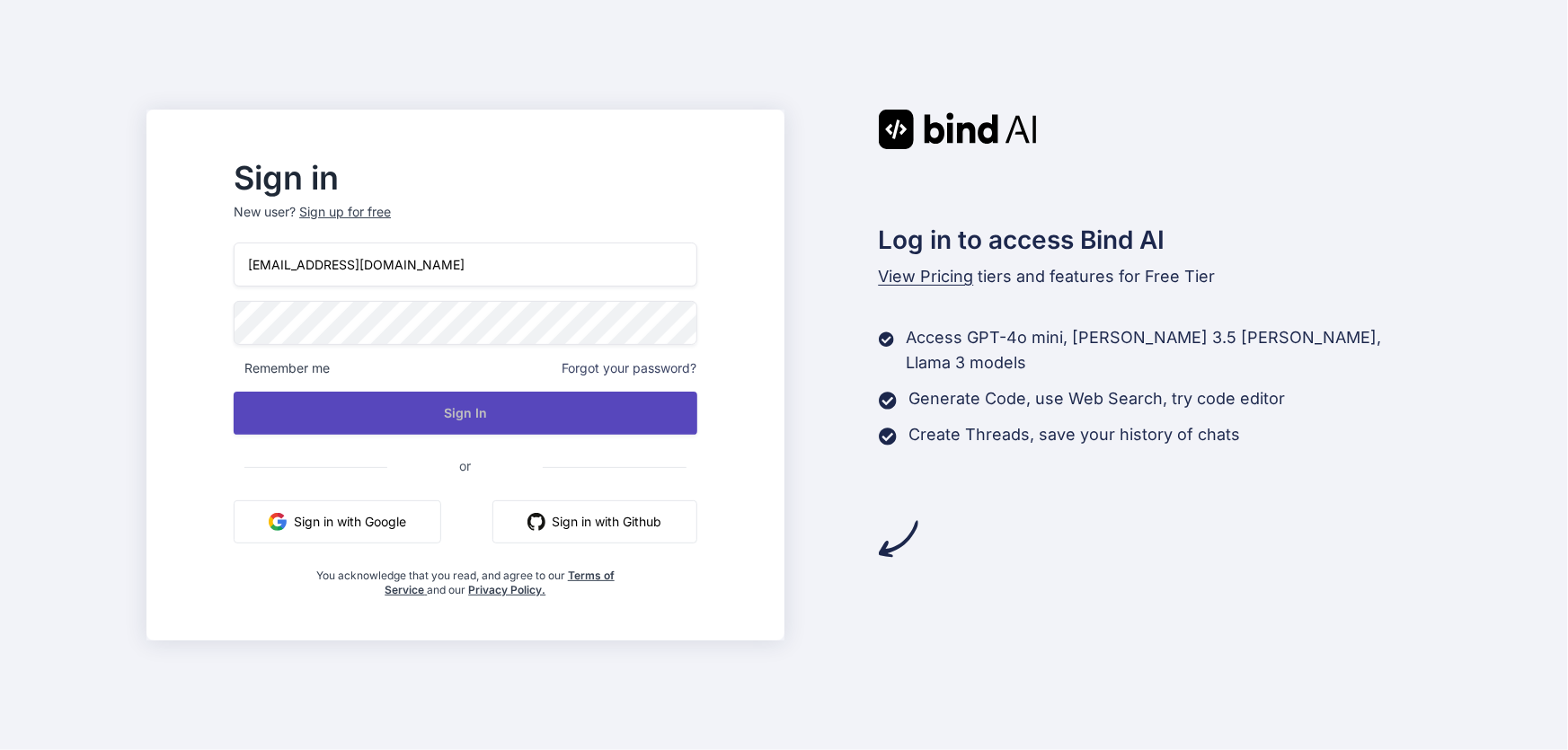 click on "Sign In" at bounding box center [465, 413] 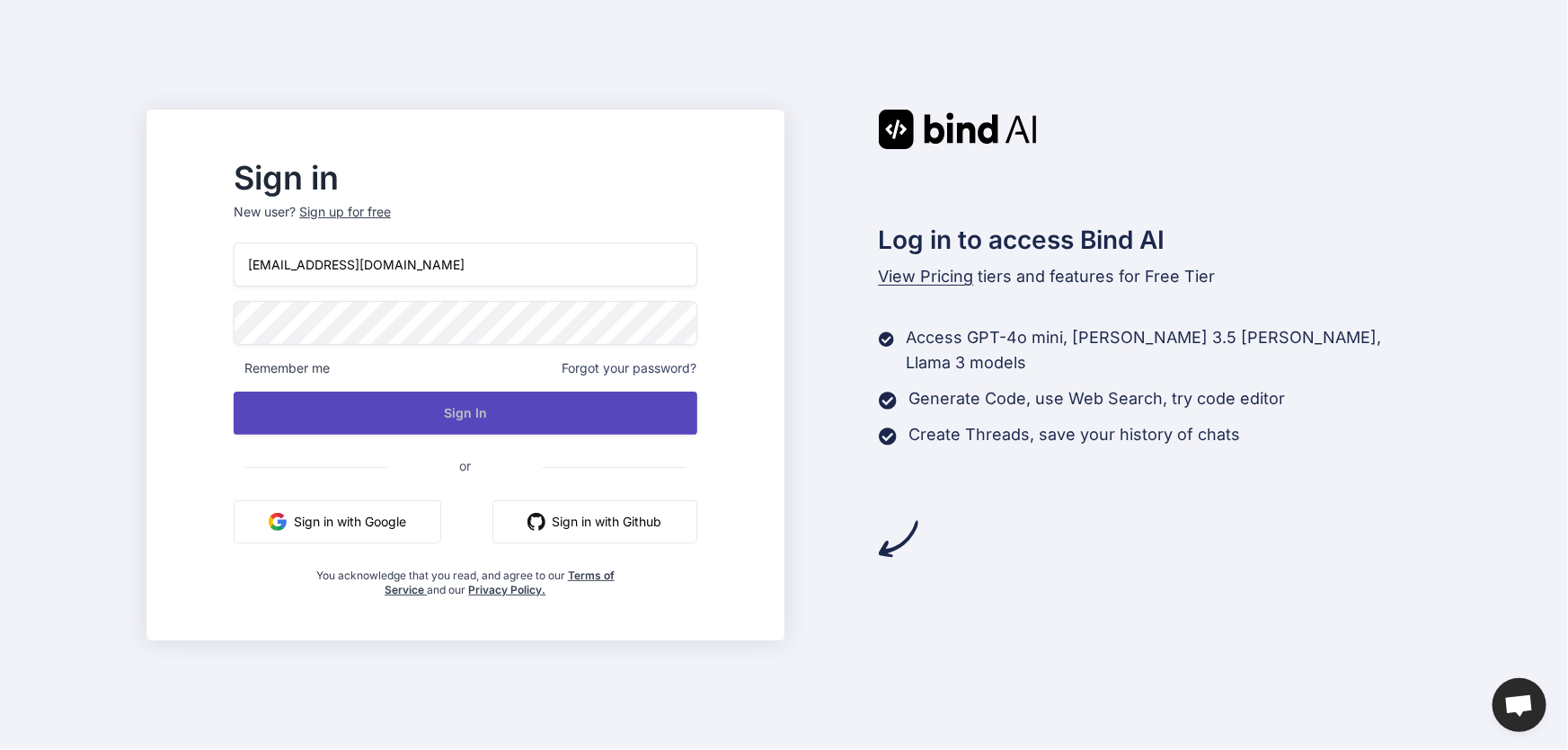 click on "Sign In" at bounding box center [465, 413] 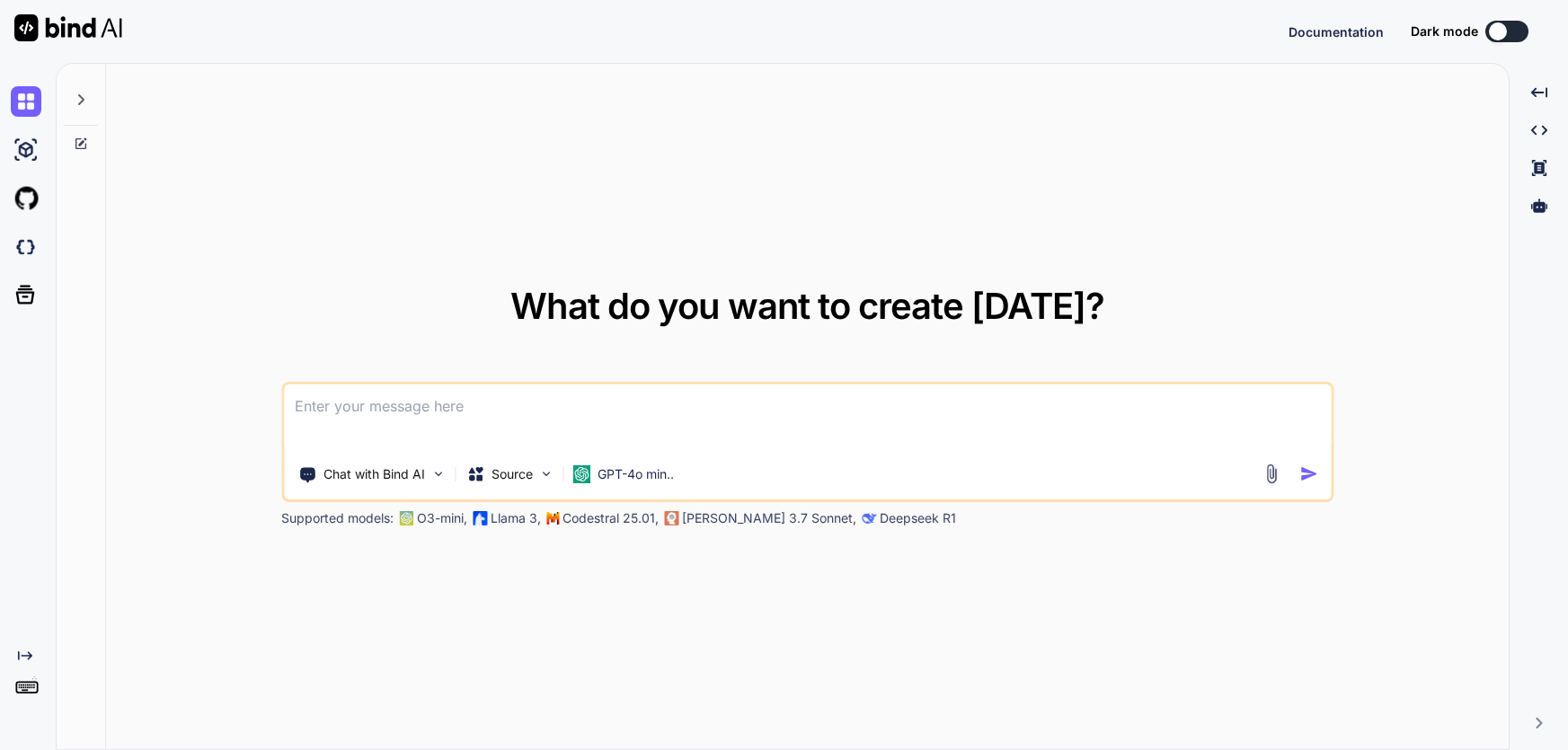 scroll, scrollTop: 0, scrollLeft: 0, axis: both 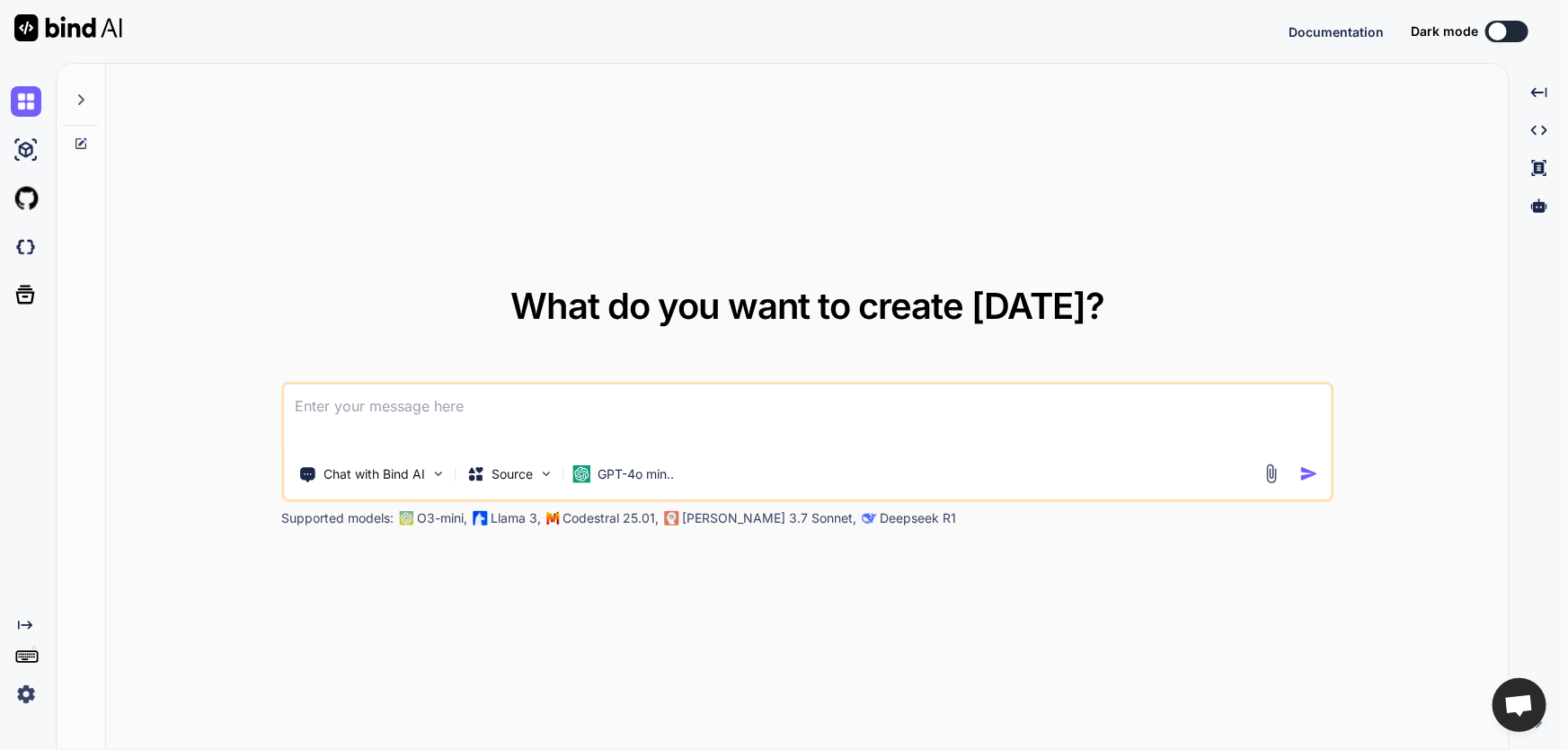 type on "x" 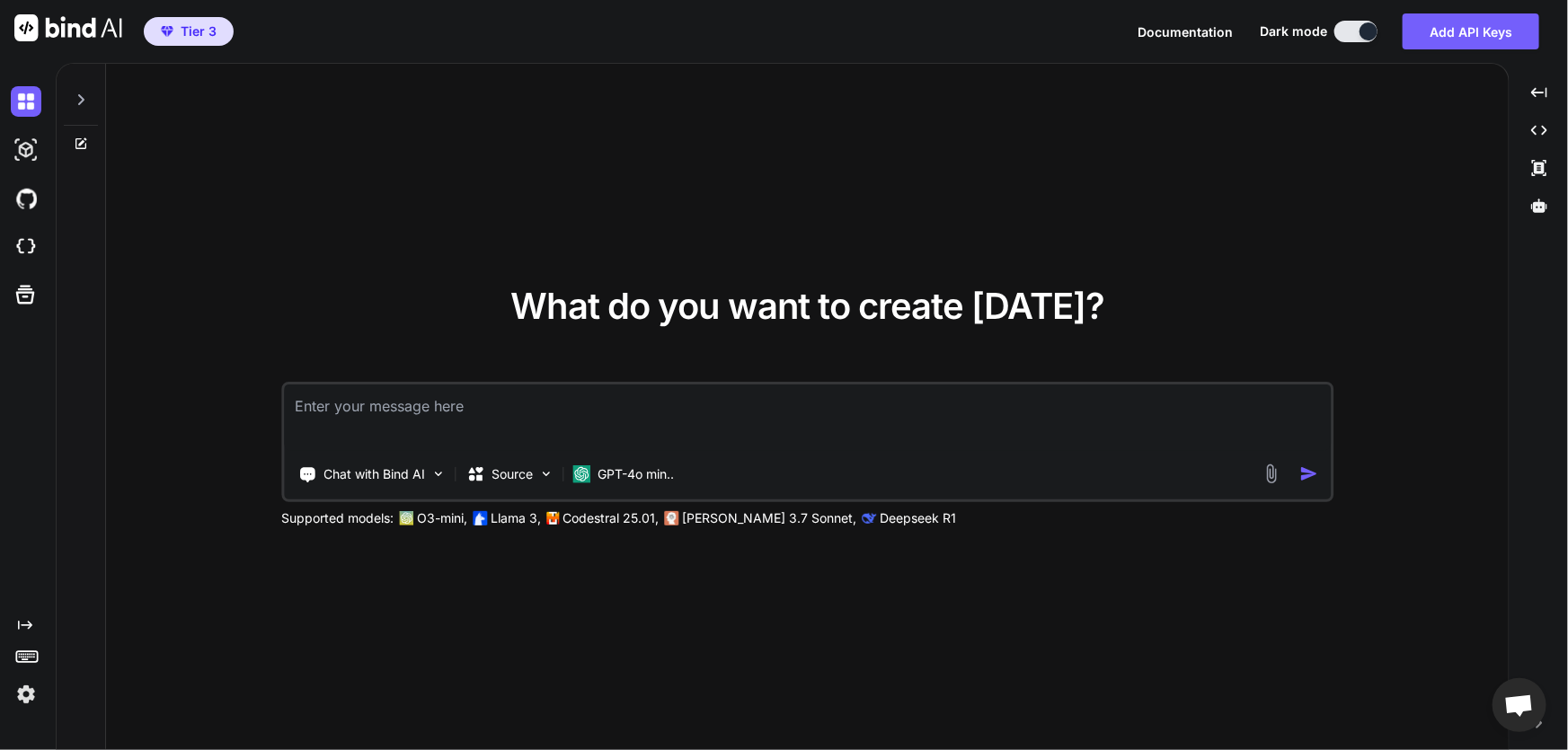 click at bounding box center (26, 694) 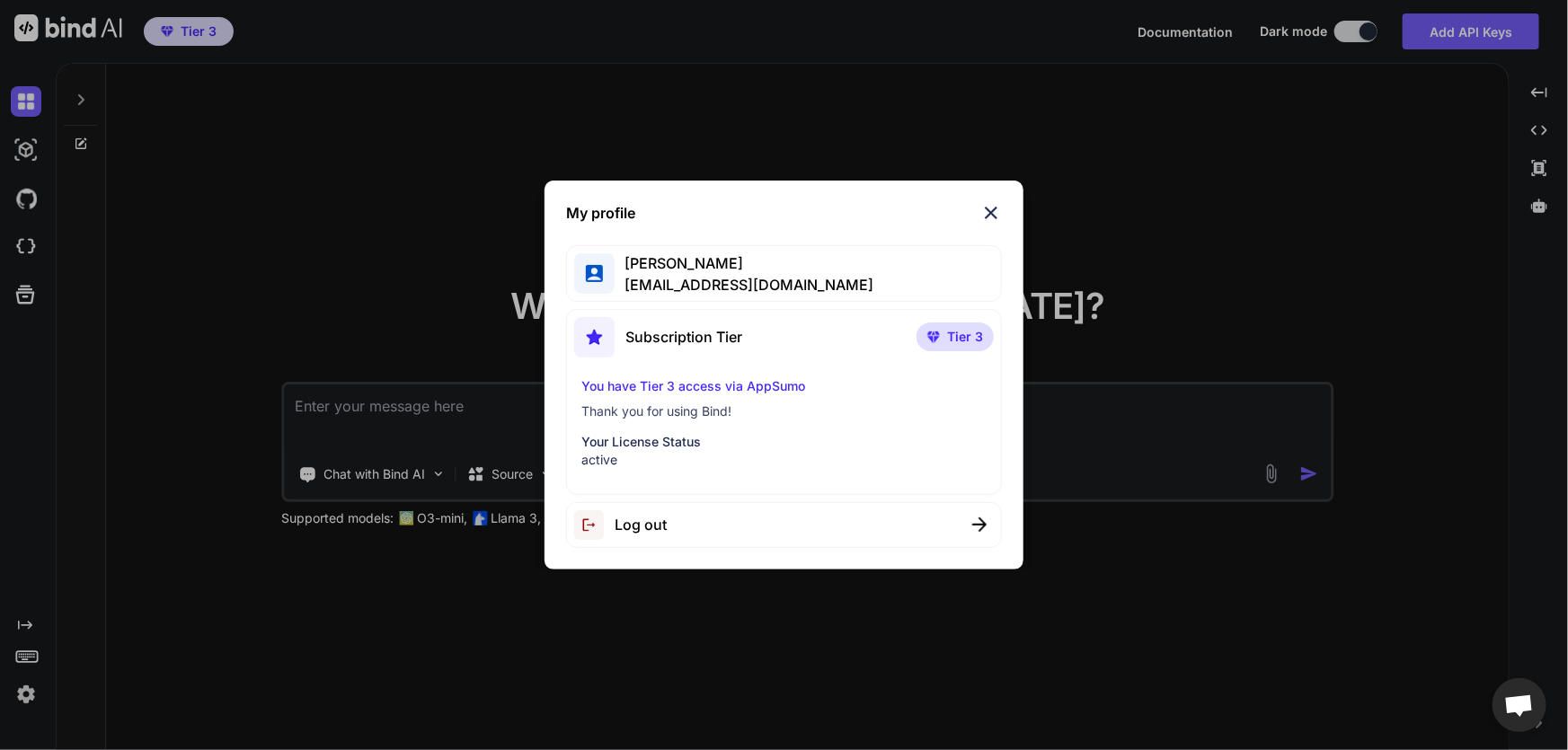 click on "You have Tier 3 access via AppSumo" at bounding box center (784, 386) 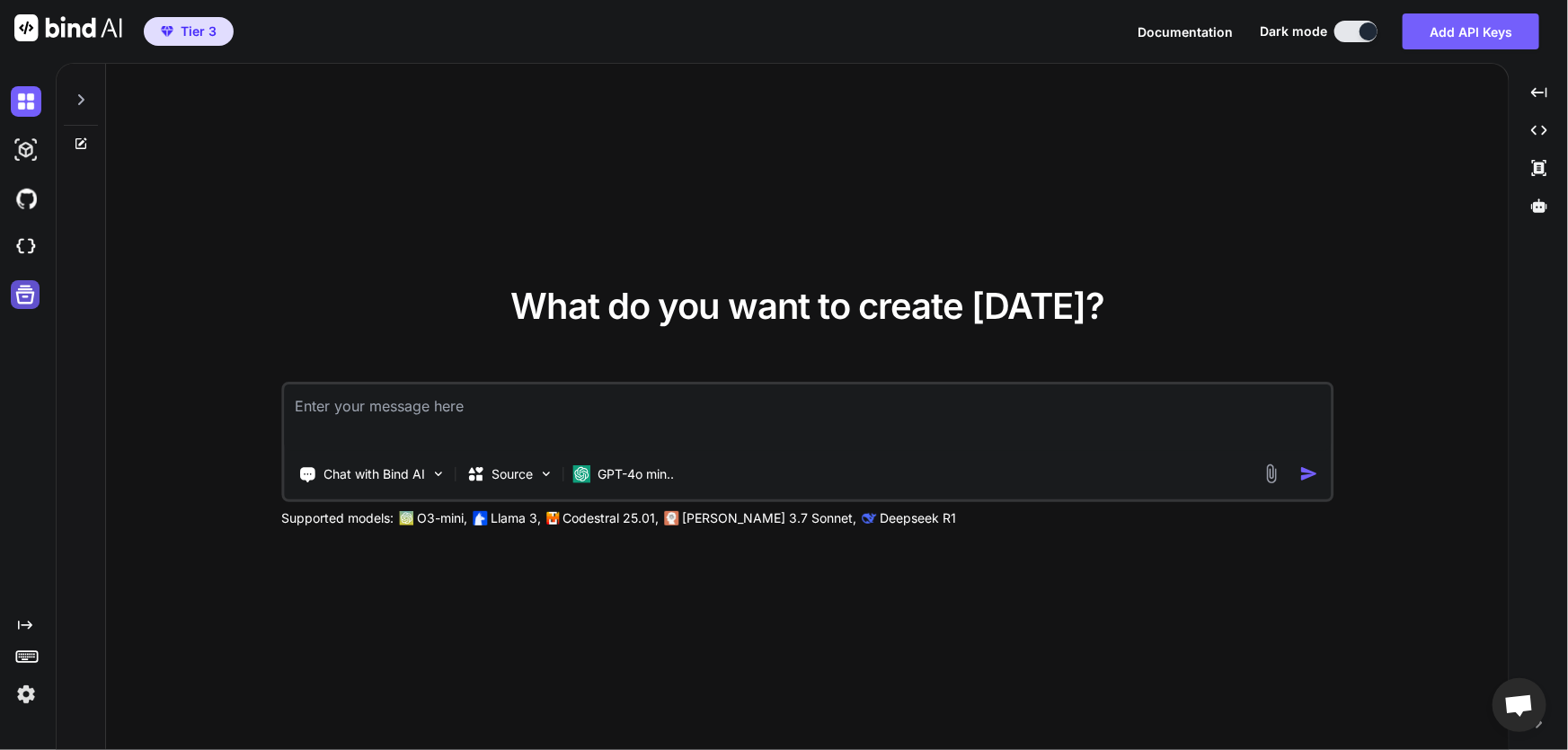 click 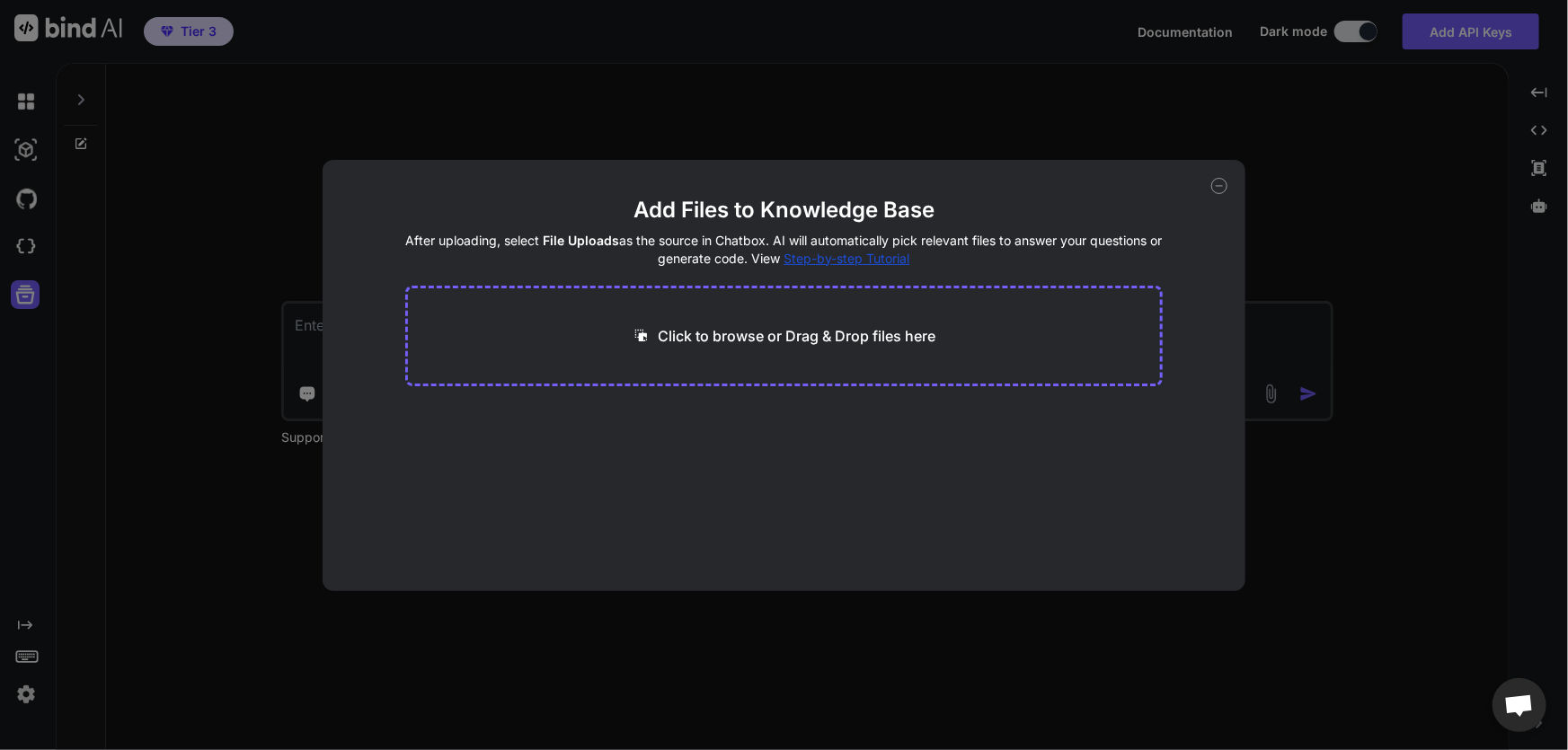 click on "Add Files to Knowledge Base After uploading, select   File Uploads  as the source in Chatbox. AI will automatically pick relevant files to answer your questions or generate code. View   Step-by-step Tutorial Click to browse or Drag & Drop files here" at bounding box center [784, 375] 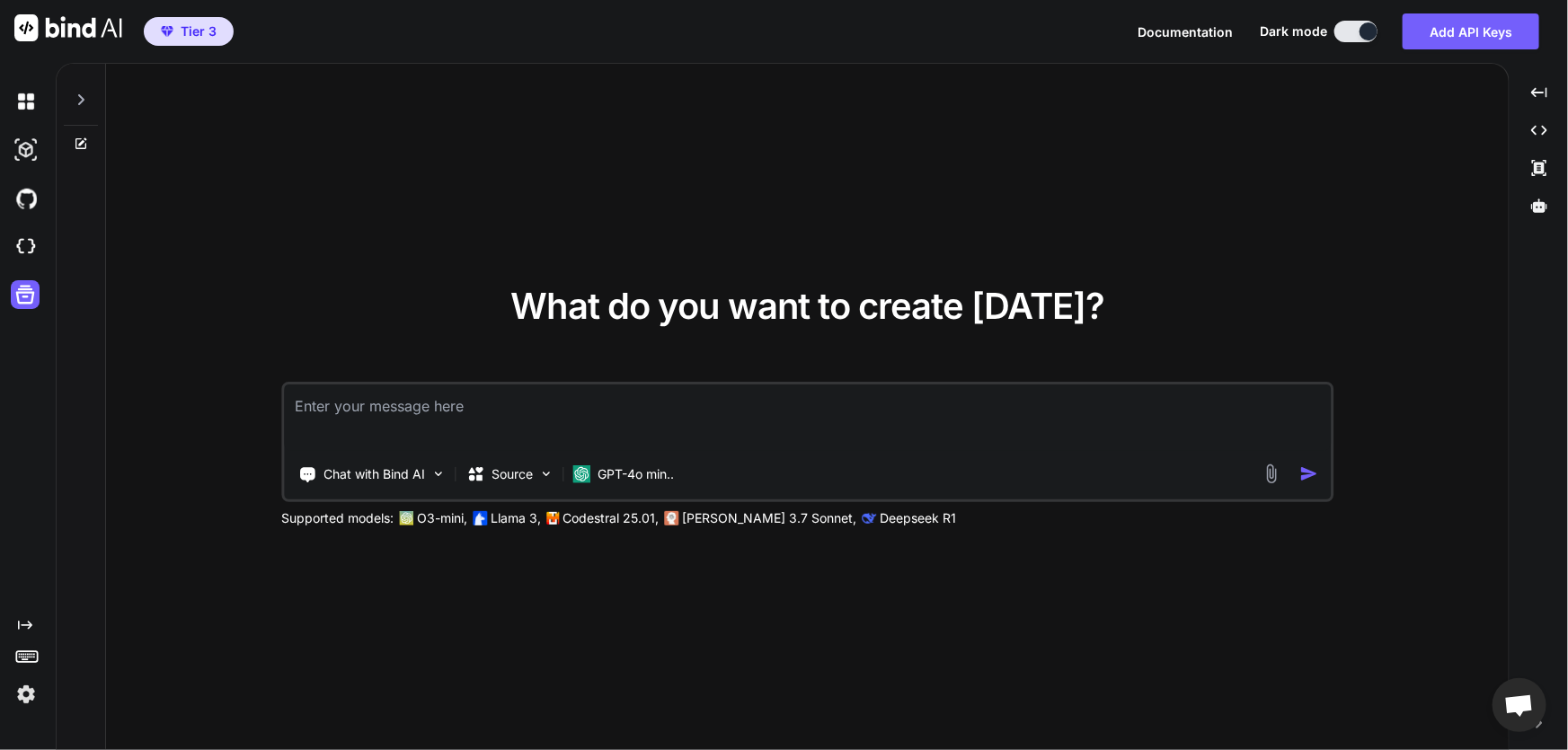 click on "Created with Pixso." 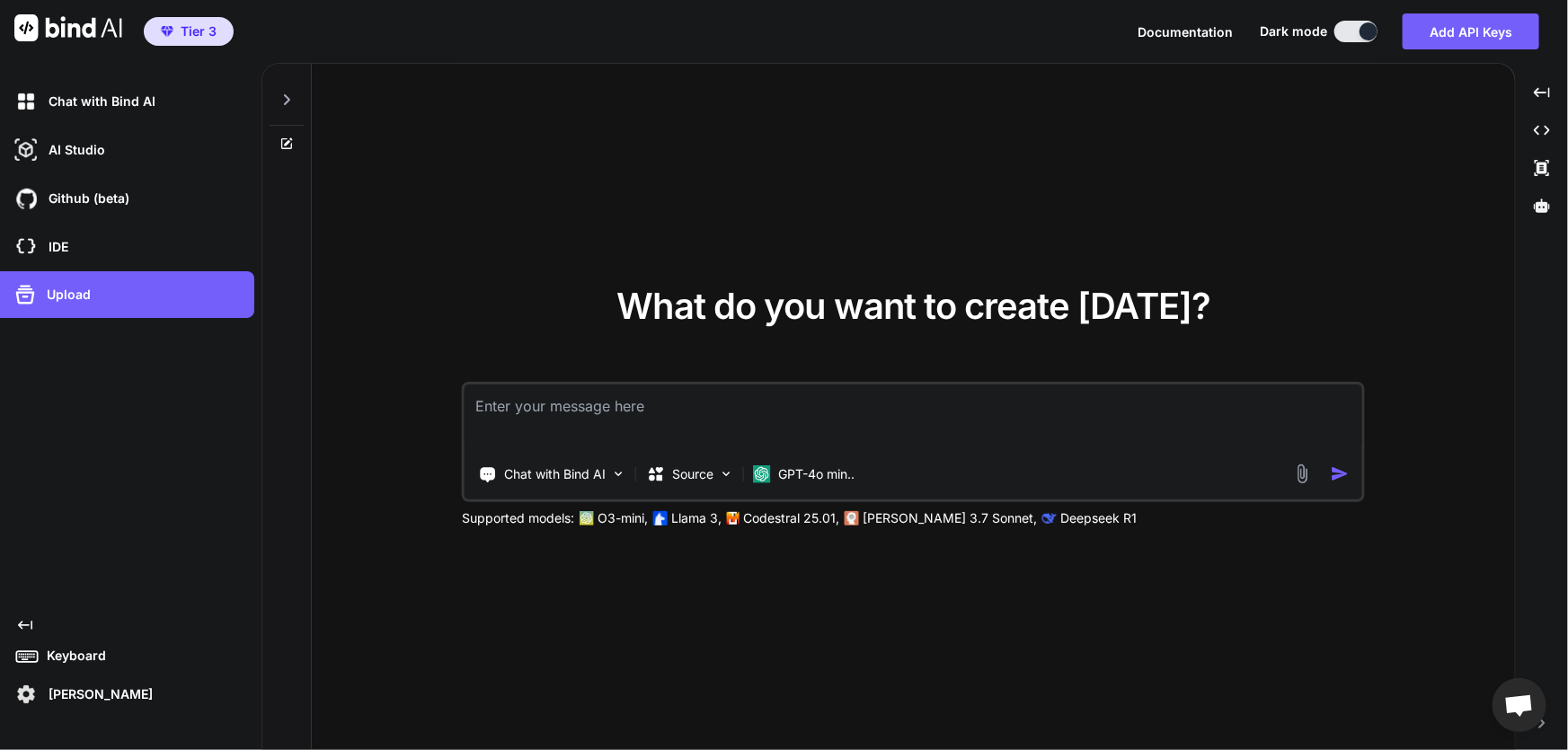 click on "Adrian Hdz" at bounding box center [97, 694] 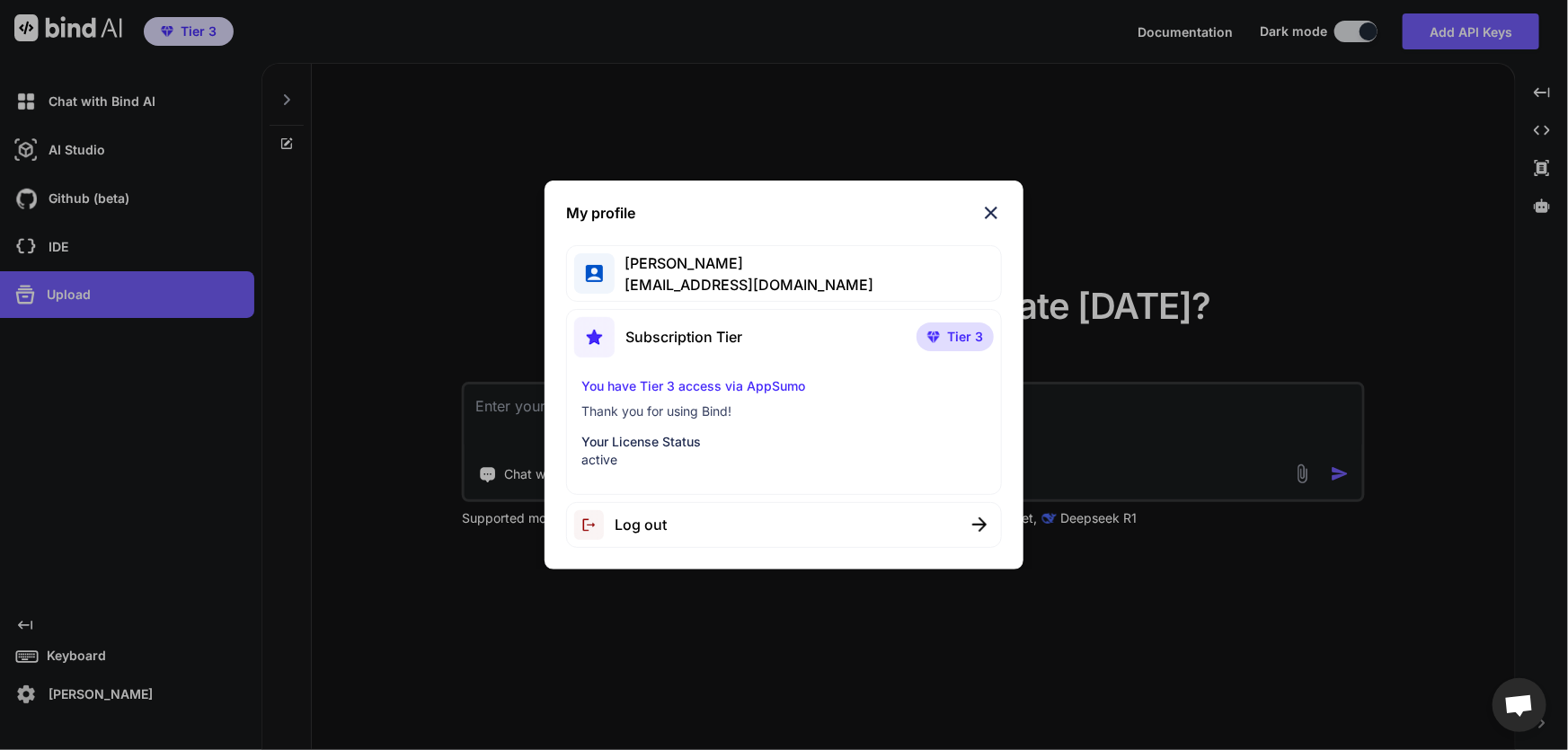 click on "Thank you for using Bind!" at bounding box center (784, 411) 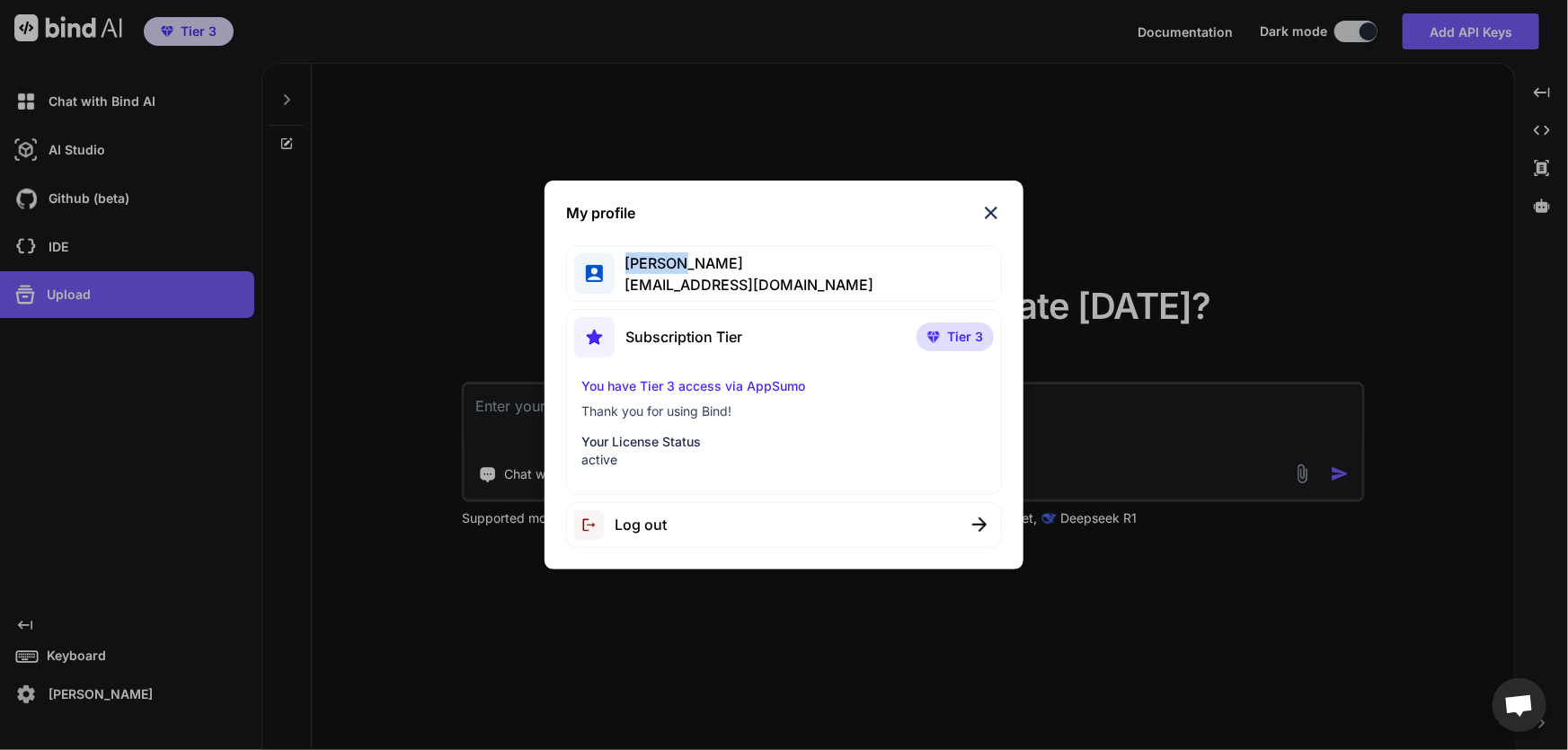 click on "Adrian Hdz" at bounding box center [744, 263] 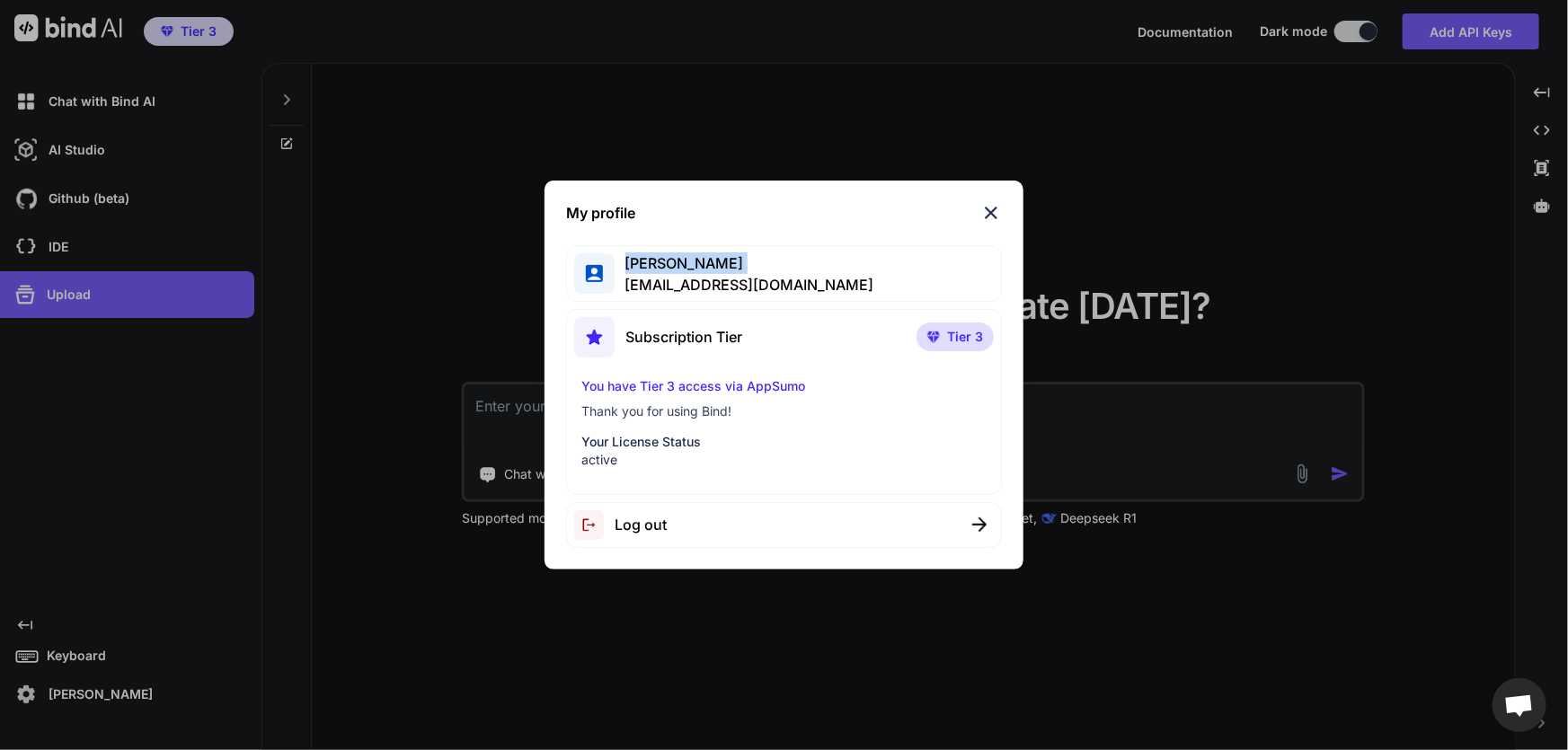 click on "Adrian Hdz" at bounding box center (744, 263) 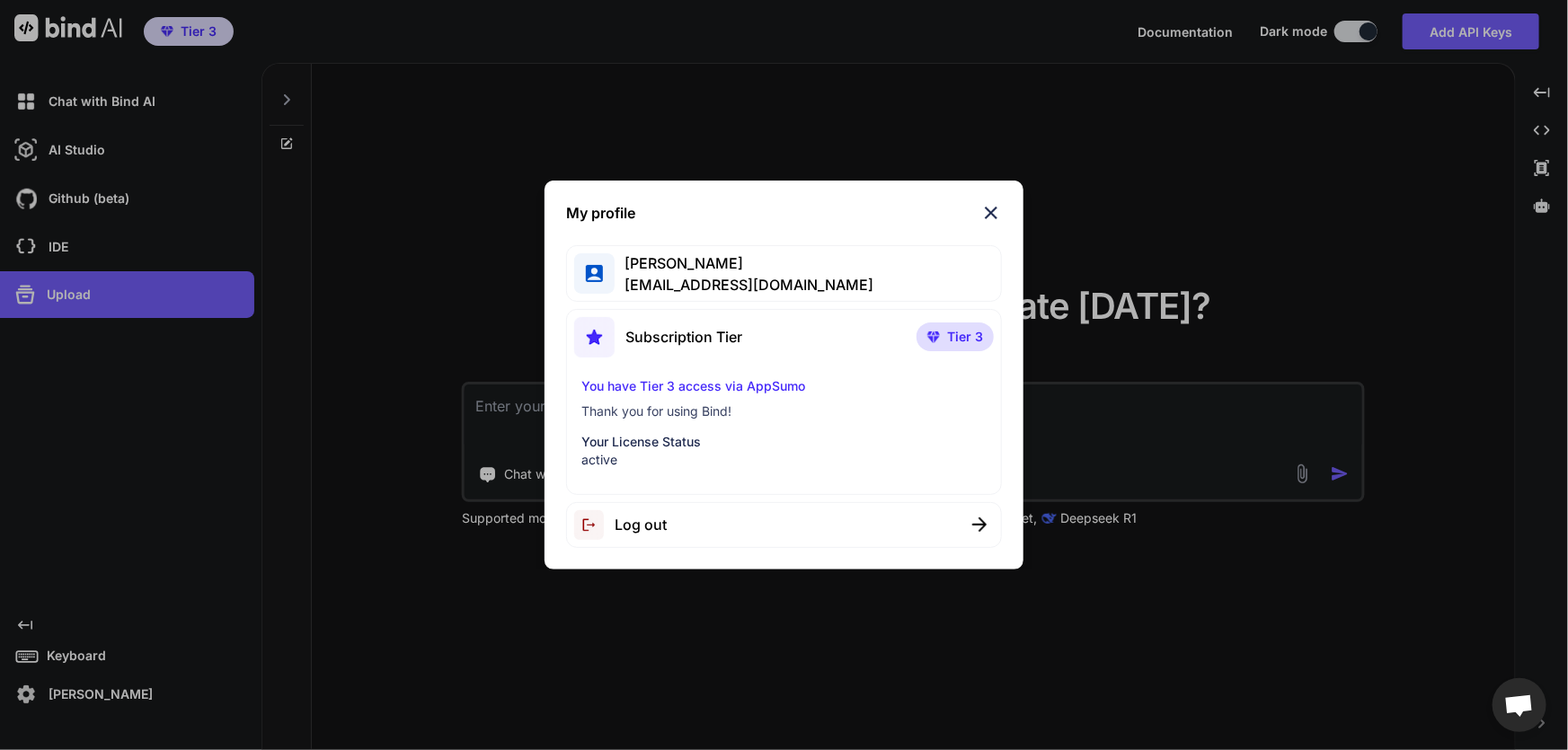 click on "adrianflohdz14@gmail.com" at bounding box center [744, 285] 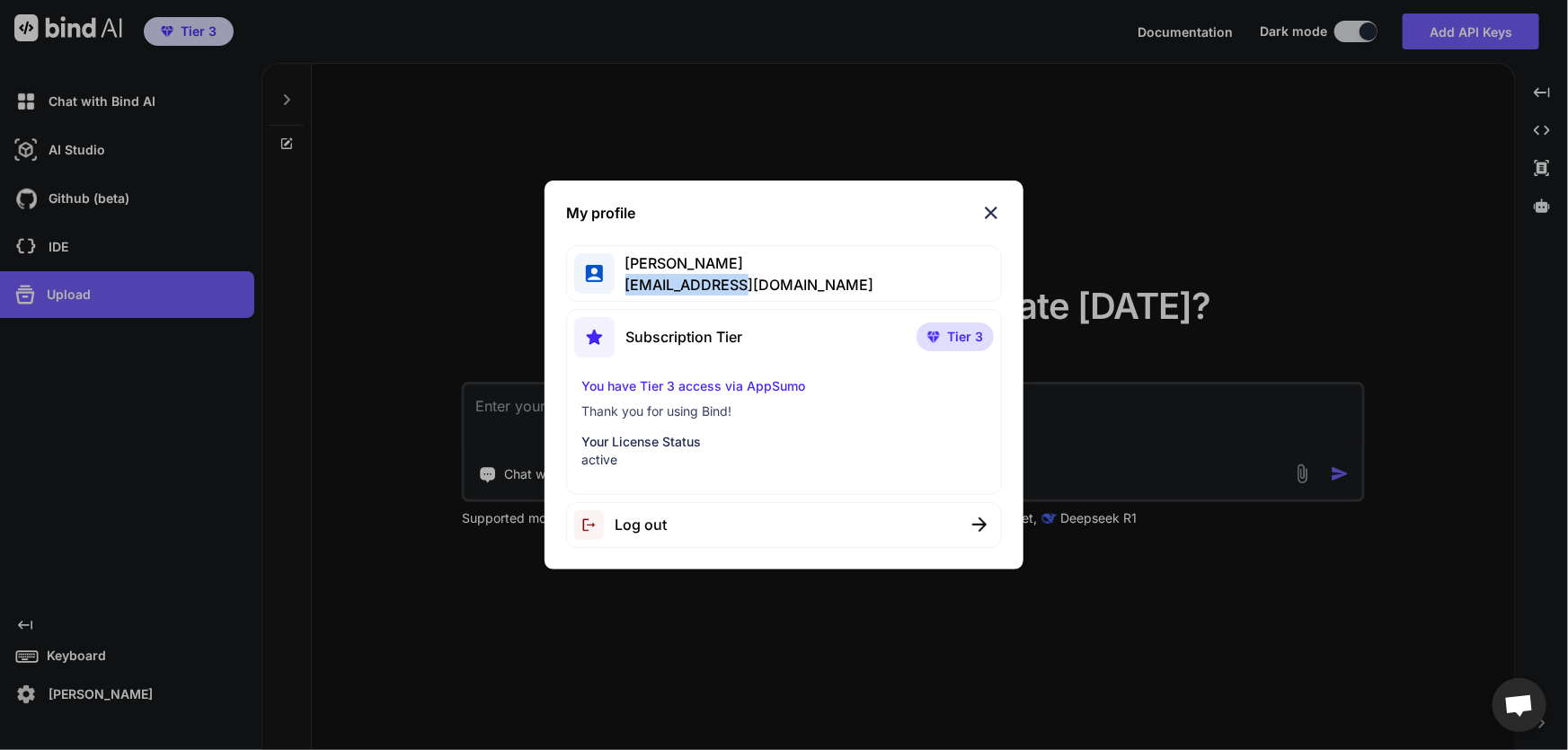 click on "adrianflohdz14@gmail.com" at bounding box center (744, 285) 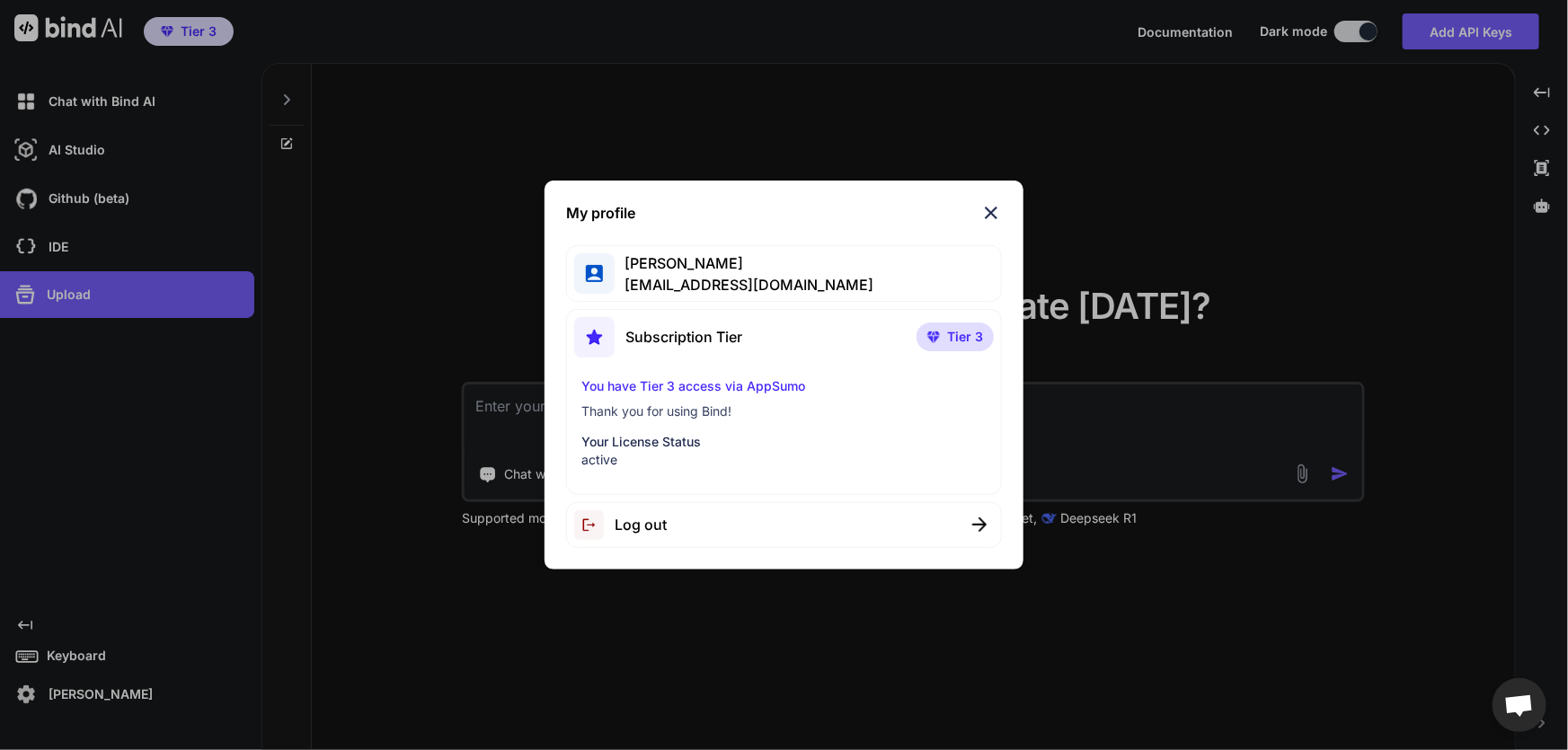 click on "My profile Adrian Hdz adrianflohdz14@gmail.com Subscription Tier  Tier 3 You have Tier 3 access via AppSumo Thank you for using Bind! Your License Status active Log out" at bounding box center [784, 375] 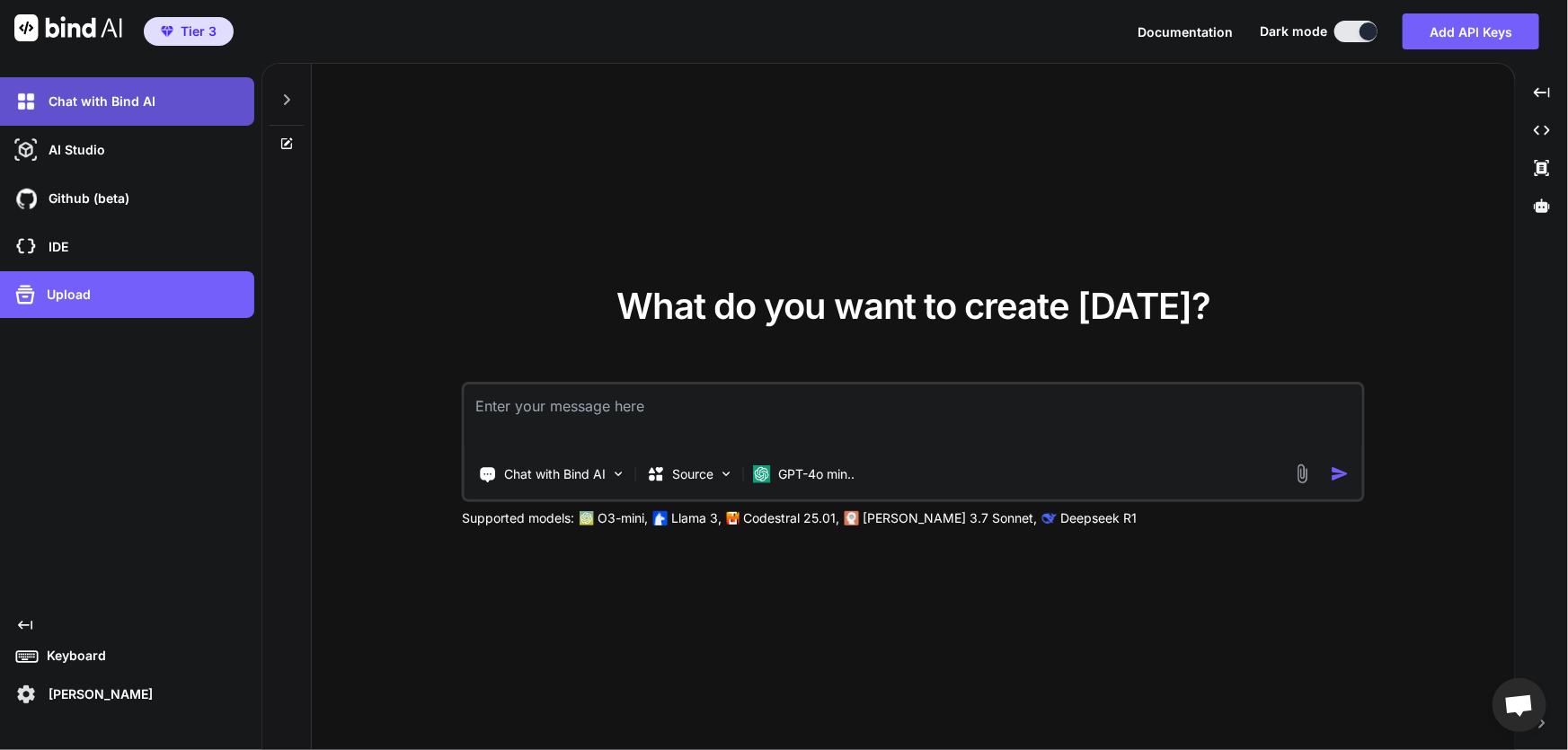 click on "Chat with Bind AI" at bounding box center [132, 101] 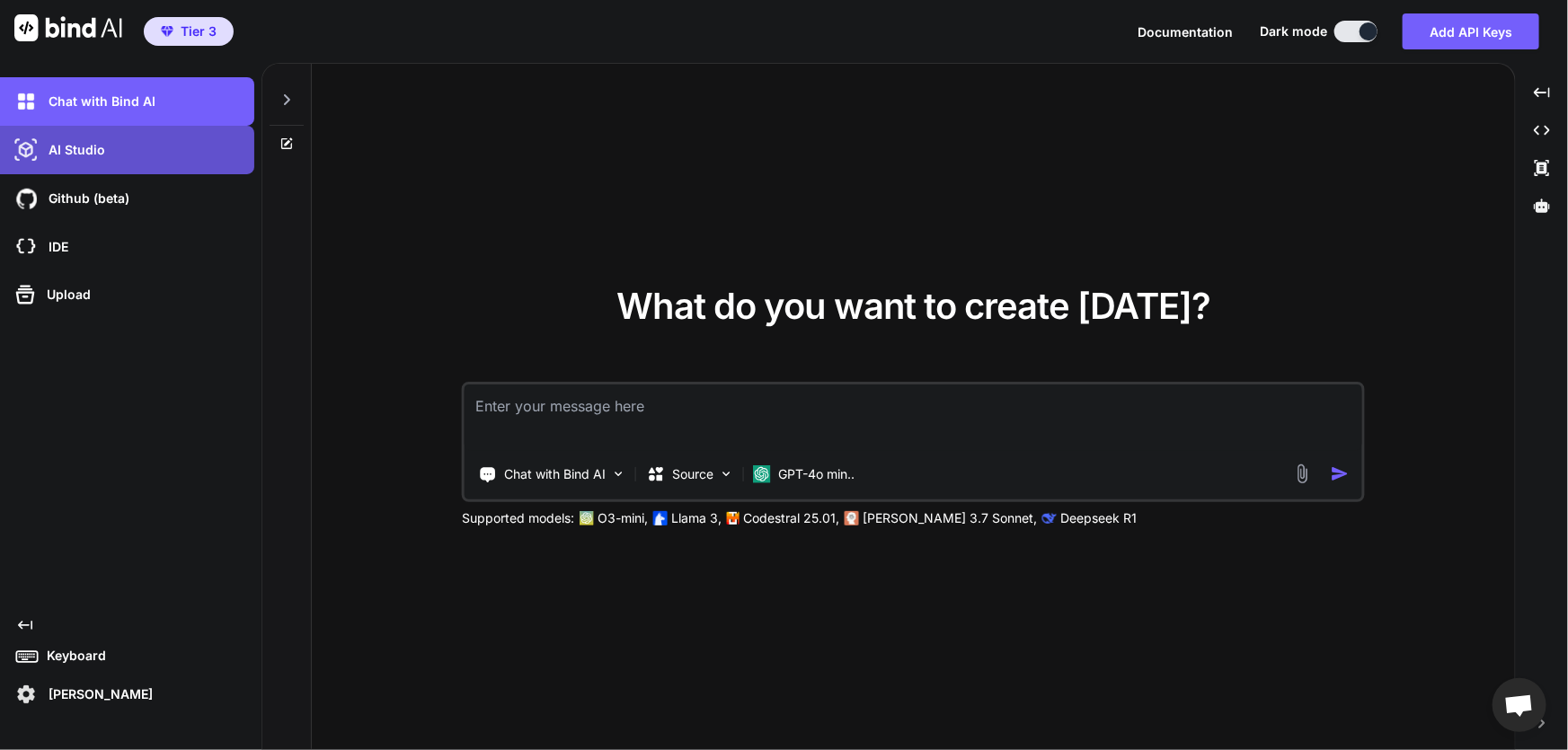 click on "AI Studio" at bounding box center [132, 150] 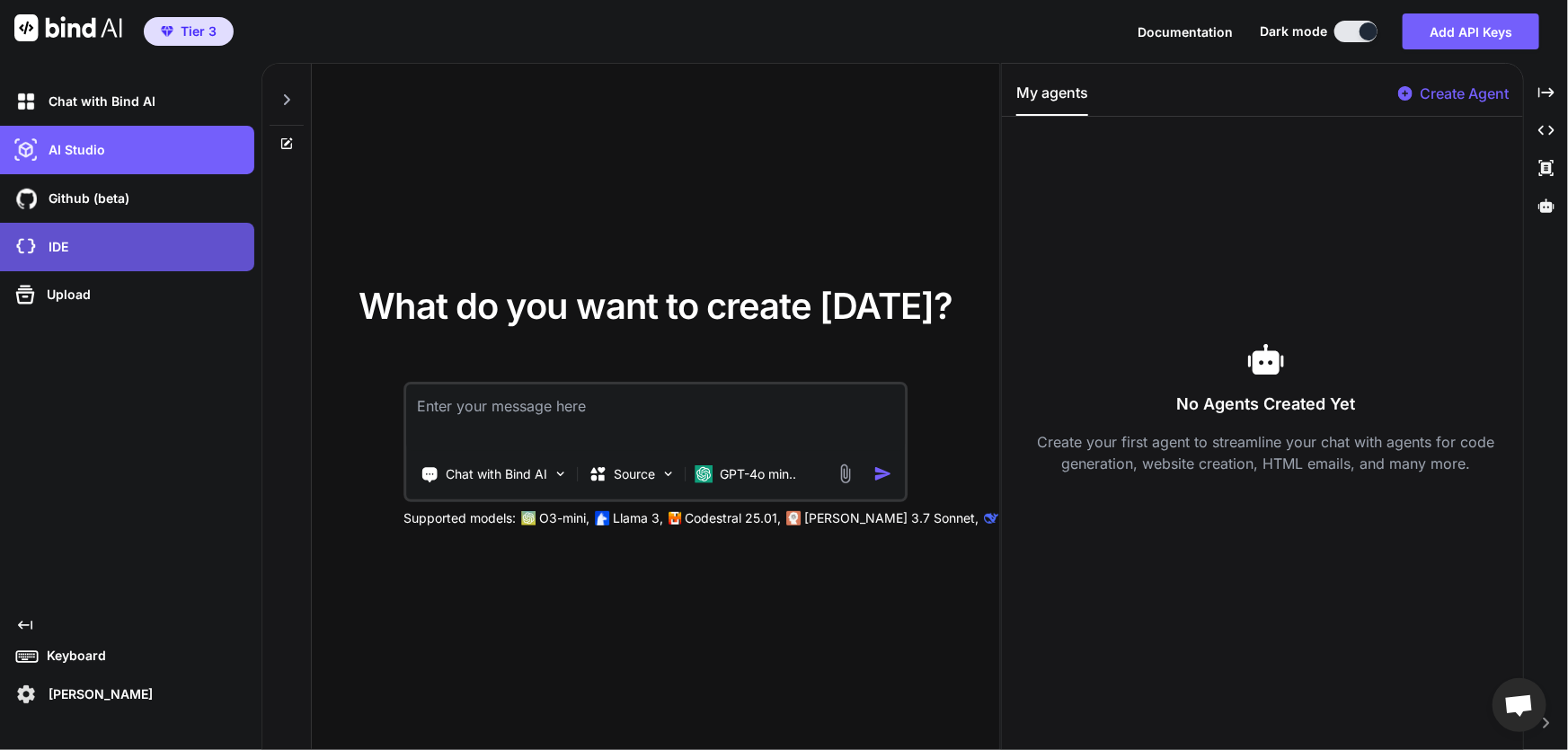 click on "IDE" at bounding box center [132, 247] 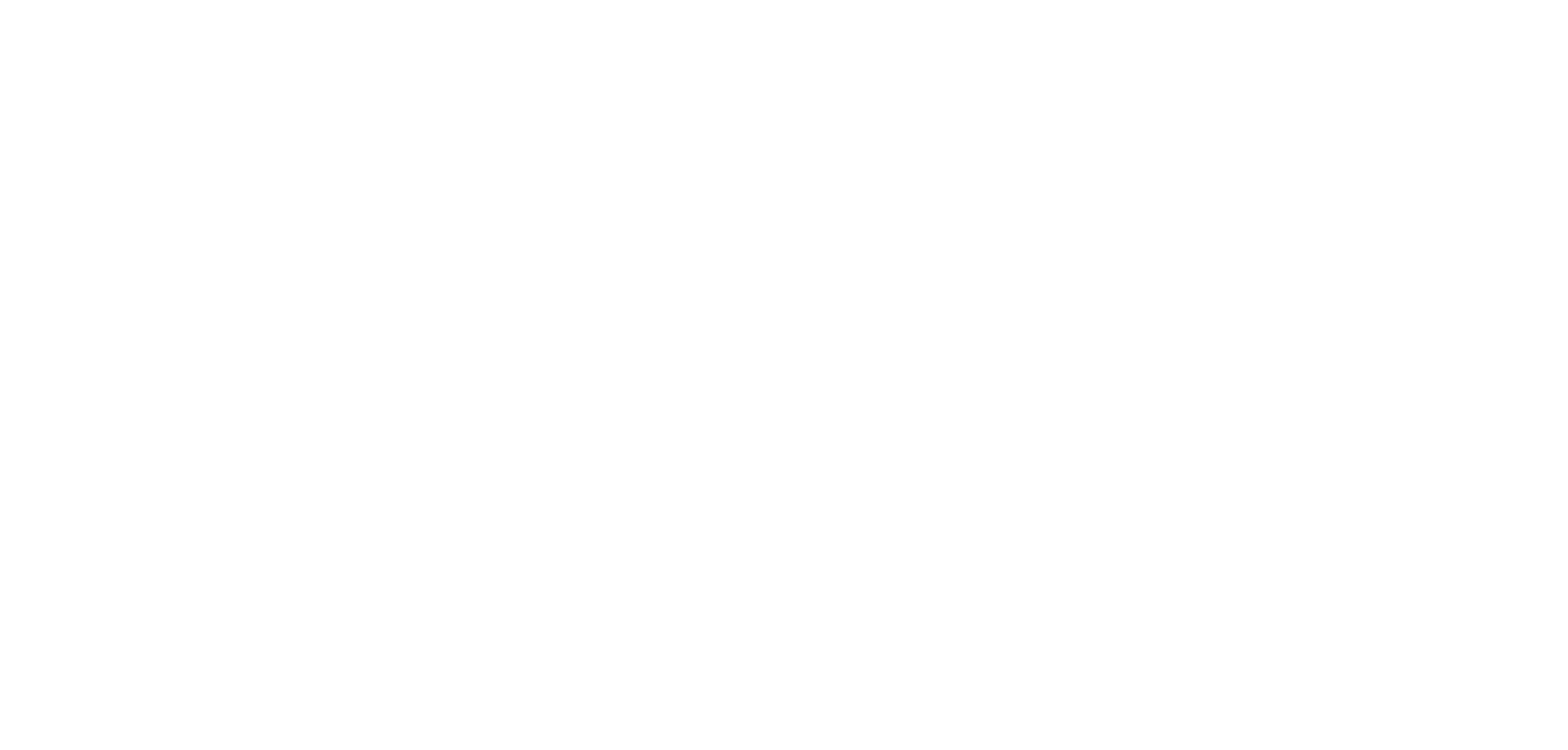 scroll, scrollTop: 0, scrollLeft: 0, axis: both 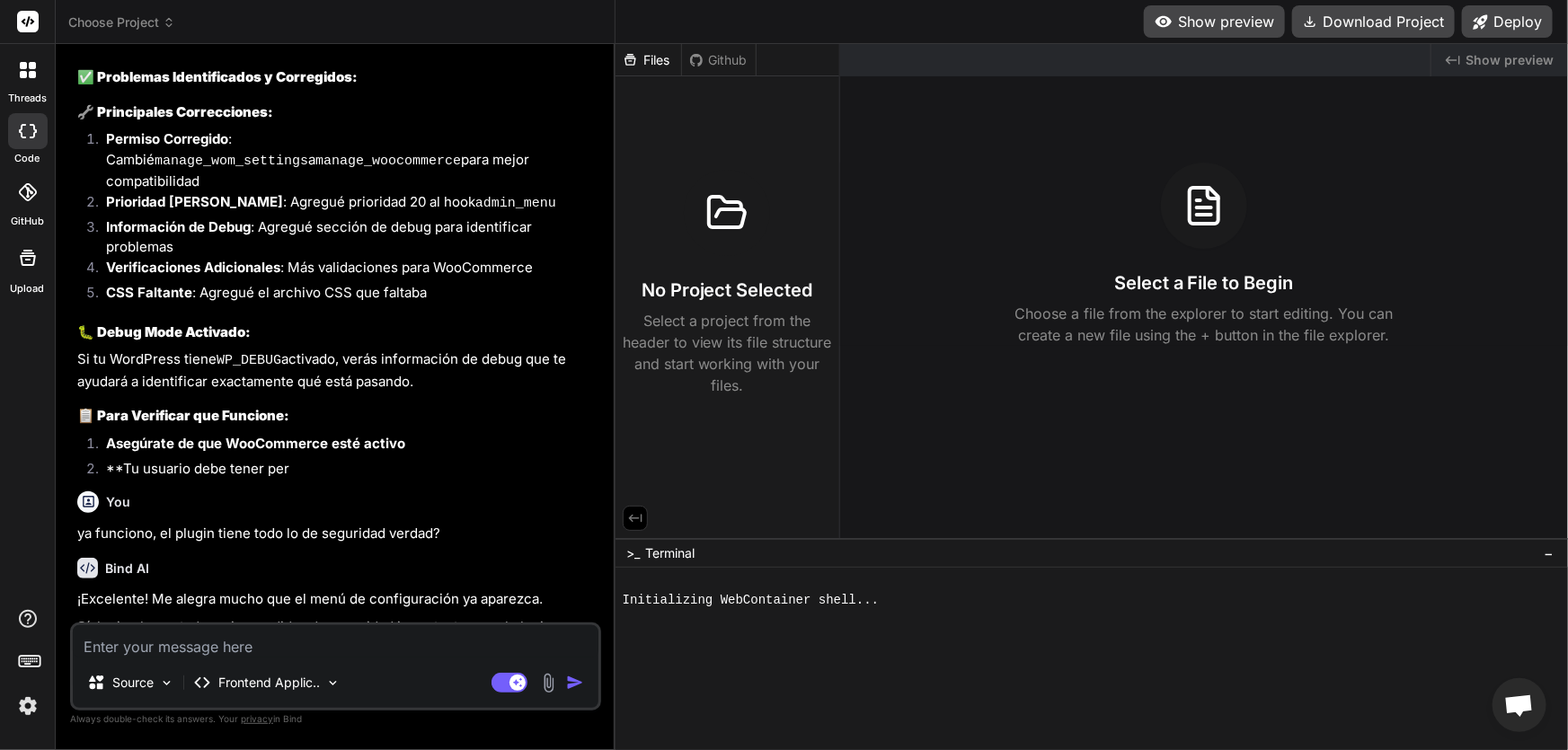 type on "x" 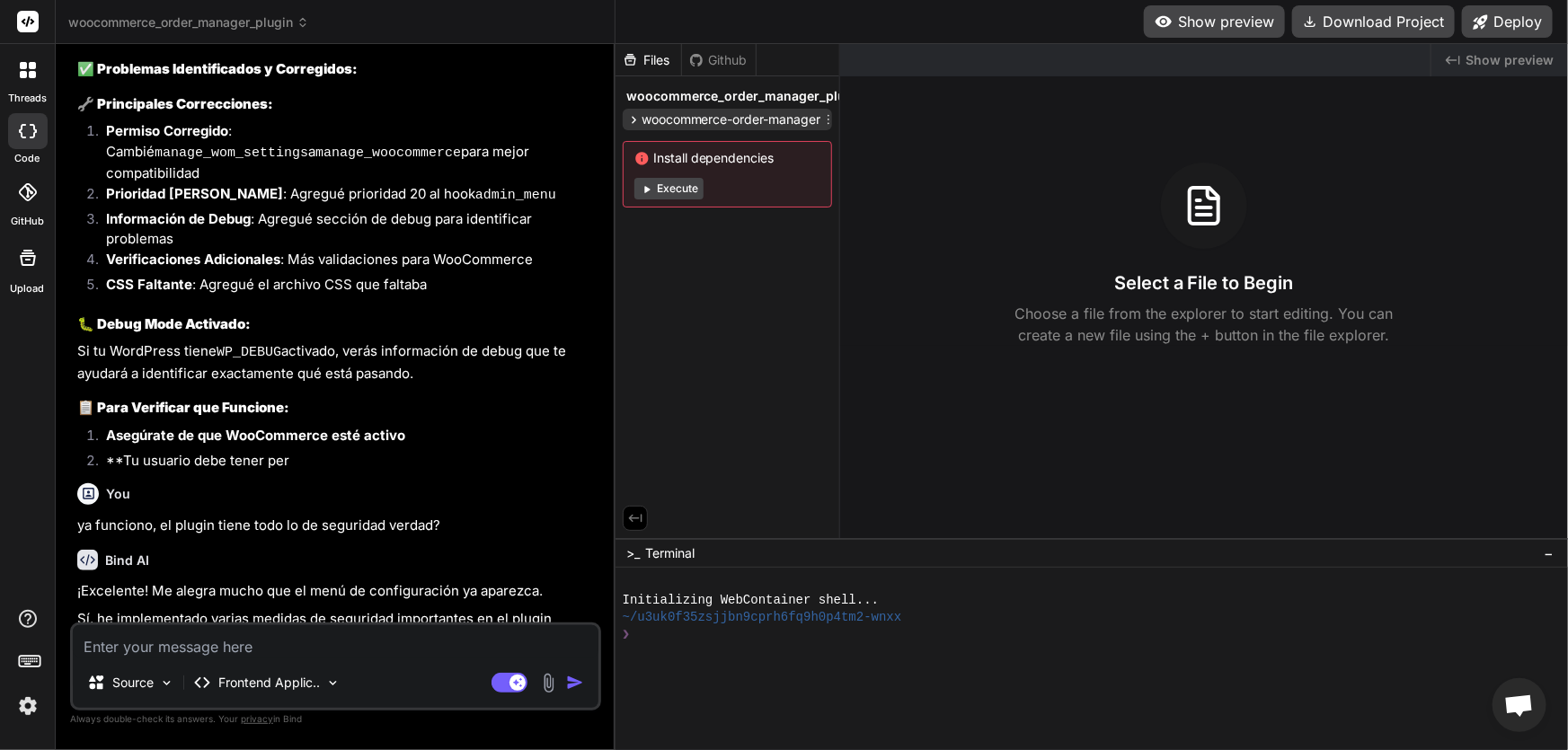 click on "woocommerce-order-manager" at bounding box center [731, 119] 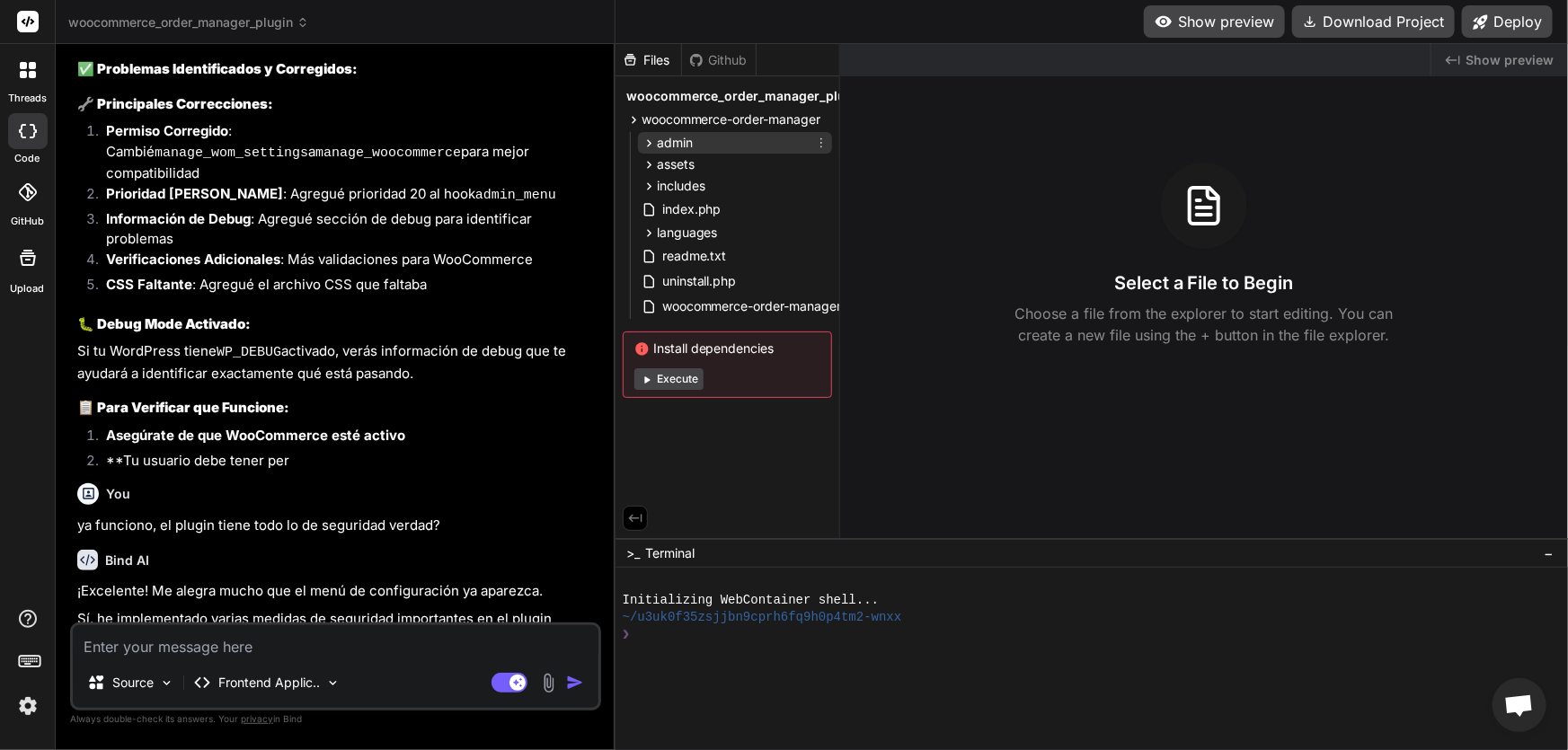 click 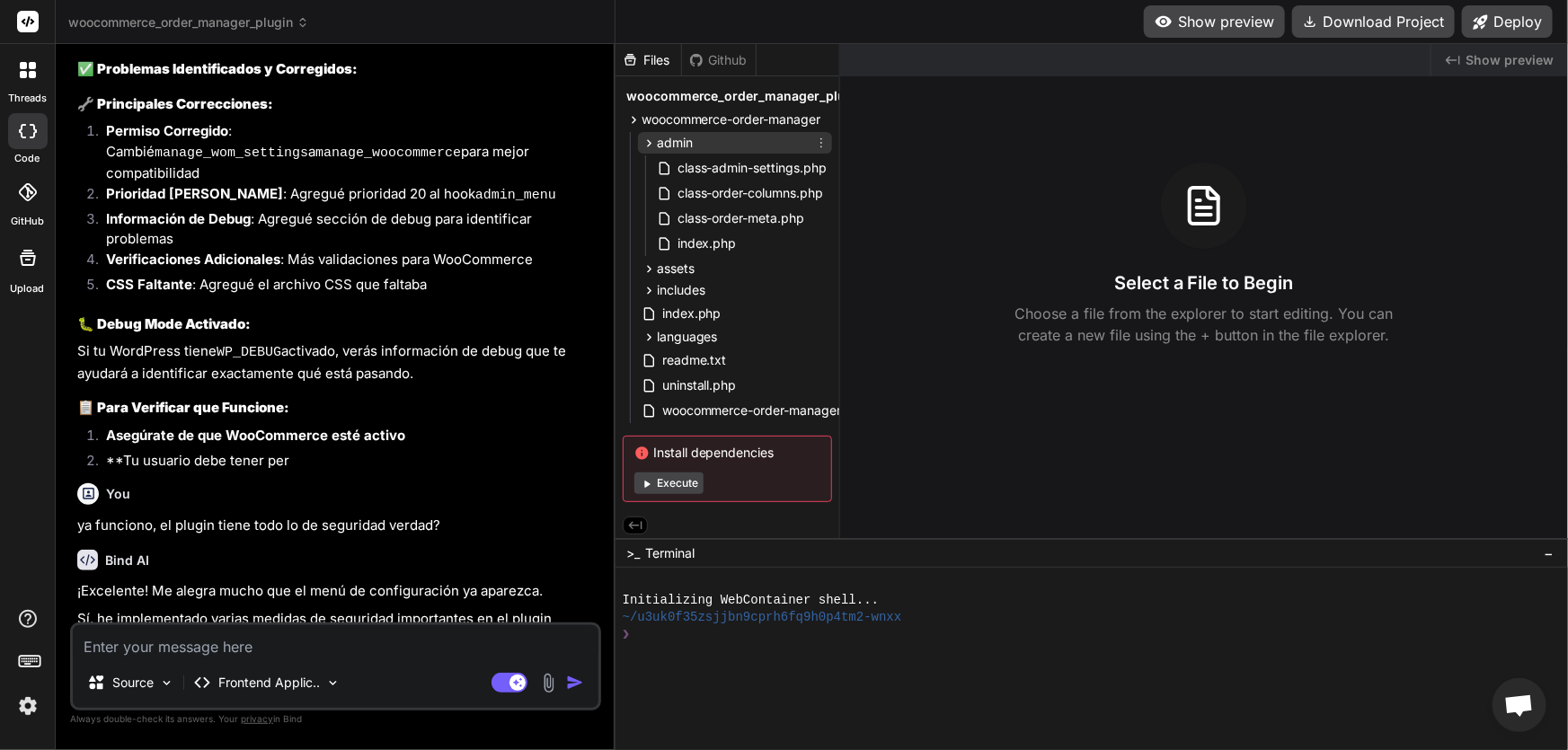 click 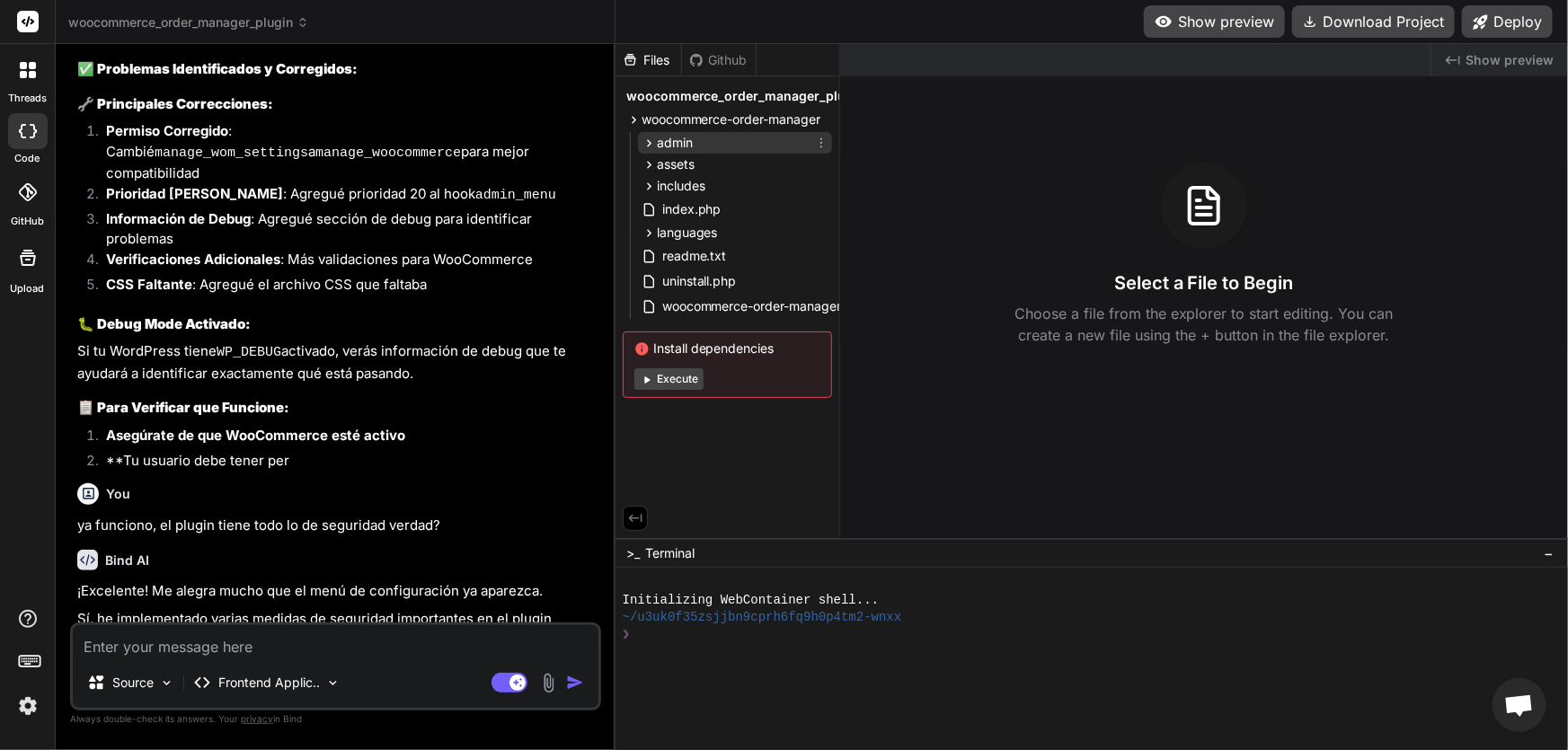 click 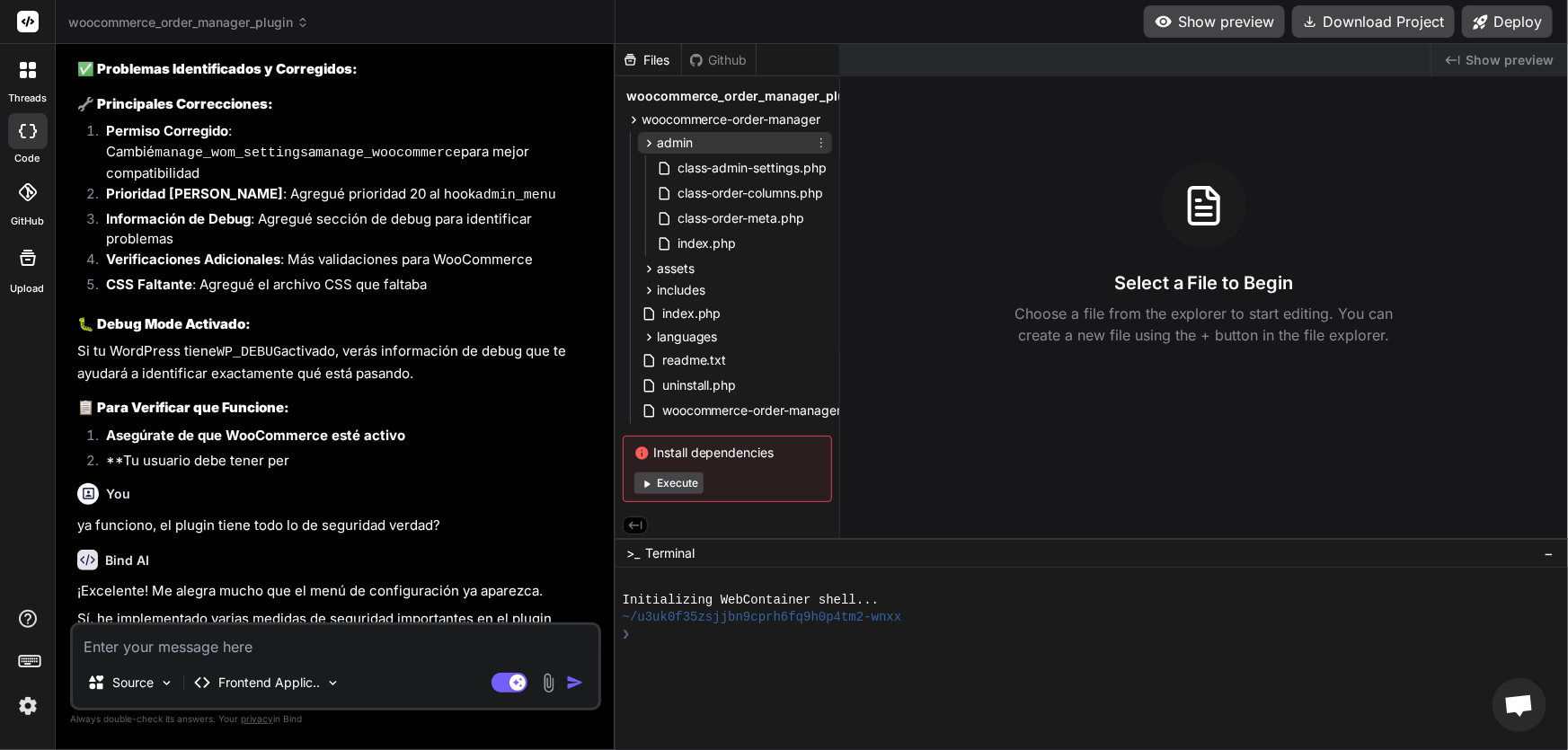 click 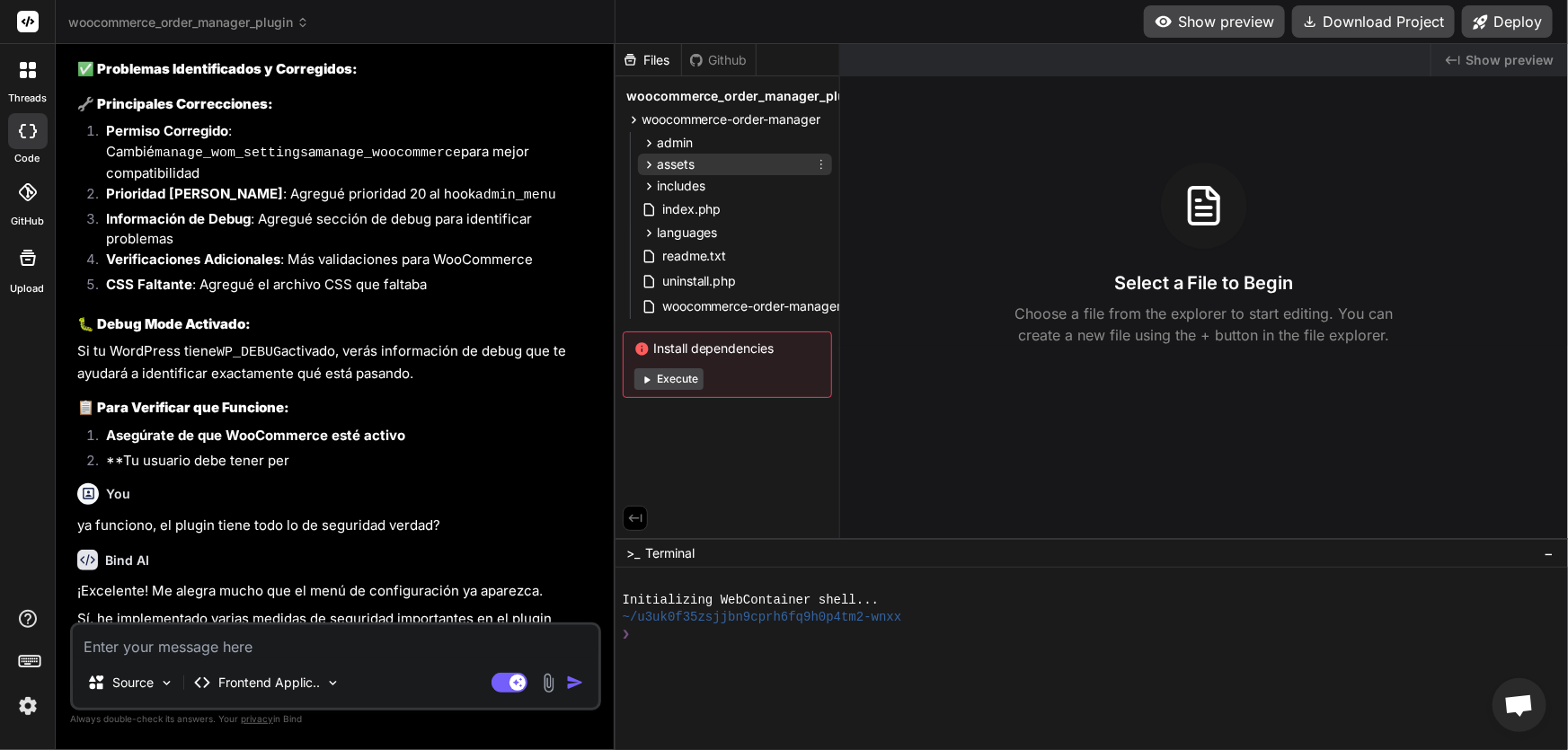 click 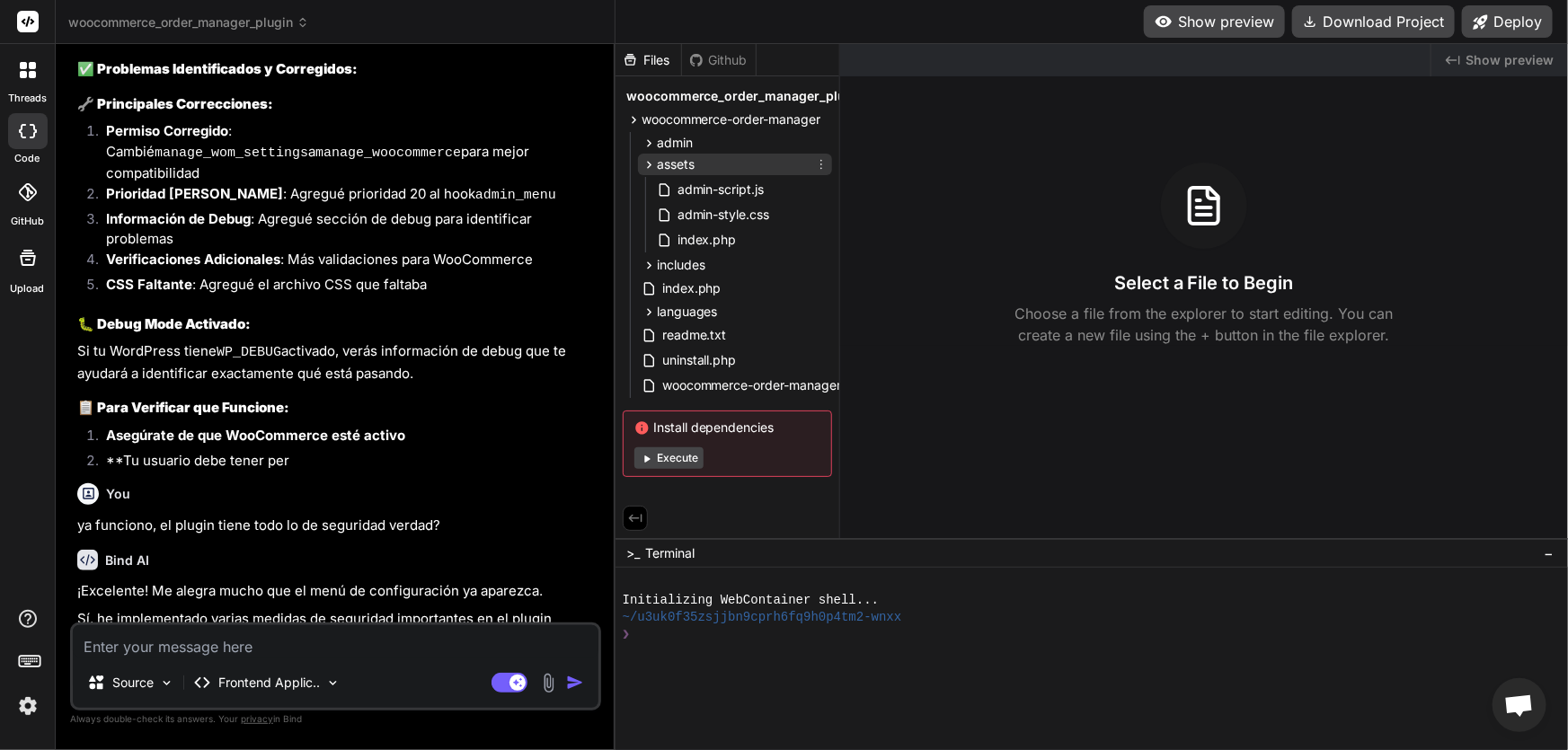 click 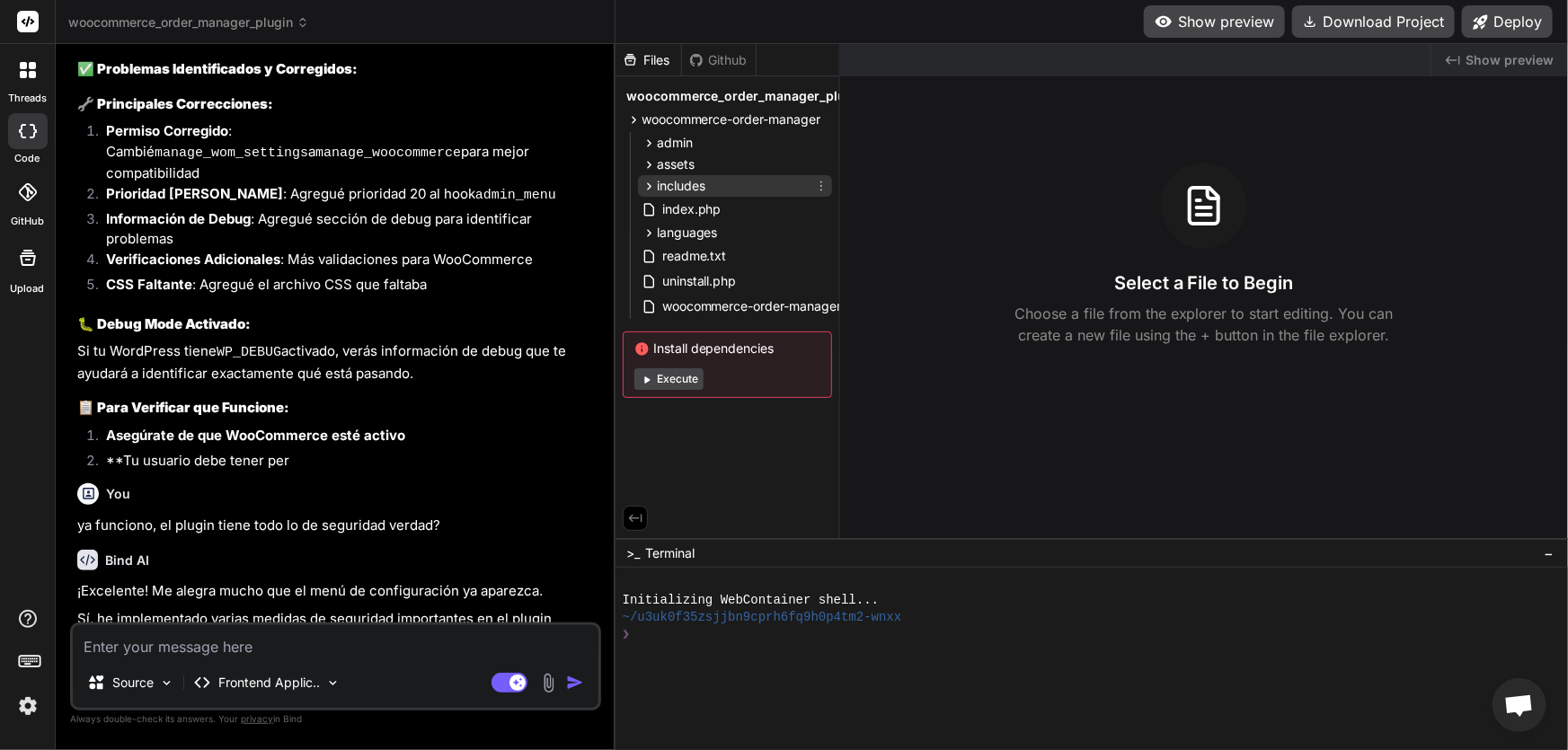 click on "includes" at bounding box center (735, 186) 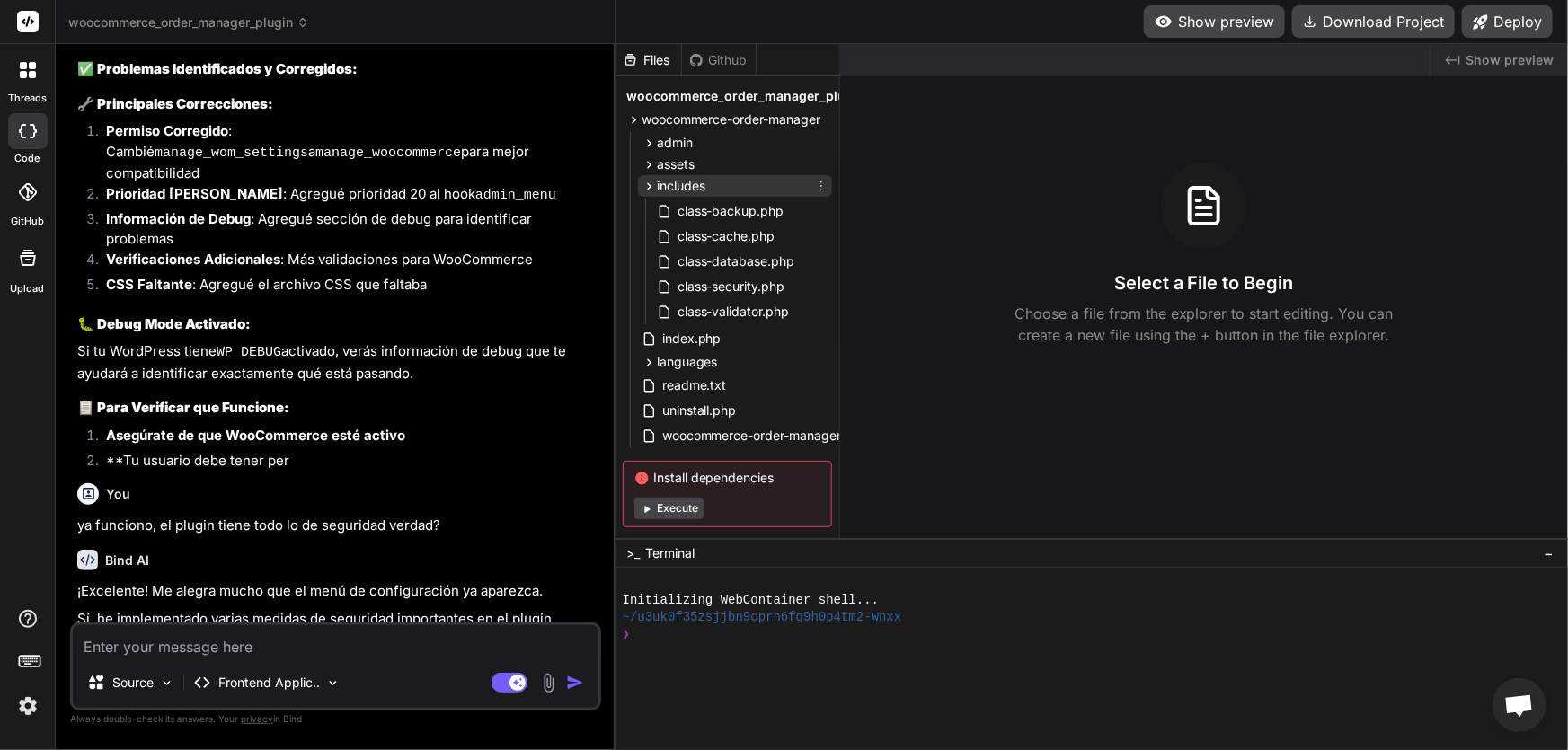 click on "includes" at bounding box center [735, 186] 